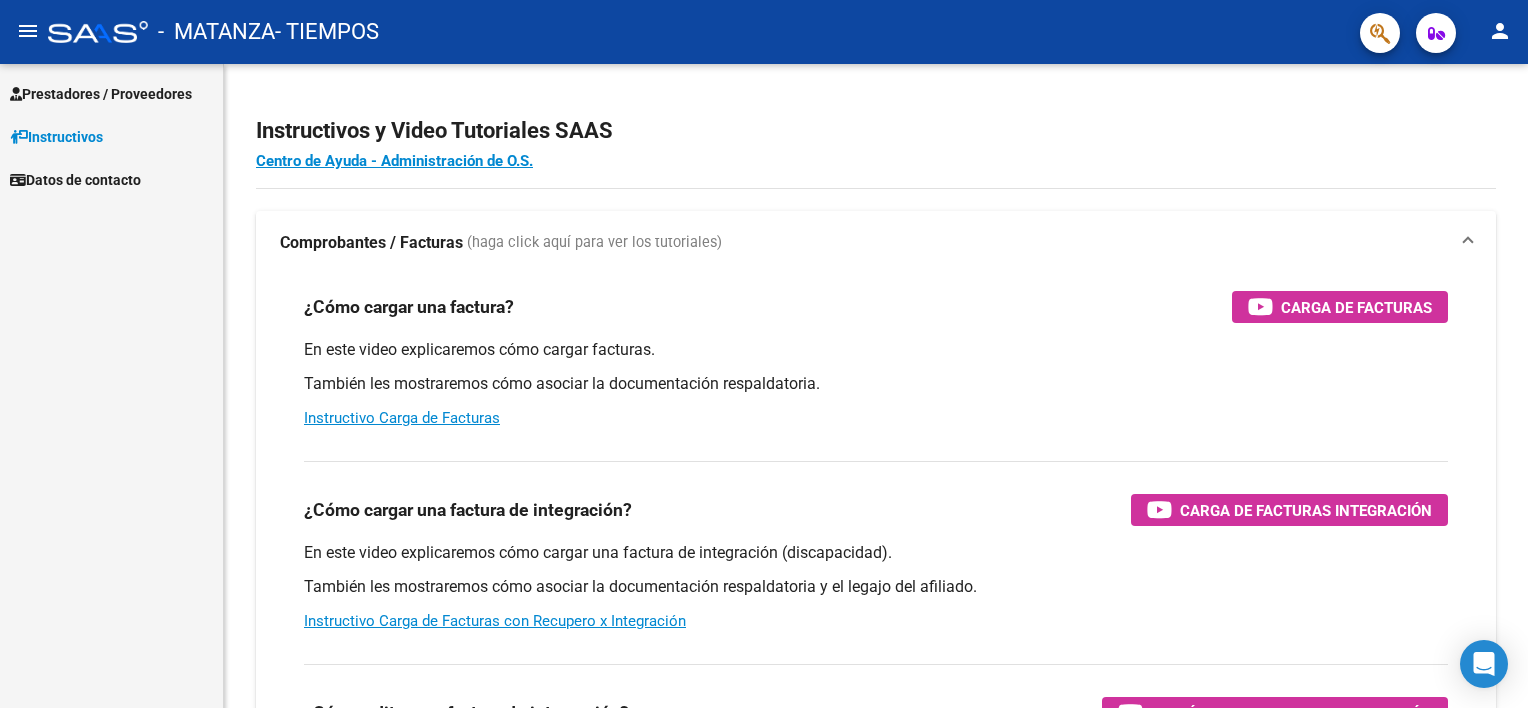 scroll, scrollTop: 0, scrollLeft: 0, axis: both 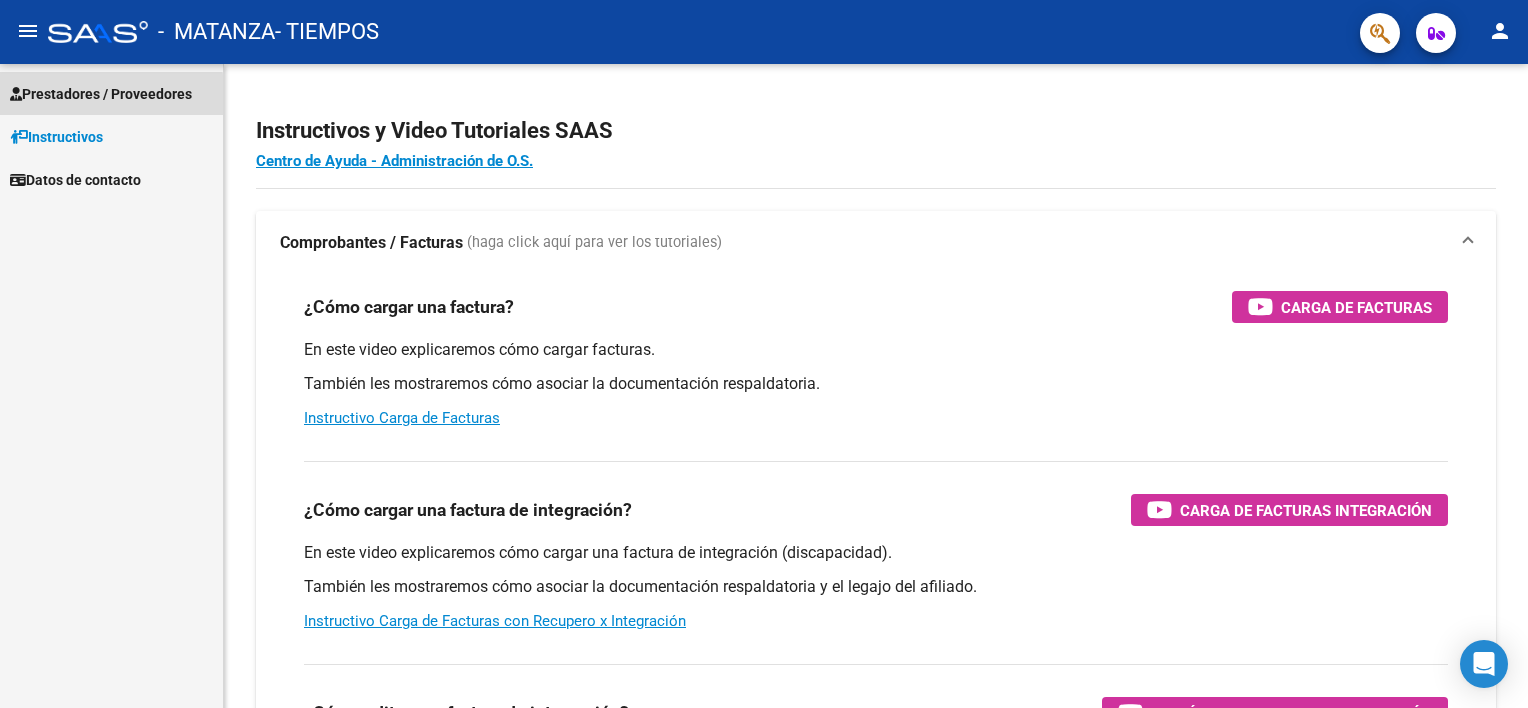 click on "Prestadores / Proveedores" at bounding box center [101, 94] 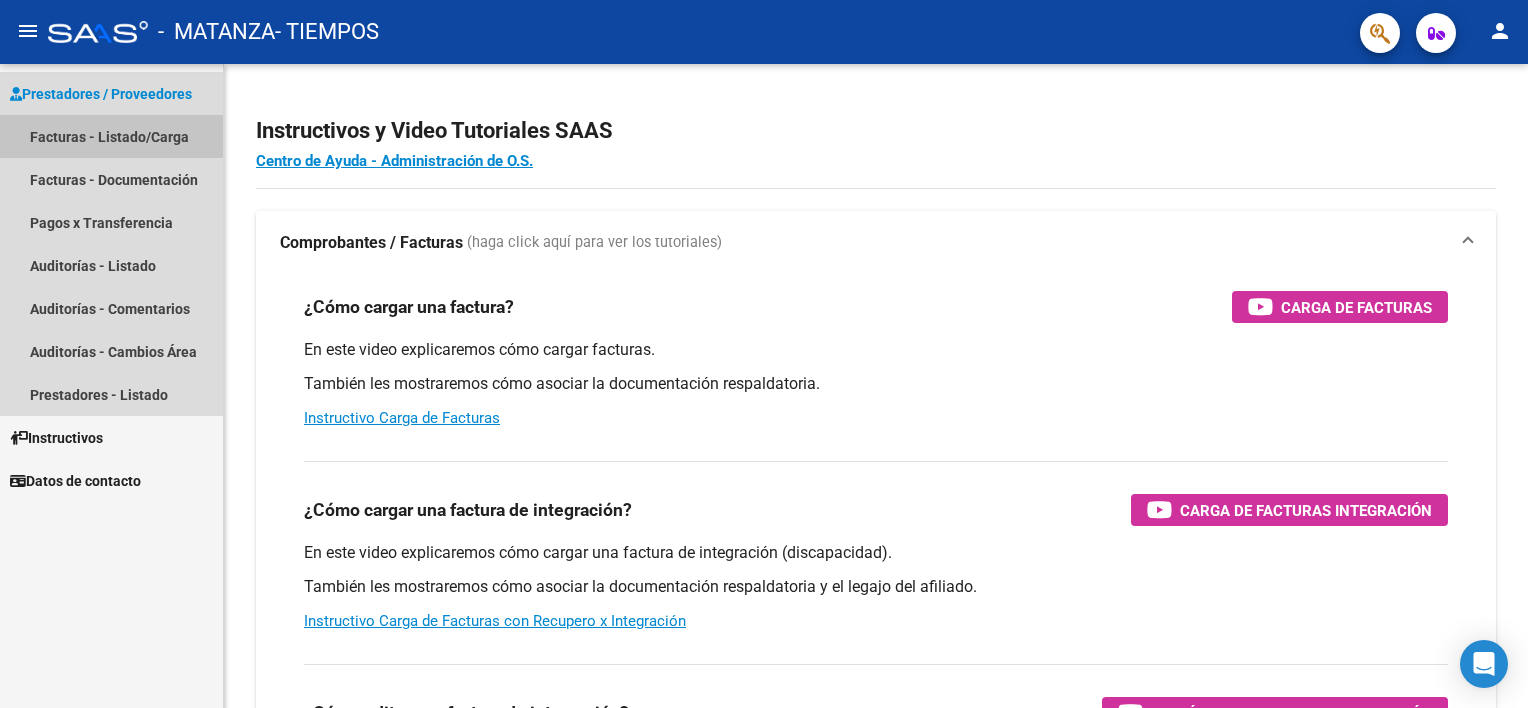 click on "Facturas - Listado/Carga" at bounding box center (111, 136) 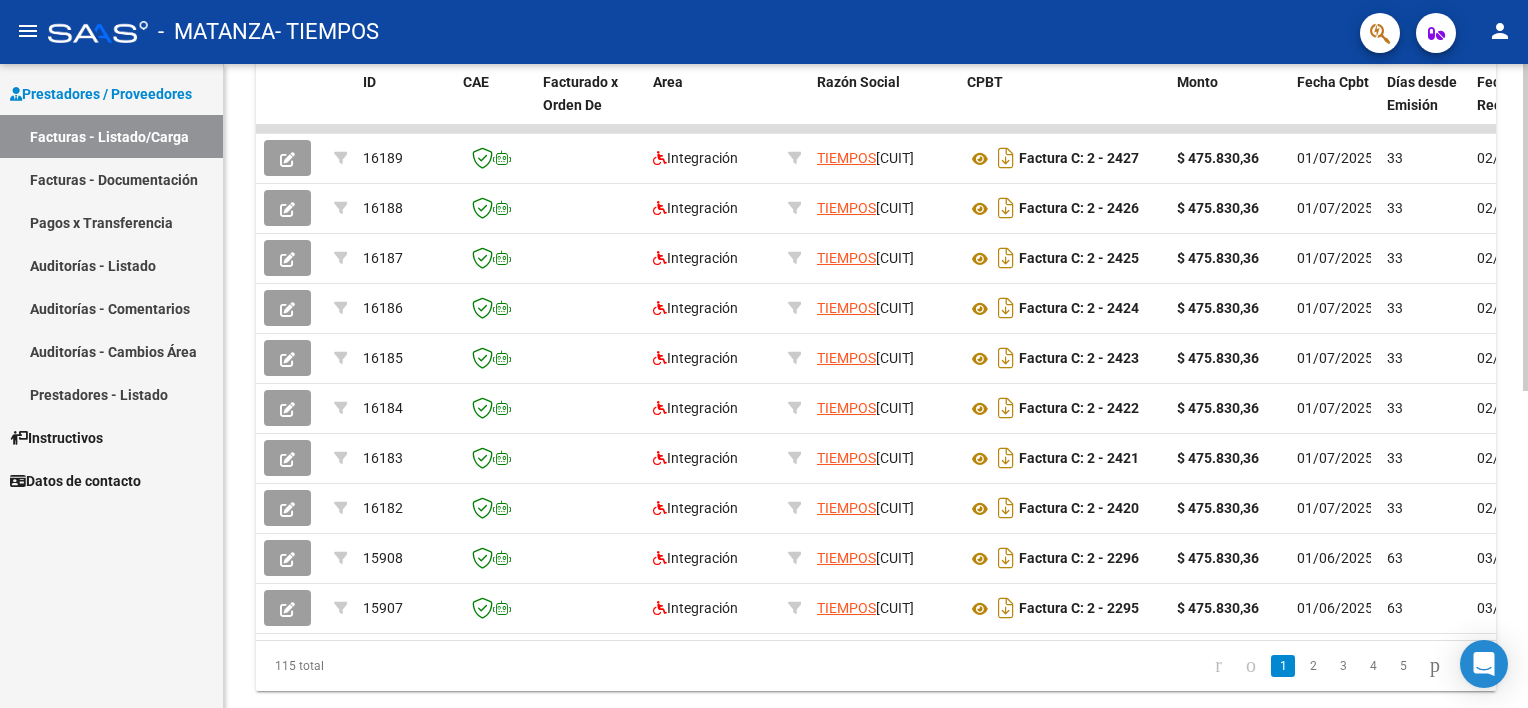 scroll, scrollTop: 625, scrollLeft: 0, axis: vertical 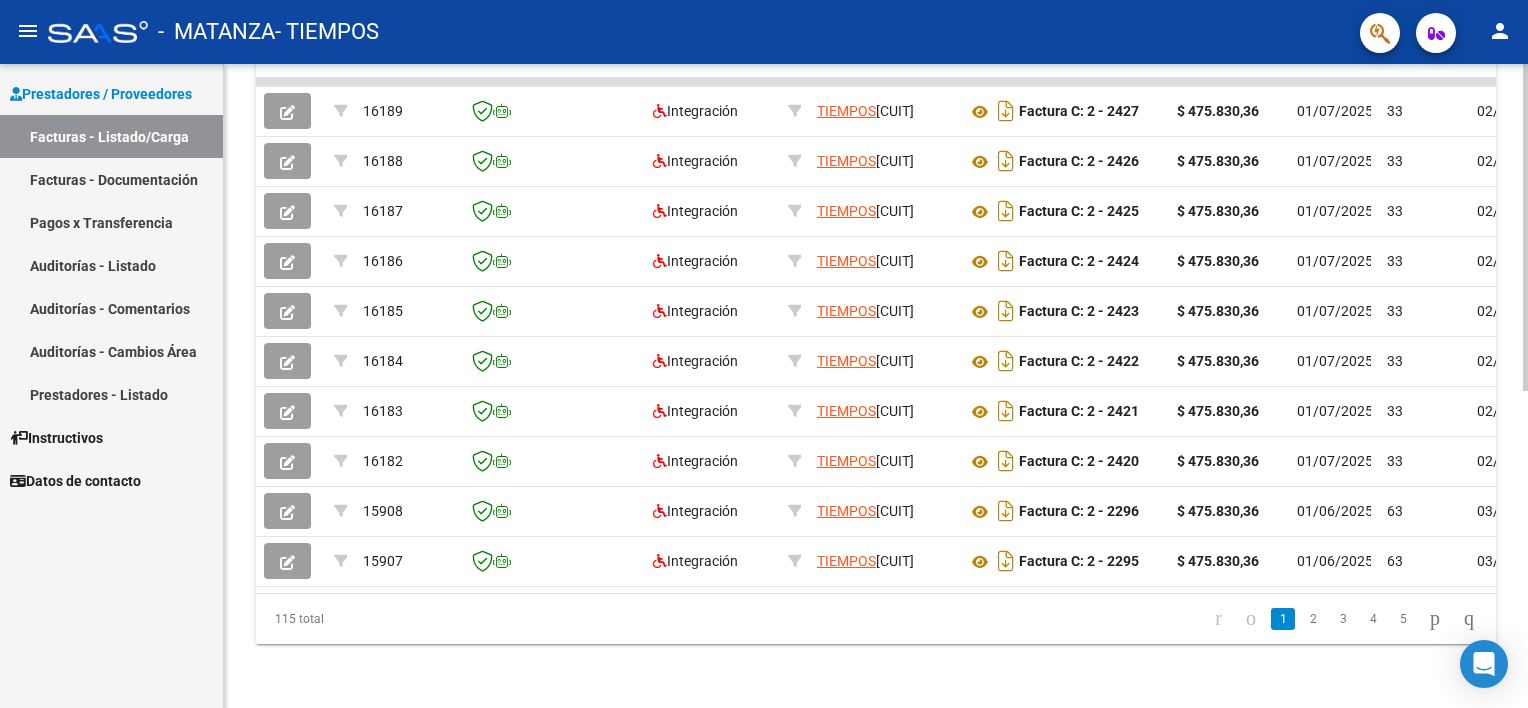 click on "Video tutorial   PRESTADORES -> Listado de CPBTs Emitidos por Prestadores / Proveedores (alt+q)   Cargar Comprobante
cloud_download  CSV  cloud_download  EXCEL  cloud_download  Estandar   Descarga Masiva
Filtros Id Area Area Todos Confirmado   Mostrar totalizadores   FILTROS DEL COMPROBANTE  Comprobante Tipo Comprobante Tipo Start date – End date Fec. Comprobante Desde / Hasta Días Emisión Desde(cant. días) Días Emisión Hasta(cant. días) CUIT / Razón Social Pto. Venta Nro. Comprobante Código SSS CAE Válido CAE Válido Todos Cargado Módulo Hosp. Todos Tiene facturacion Apócrifa Hospital Refes  FILTROS DE INTEGRACION  Período De Prestación Campos del Archivo de Rendición Devuelto x SSS (dr_envio) Todos Rendido x SSS (dr_envio) Tipo de Registro Tipo de Registro Período Presentación Período Presentación Campos del Legajo Asociado (preaprobación) Afiliado Legajo (cuil/nombre) Todos Solo facturas preaprobadas  MAS FILTROS  Todos Con Doc. Respaldatoria Todos Con Trazabilidad Todos – –" 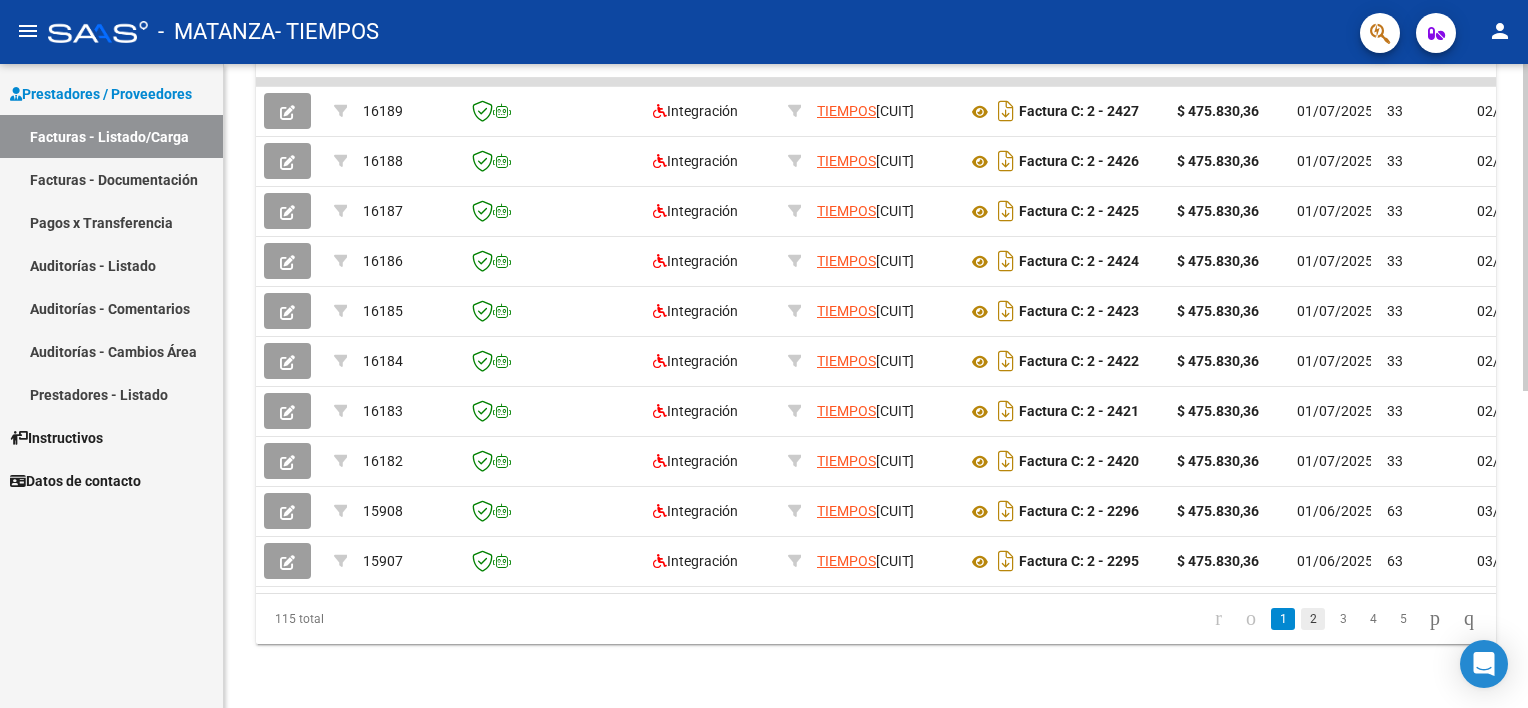 click on "2" 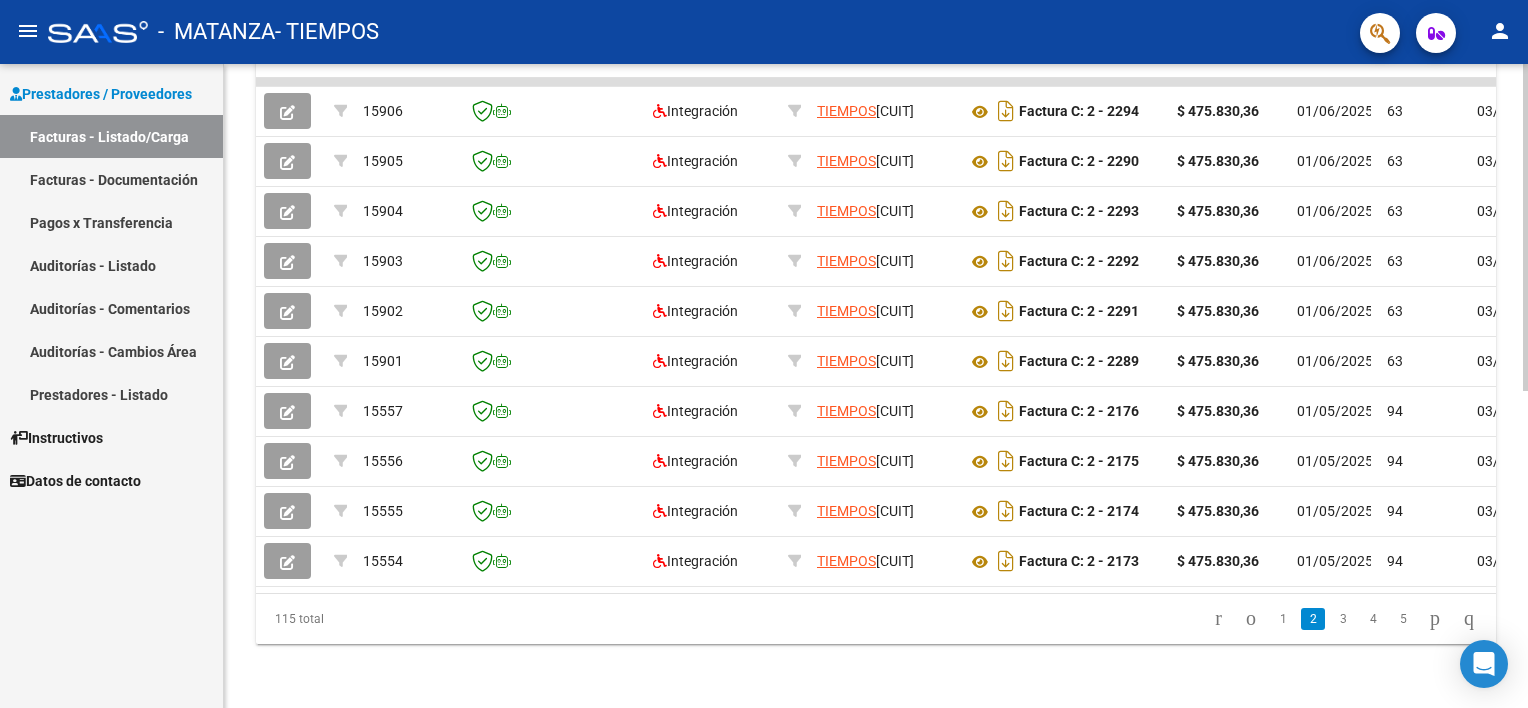 scroll, scrollTop: 625, scrollLeft: 0, axis: vertical 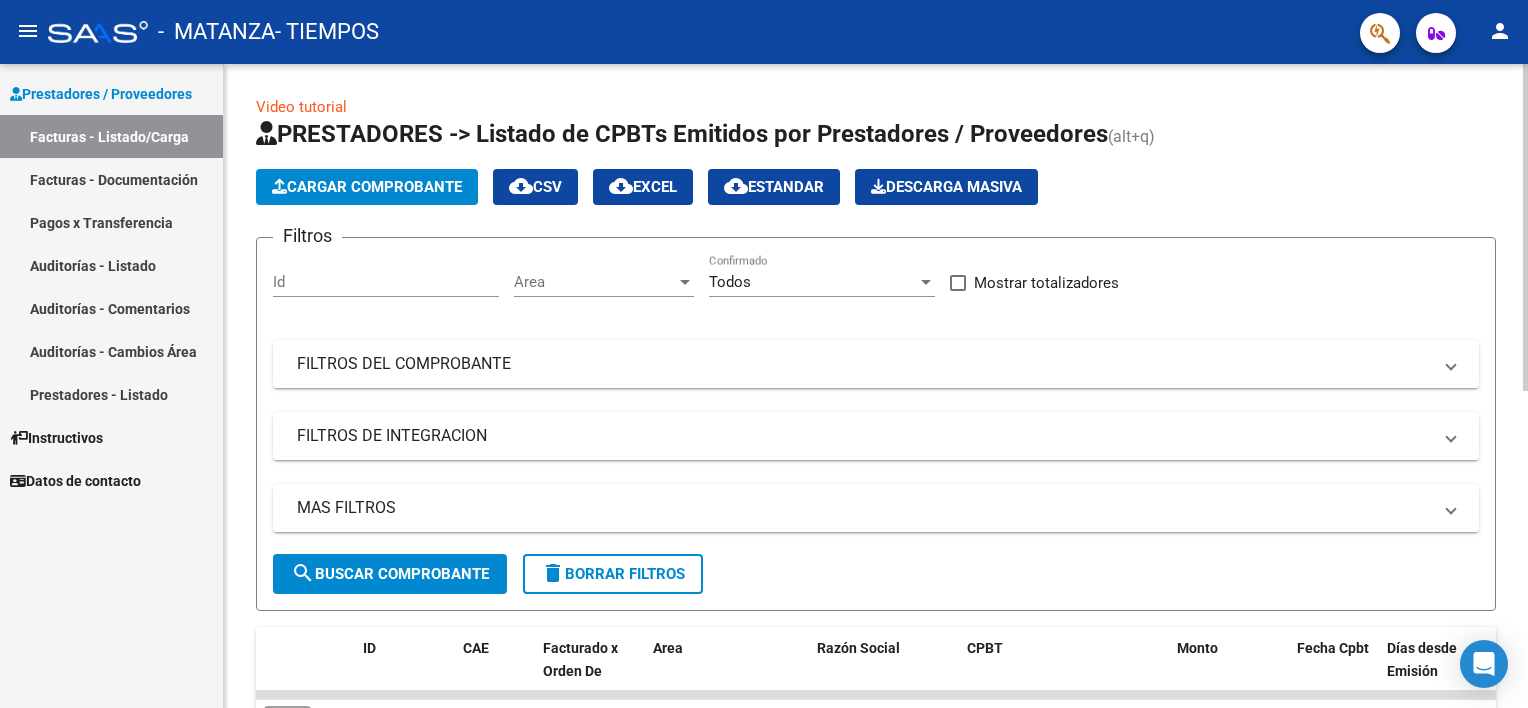 click on "menu -   MATANZA   - TIEMPOS person    Prestadores / Proveedores Facturas - Listado/Carga Facturas - Documentación Pagos x Transferencia Auditorías - Listado Auditorías - Comentarios Auditorías - Cambios Área Prestadores - Listado    Instructivos    Datos de contacto  Video tutorial   PRESTADORES -> Listado de CPBTs Emitidos por Prestadores / Proveedores (alt+q)   Cargar Comprobante
cloud_download  CSV  cloud_download  EXCEL  cloud_download  Estandar   Descarga Masiva
Filtros Id Area Area Todos Confirmado   Mostrar totalizadores   FILTROS DEL COMPROBANTE  Comprobante Tipo Comprobante Tipo Start date – End date Fec. Comprobante Desde / Hasta Días Emisión Desde(cant. días) Días Emisión Hasta(cant. días) CUIT / Razón Social Pto. Venta Nro. Comprobante Código SSS CAE Válido CAE Válido Todos Cargado Módulo Hosp. Todos Tiene facturacion Apócrifa Hospital Refes  FILTROS DE INTEGRACION  Período De Prestación Campos del Archivo de Rendición Devuelto x SSS (dr_envio) Todos Todos" at bounding box center (764, 354) 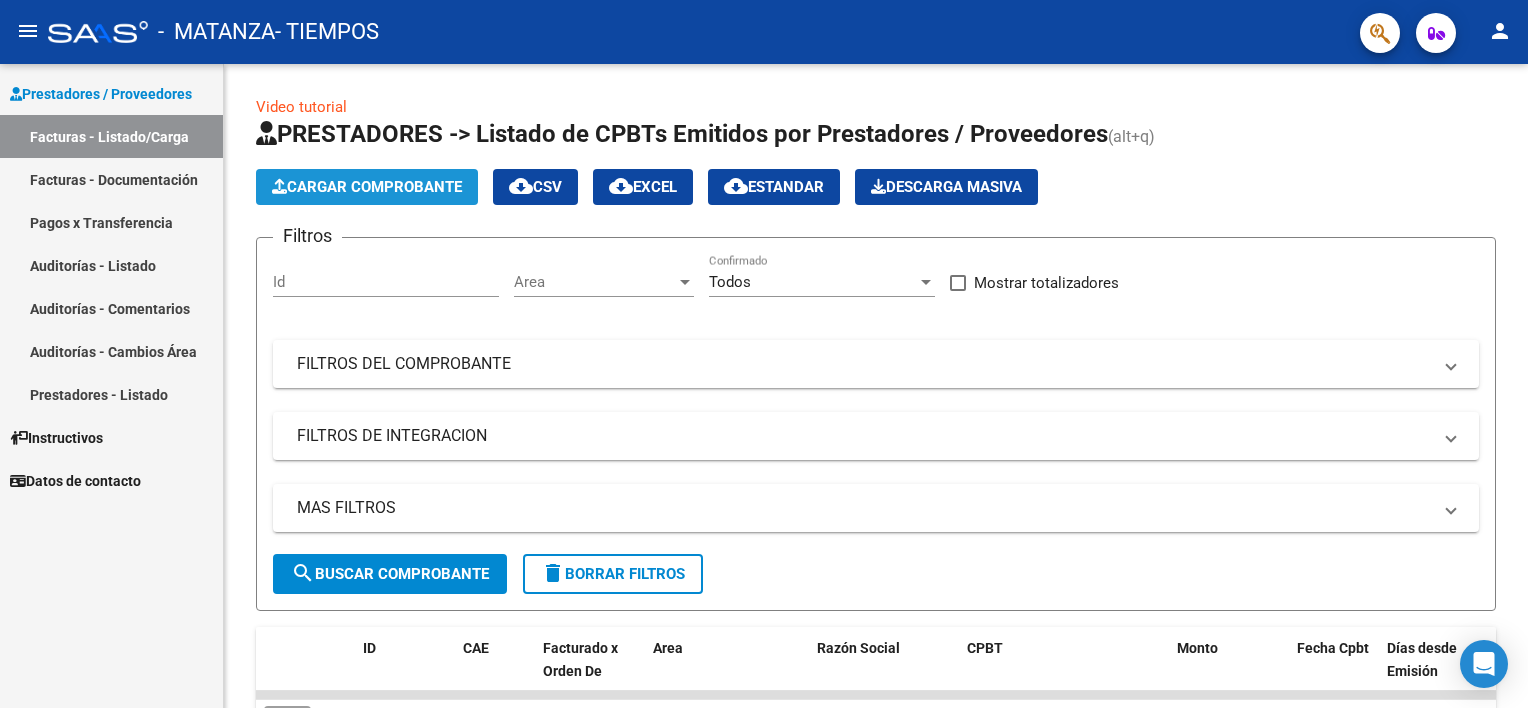click on "Cargar Comprobante" 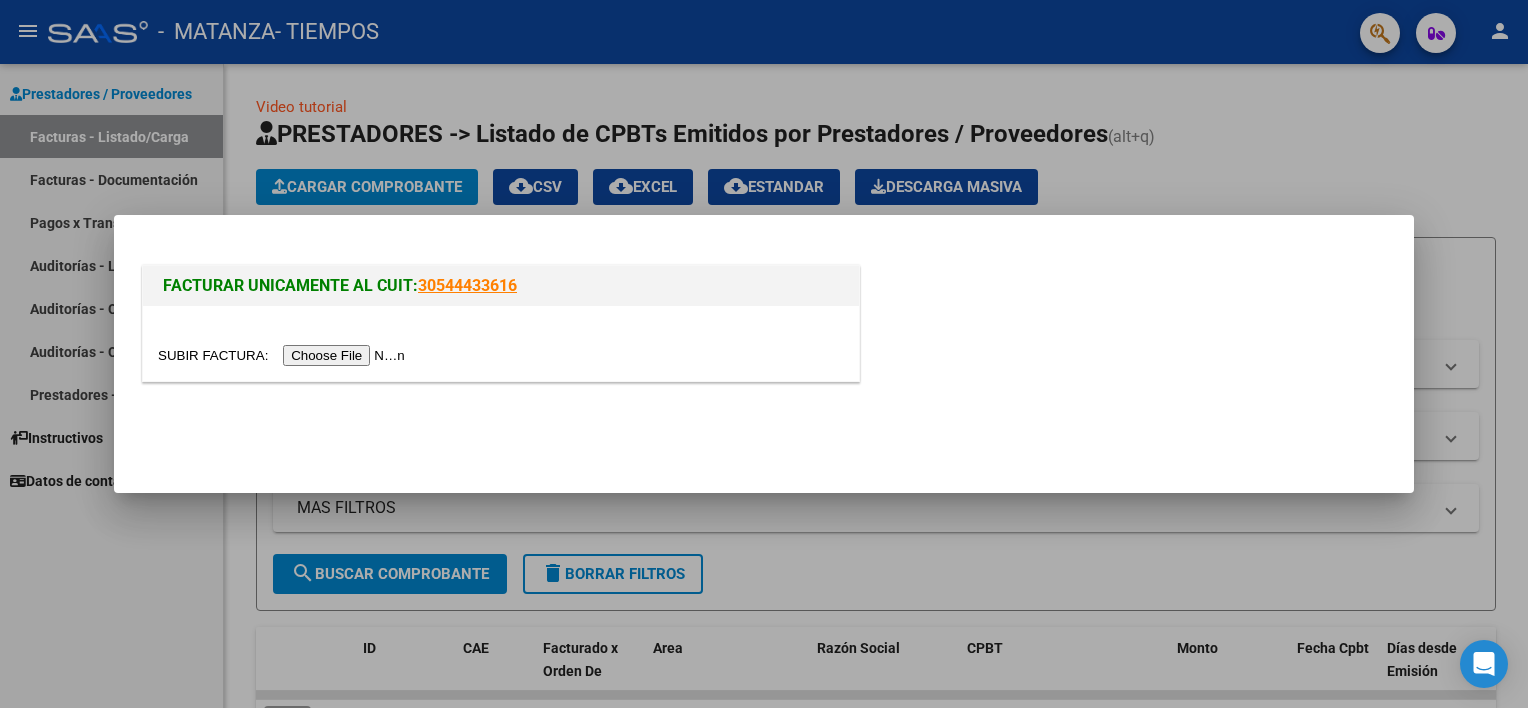 click at bounding box center (284, 355) 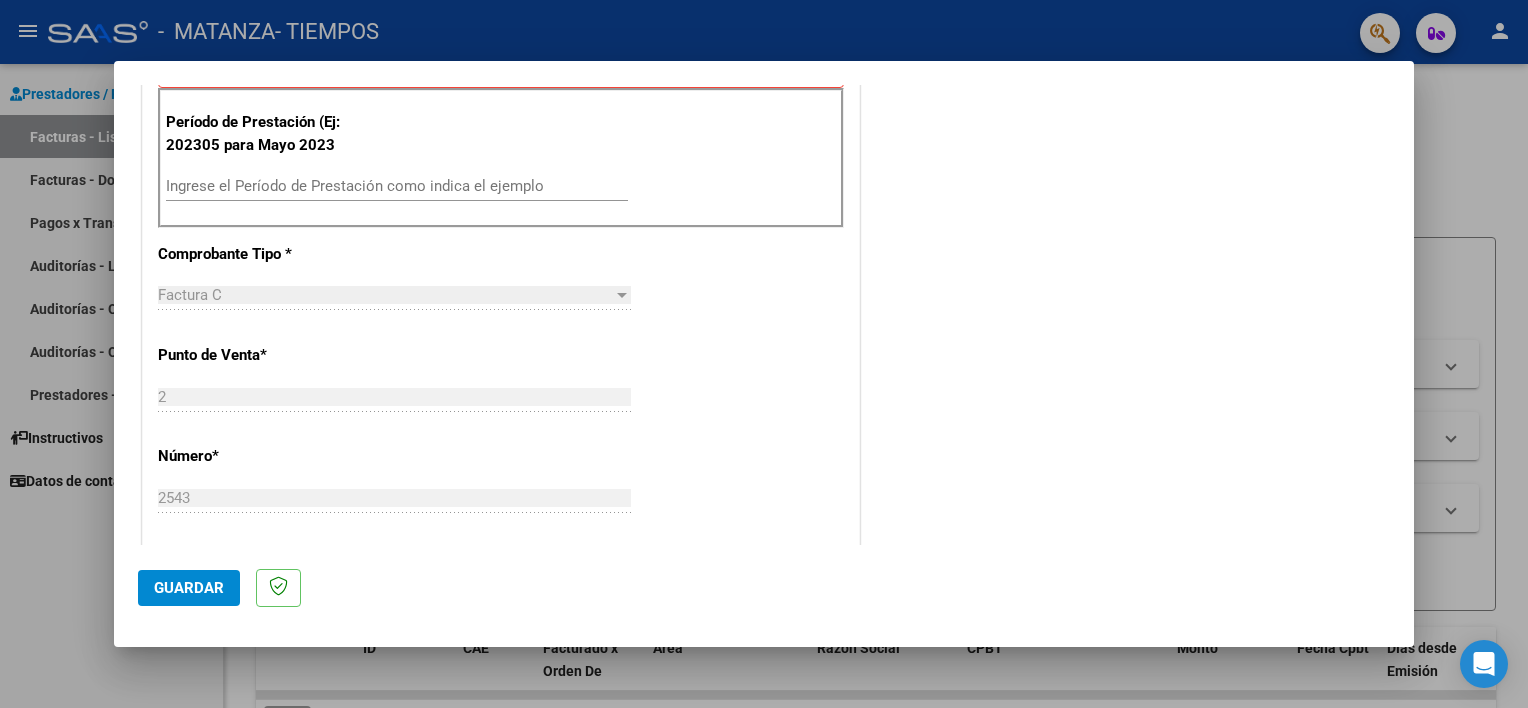 scroll, scrollTop: 548, scrollLeft: 0, axis: vertical 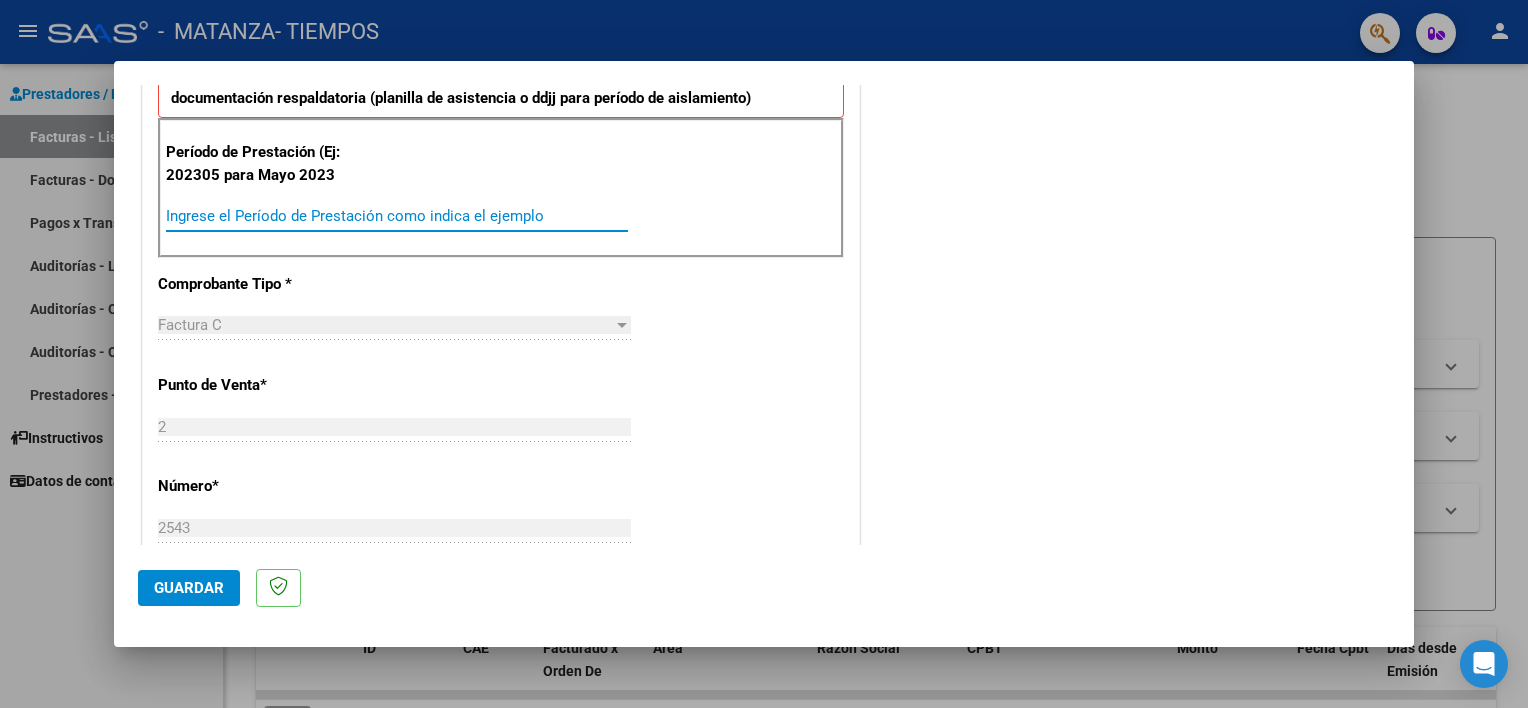 click on "Ingrese el Período de Prestación como indica el ejemplo" at bounding box center (397, 216) 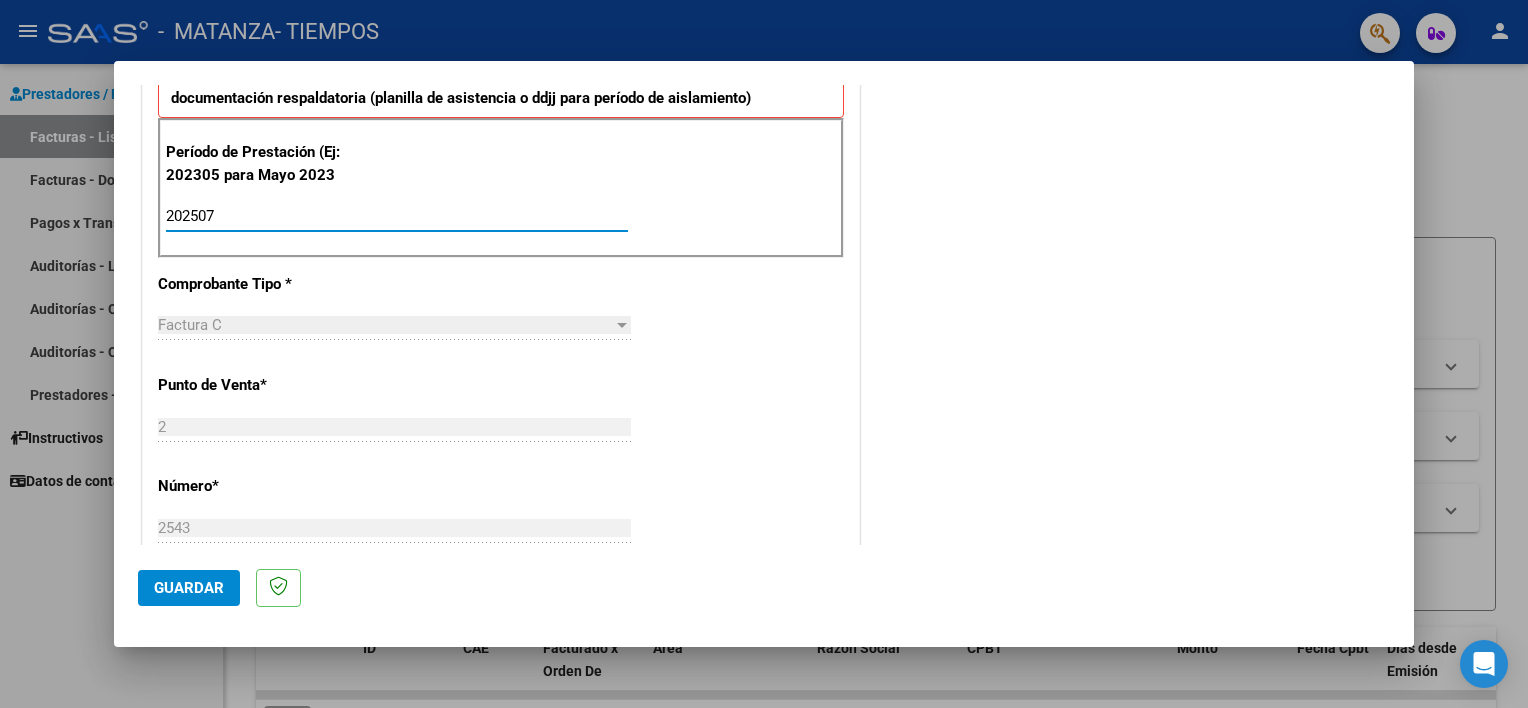 type on "202507" 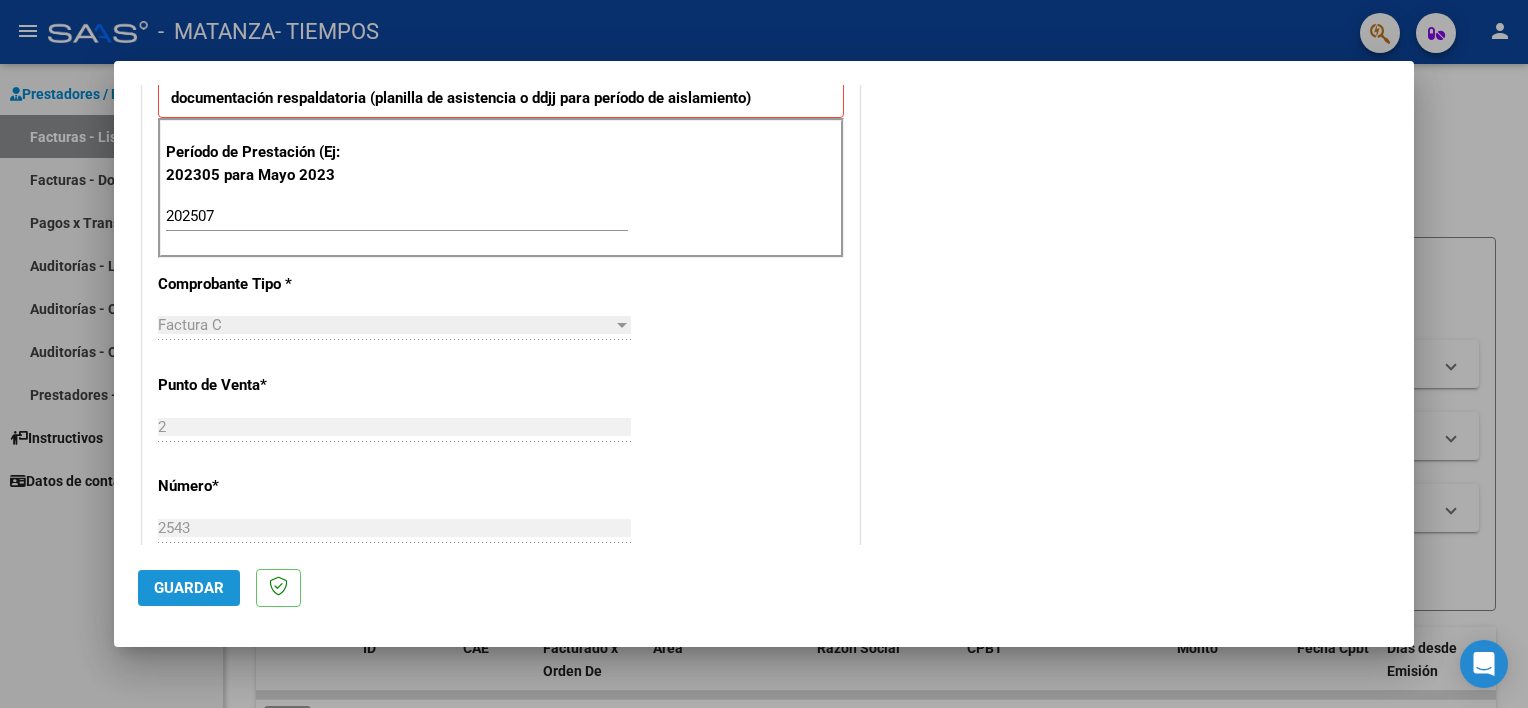 click on "Guardar" 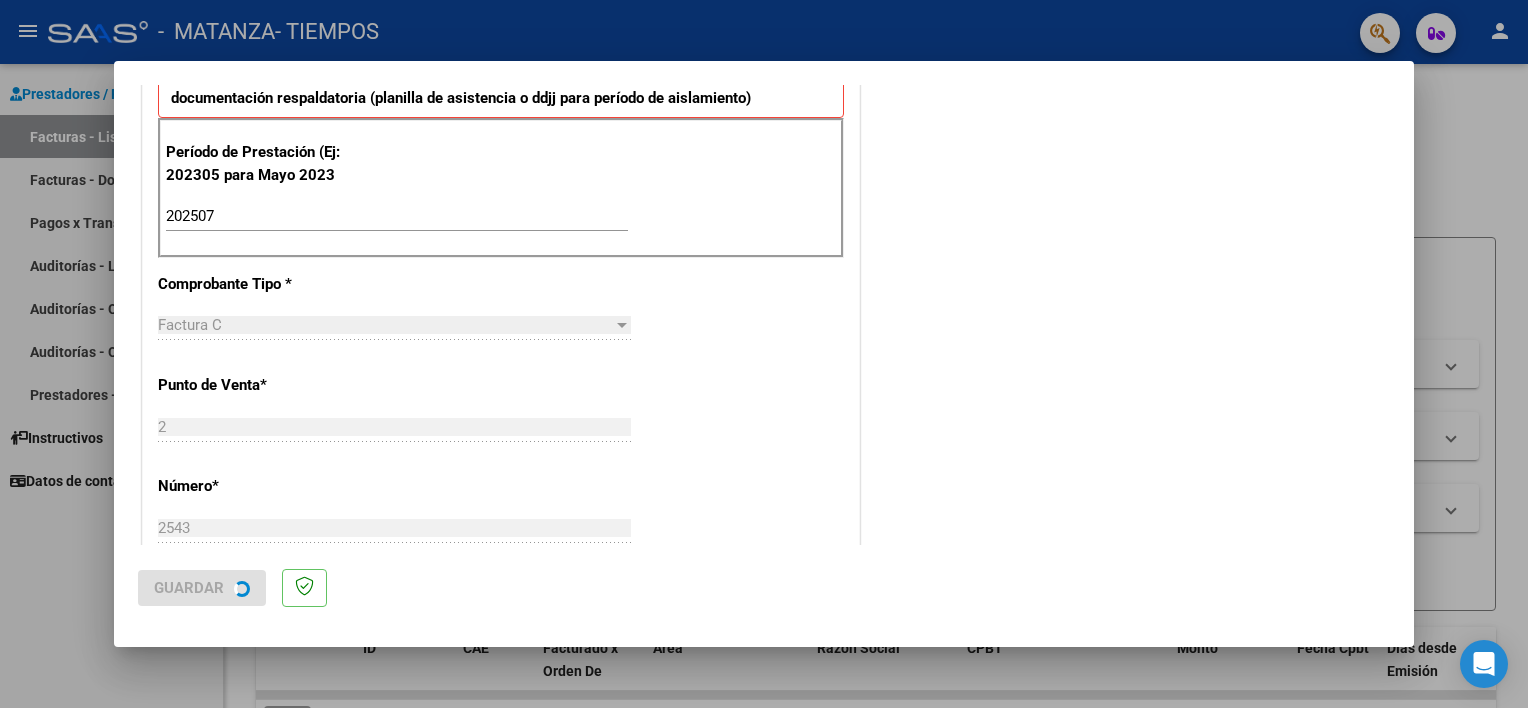 scroll, scrollTop: 0, scrollLeft: 0, axis: both 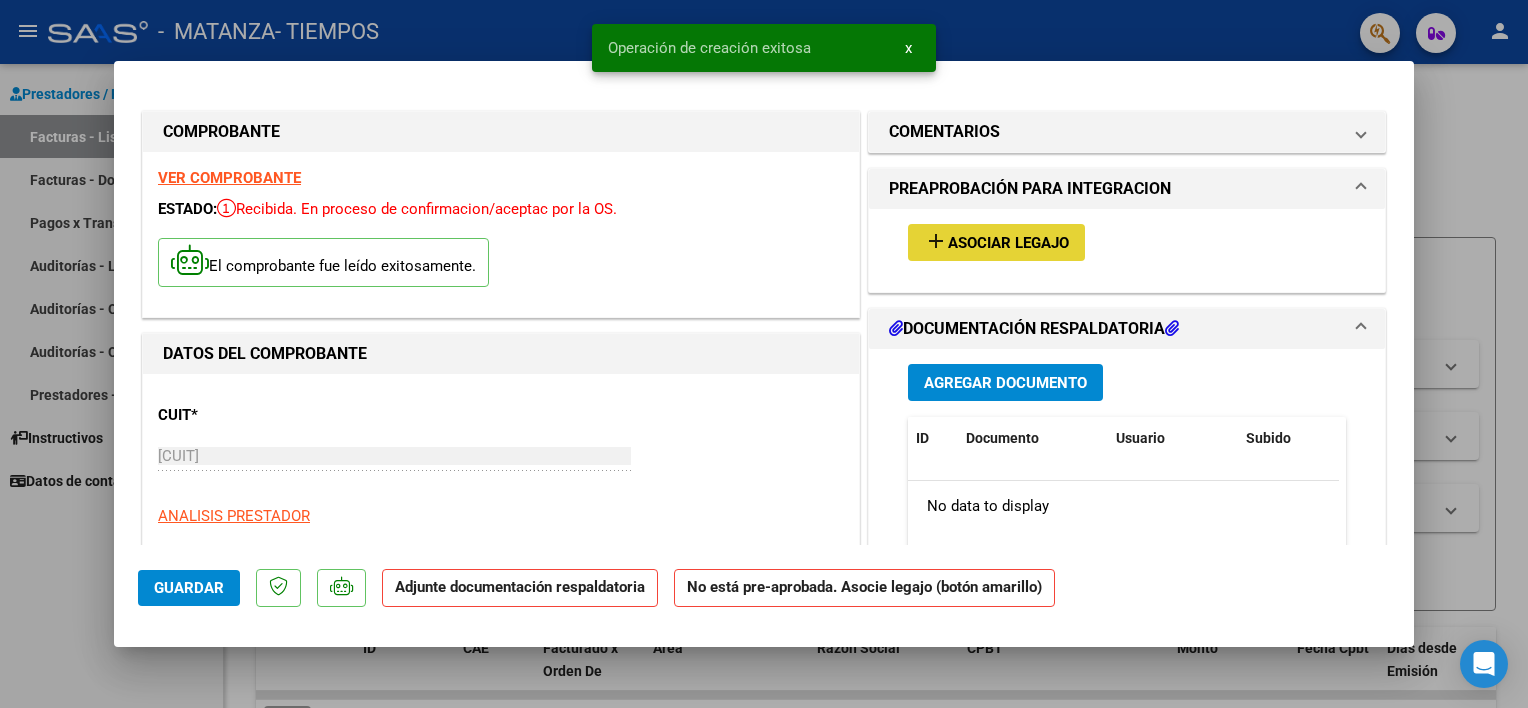 click on "add" at bounding box center (936, 241) 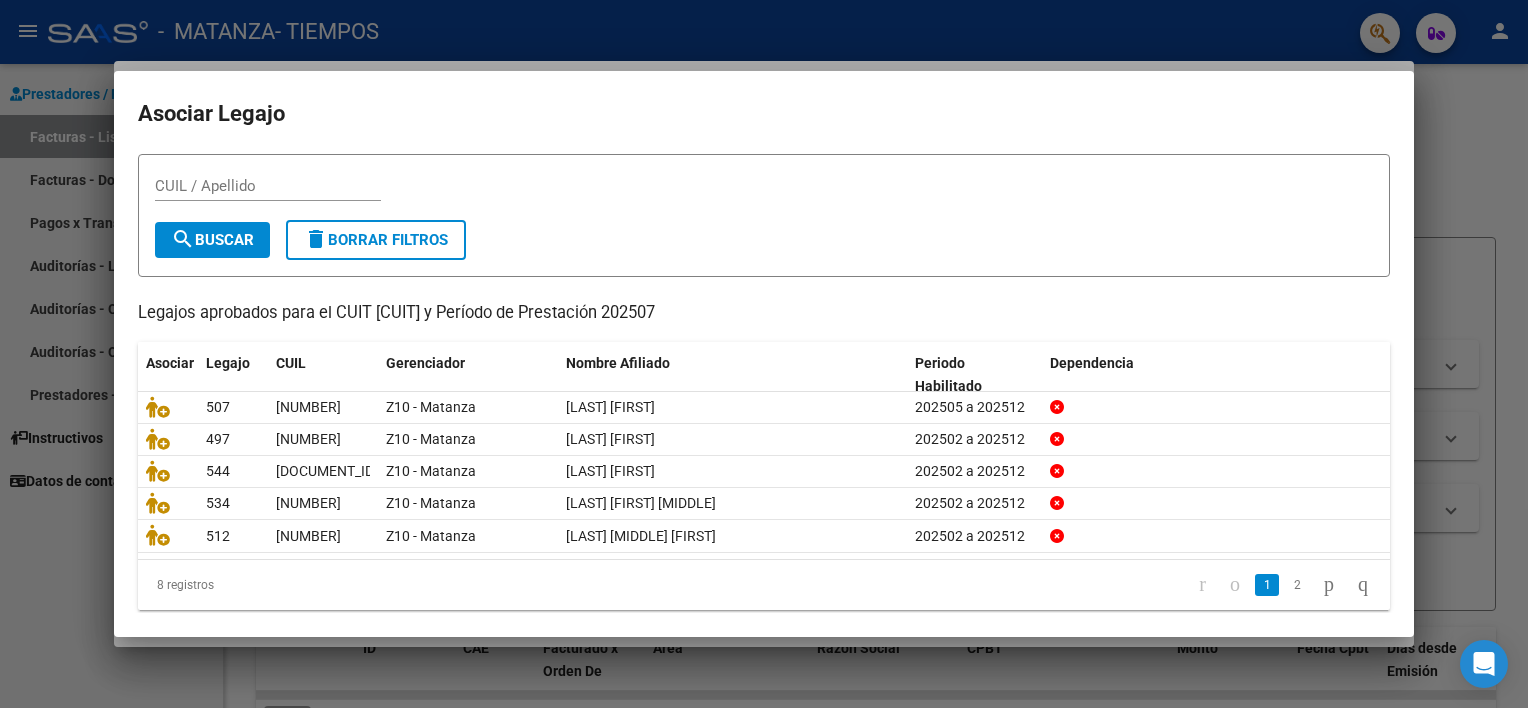 scroll, scrollTop: 59, scrollLeft: 0, axis: vertical 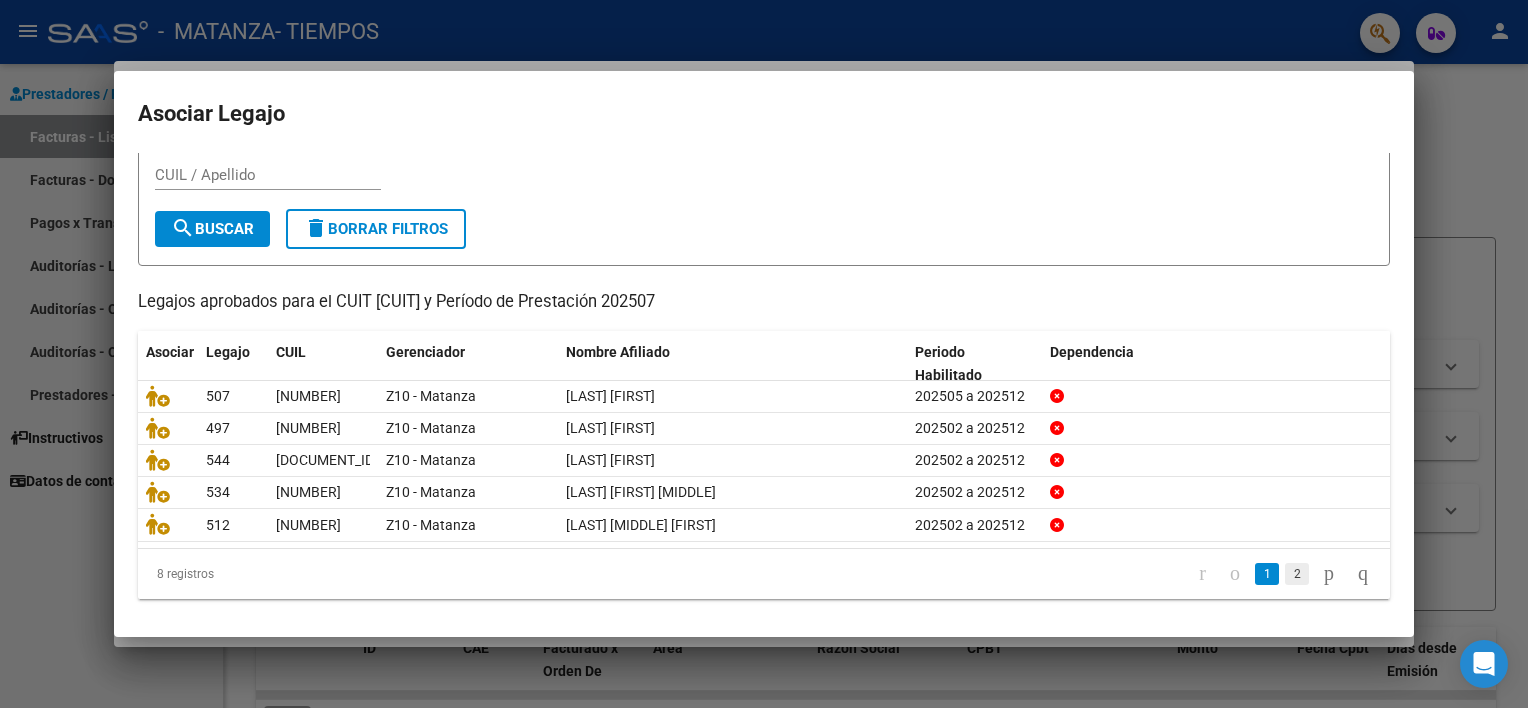 click on "2" 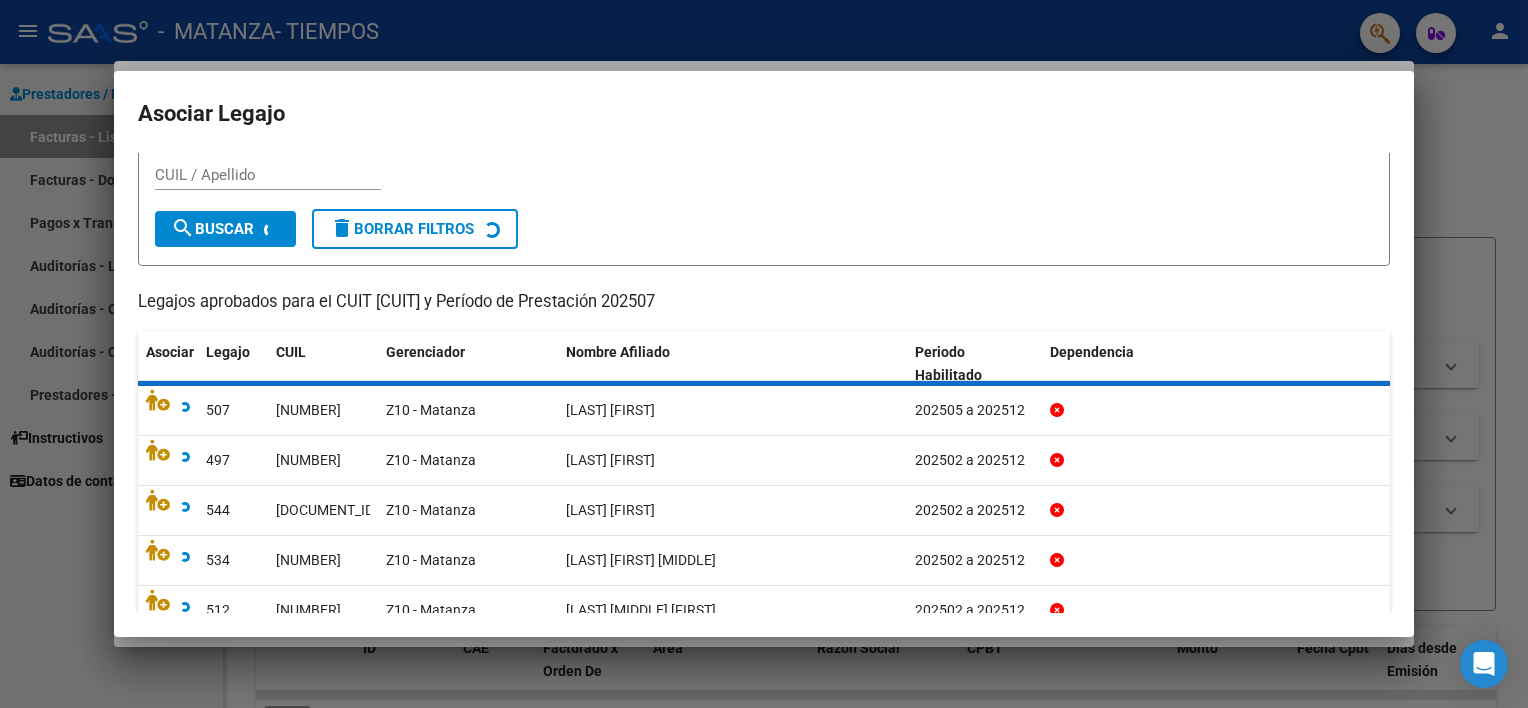 scroll, scrollTop: 0, scrollLeft: 0, axis: both 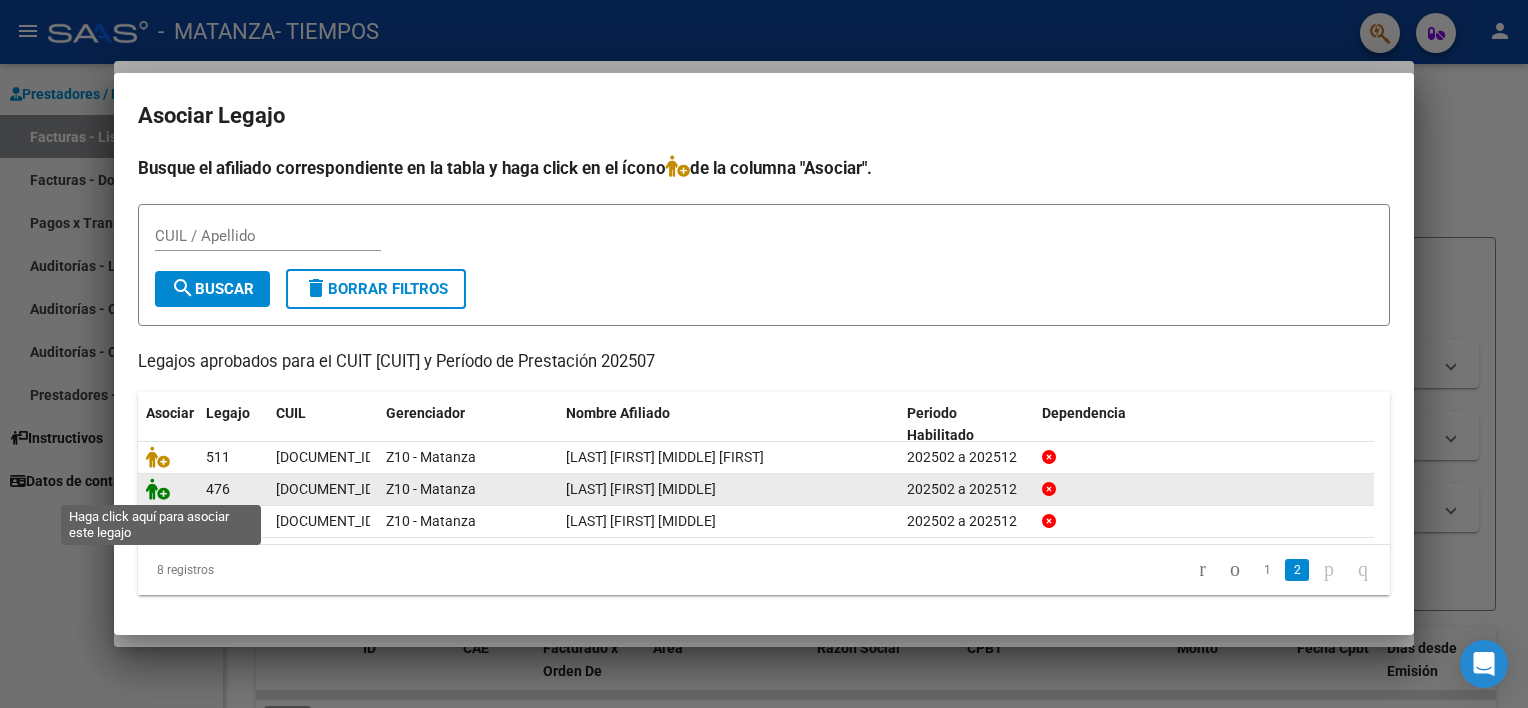 click 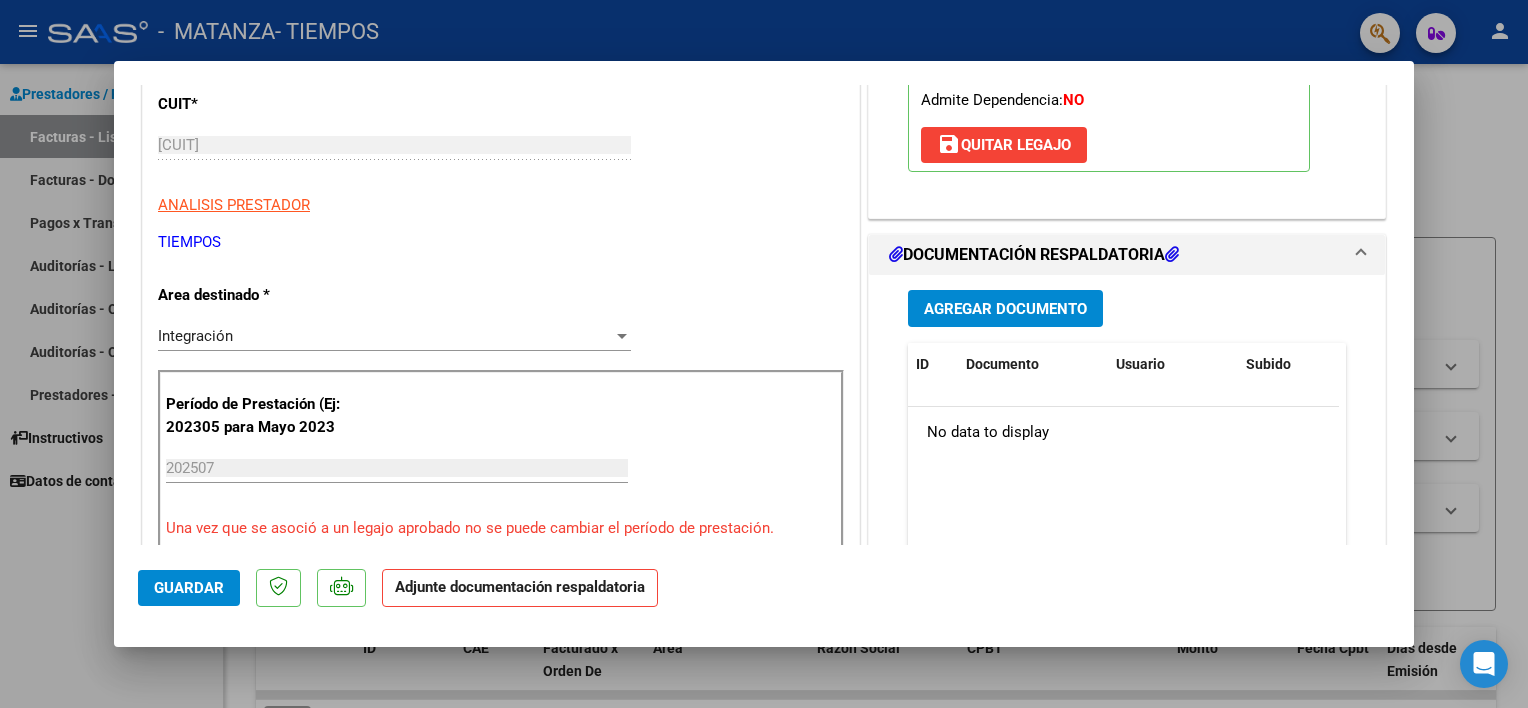 scroll, scrollTop: 463, scrollLeft: 0, axis: vertical 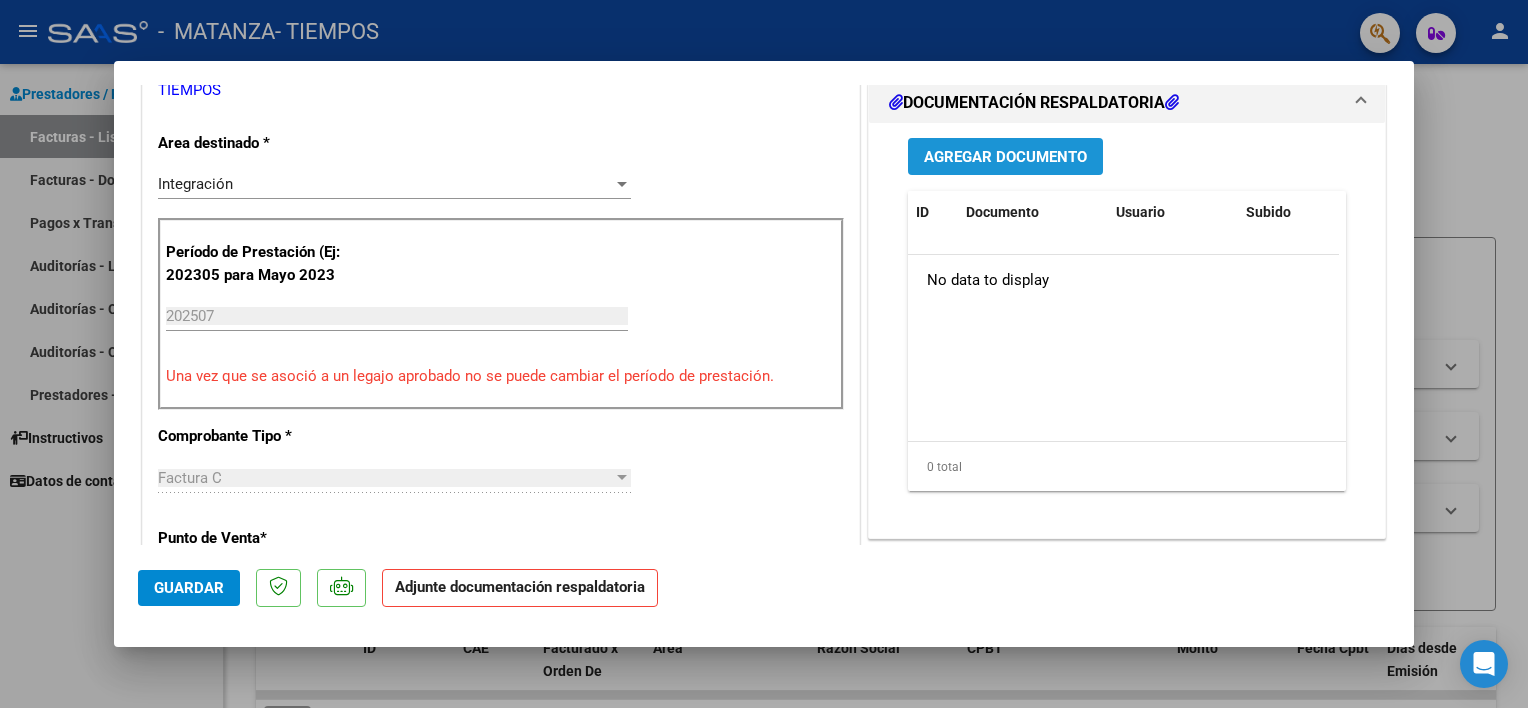 click on "Agregar Documento" at bounding box center [1005, 157] 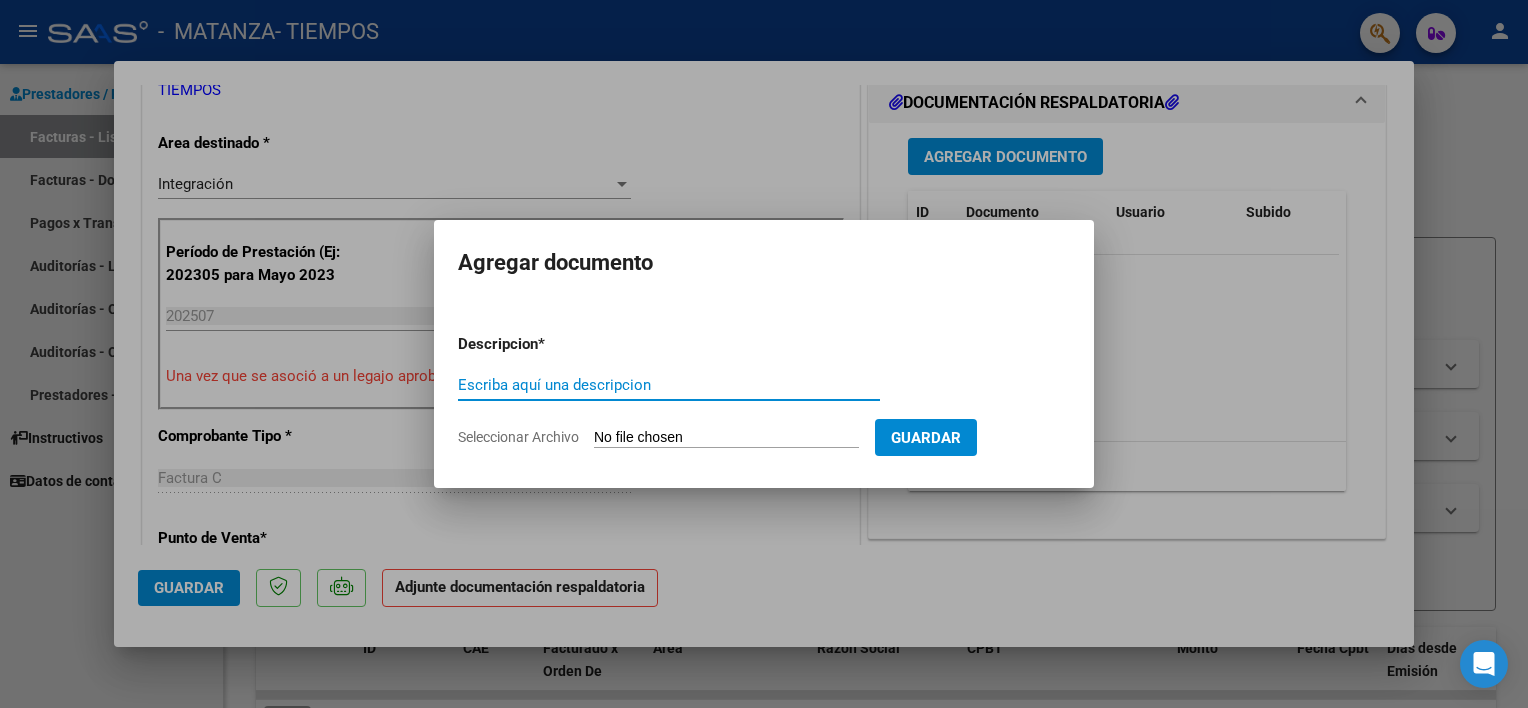 click on "Escriba aquí una descripcion" at bounding box center (669, 385) 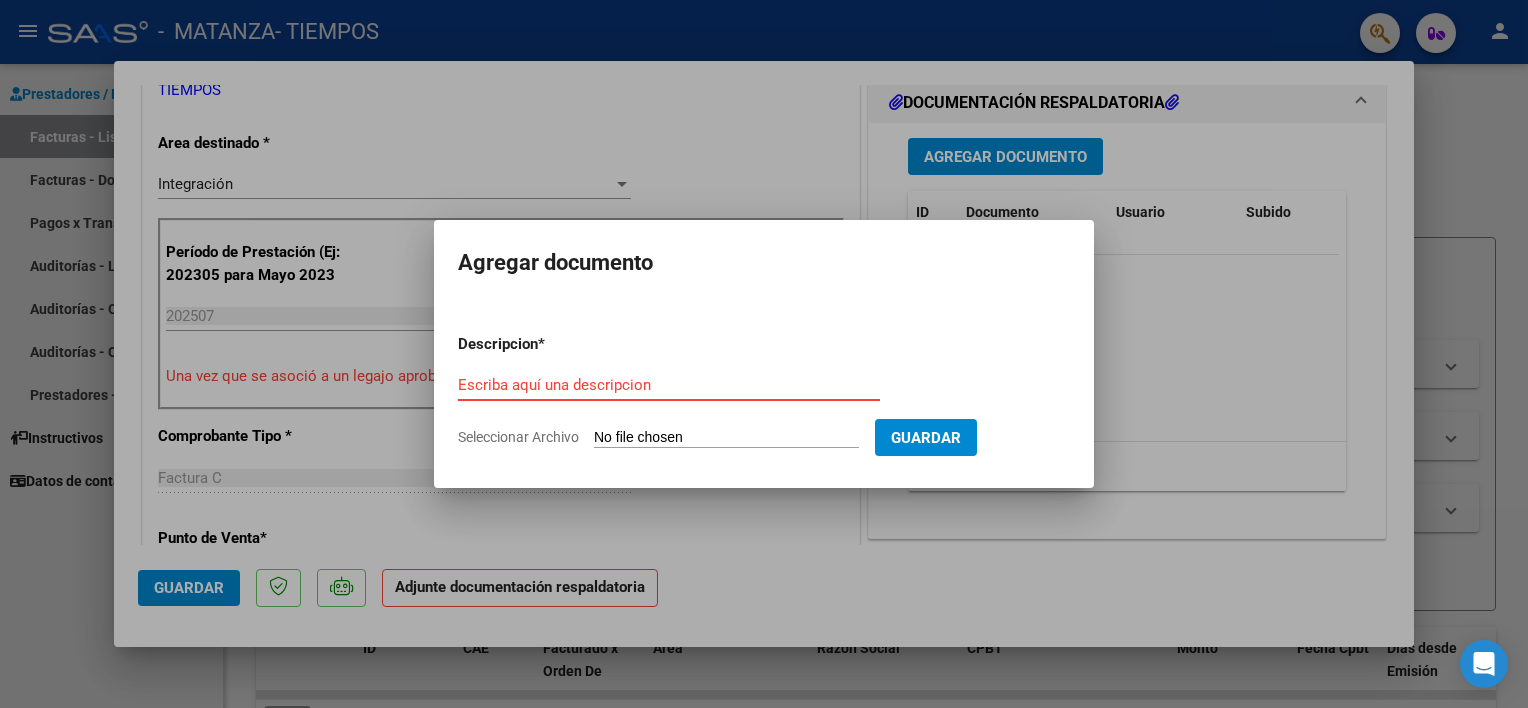 click on "Escriba aquí una descripcion" at bounding box center [669, 385] 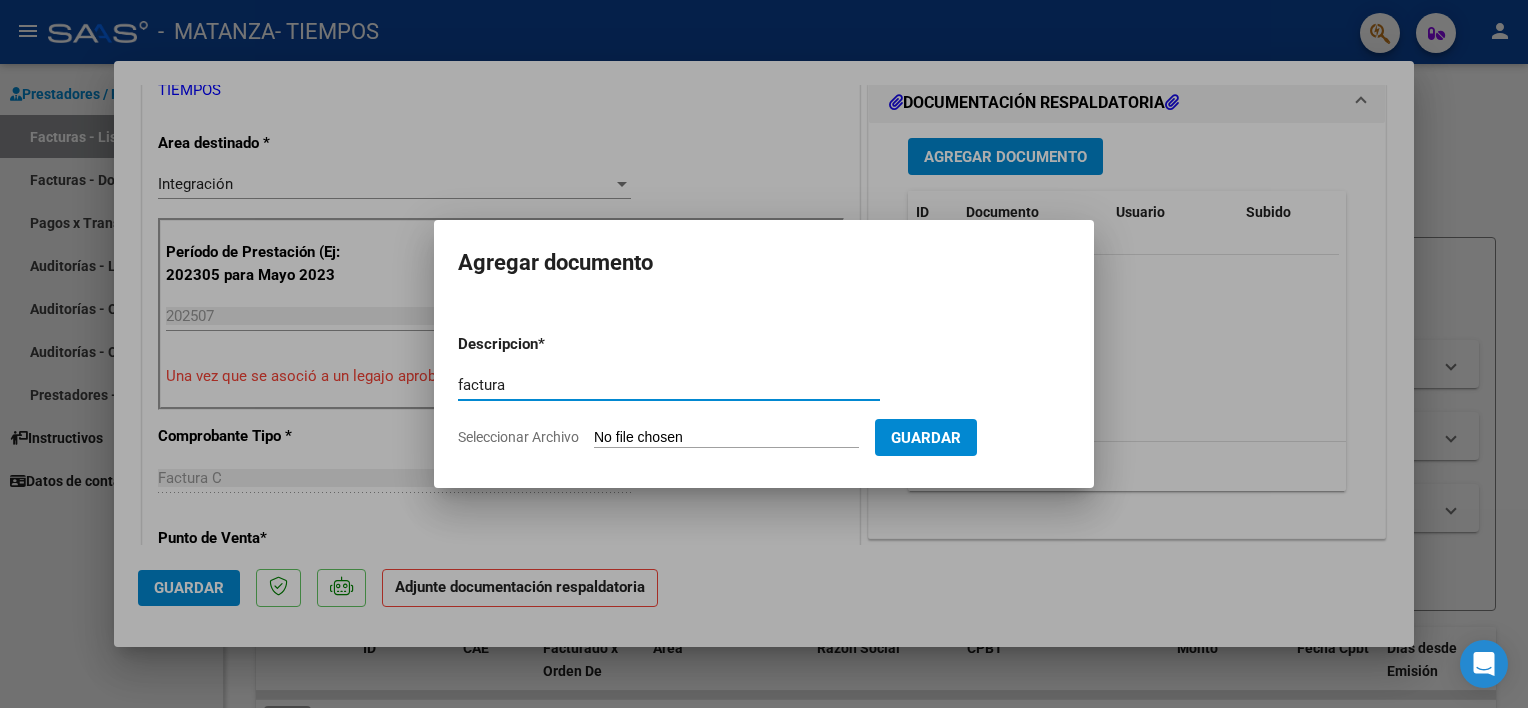 type on "factura" 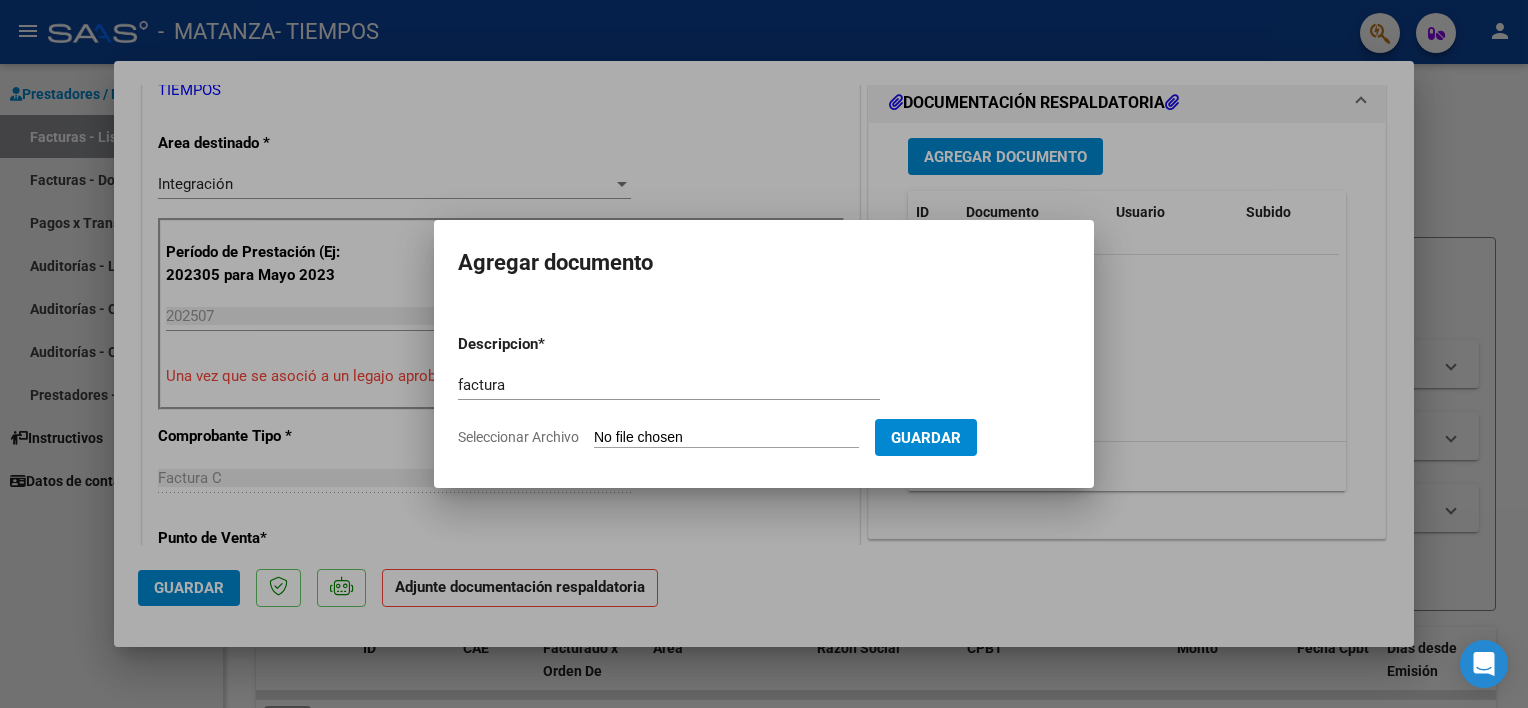 click on "Seleccionar Archivo" at bounding box center [726, 438] 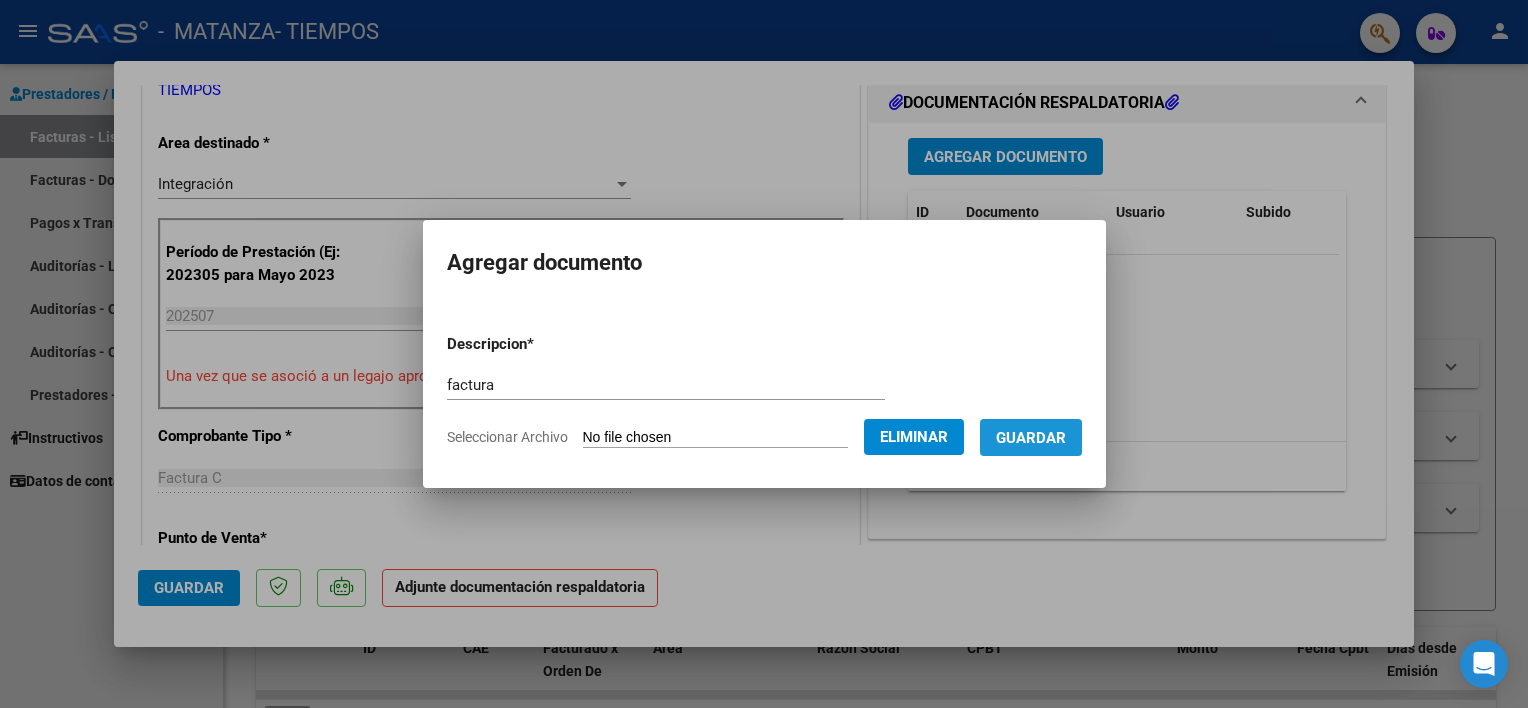 click on "Guardar" at bounding box center (1031, 438) 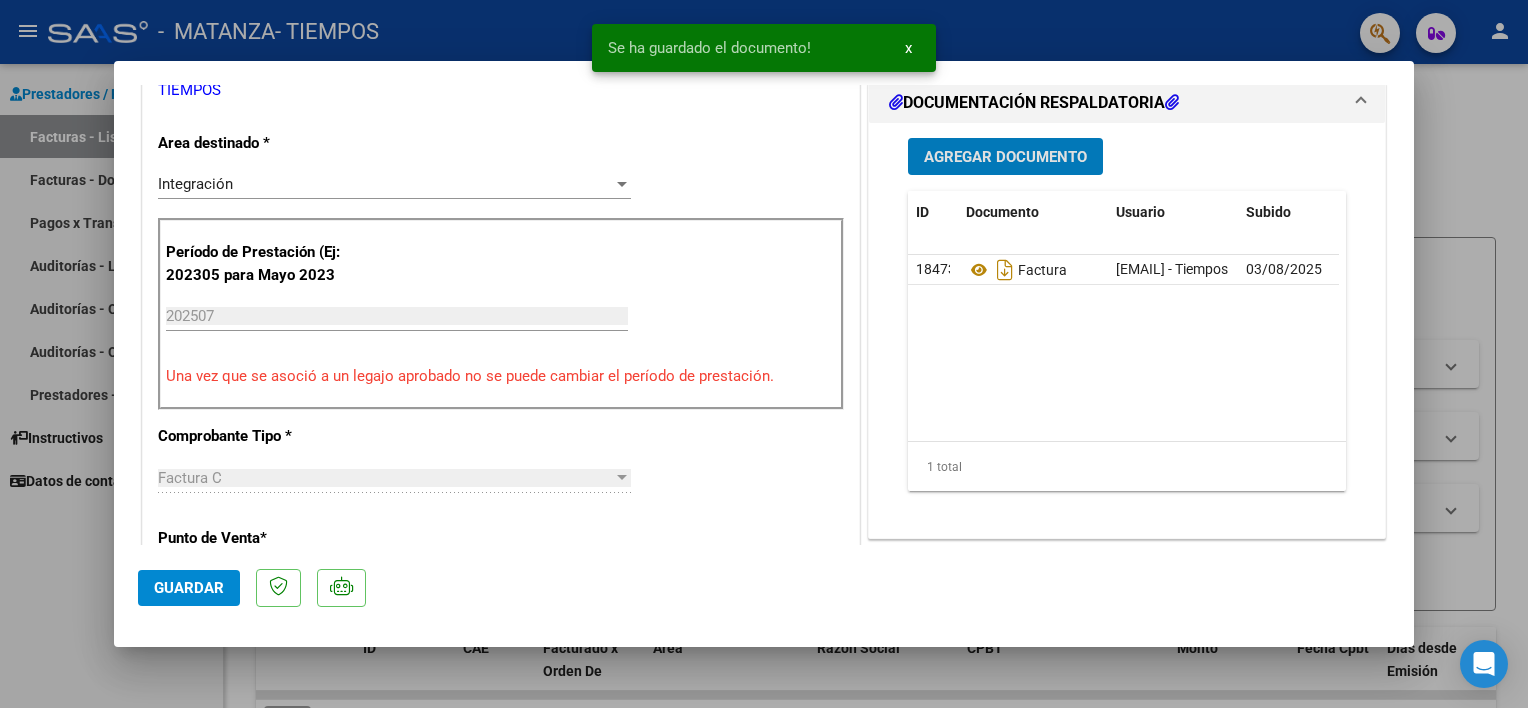 click on "Agregar Documento" at bounding box center (1005, 156) 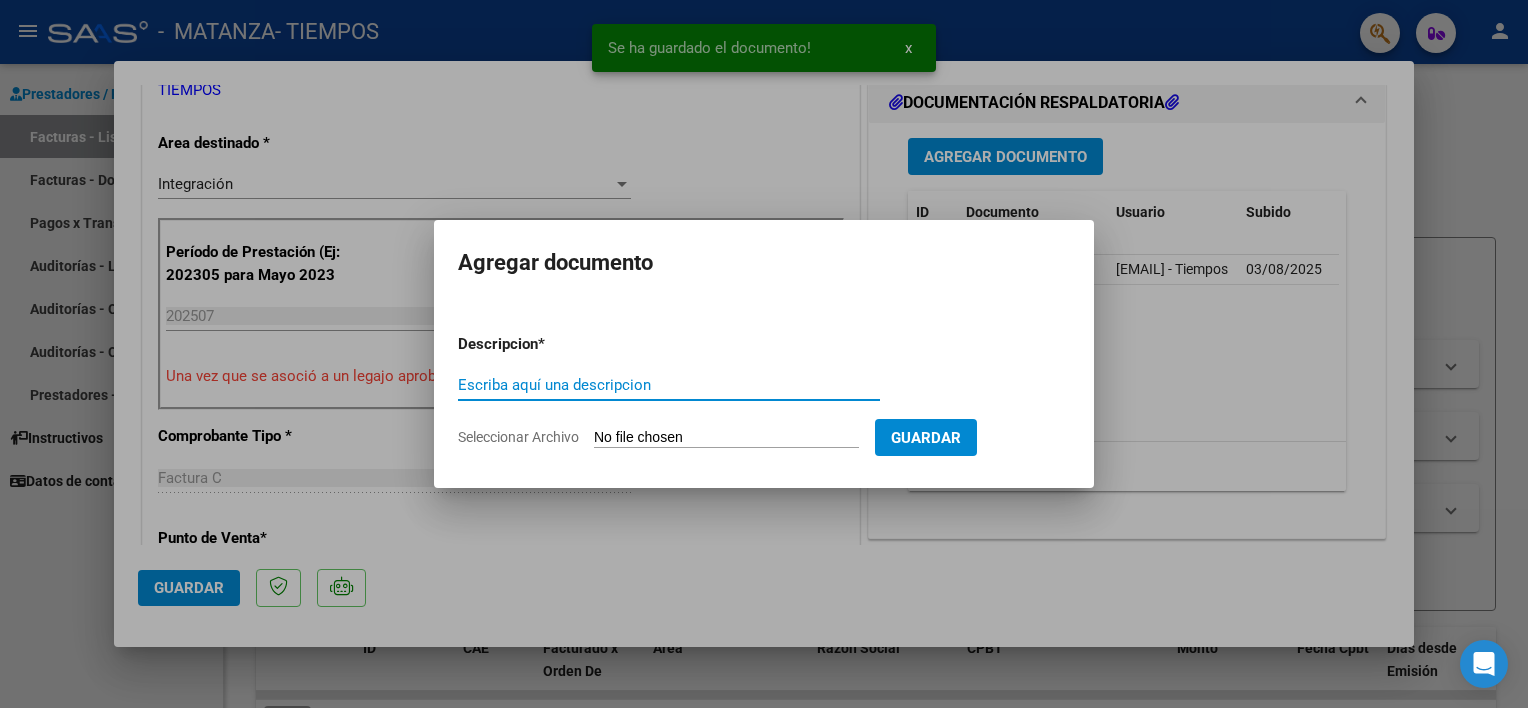 click on "Escriba aquí una descripcion" at bounding box center [669, 385] 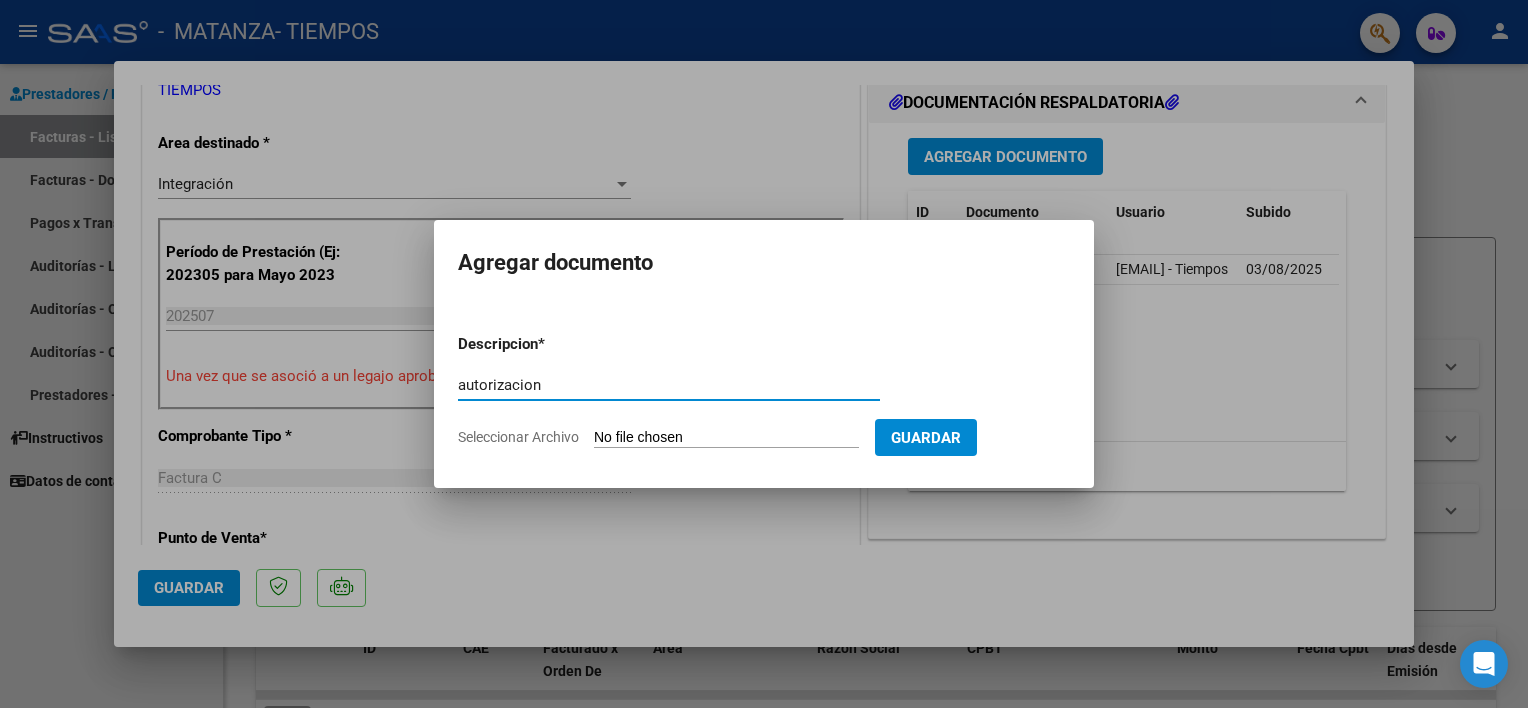 type on "autorizacion" 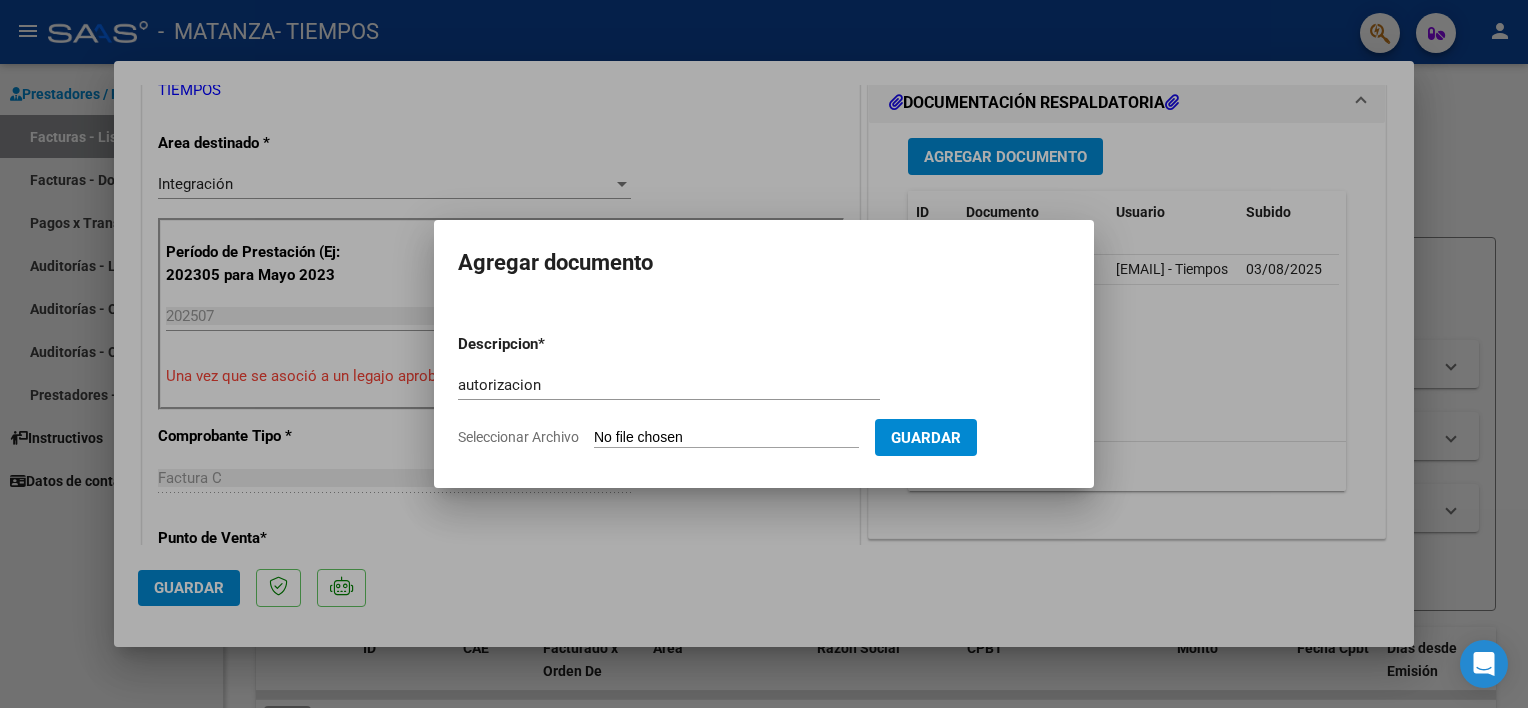 click on "Descripcion  *   autorizacion Escriba aquí una descripcion  Seleccionar Archivo Guardar" at bounding box center (764, 391) 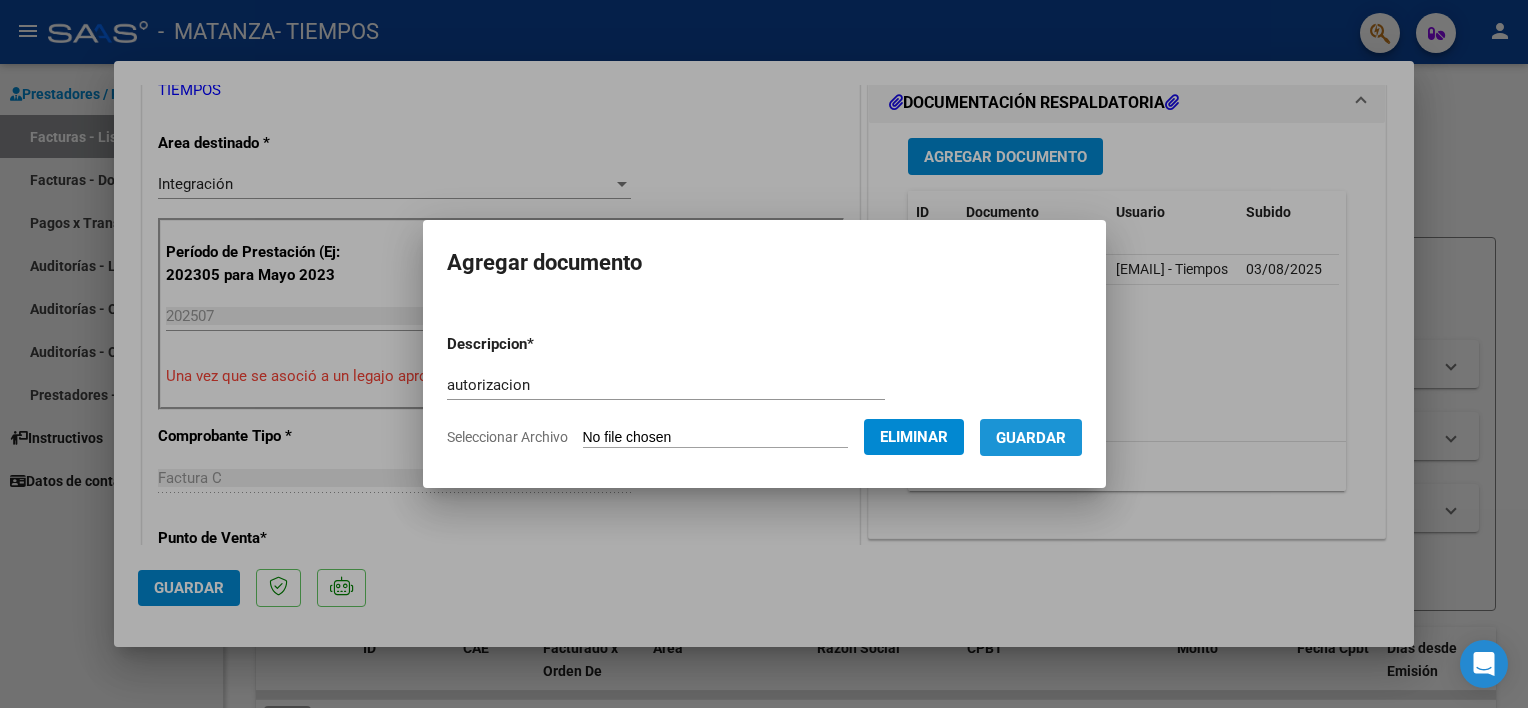 click on "Guardar" at bounding box center (1031, 438) 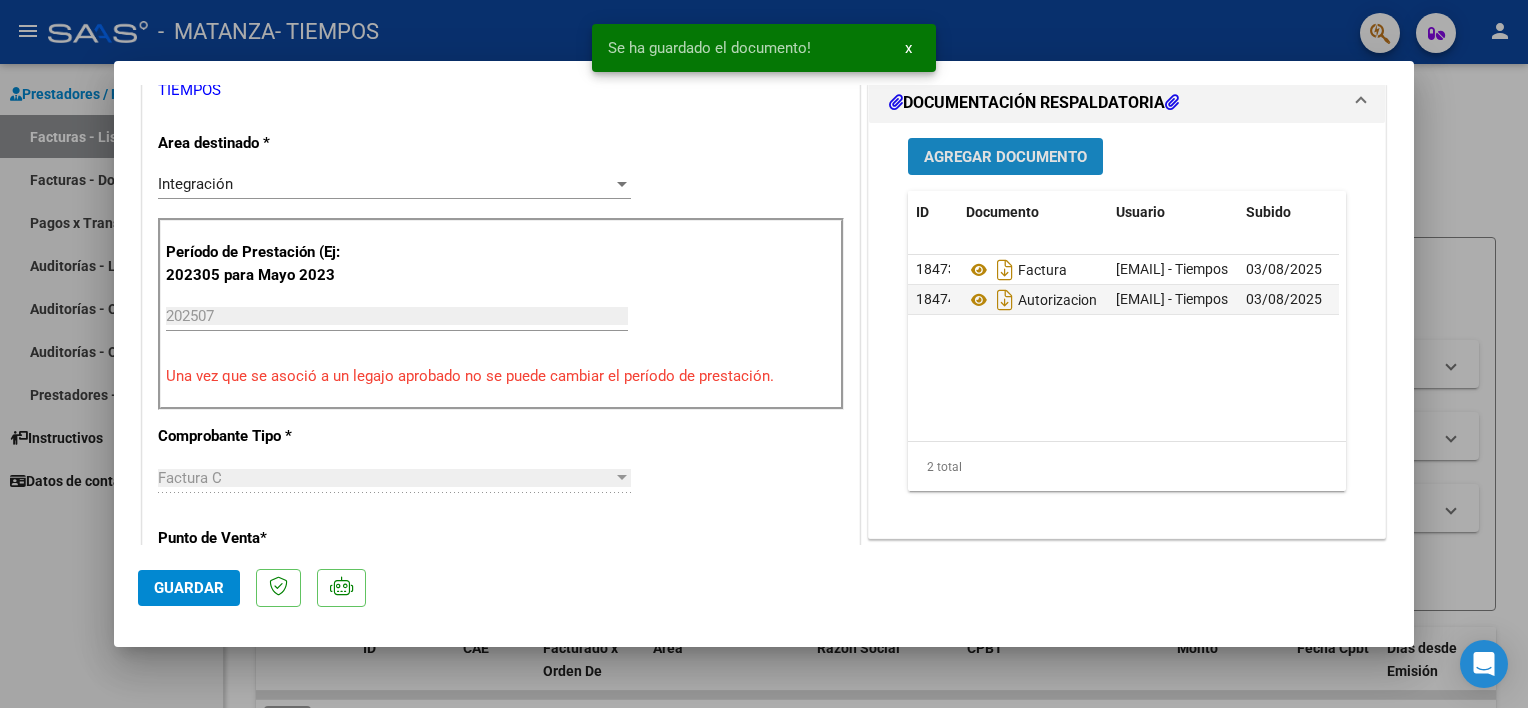 click on "Agregar Documento" at bounding box center [1005, 157] 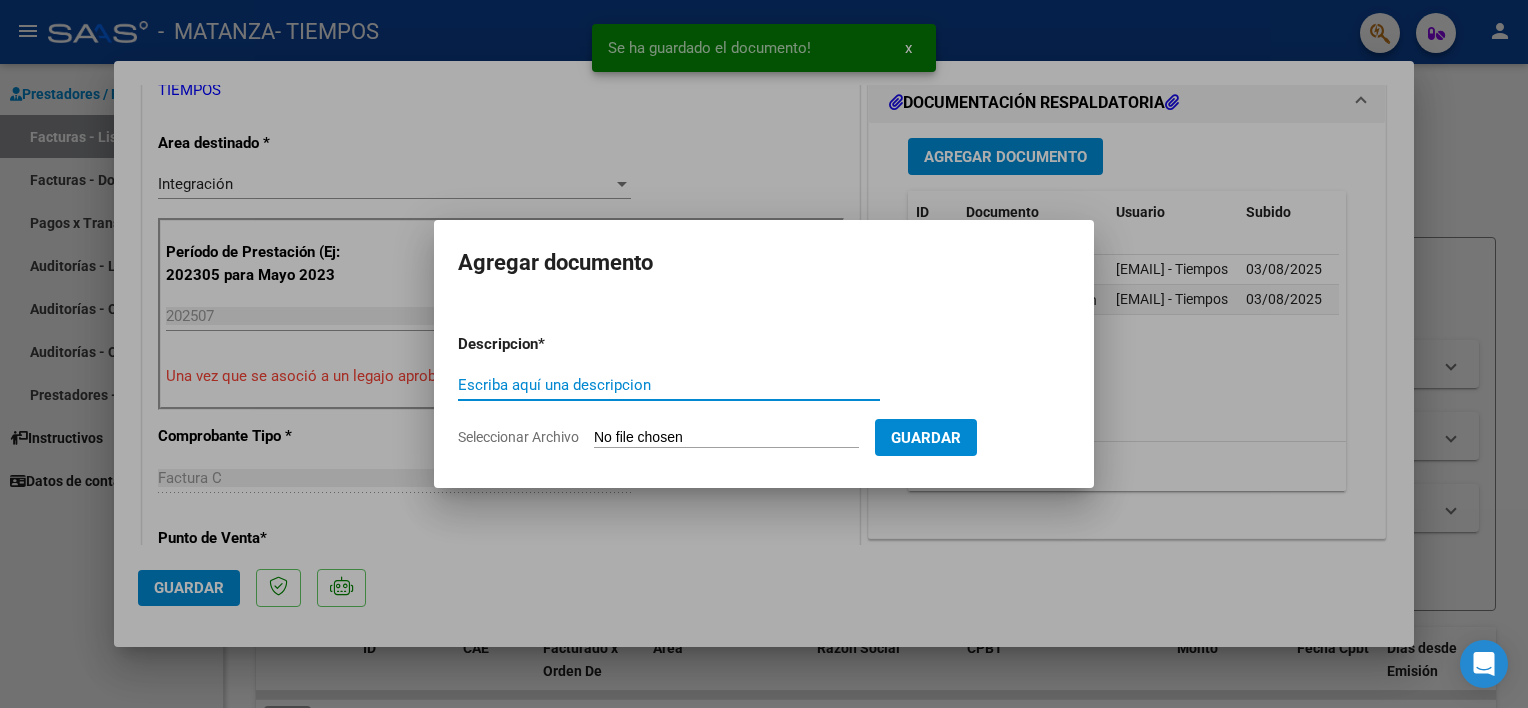 click on "Escriba aquí una descripcion" at bounding box center (669, 385) 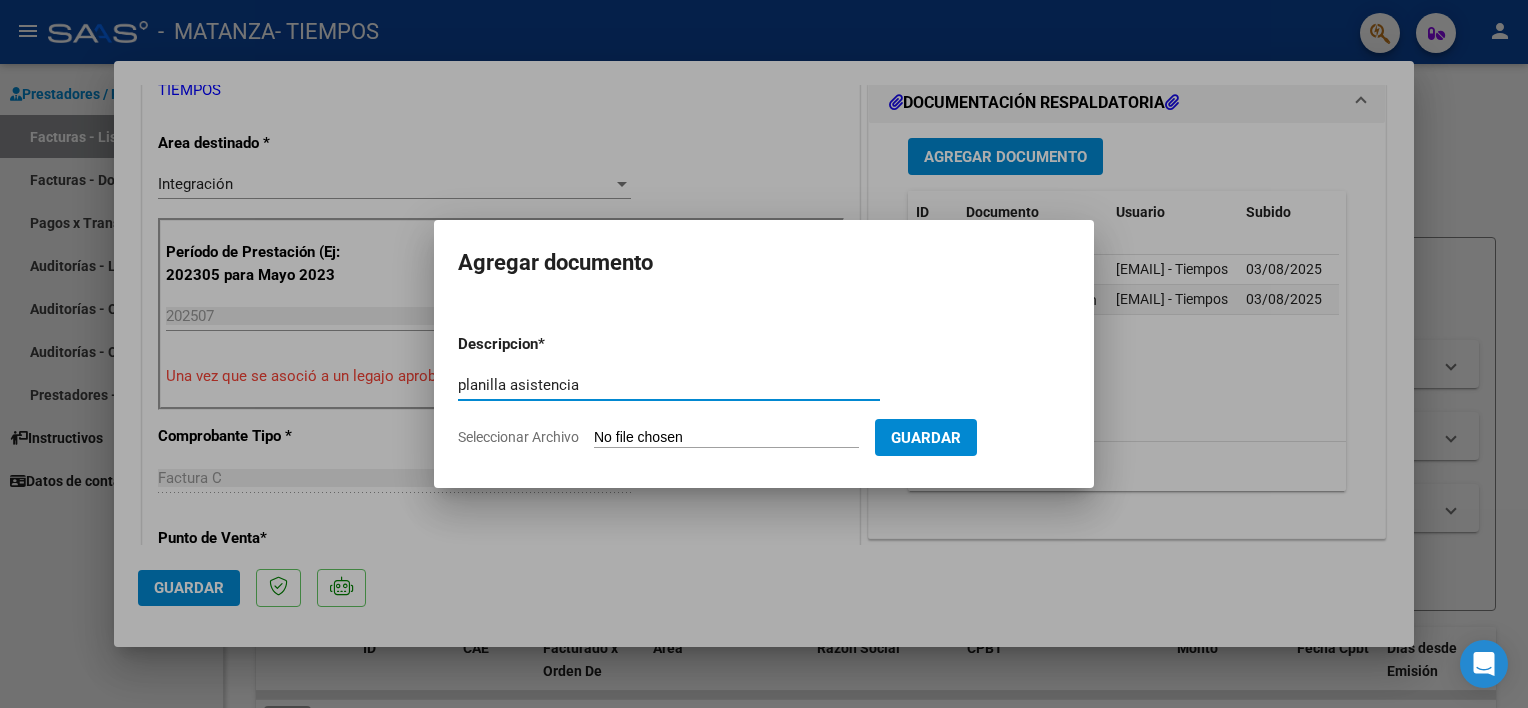 type on "planilla asistencia" 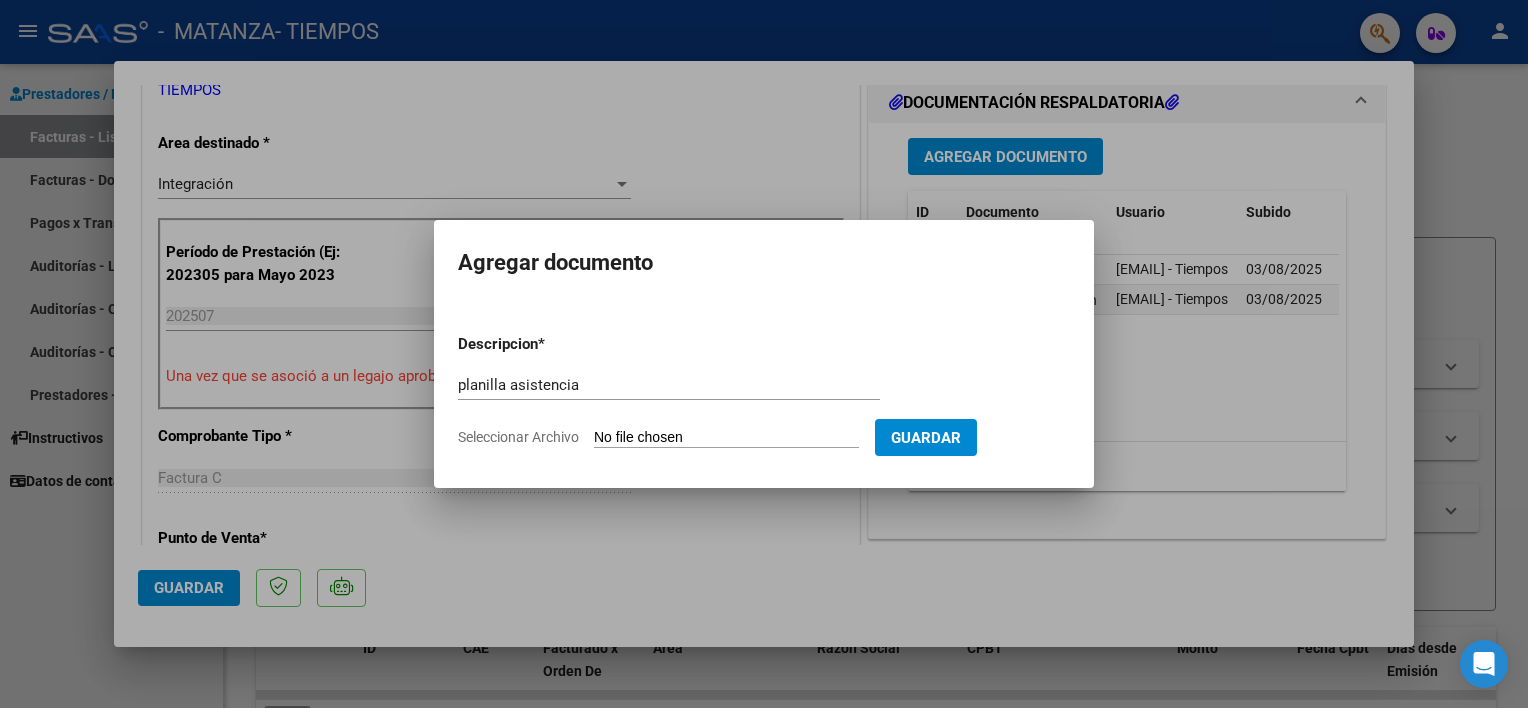 click on "Seleccionar Archivo" at bounding box center [726, 438] 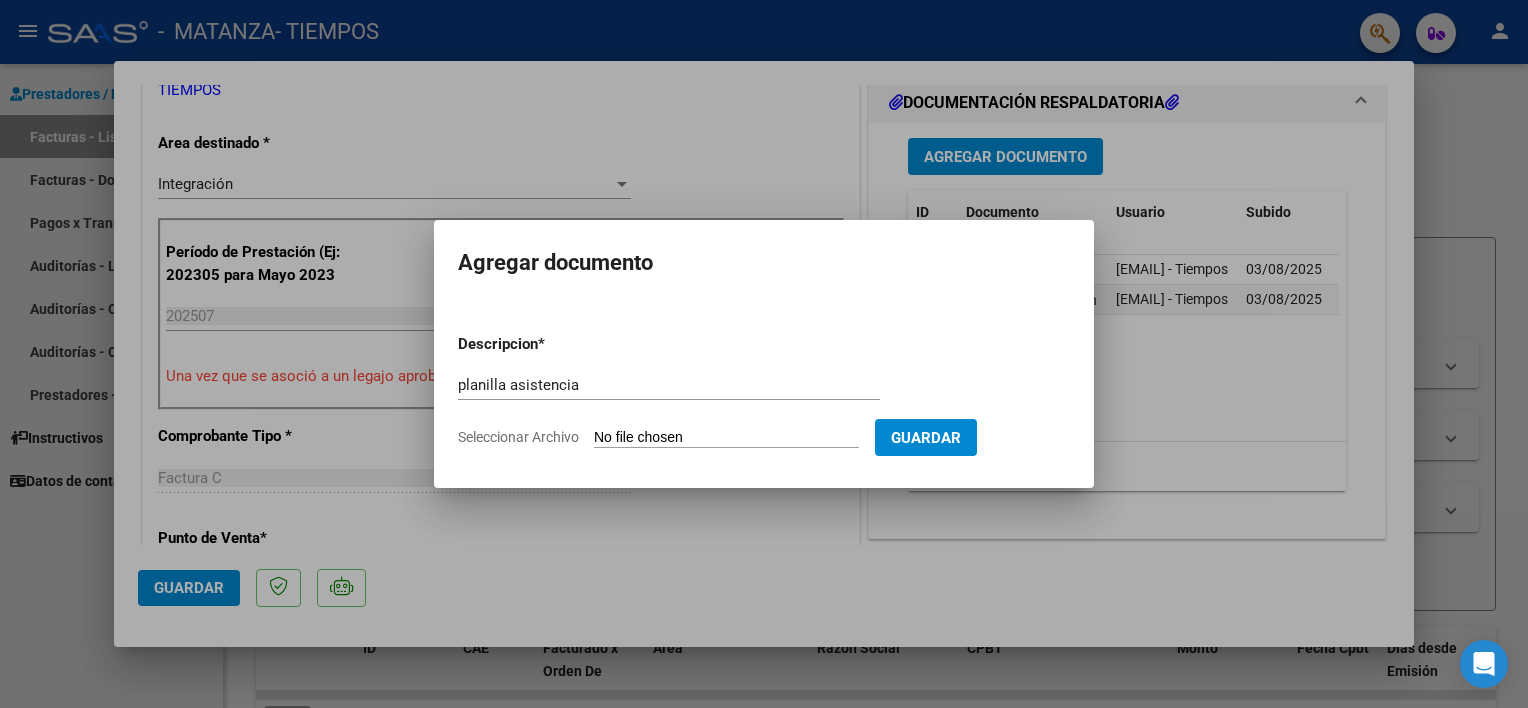 type on "C:\fakepath\planilla [LAST] [FIRST] [MIDDLE] julio25.pdf" 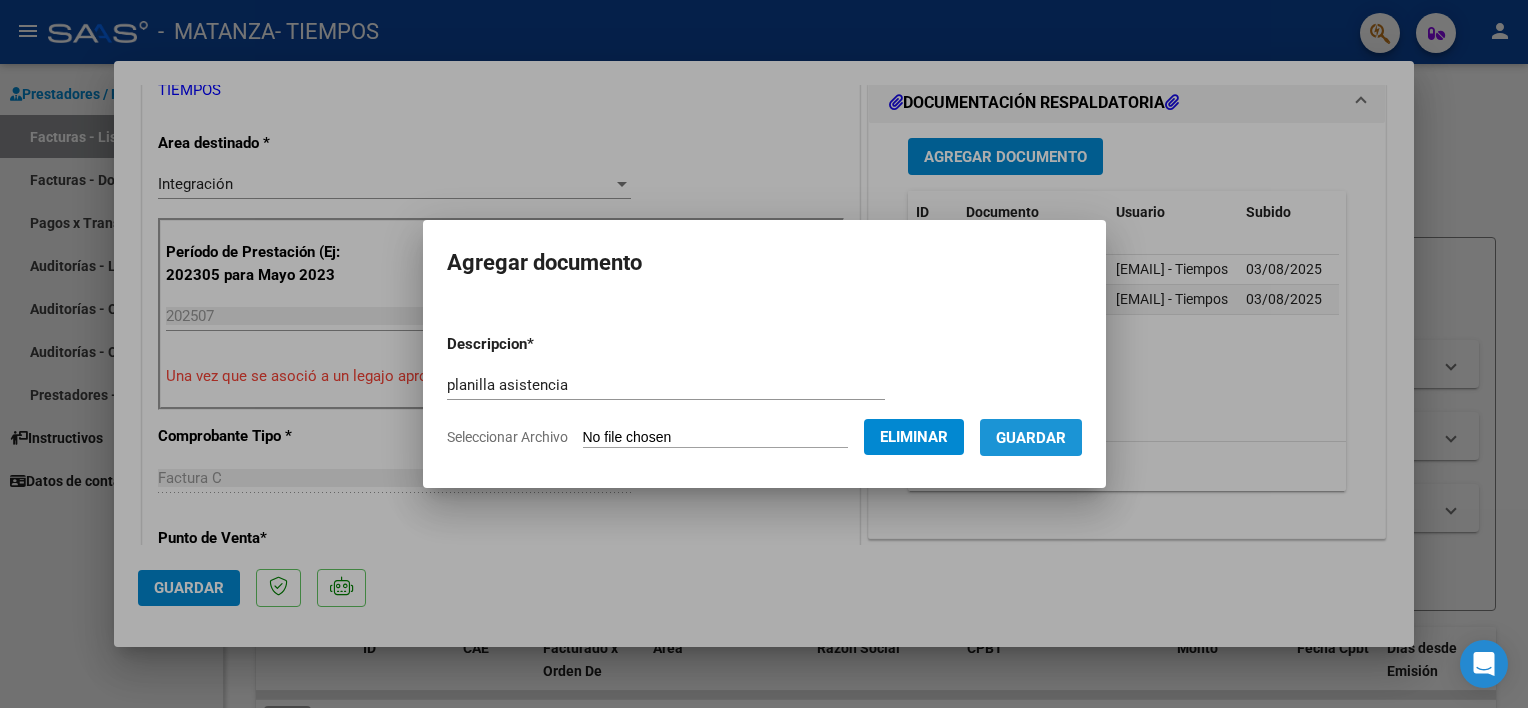 click on "Guardar" at bounding box center [1031, 438] 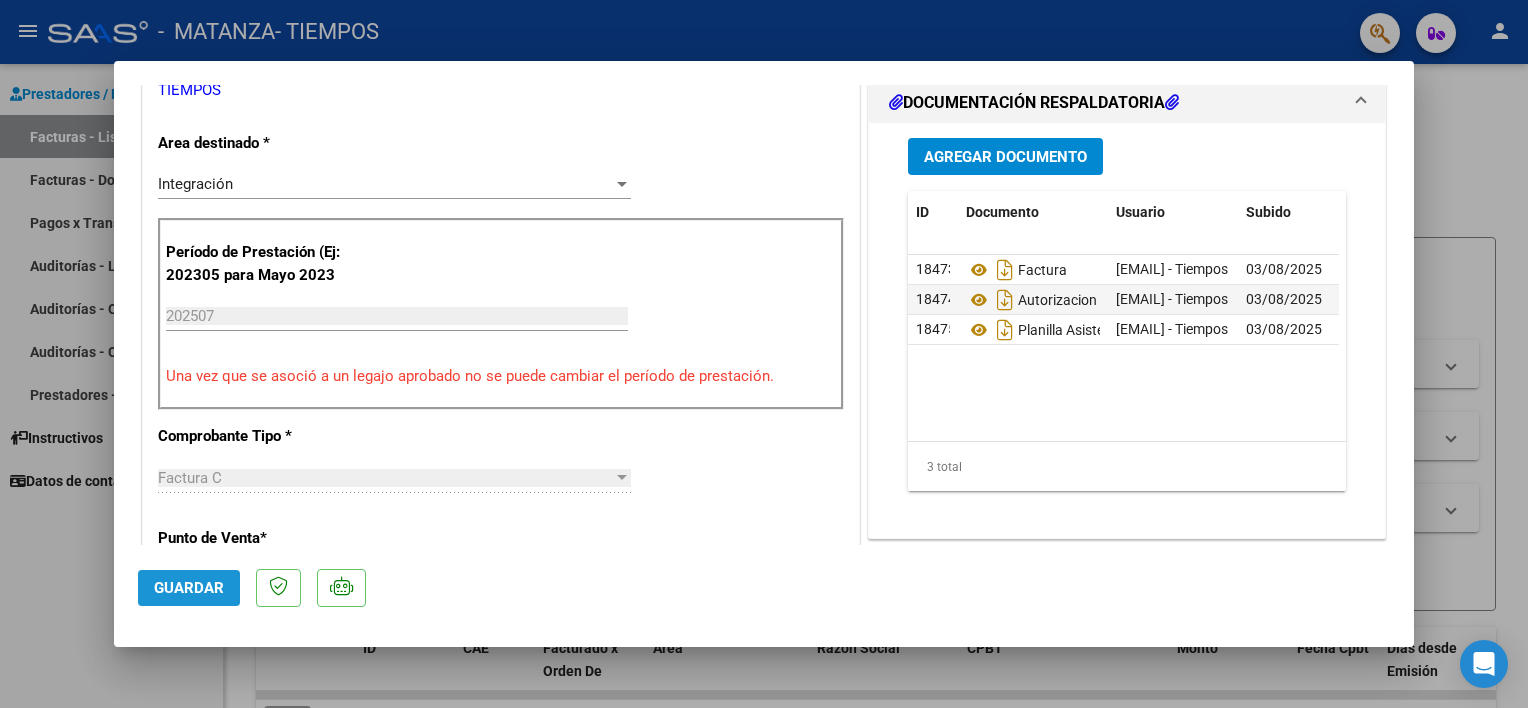 click on "Guardar" 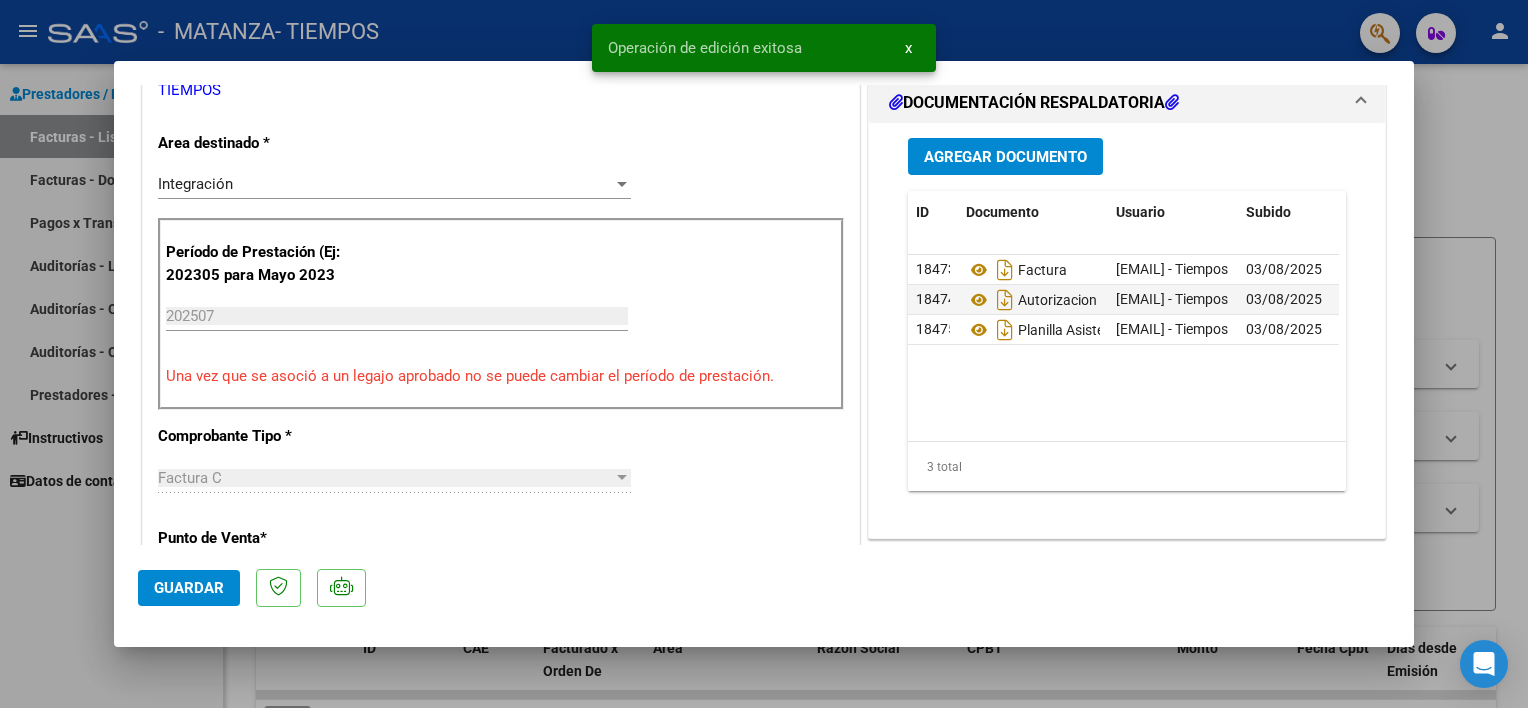 click at bounding box center (764, 354) 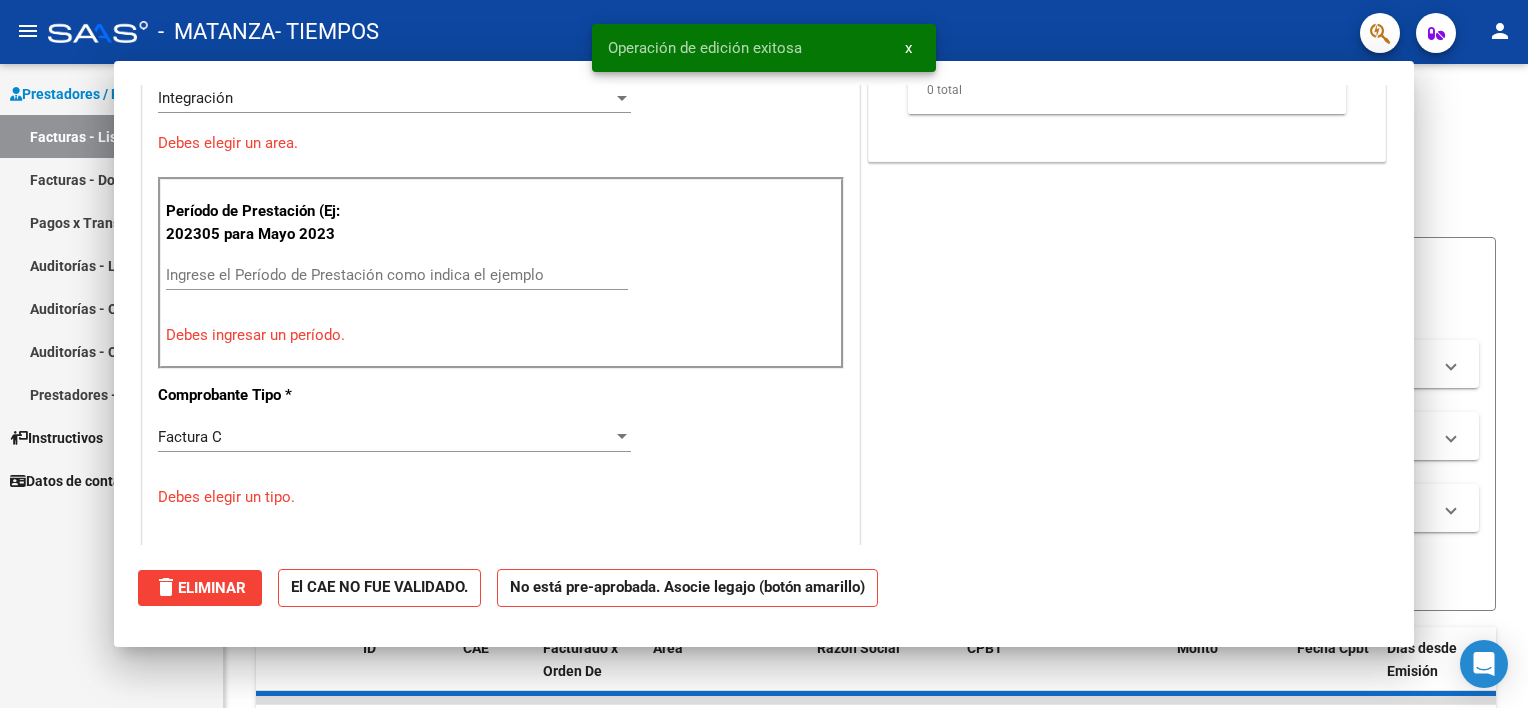 scroll, scrollTop: 377, scrollLeft: 0, axis: vertical 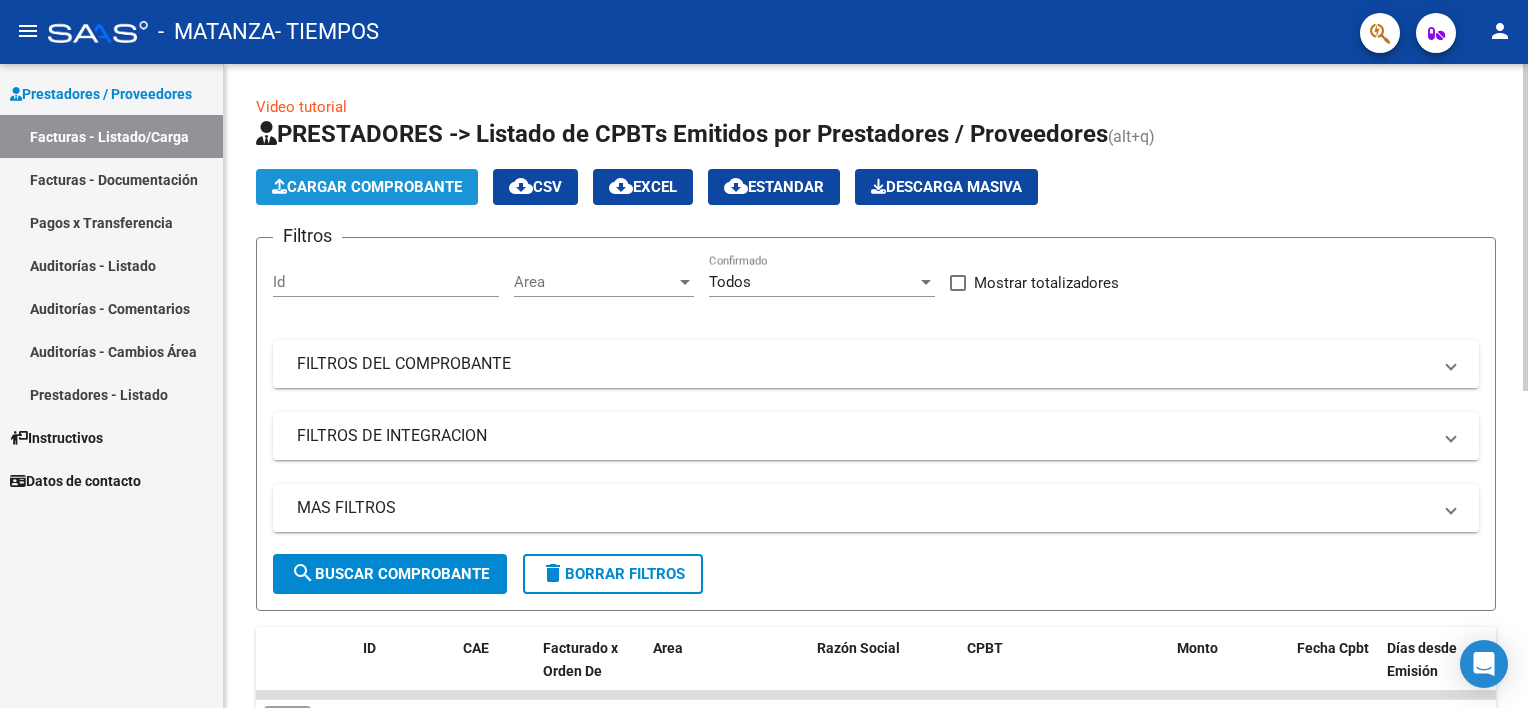 click on "Cargar Comprobante" 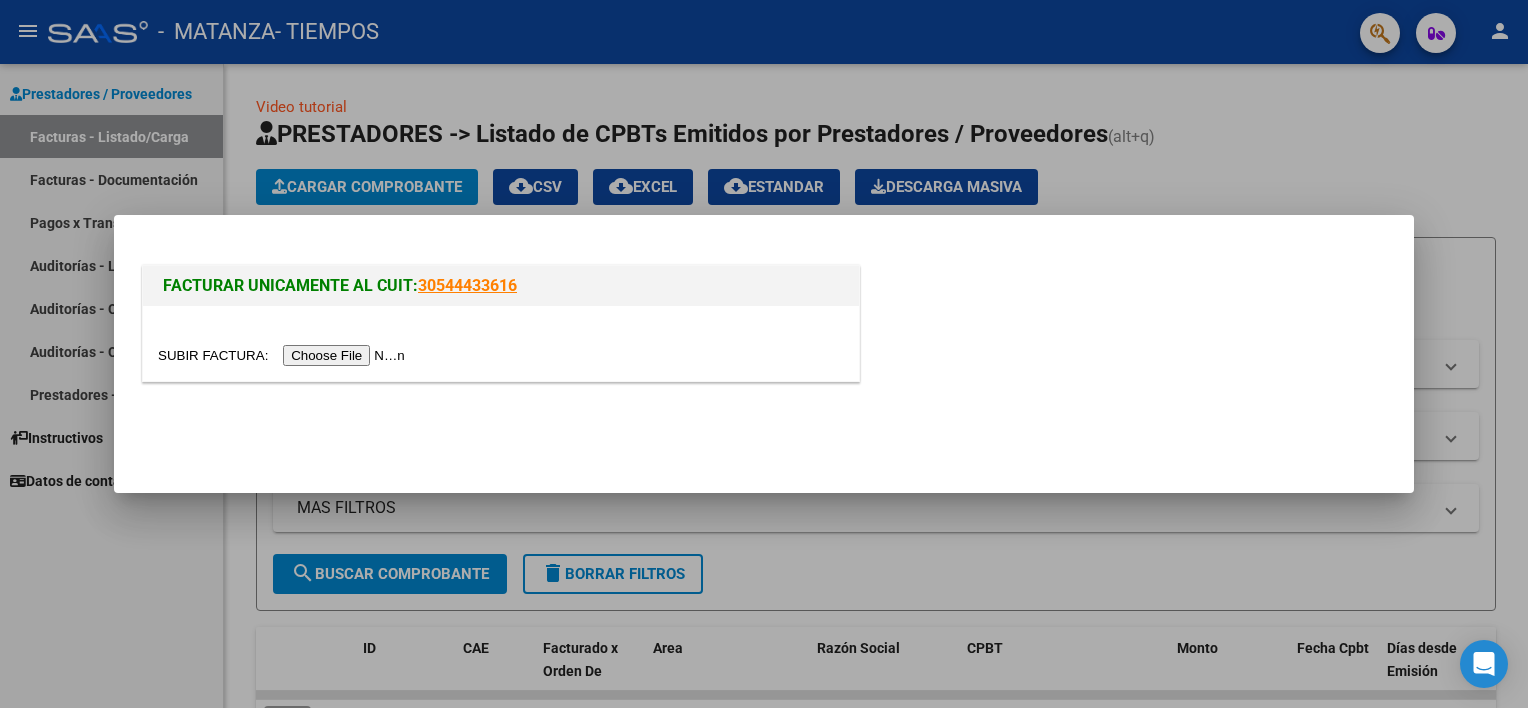 click at bounding box center (284, 355) 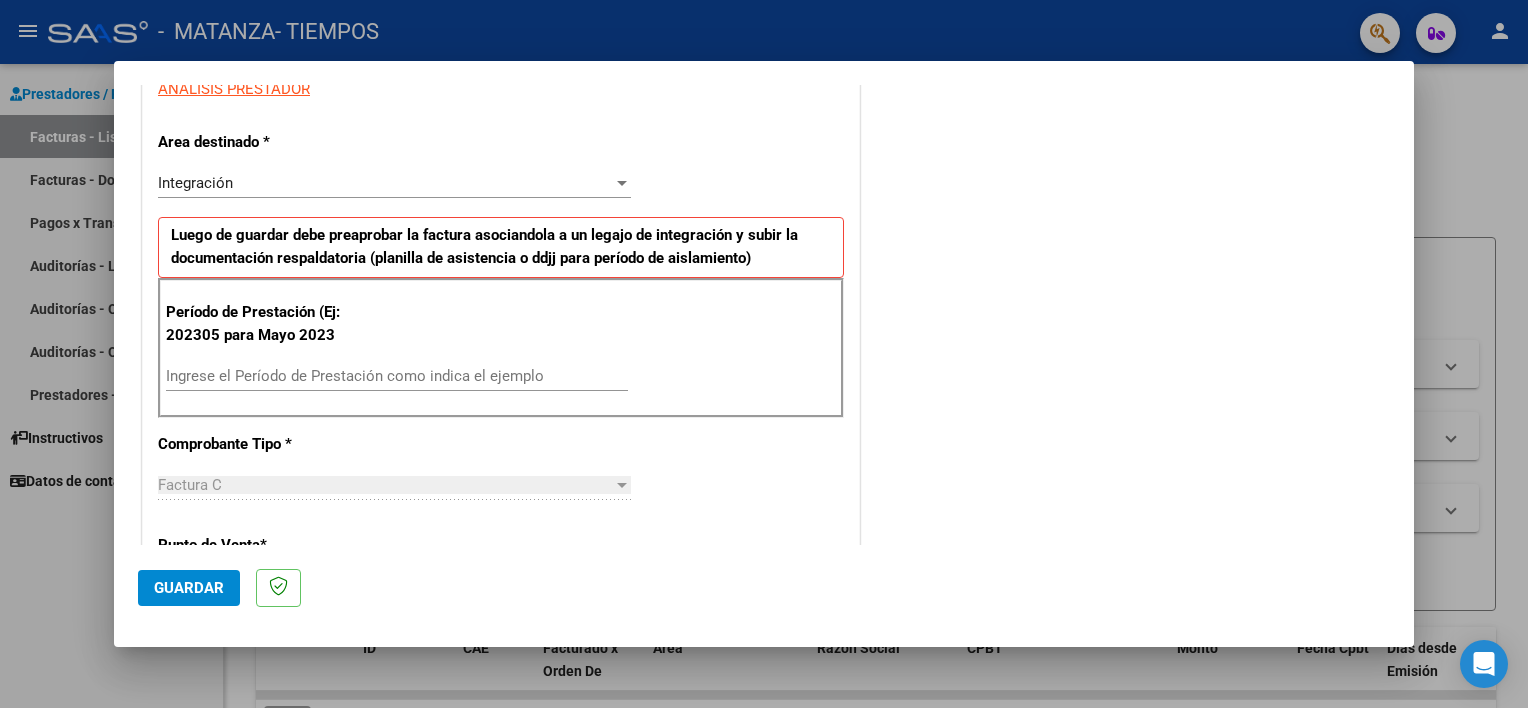scroll, scrollTop: 425, scrollLeft: 0, axis: vertical 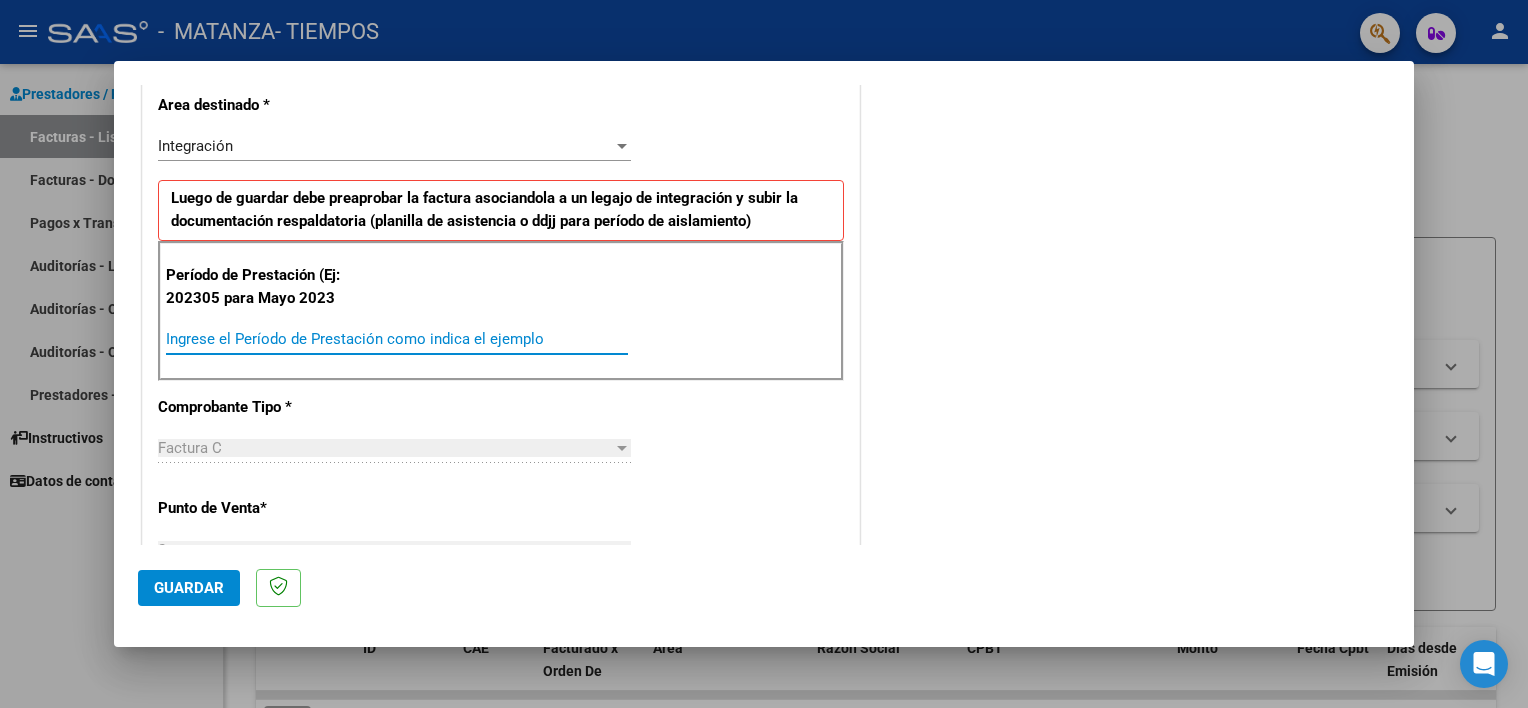 click on "Ingrese el Período de Prestación como indica el ejemplo" at bounding box center (397, 339) 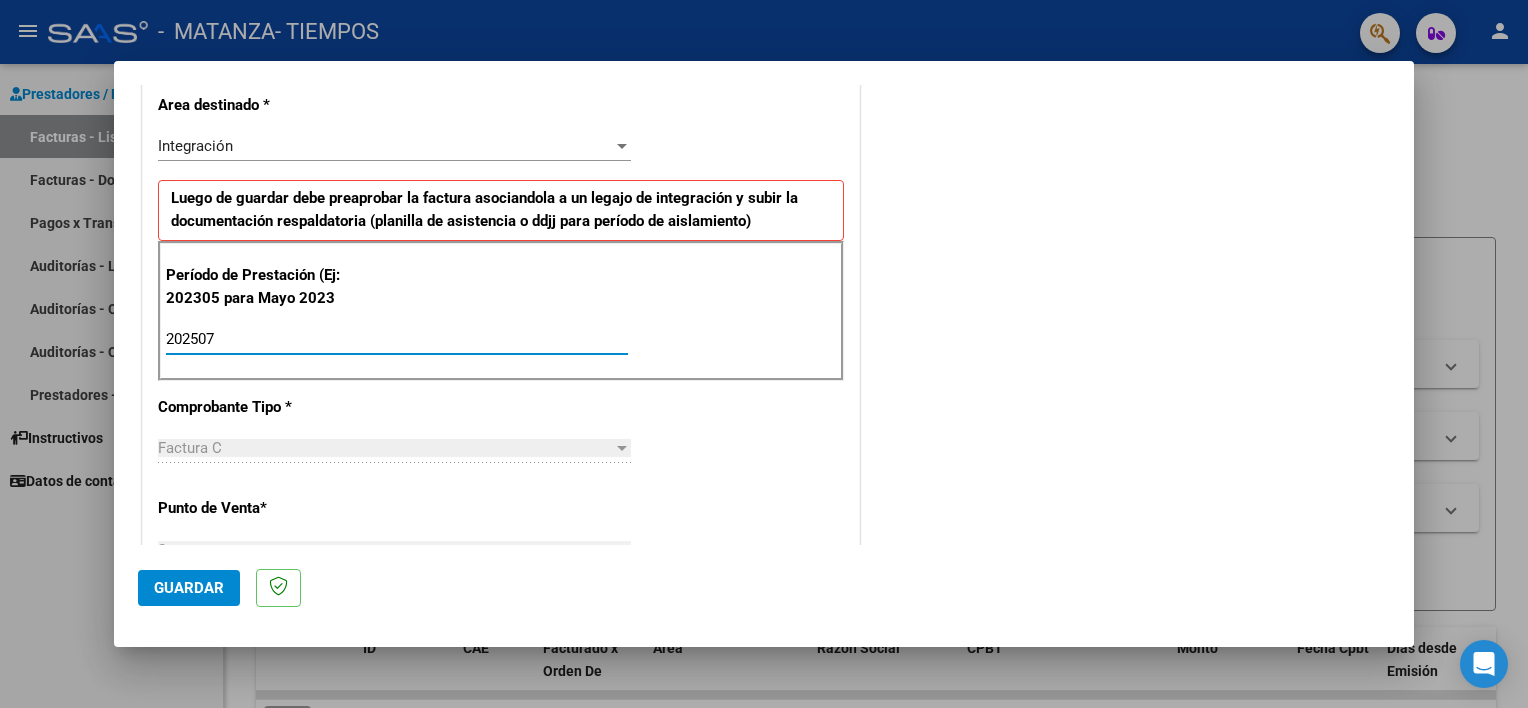 type on "202507" 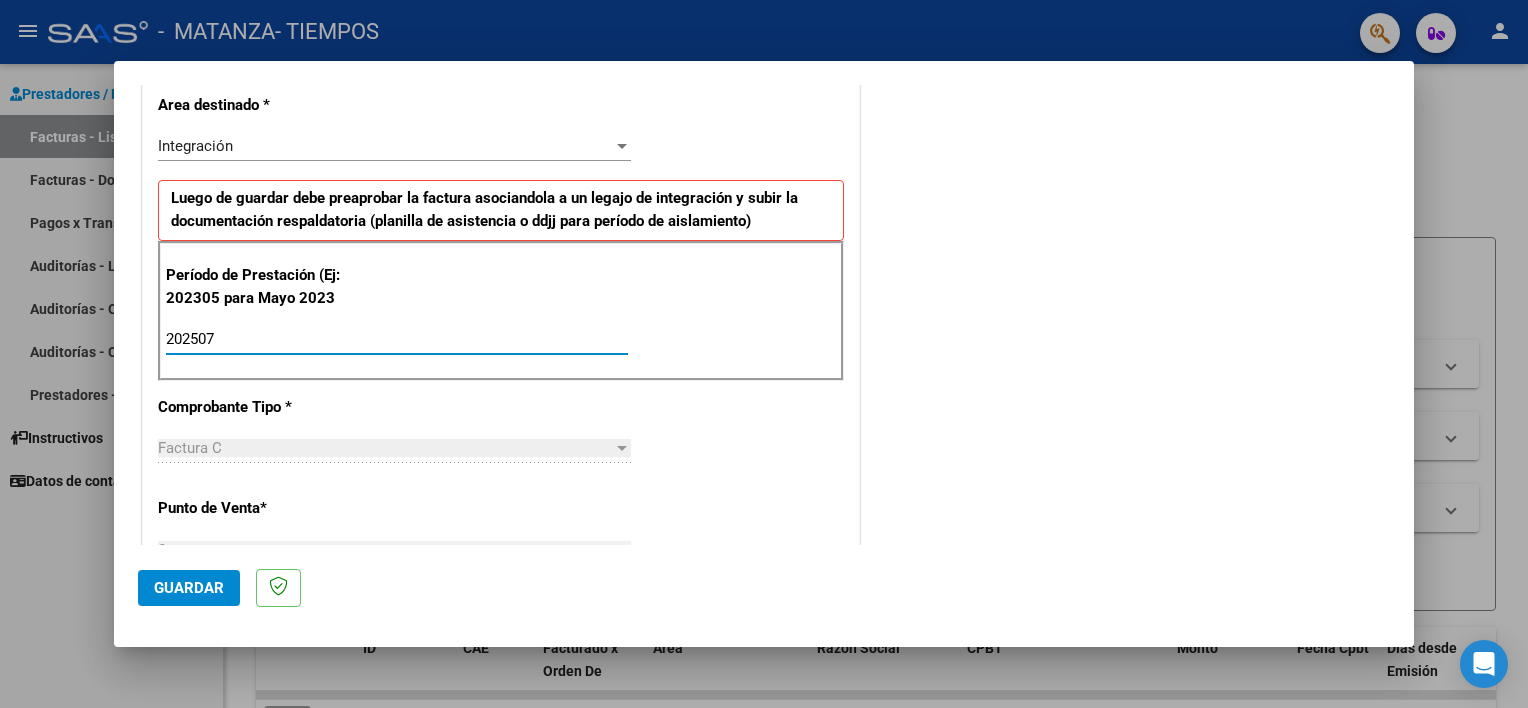 click on "Guardar" 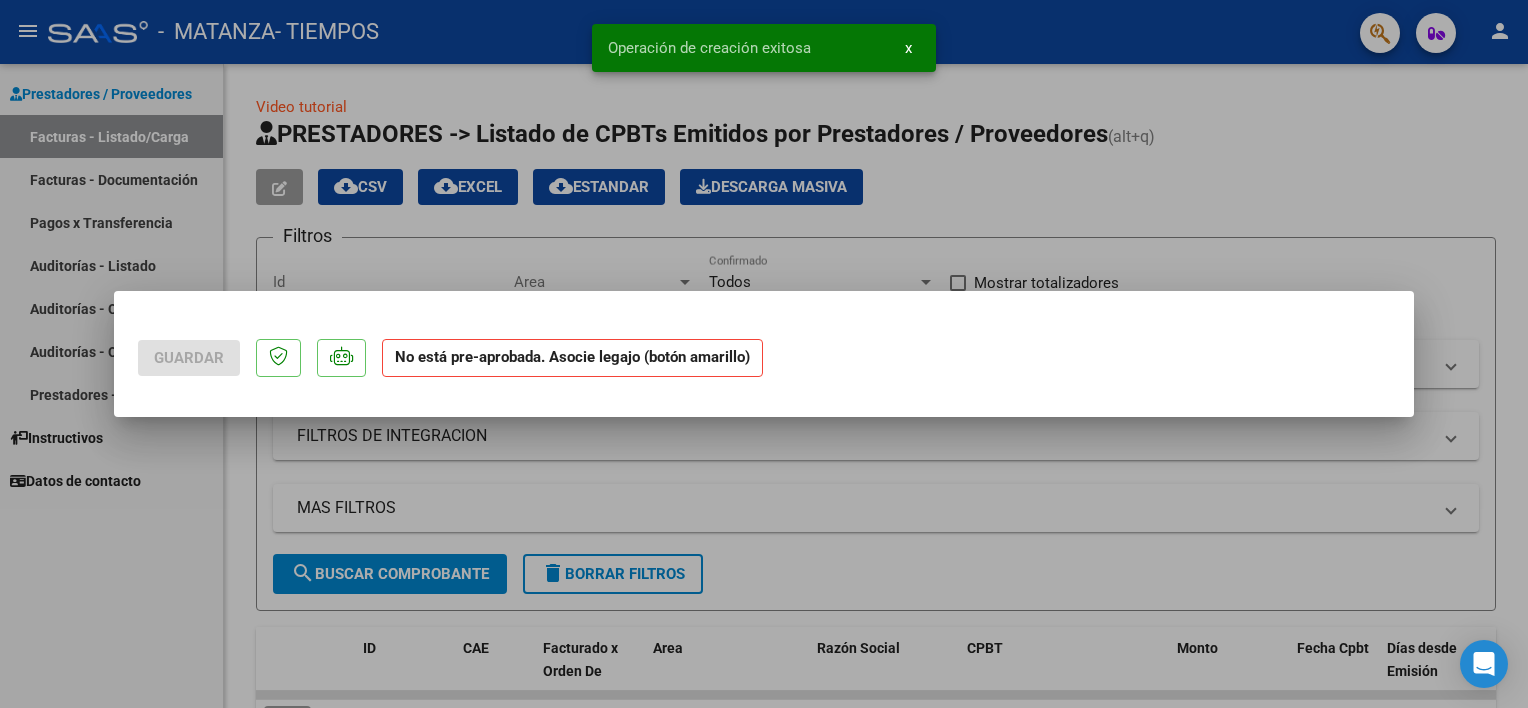 scroll, scrollTop: 0, scrollLeft: 0, axis: both 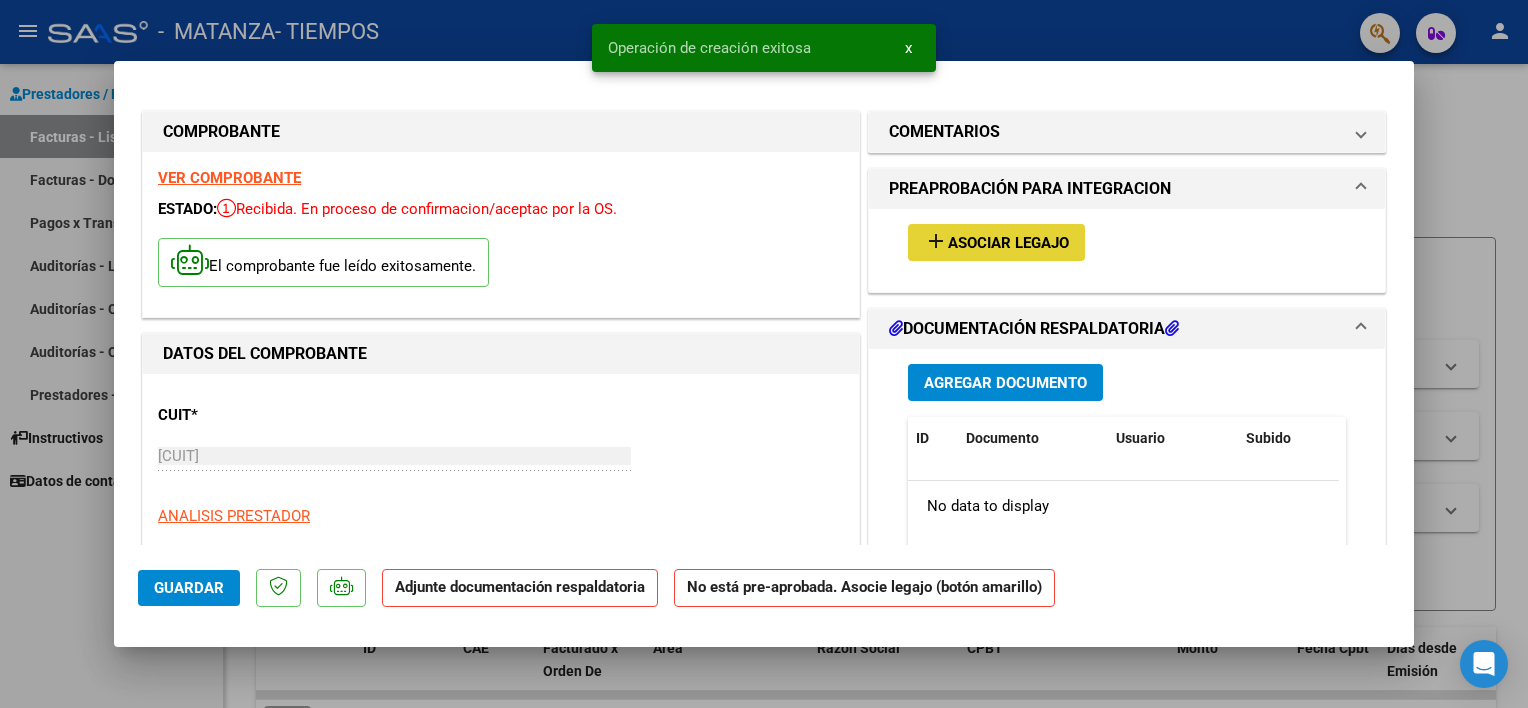 click on "add Asociar Legajo" at bounding box center [996, 242] 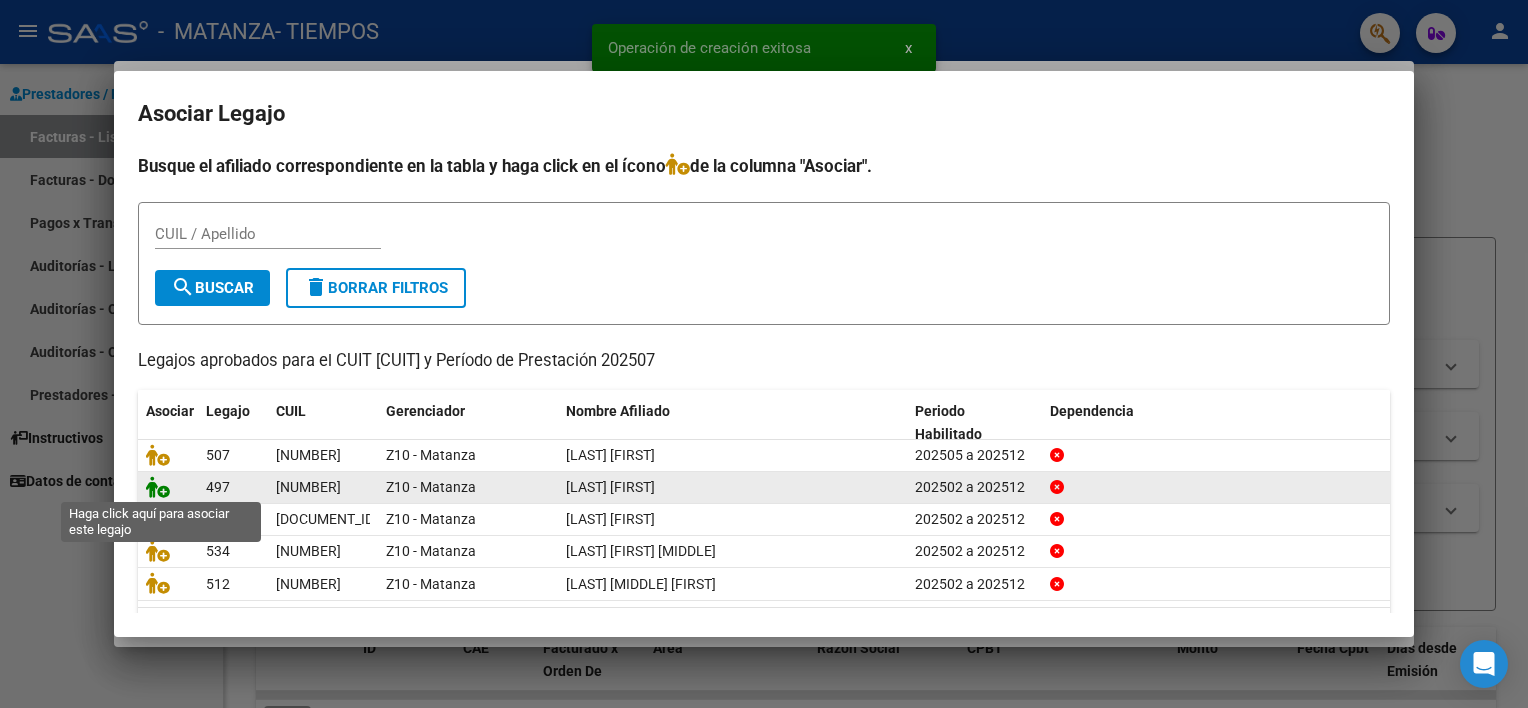 click 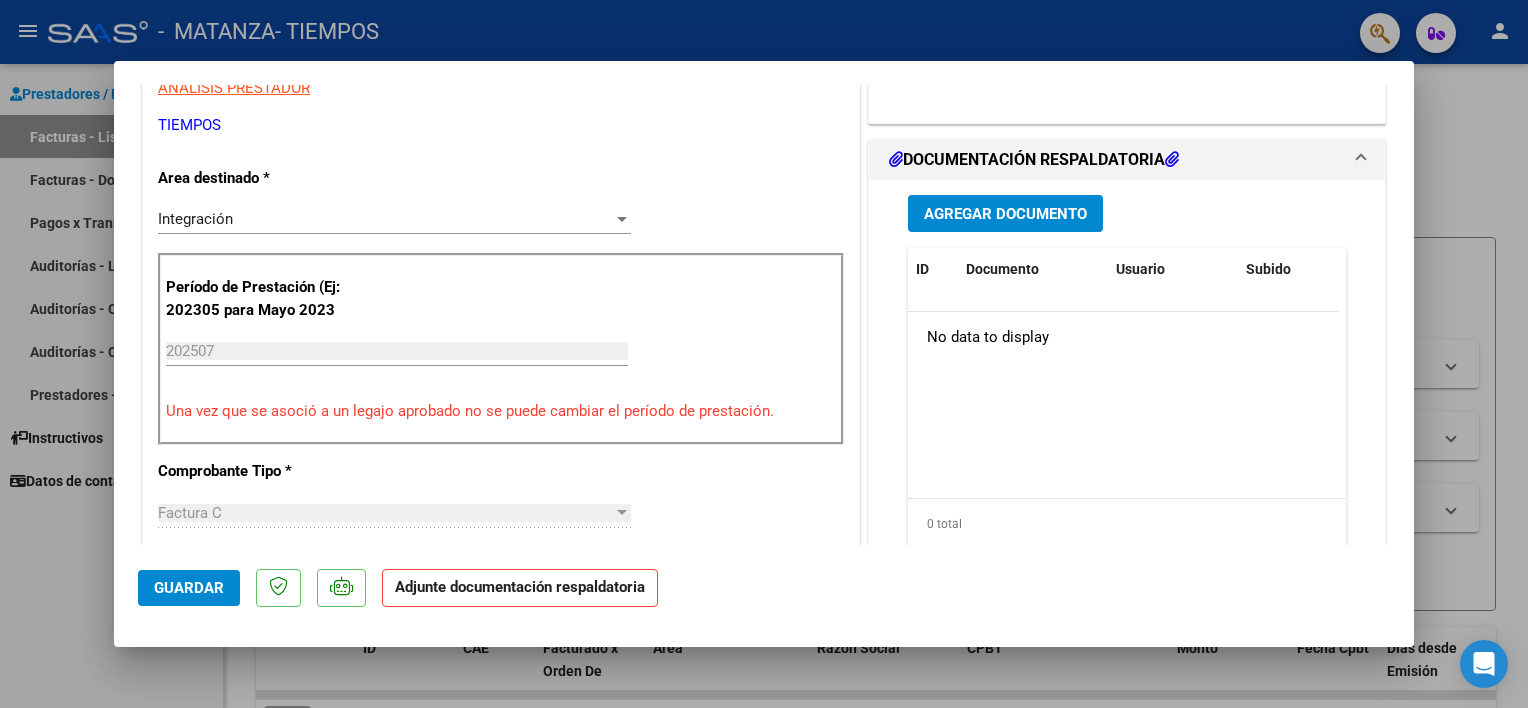 scroll, scrollTop: 425, scrollLeft: 0, axis: vertical 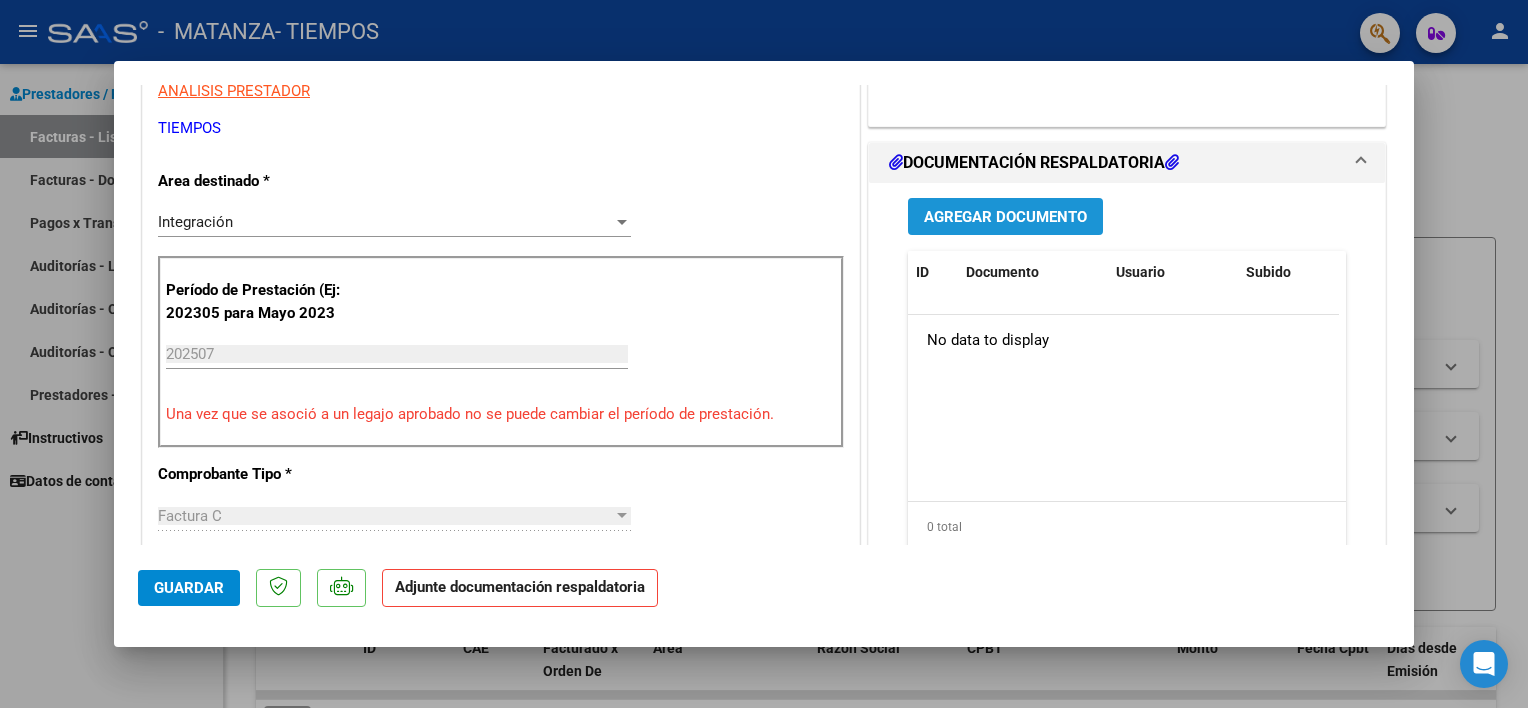 click on "Agregar Documento" at bounding box center [1005, 216] 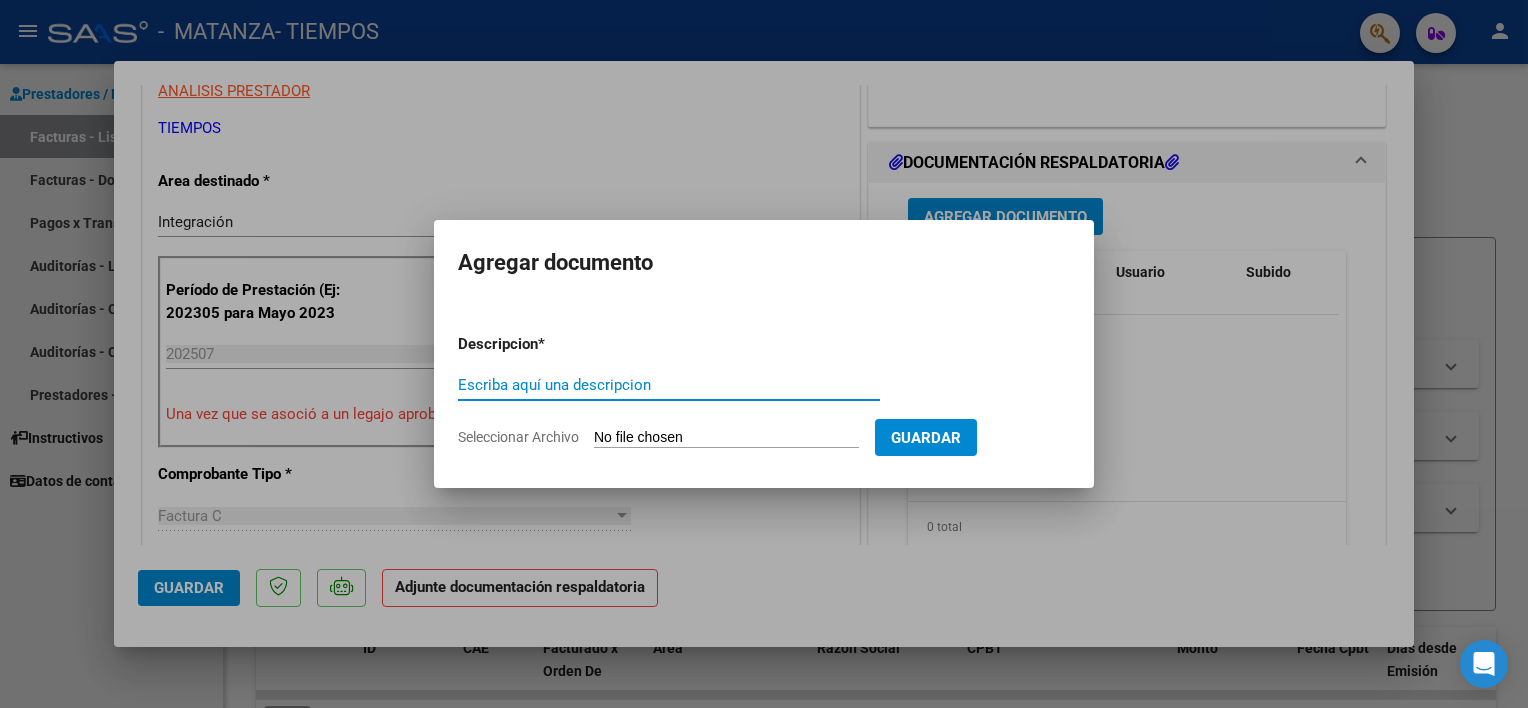click on "Escriba aquí una descripcion" at bounding box center (669, 385) 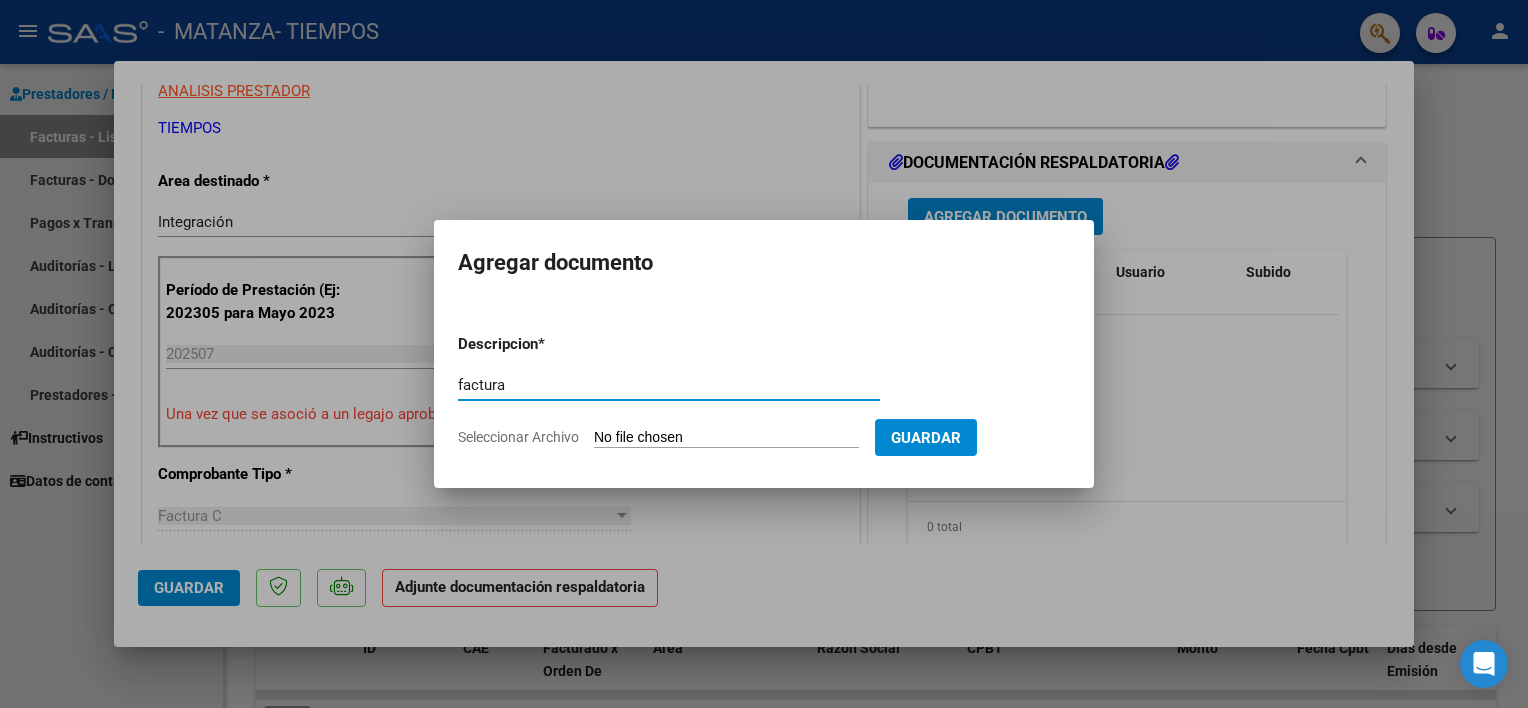 type on "factura" 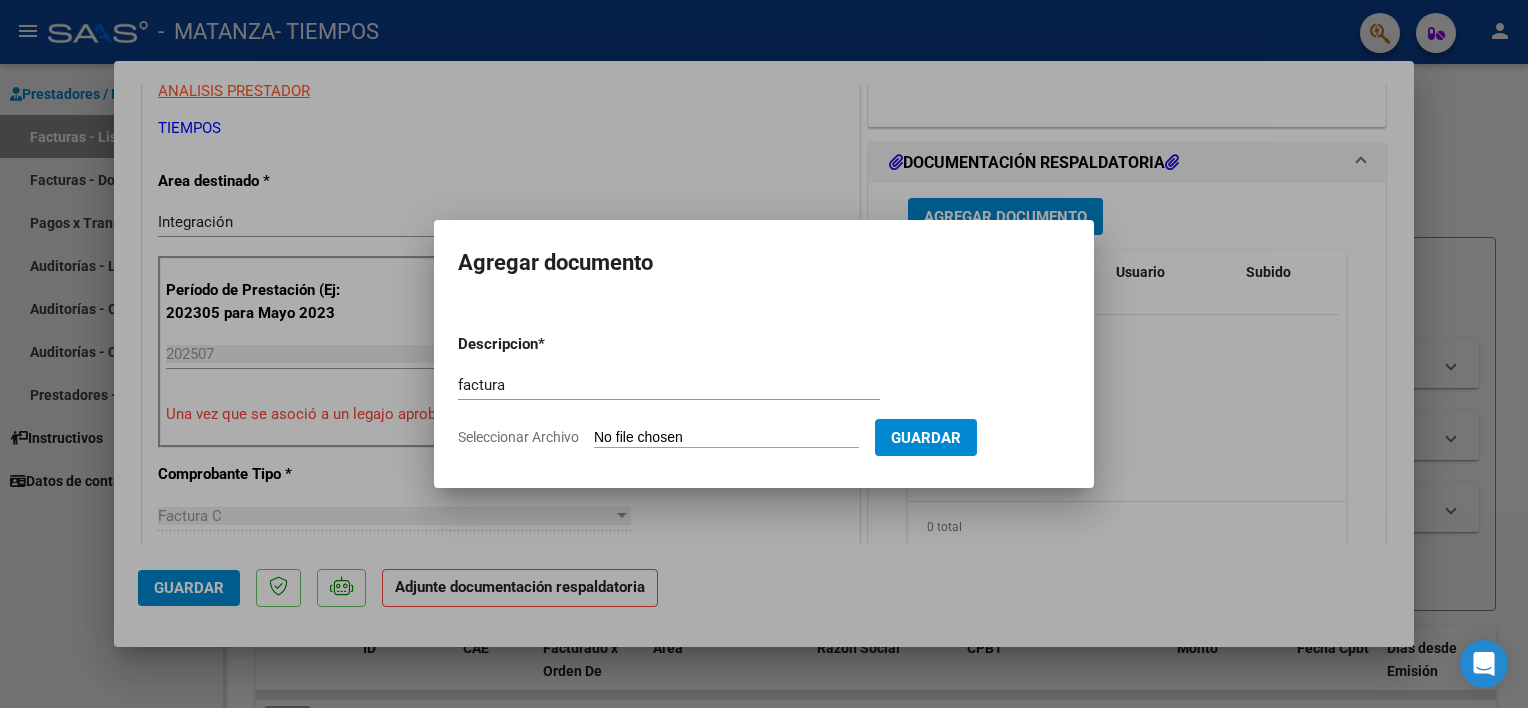 click on "Seleccionar Archivo" at bounding box center [726, 438] 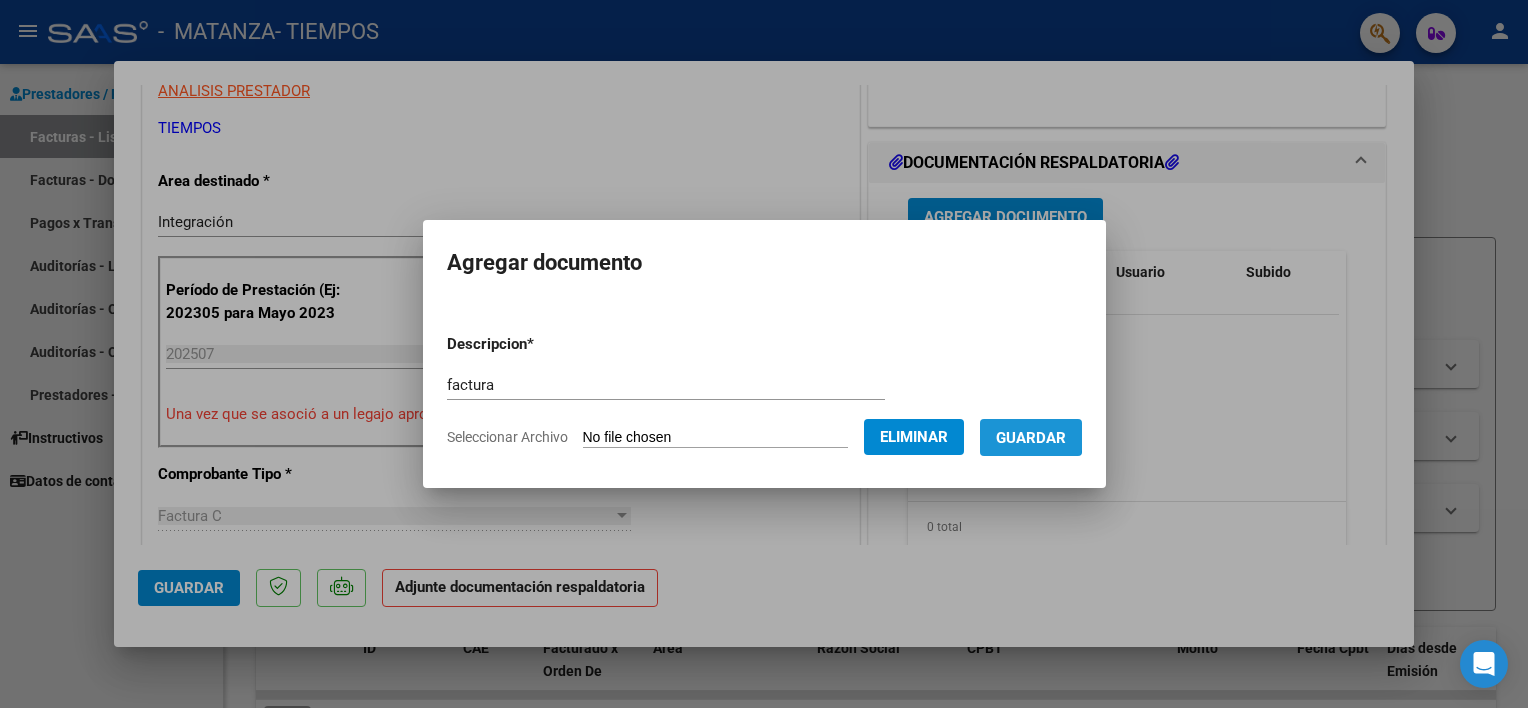 click on "Guardar" at bounding box center (1031, 438) 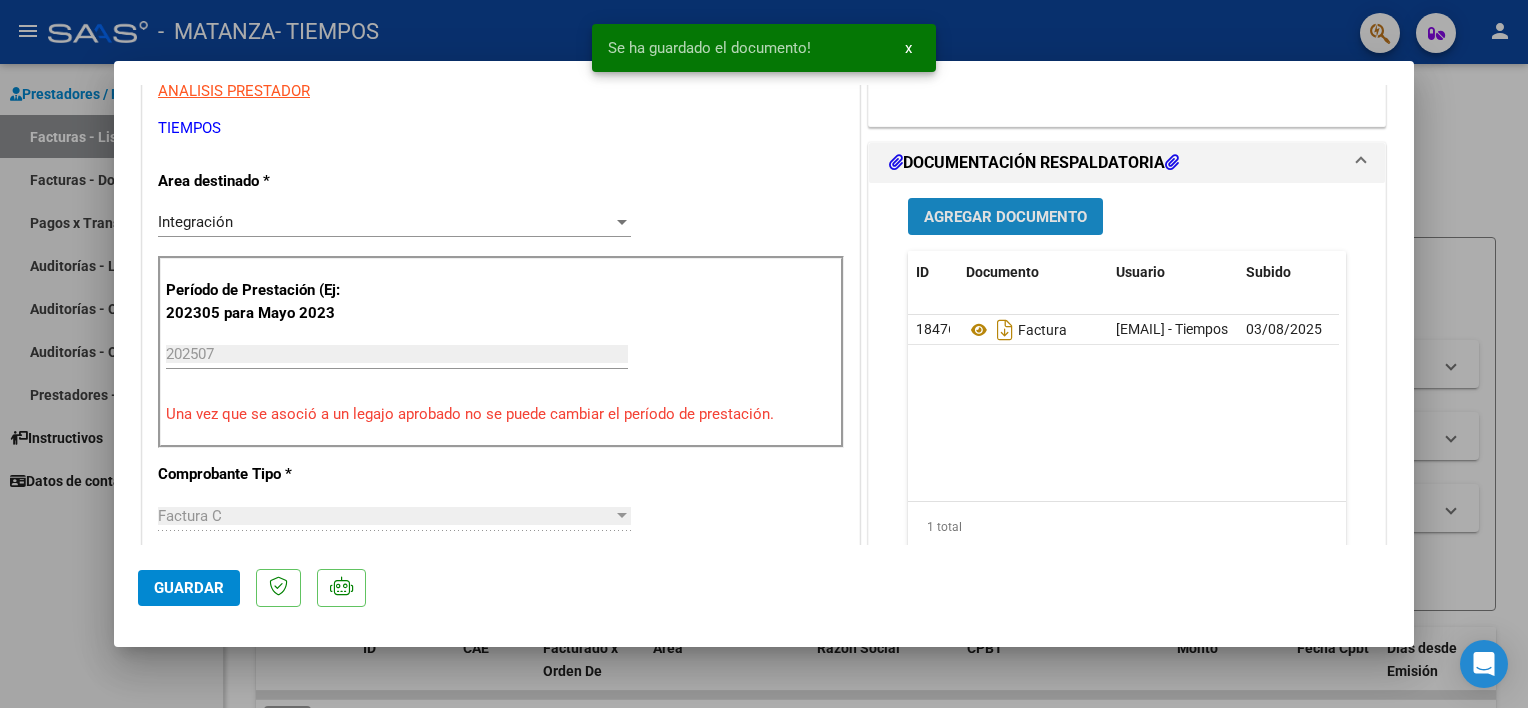click on "Agregar Documento" at bounding box center [1005, 217] 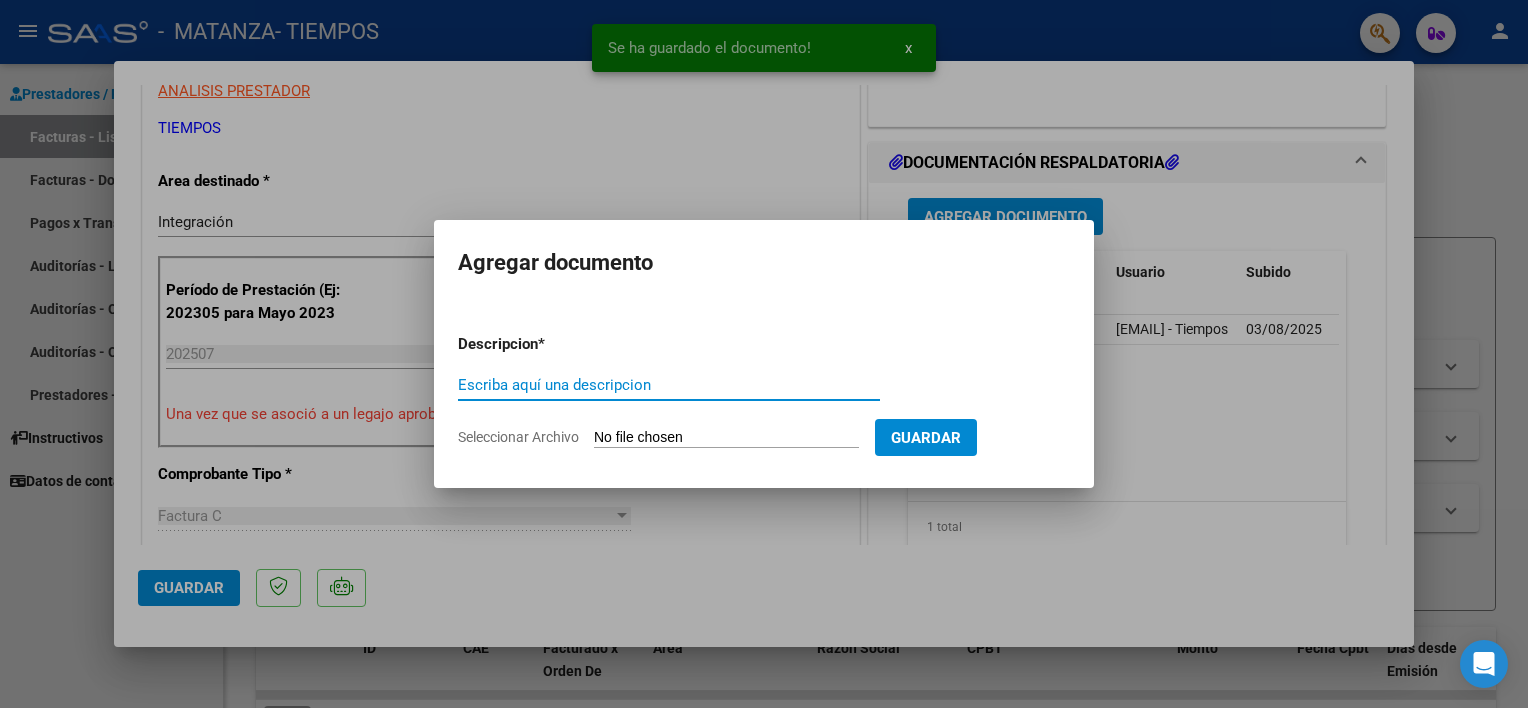 click on "Escriba aquí una descripcion" at bounding box center [669, 385] 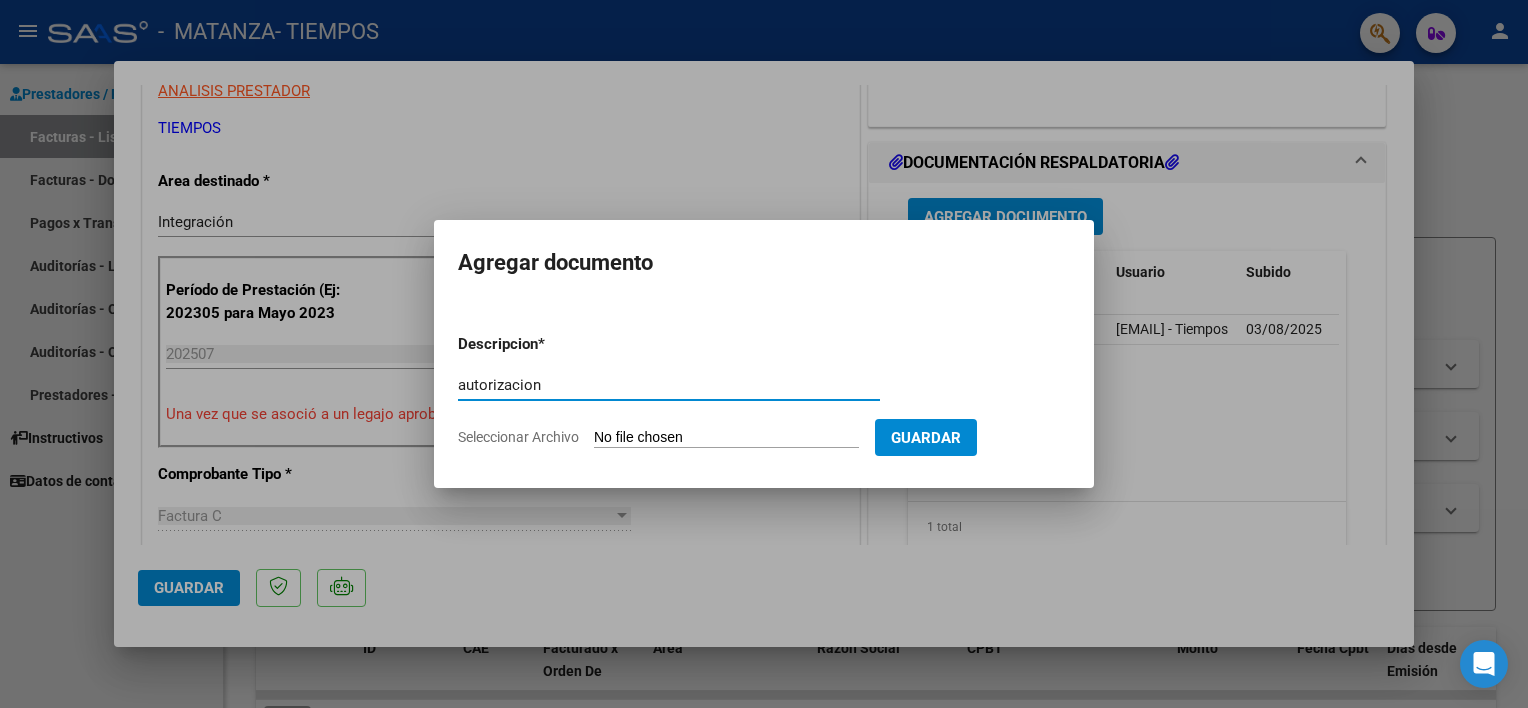 type on "autorizacion" 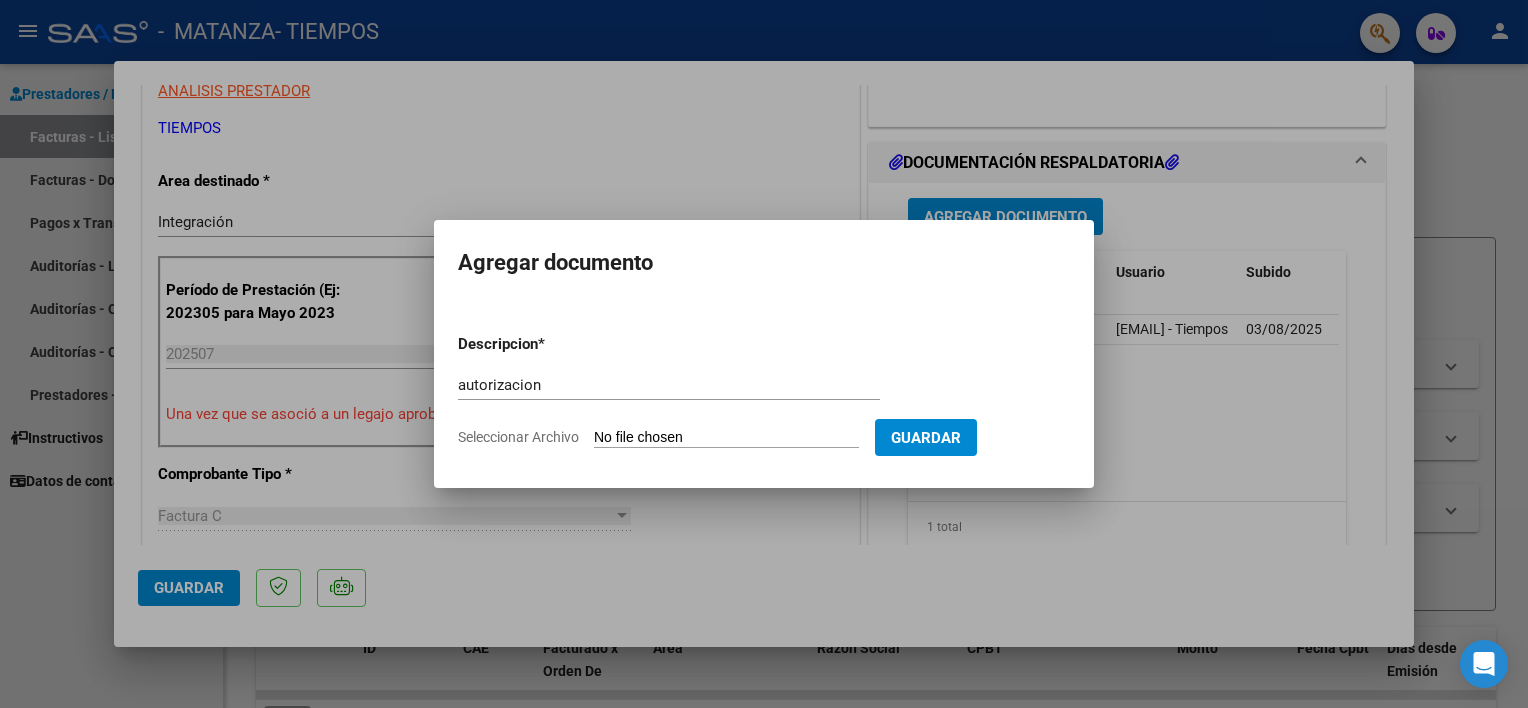 click on "Seleccionar Archivo" at bounding box center (726, 438) 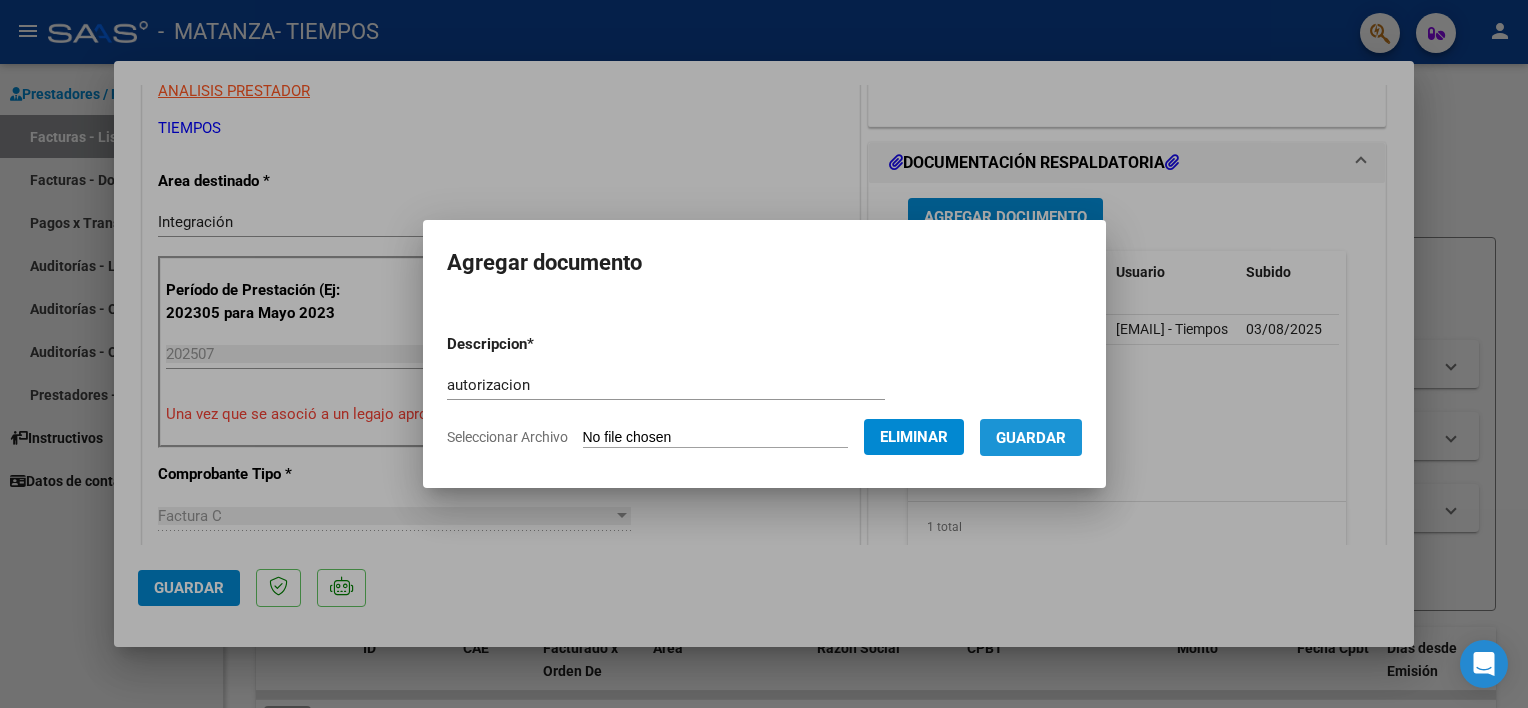 click on "Guardar" at bounding box center [1031, 438] 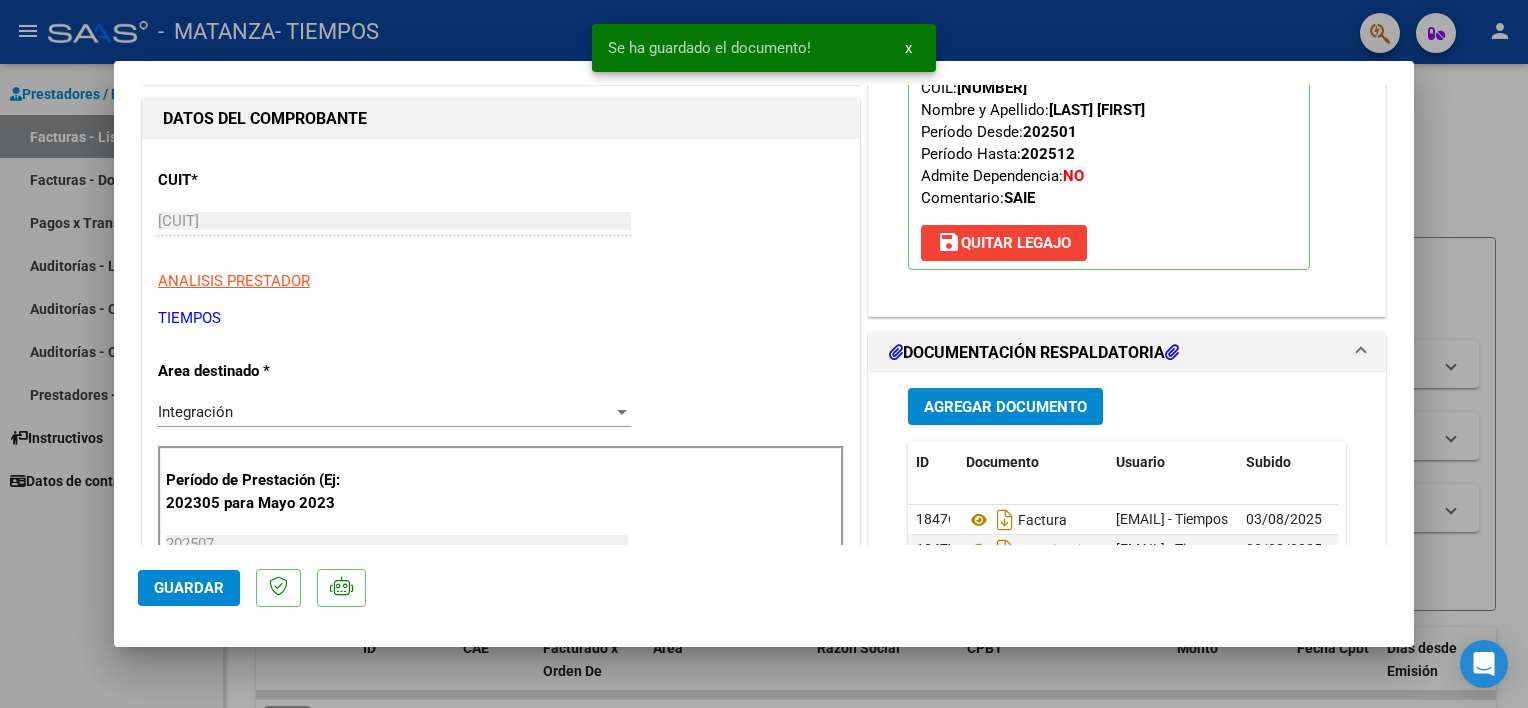 scroll, scrollTop: 352, scrollLeft: 0, axis: vertical 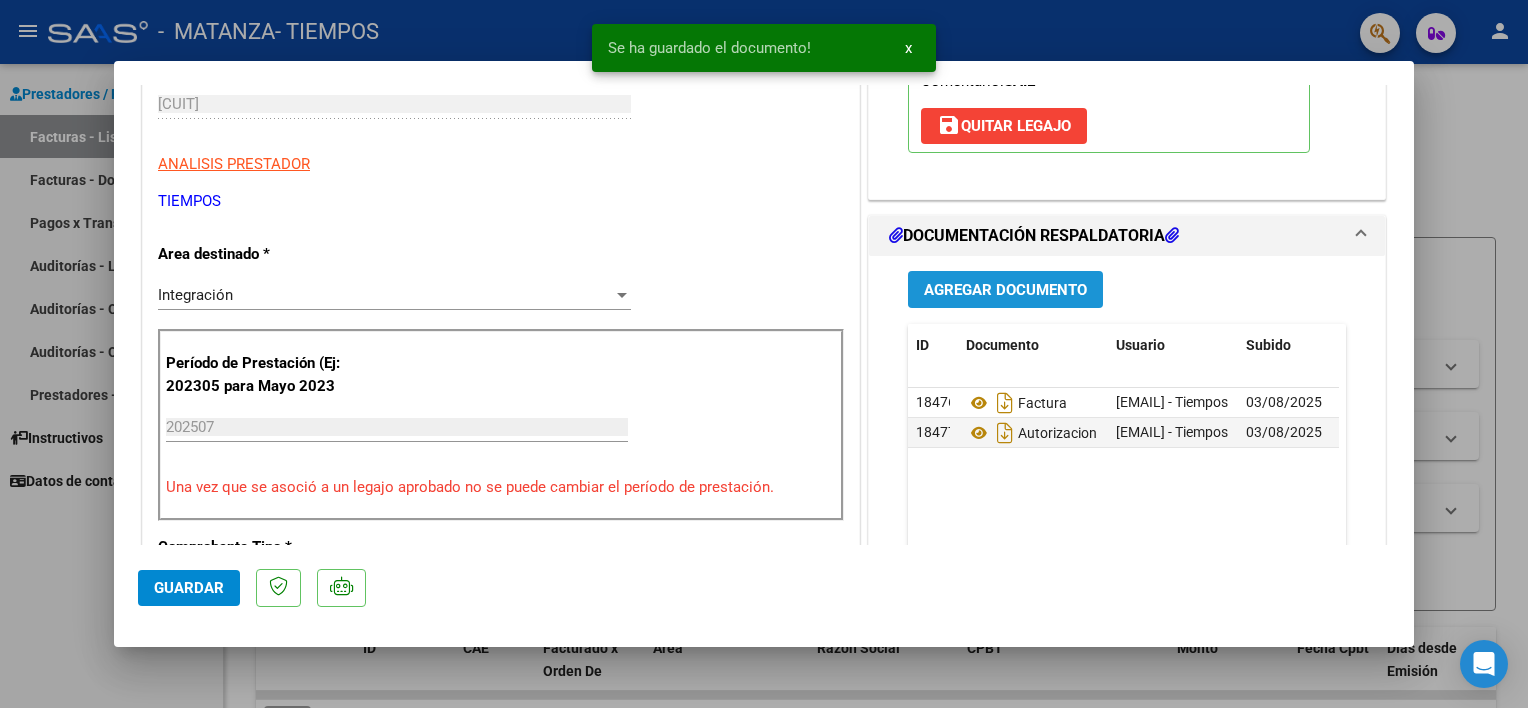click on "Agregar Documento" at bounding box center [1005, 290] 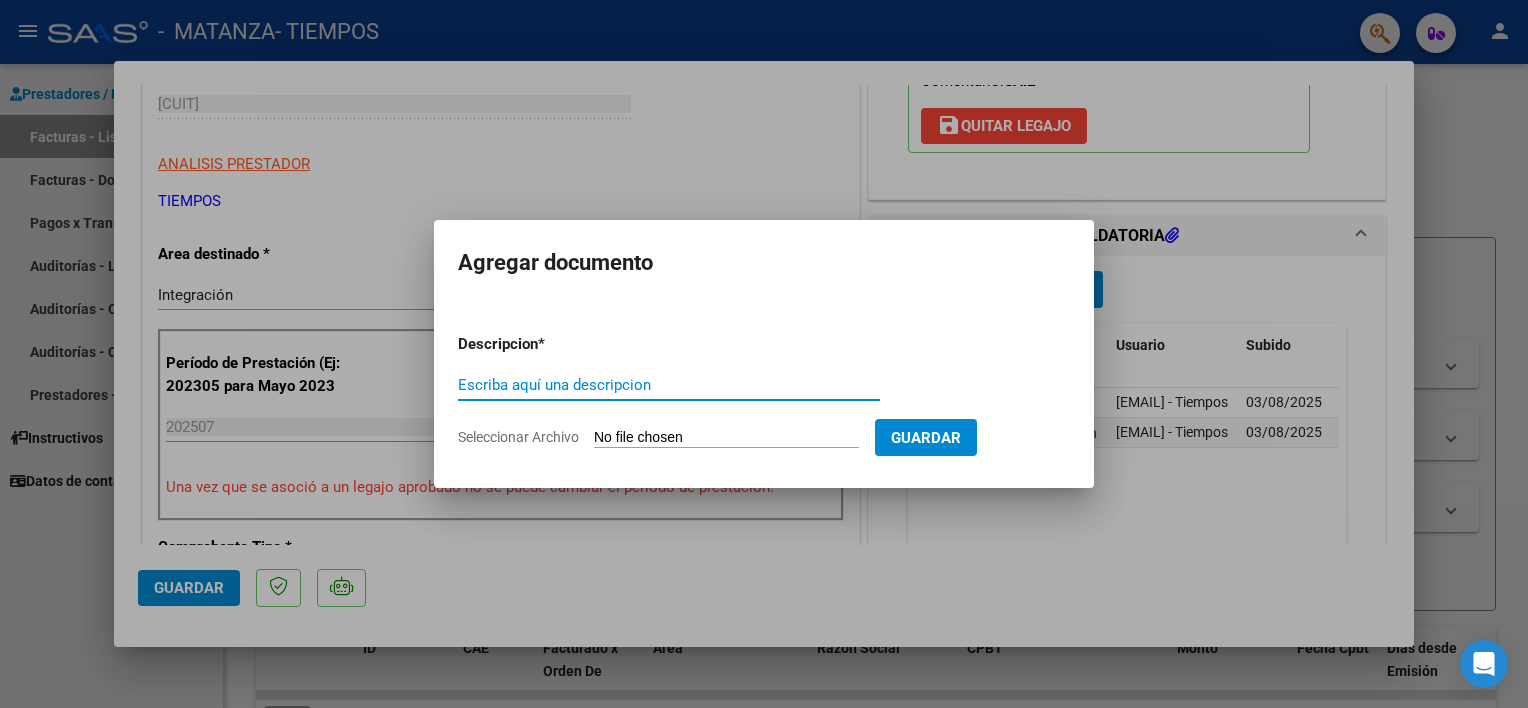 click on "Escriba aquí una descripcion" at bounding box center [669, 385] 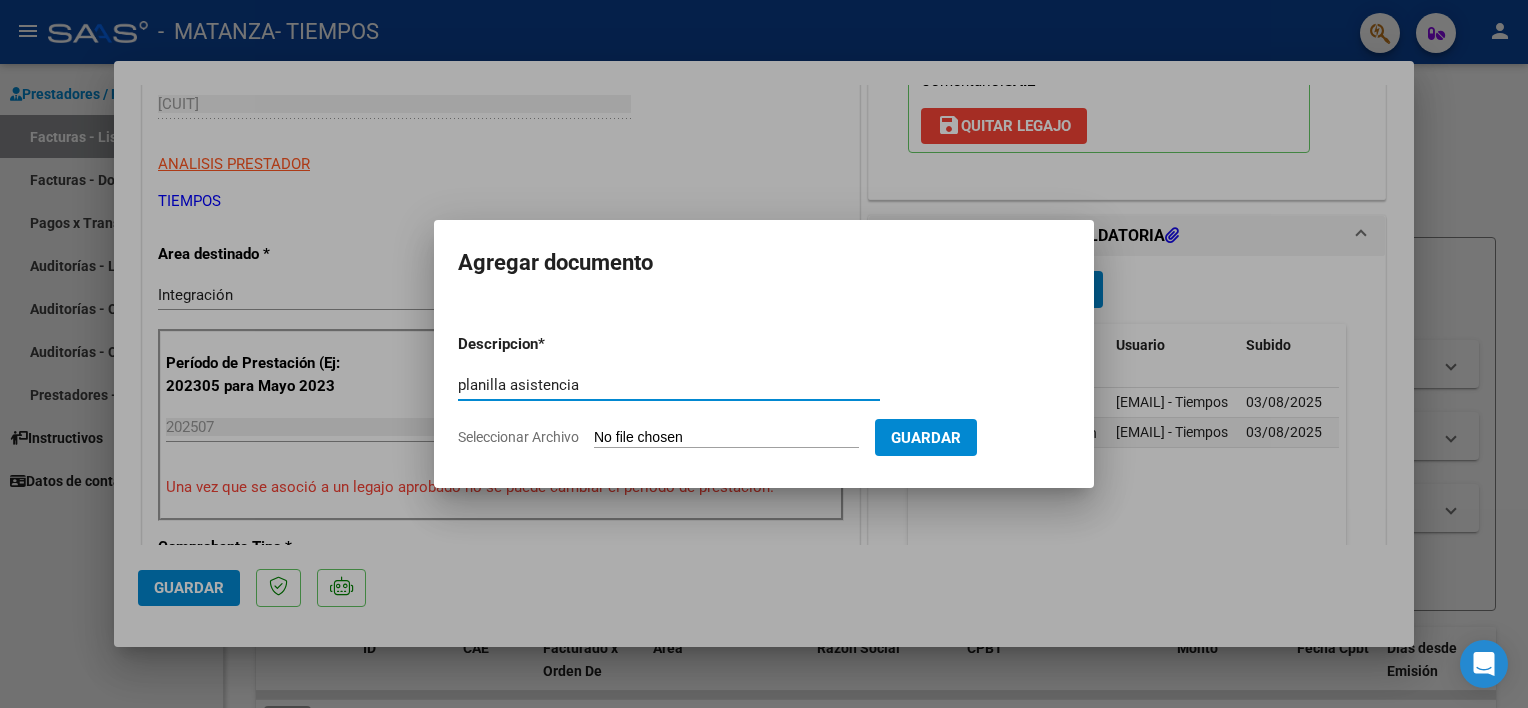 type on "planilla asistencia" 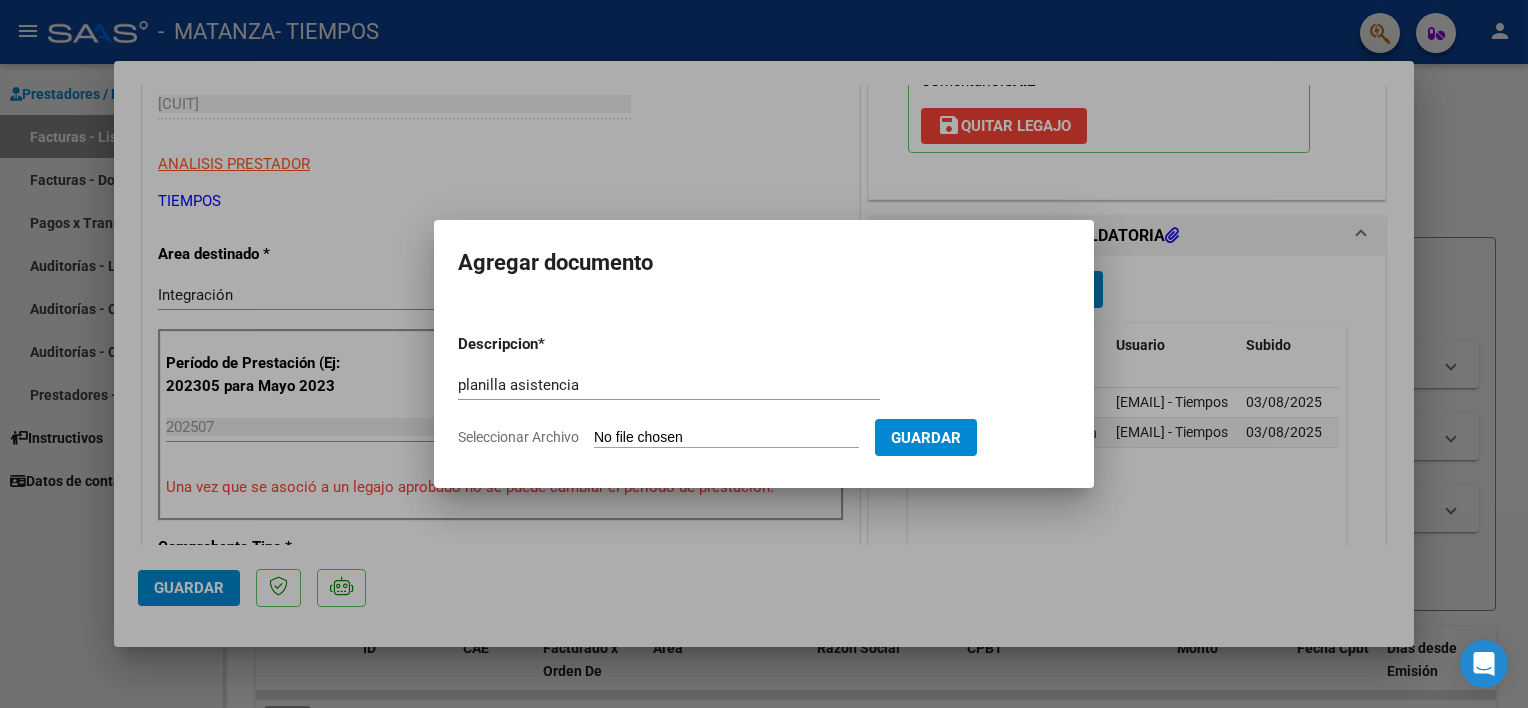 click on "Seleccionar Archivo" at bounding box center (726, 438) 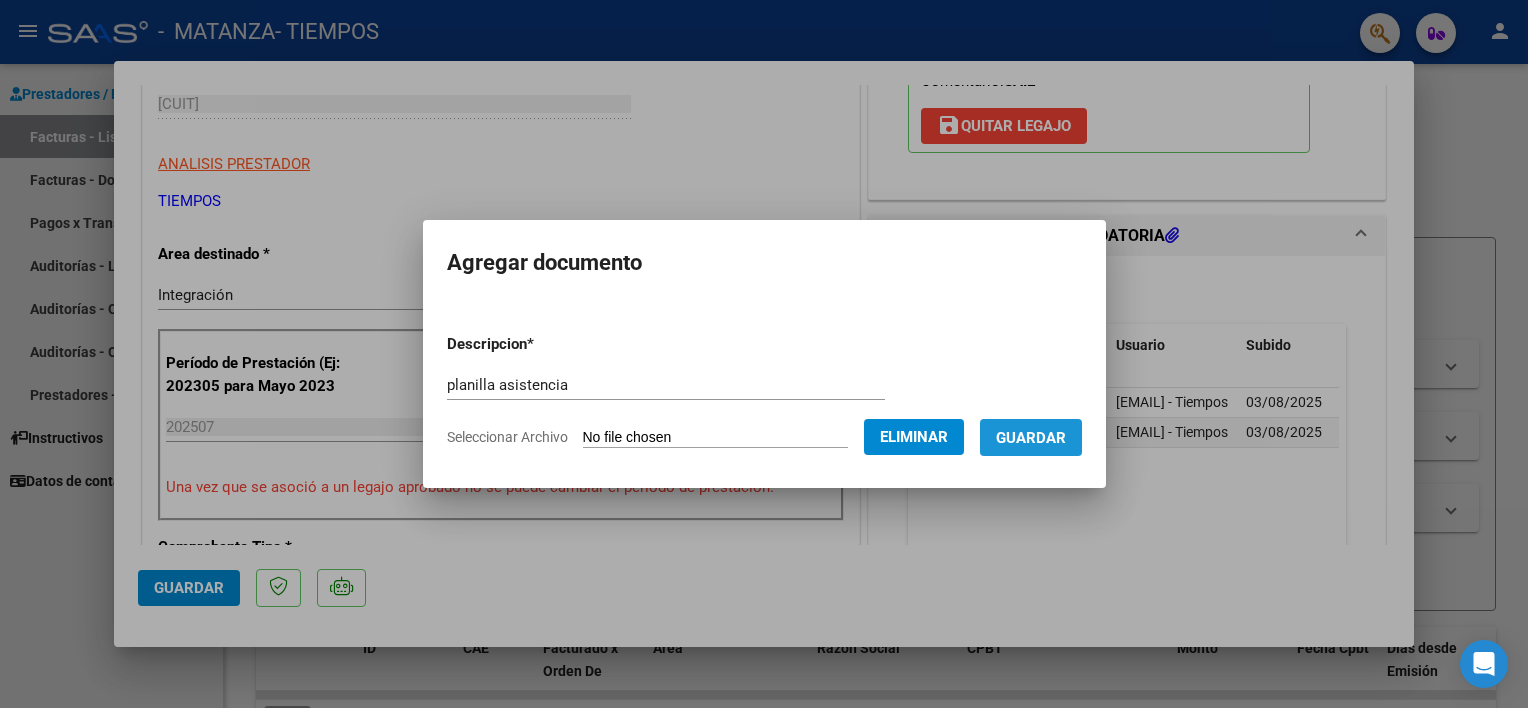click on "Guardar" at bounding box center [1031, 438] 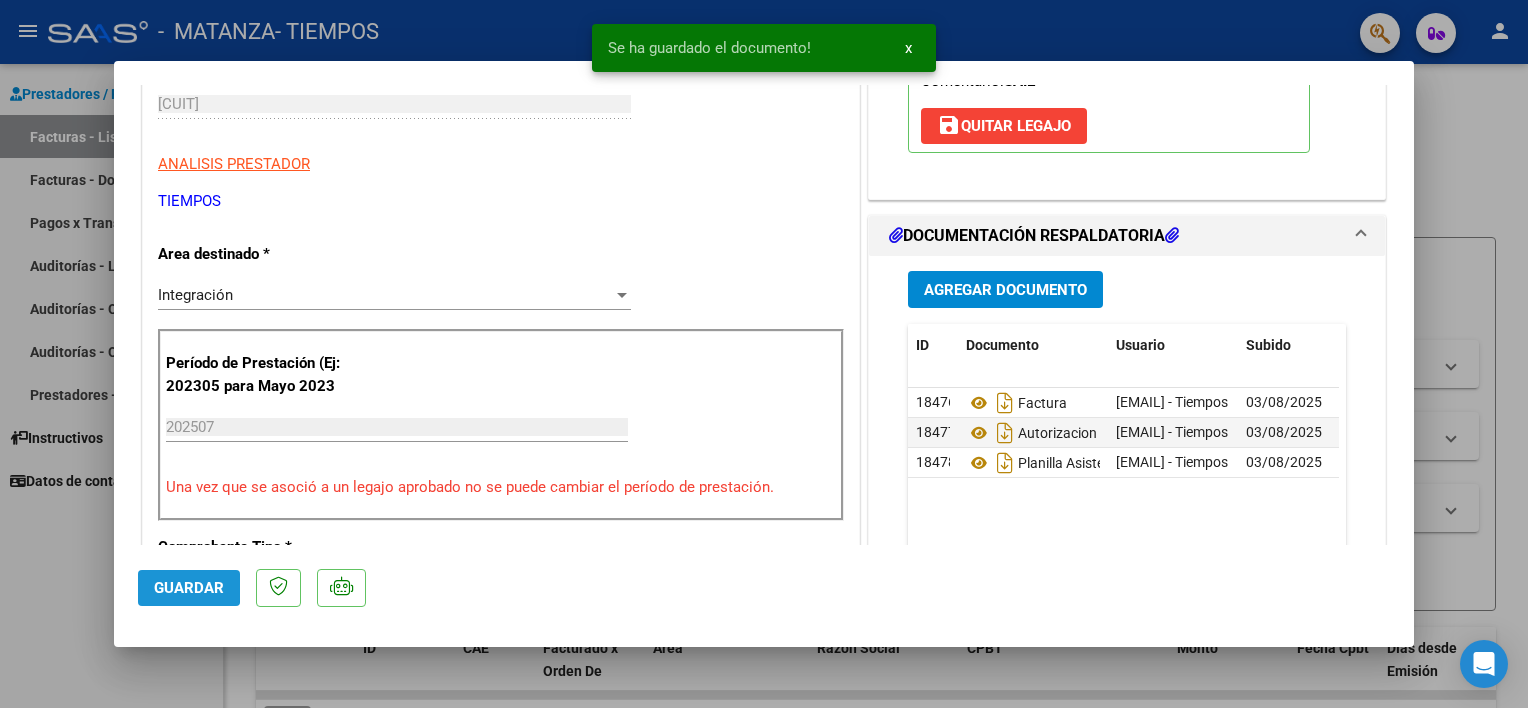 click on "Guardar" 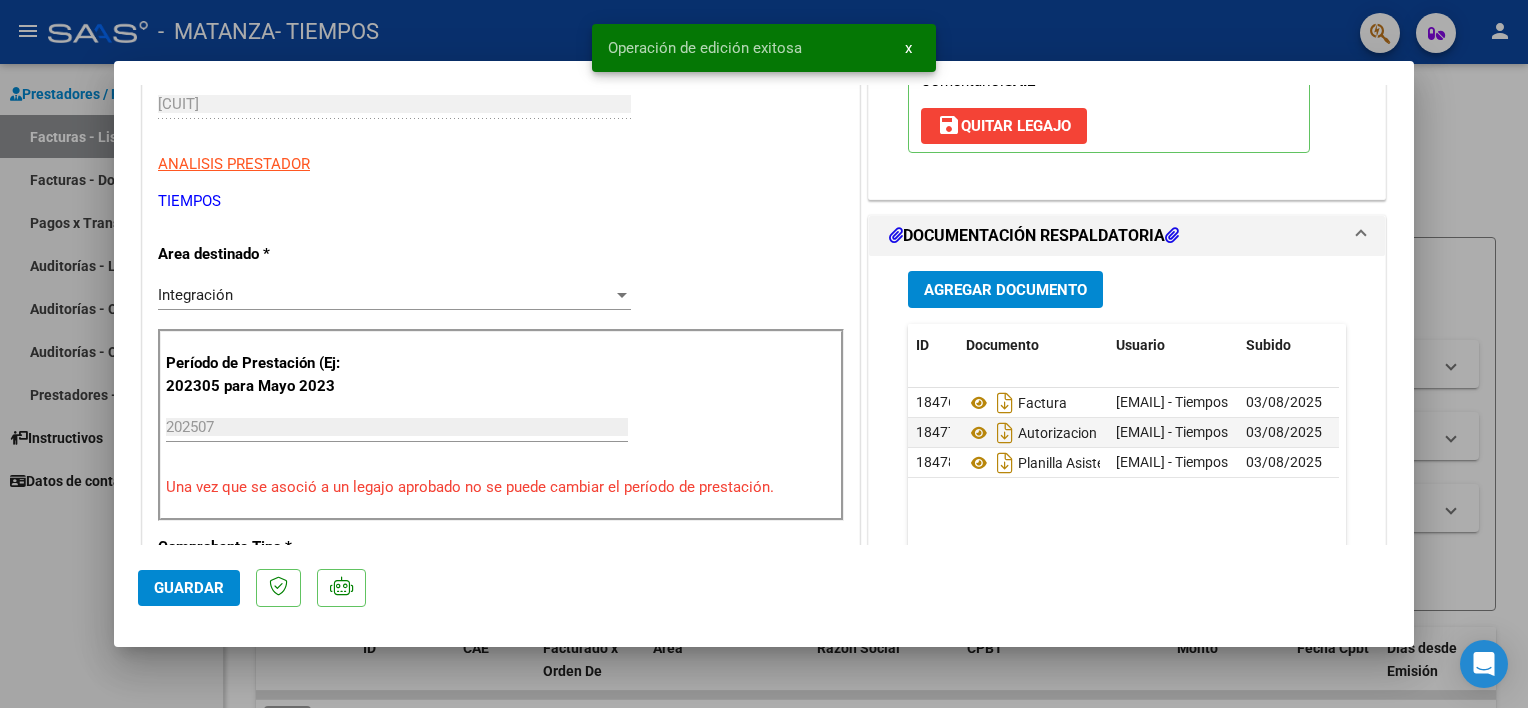 click at bounding box center (764, 354) 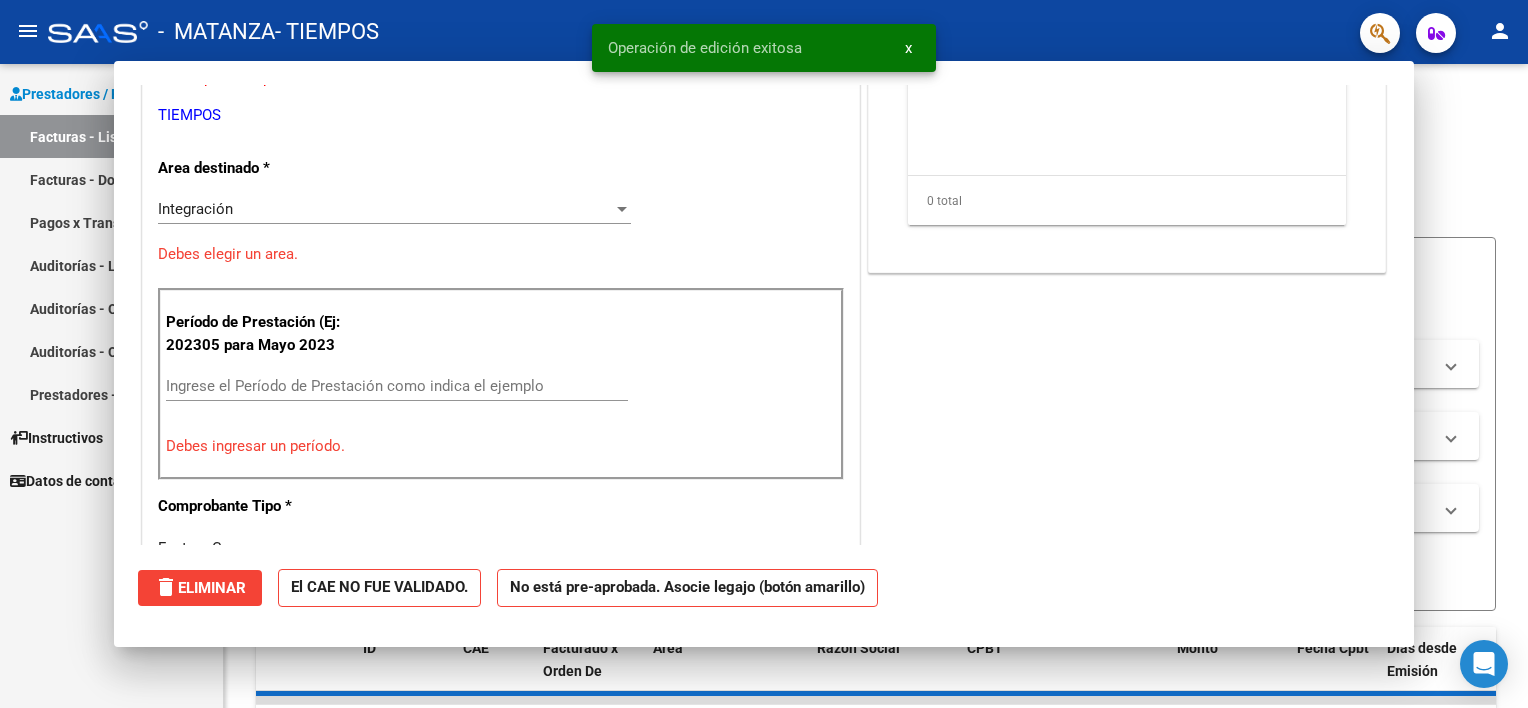 scroll, scrollTop: 292, scrollLeft: 0, axis: vertical 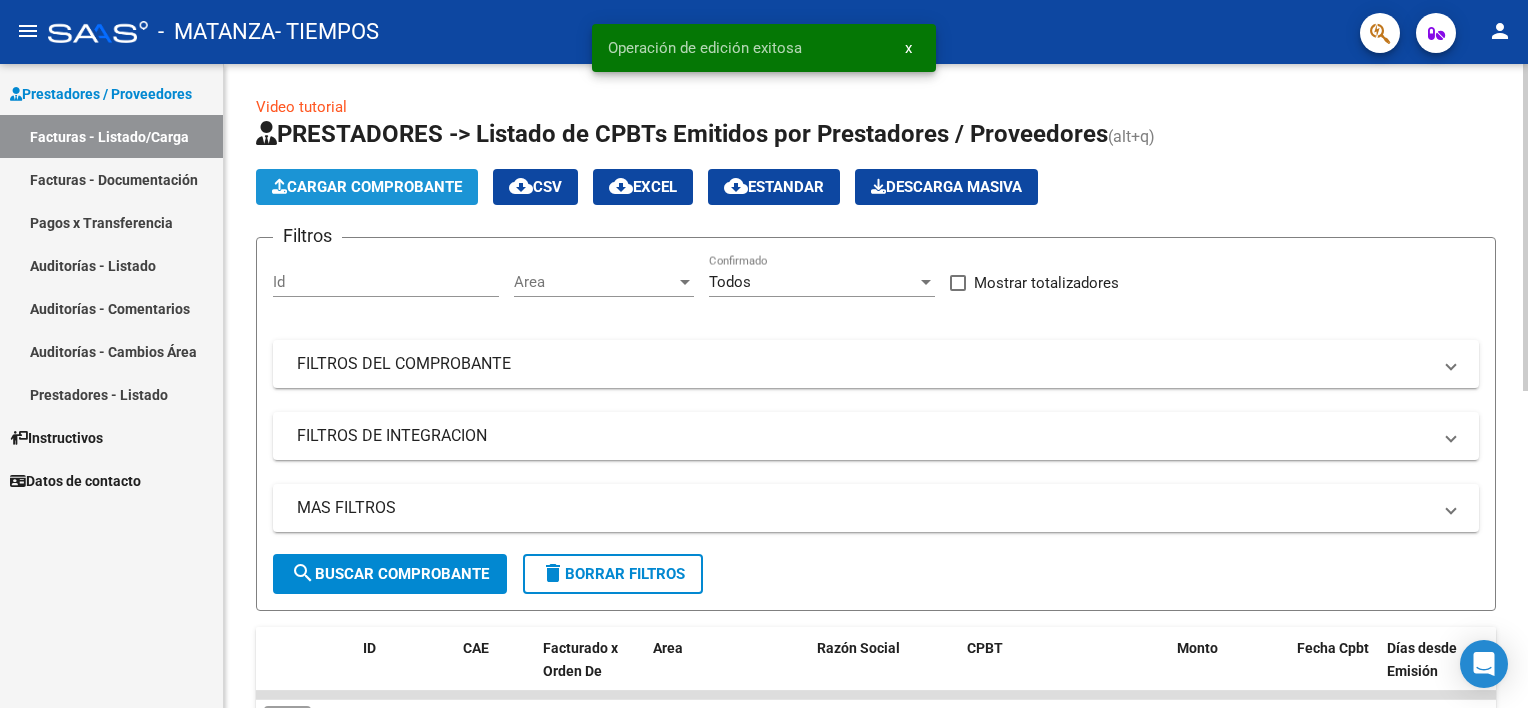 click on "Cargar Comprobante" 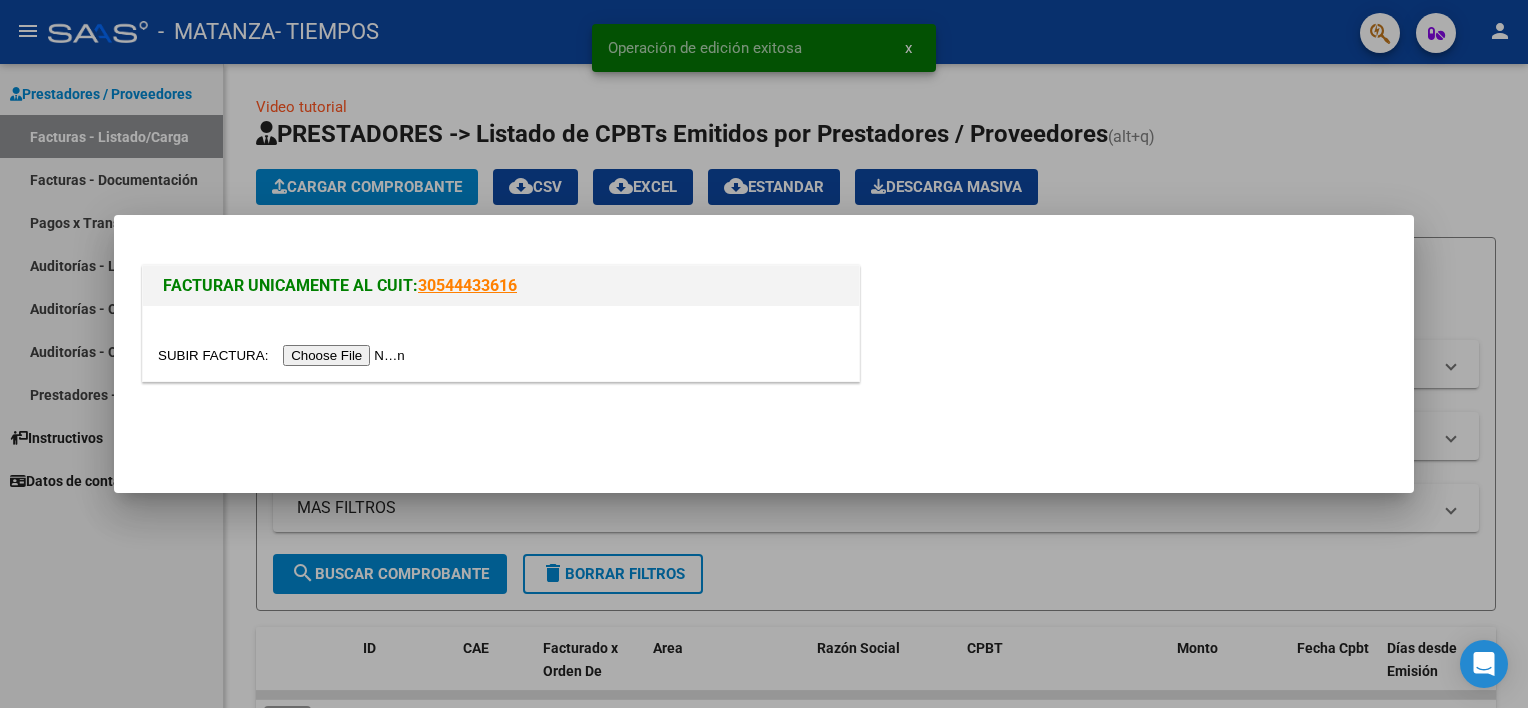 click at bounding box center [284, 355] 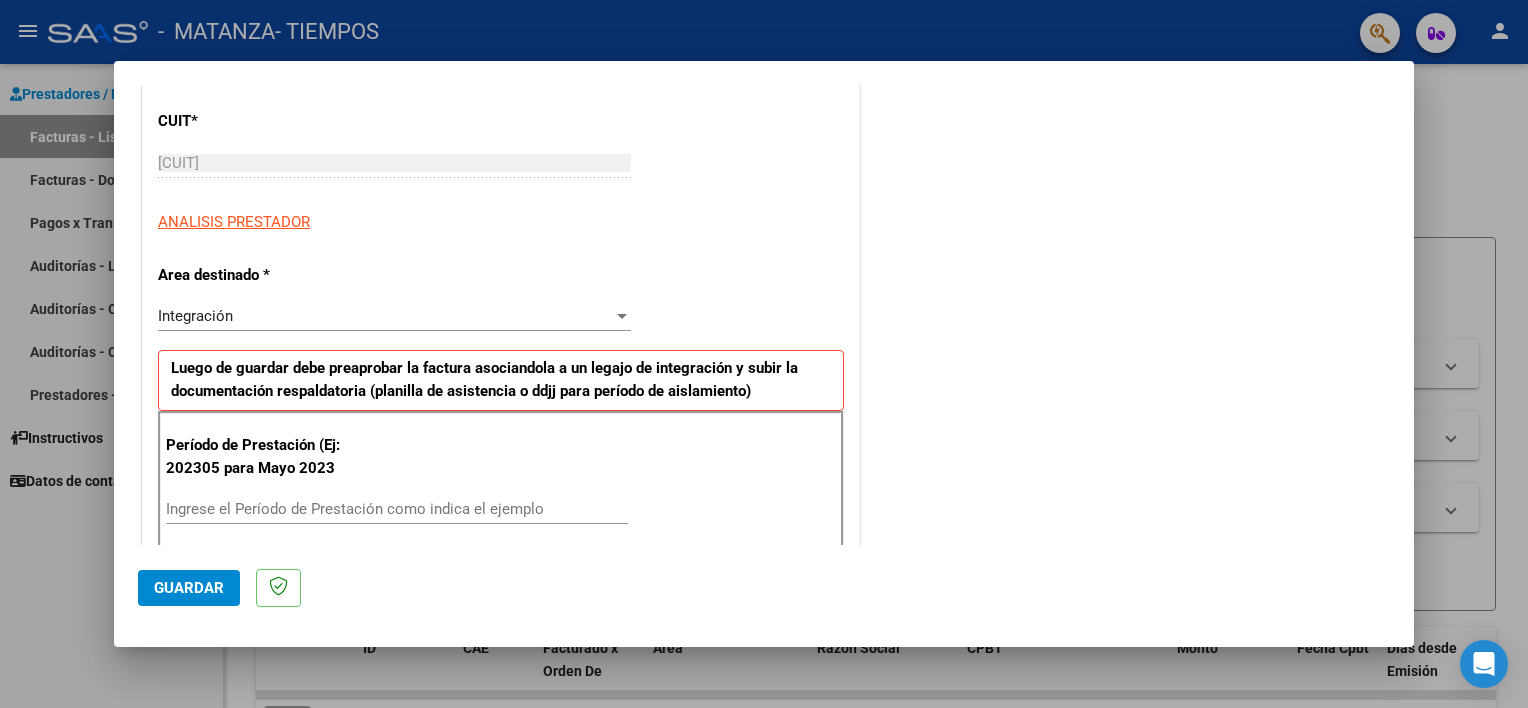 scroll, scrollTop: 280, scrollLeft: 0, axis: vertical 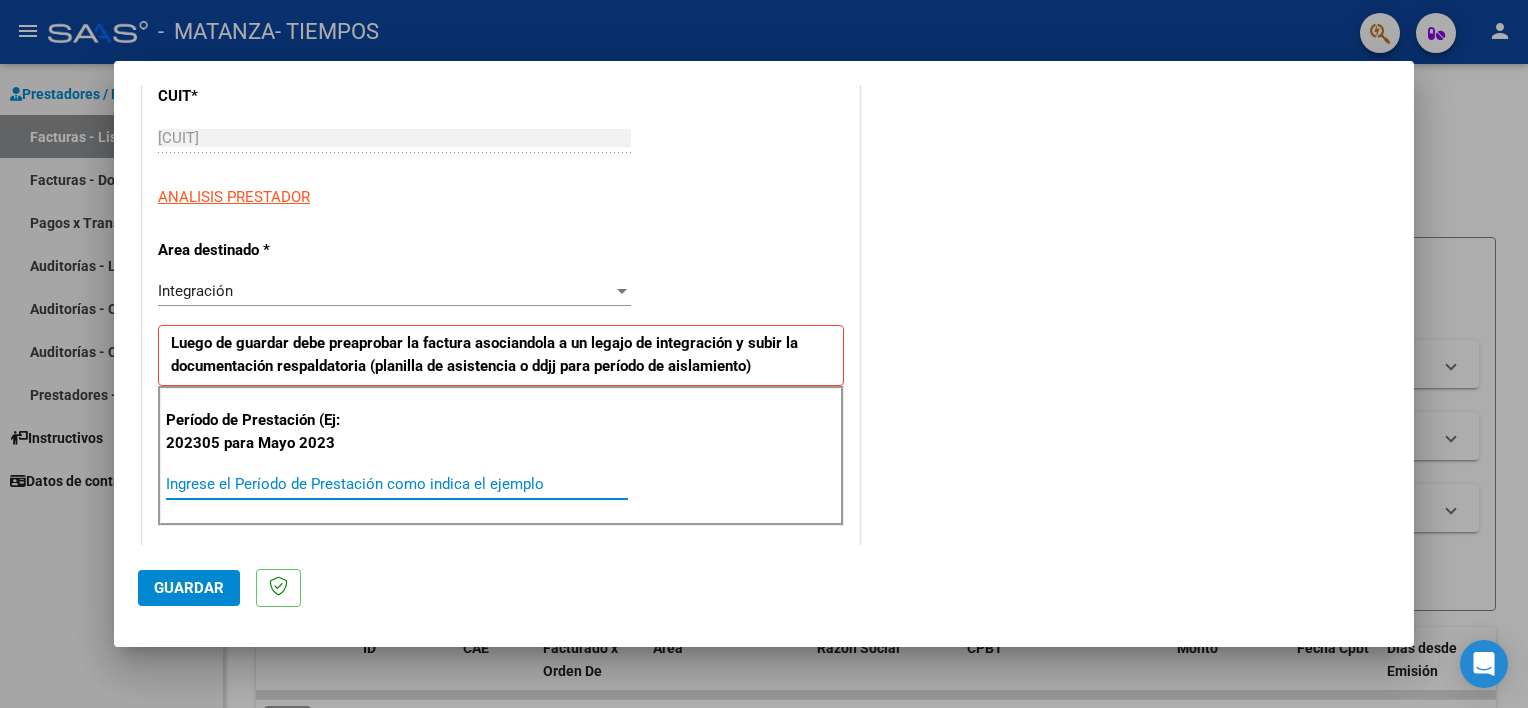 click on "Ingrese el Período de Prestación como indica el ejemplo" at bounding box center [397, 484] 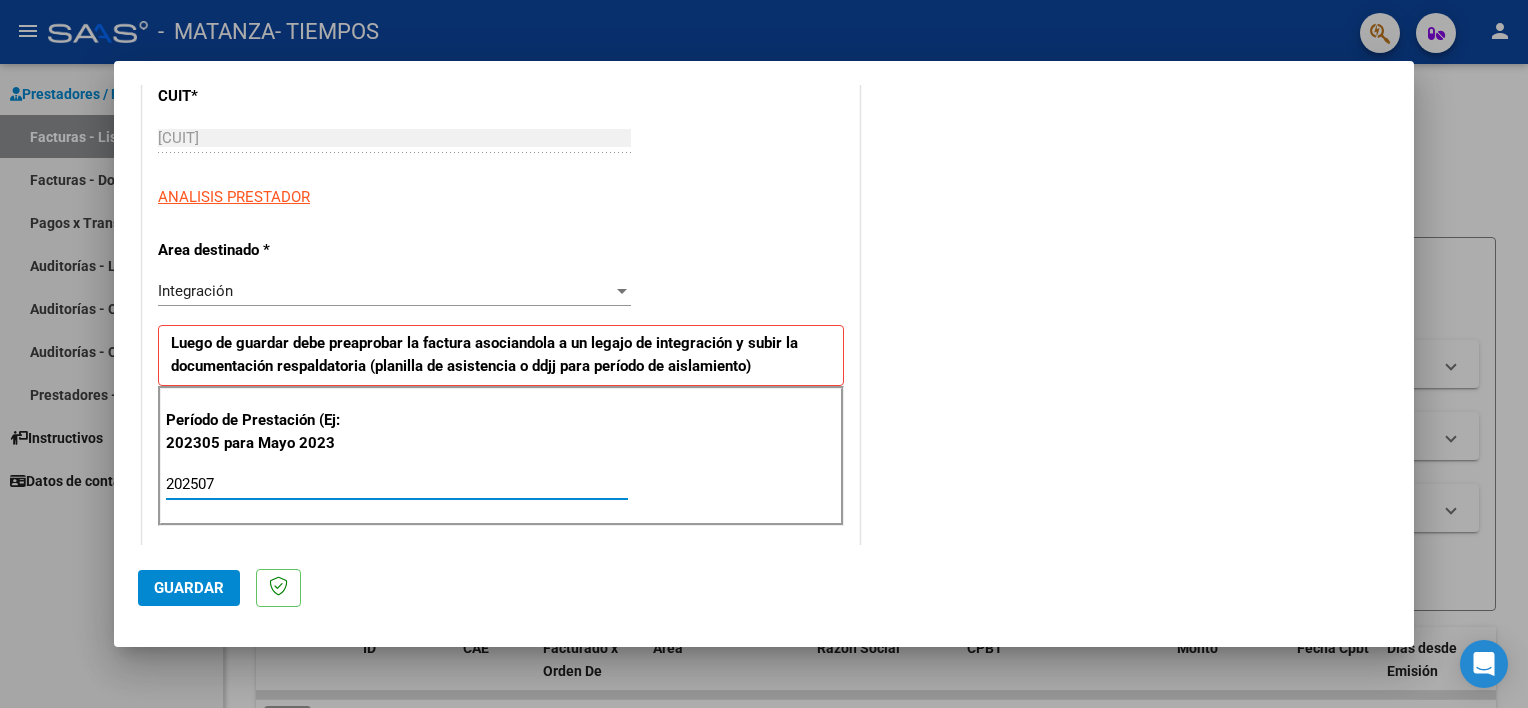 type on "202507" 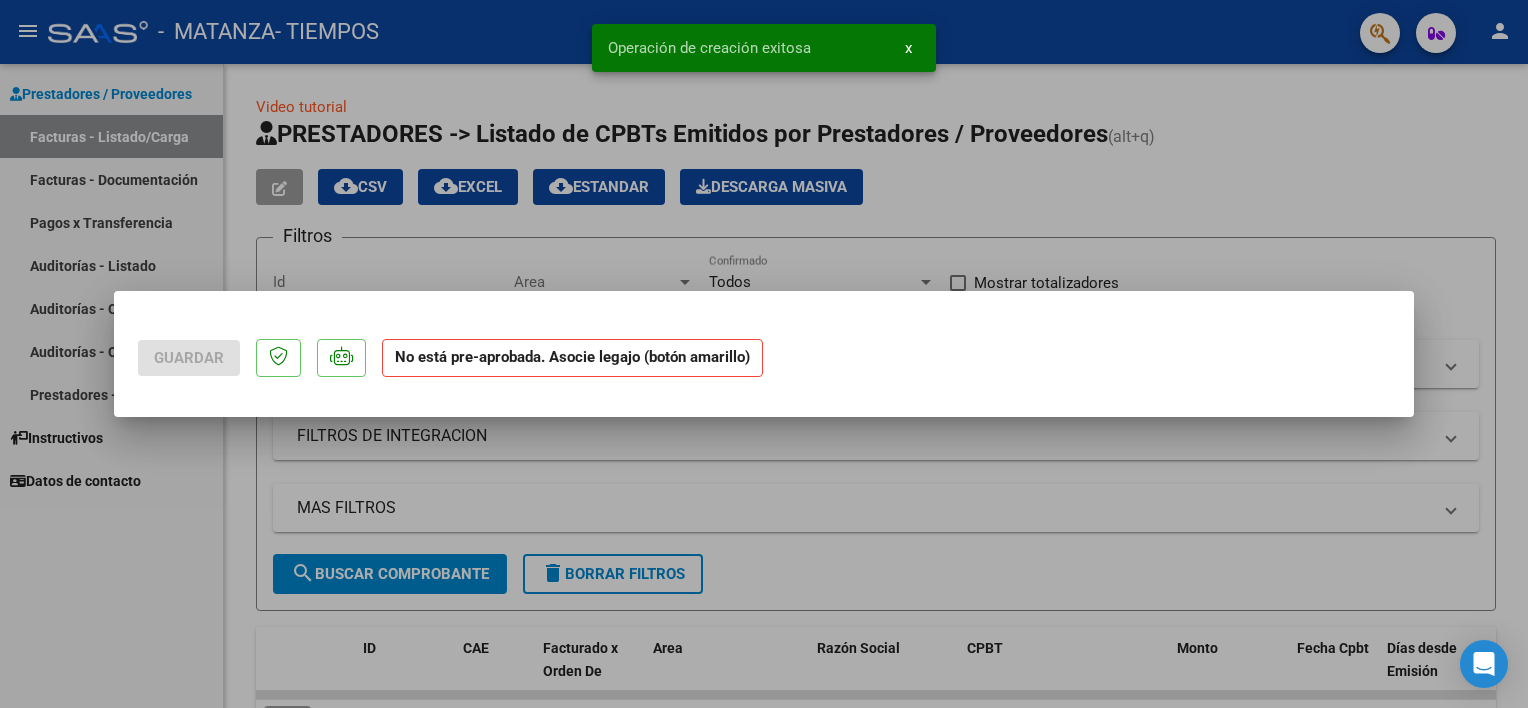 scroll, scrollTop: 0, scrollLeft: 0, axis: both 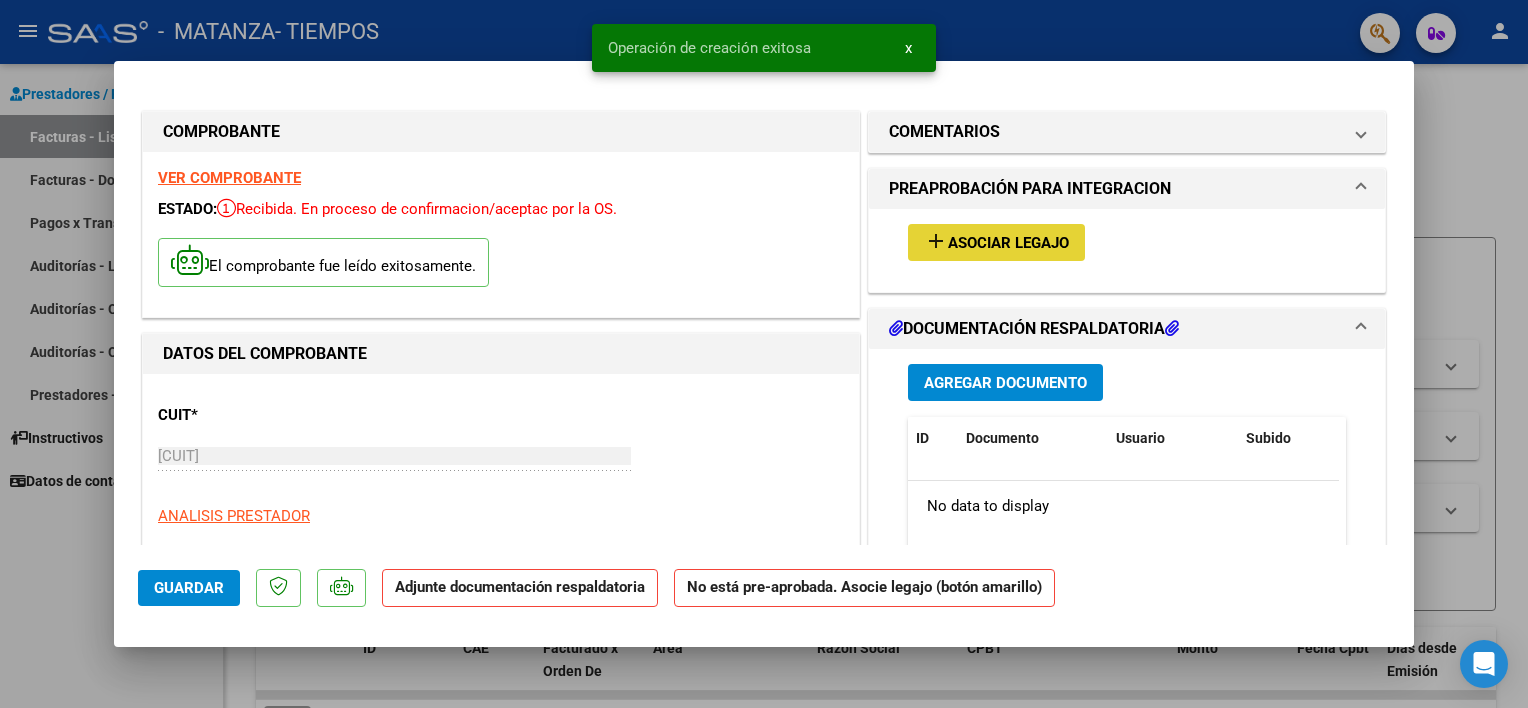 click on "add Asociar Legajo" at bounding box center [996, 242] 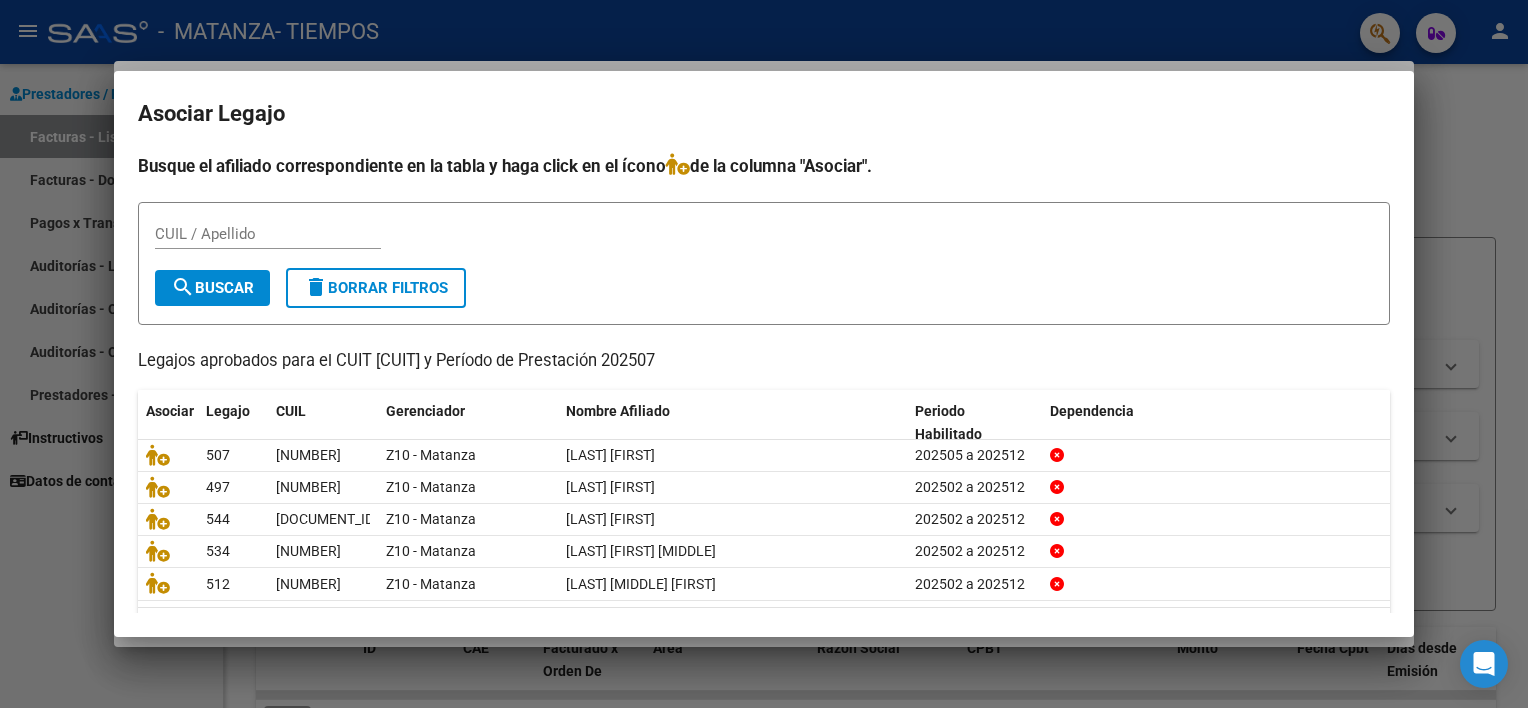 scroll, scrollTop: 59, scrollLeft: 0, axis: vertical 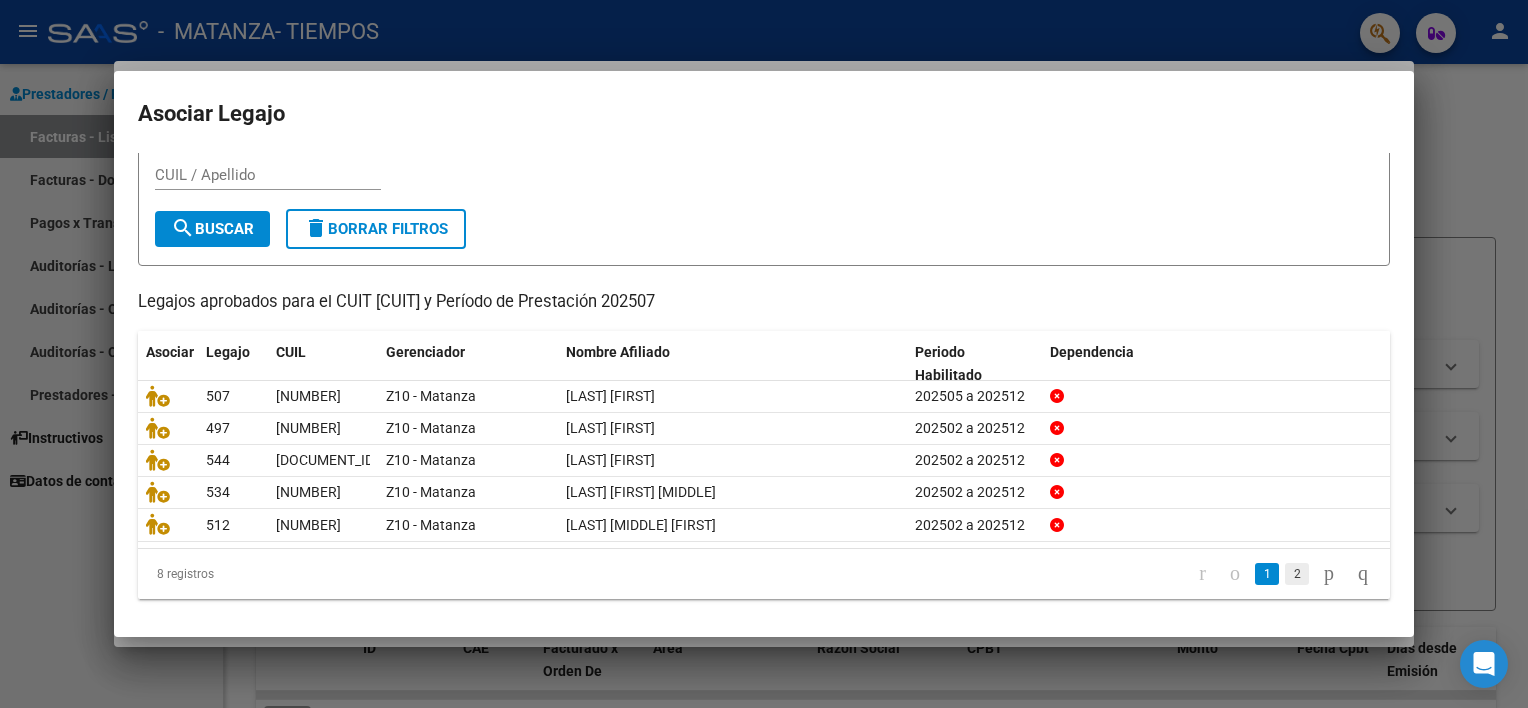 click on "2" 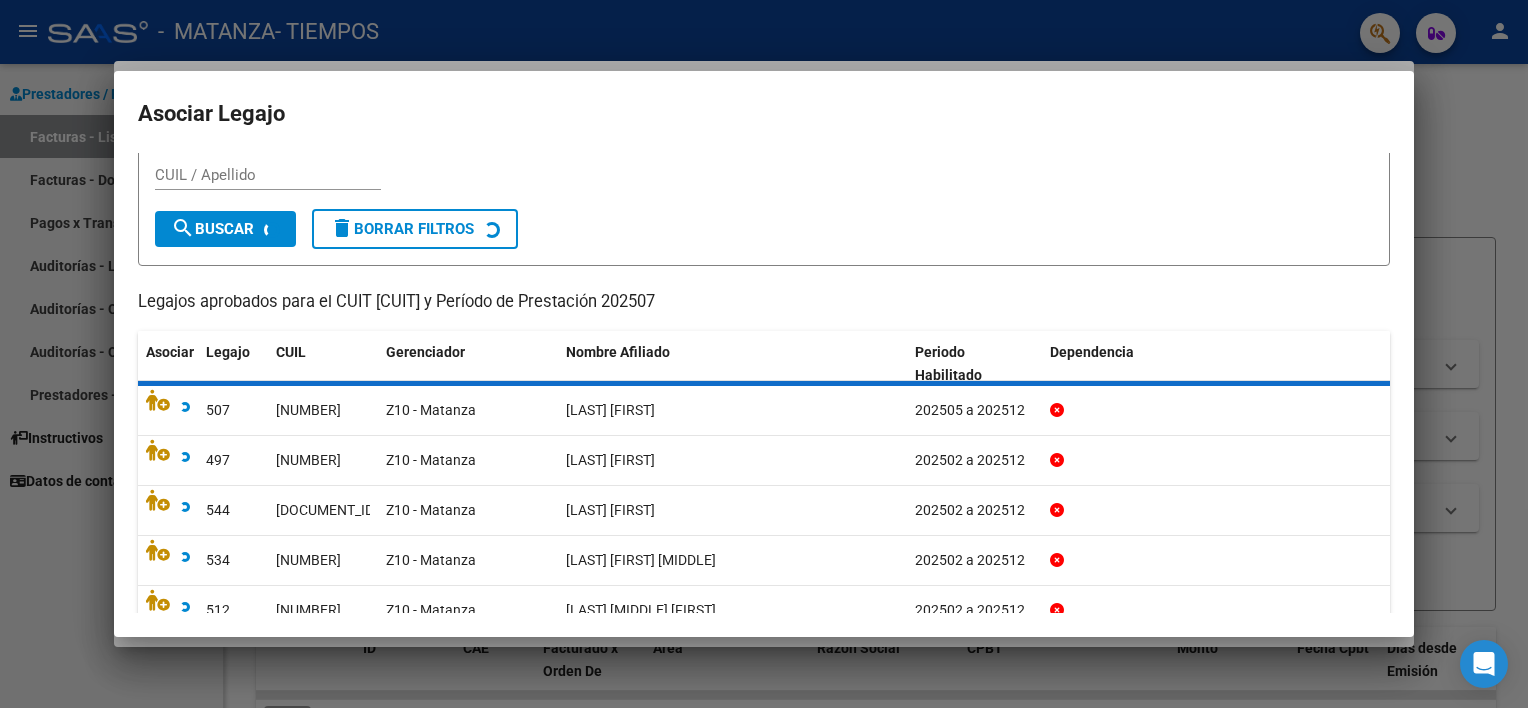 scroll, scrollTop: 0, scrollLeft: 0, axis: both 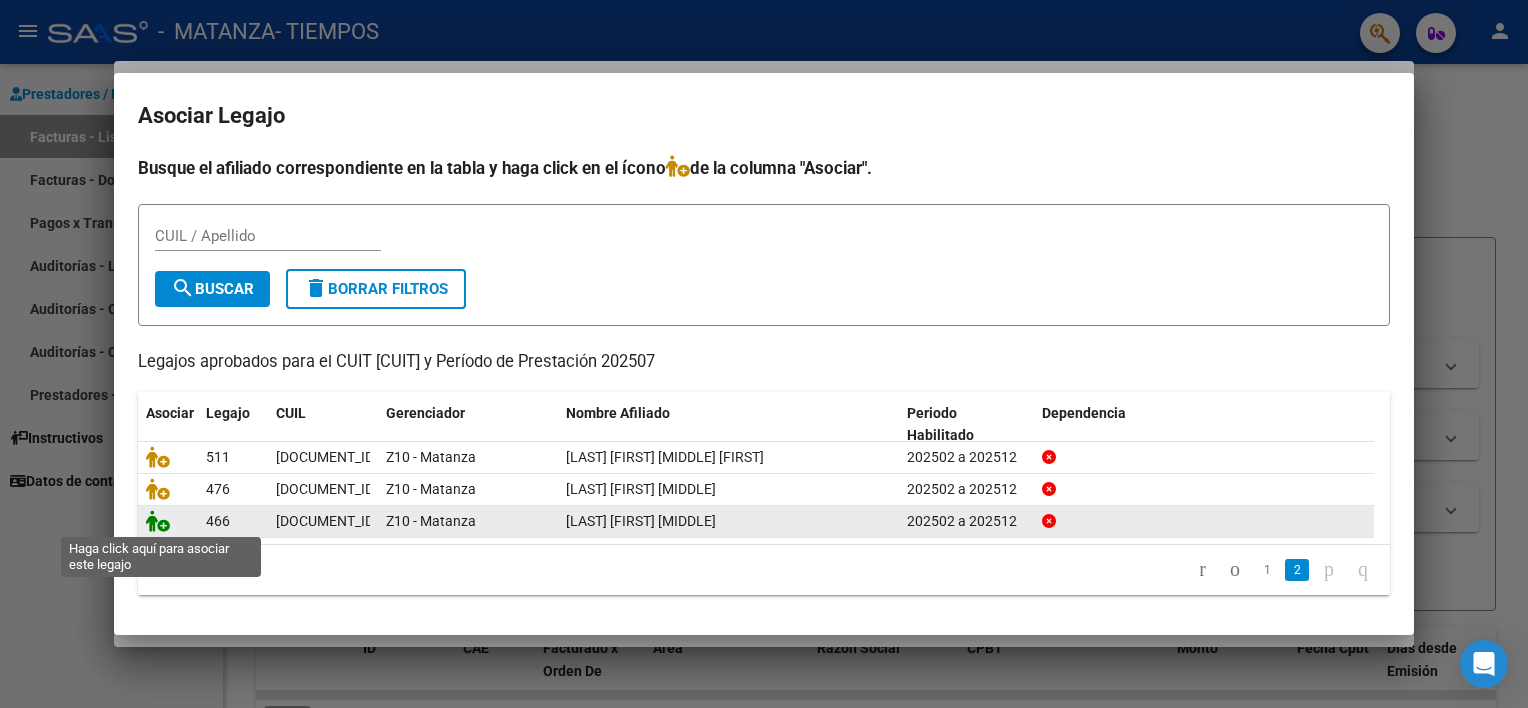 click 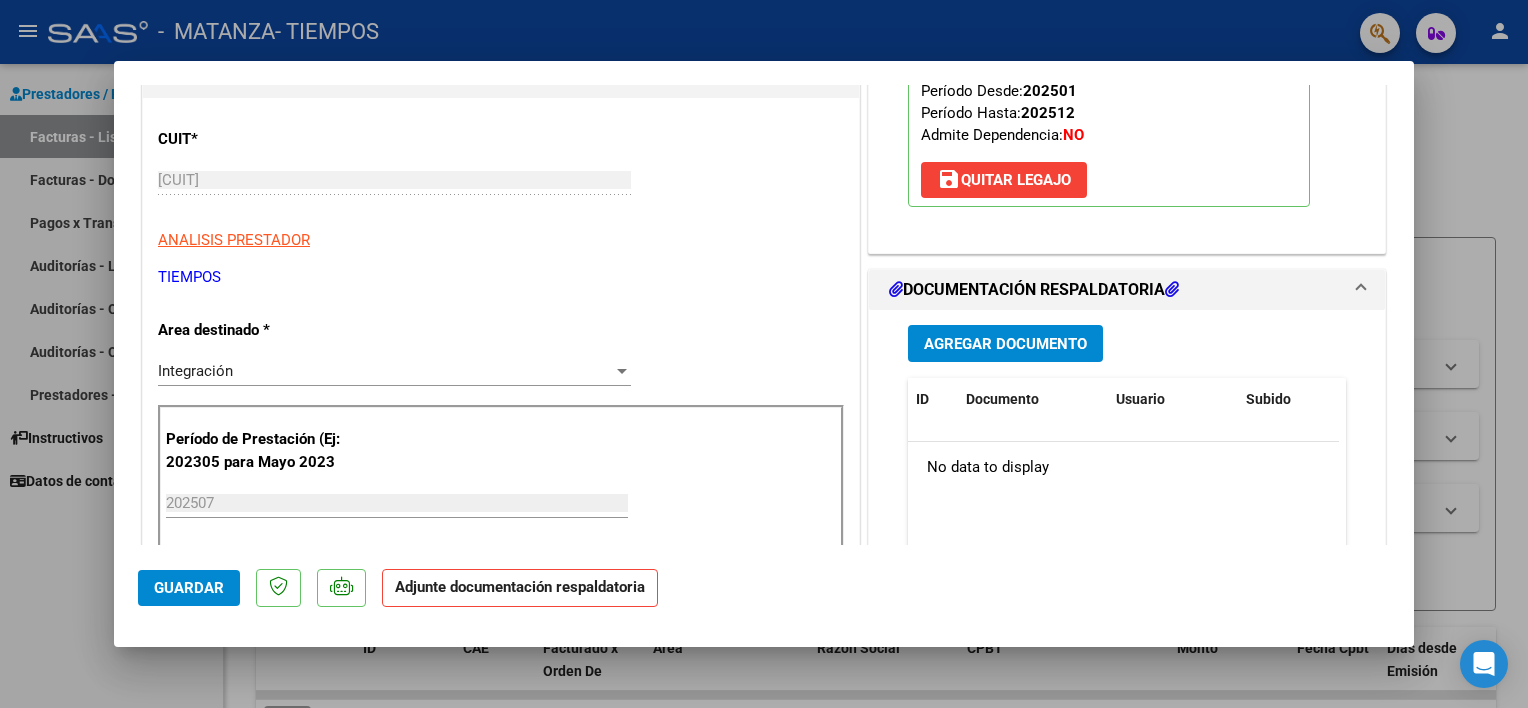 scroll, scrollTop: 418, scrollLeft: 0, axis: vertical 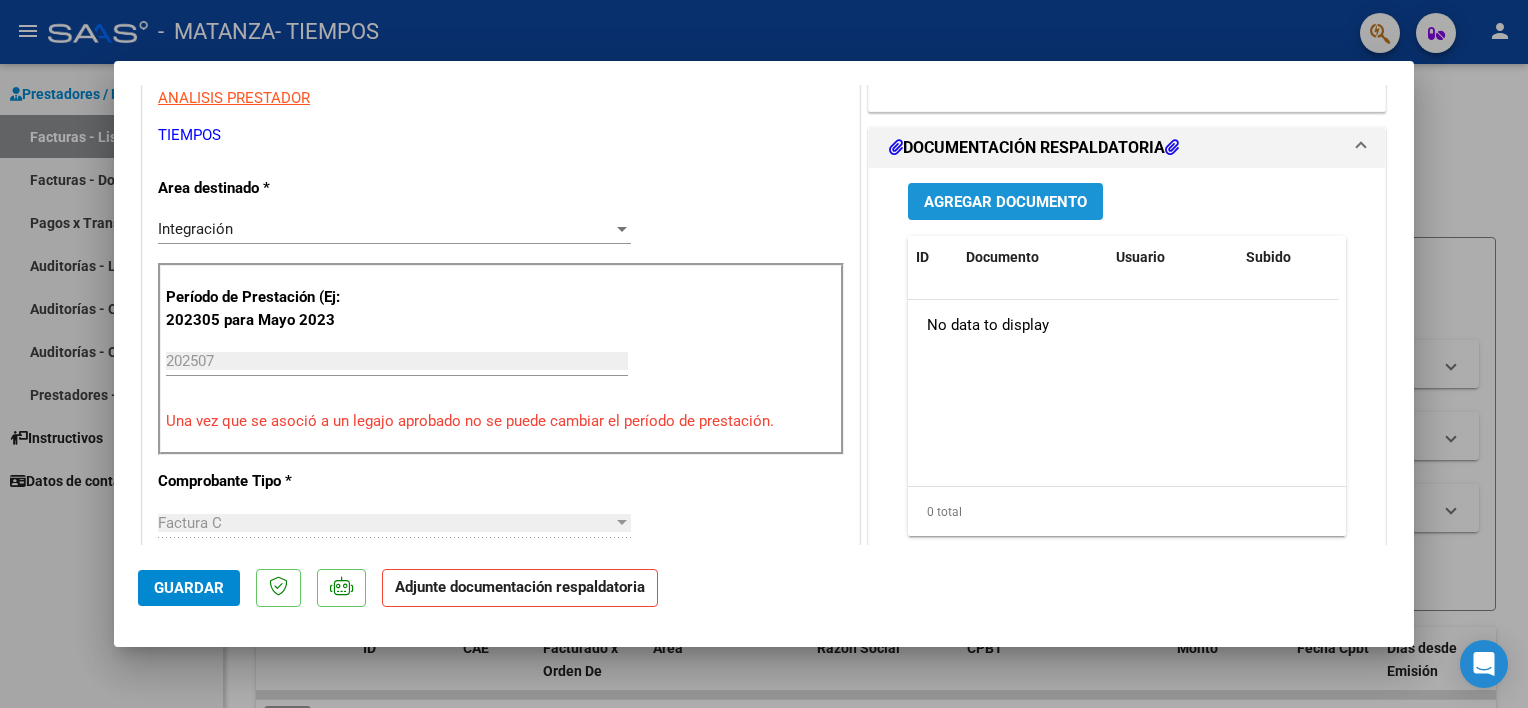 click on "Agregar Documento" at bounding box center [1005, 202] 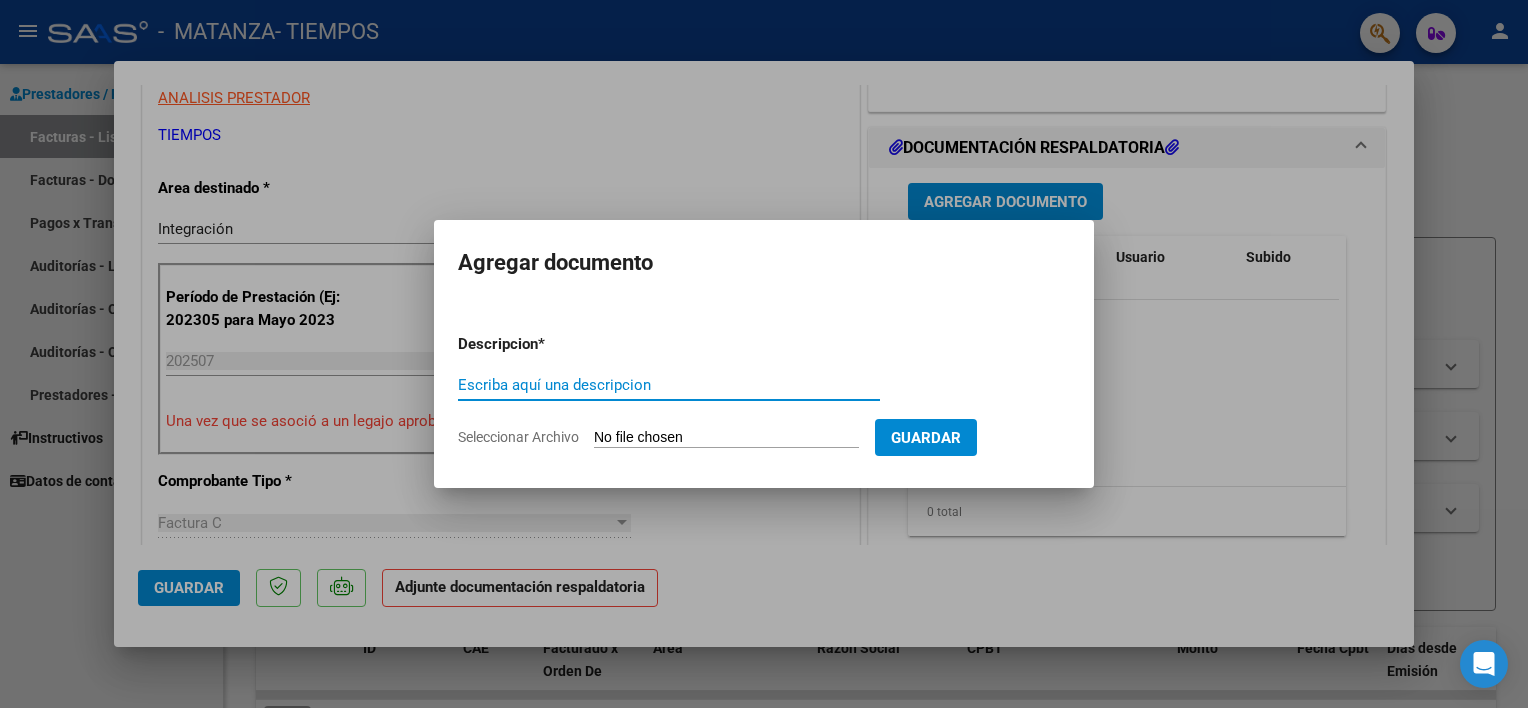 click on "Escriba aquí una descripcion" at bounding box center [669, 385] 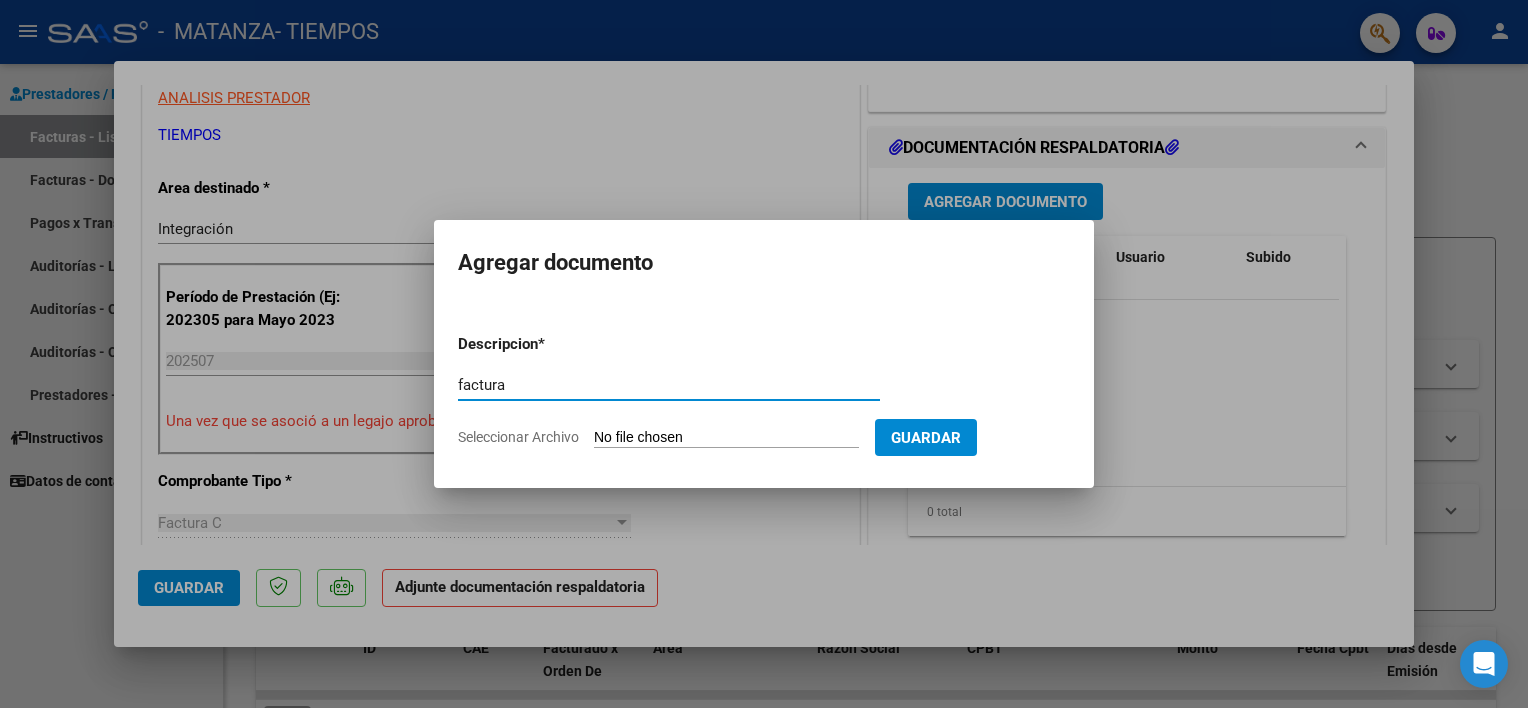 type on "factura" 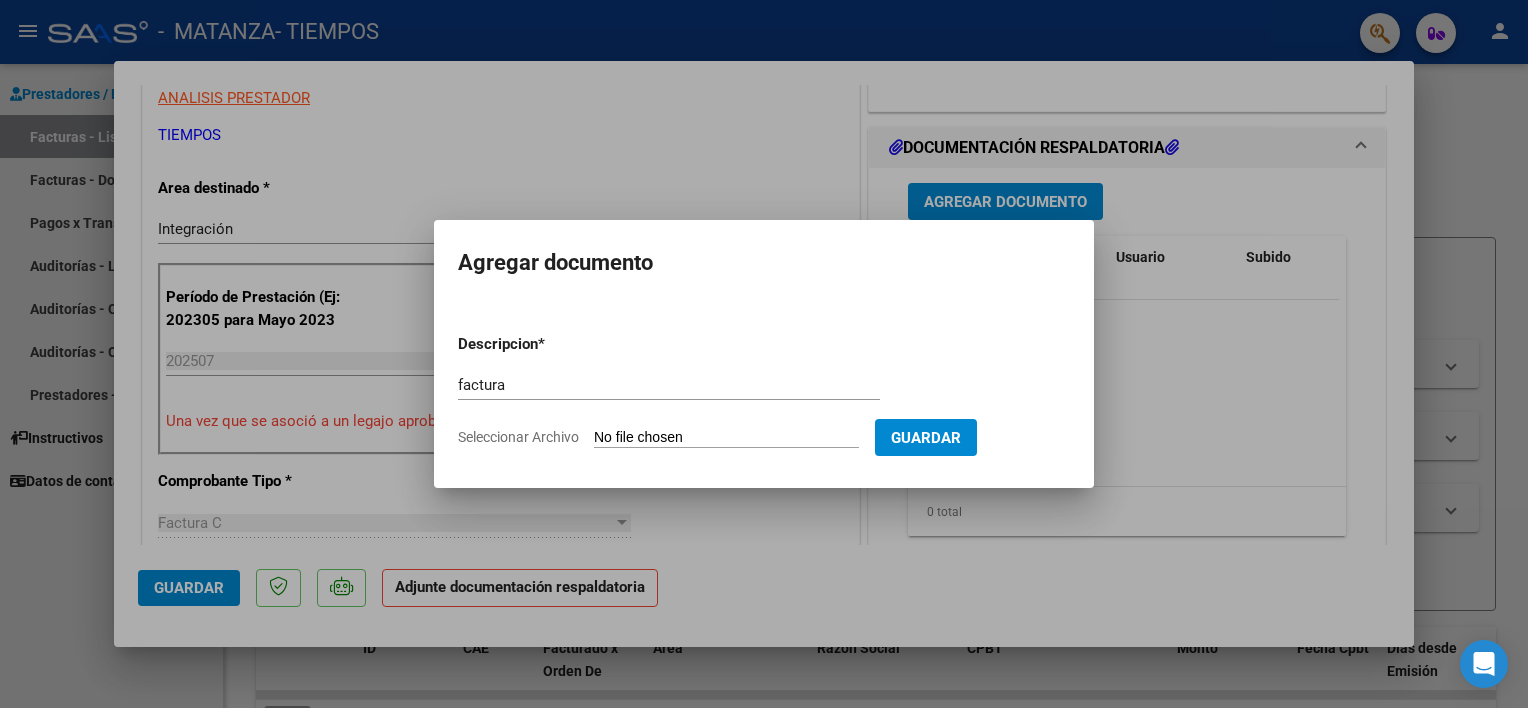 click on "Seleccionar Archivo" at bounding box center (726, 438) 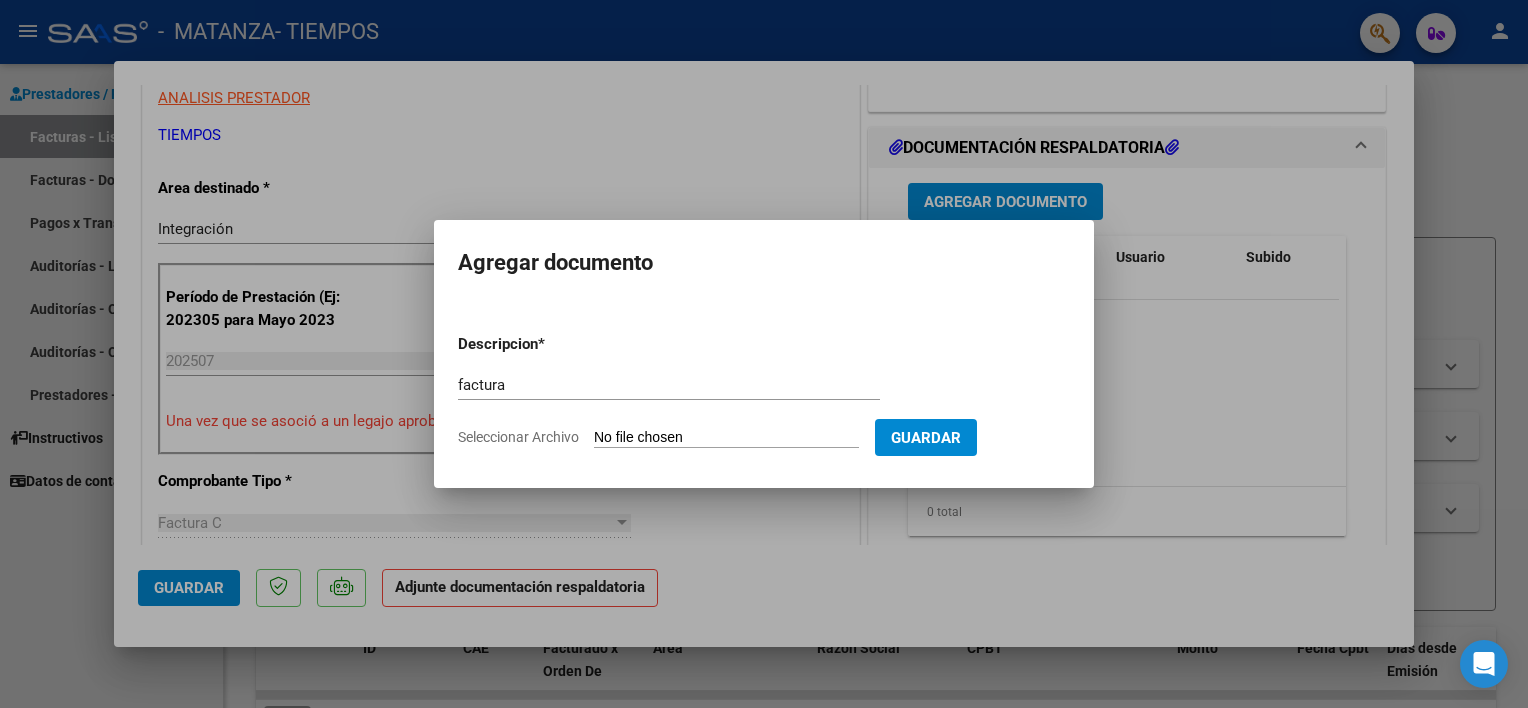 type on "C:\fakepath\[LAST][FIRST]factu07.pdf" 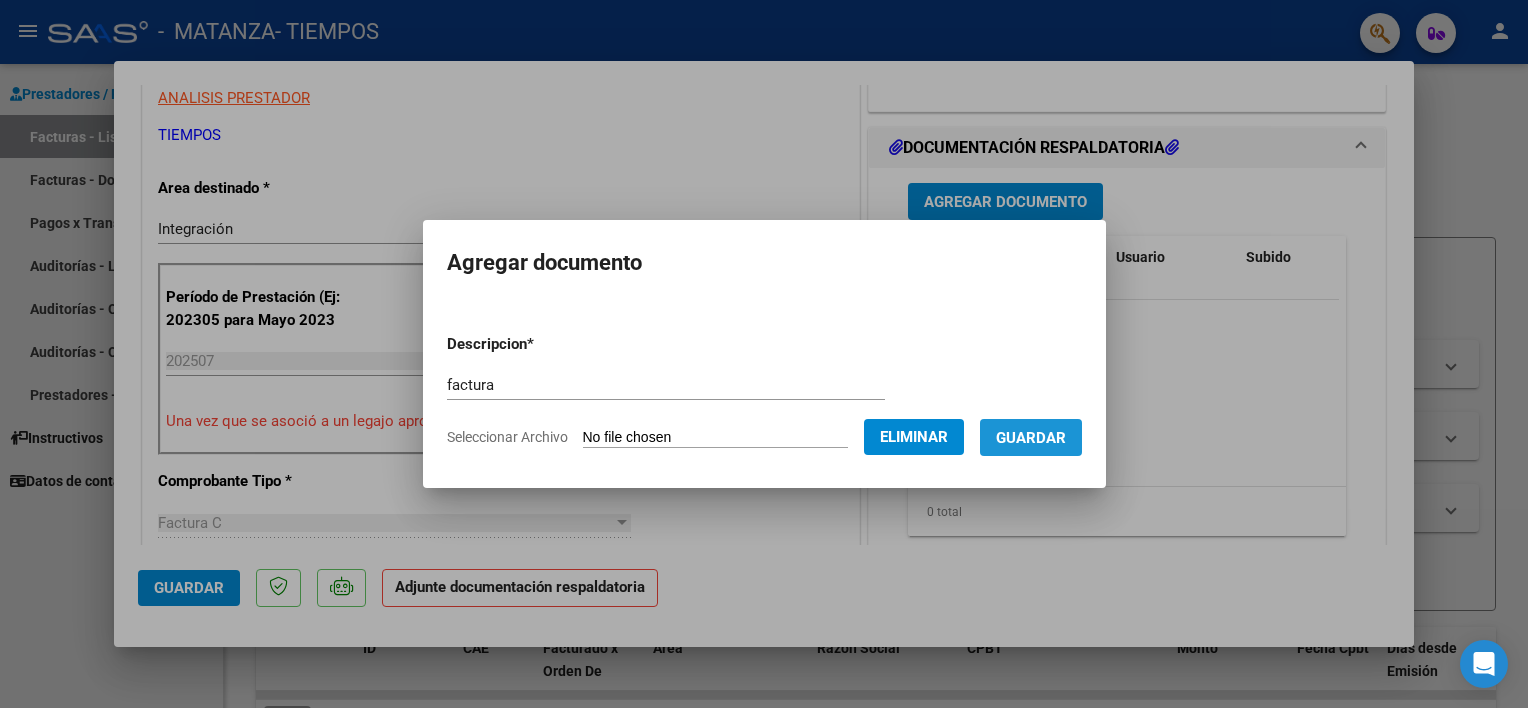 click on "Guardar" at bounding box center [1031, 438] 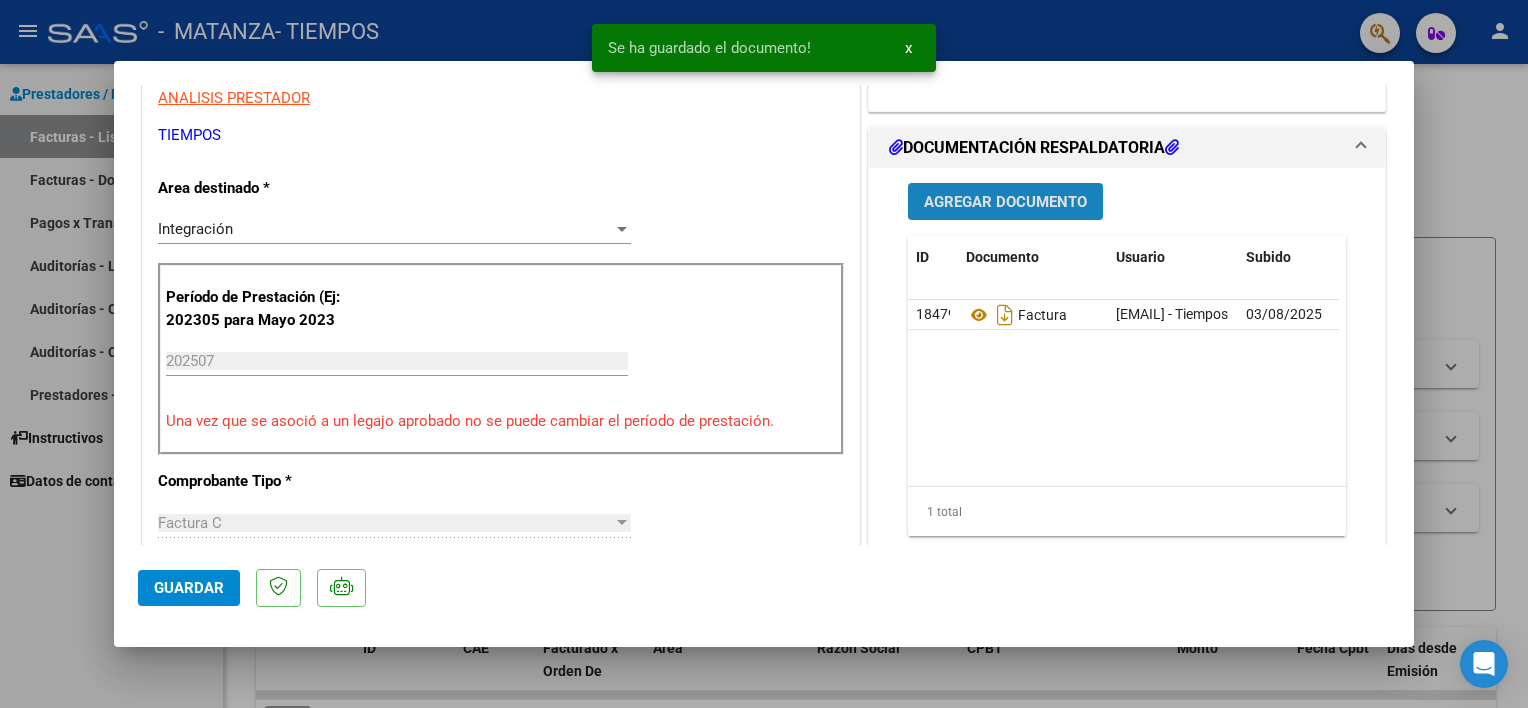 click on "Agregar Documento" at bounding box center [1005, 201] 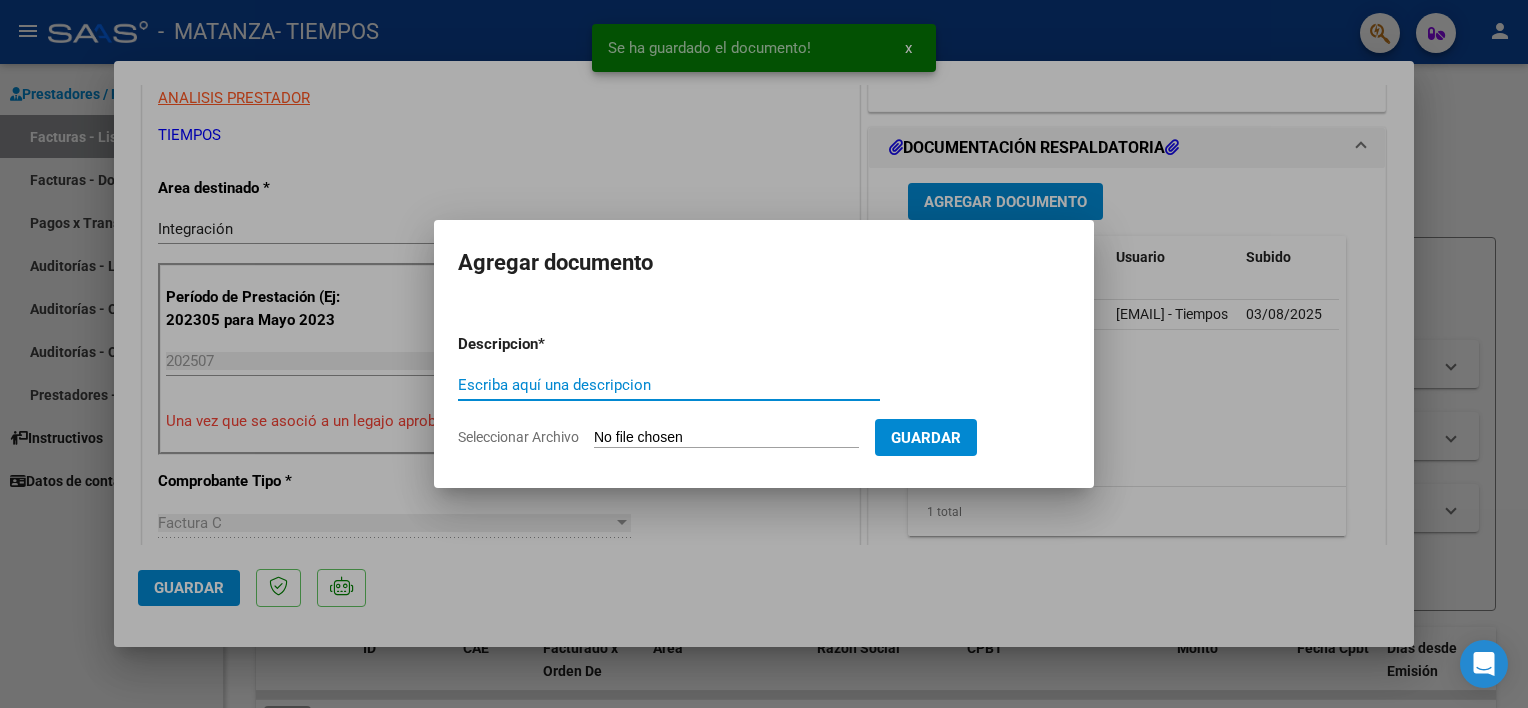 click on "Escriba aquí una descripcion" at bounding box center (669, 385) 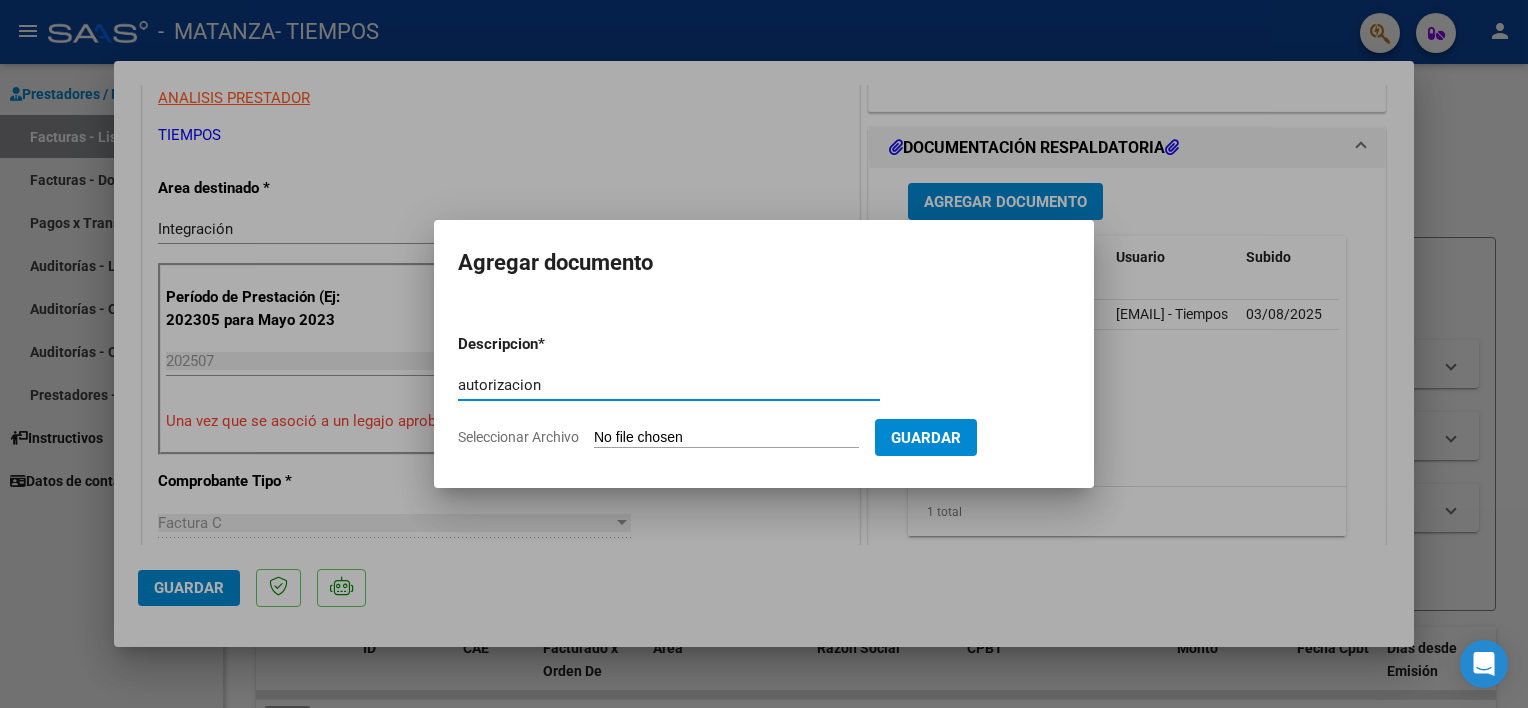 type on "autorizacion" 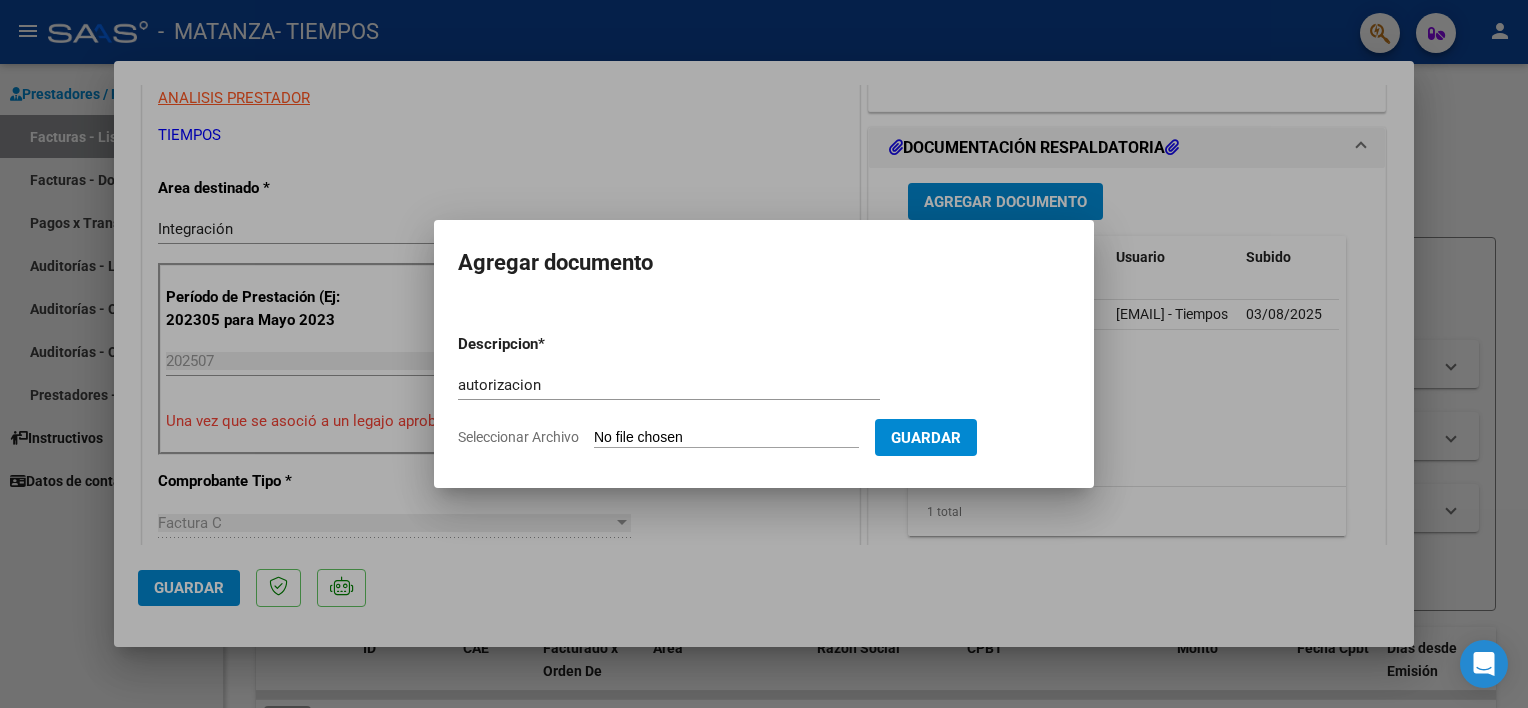 click on "Seleccionar Archivo" at bounding box center [726, 438] 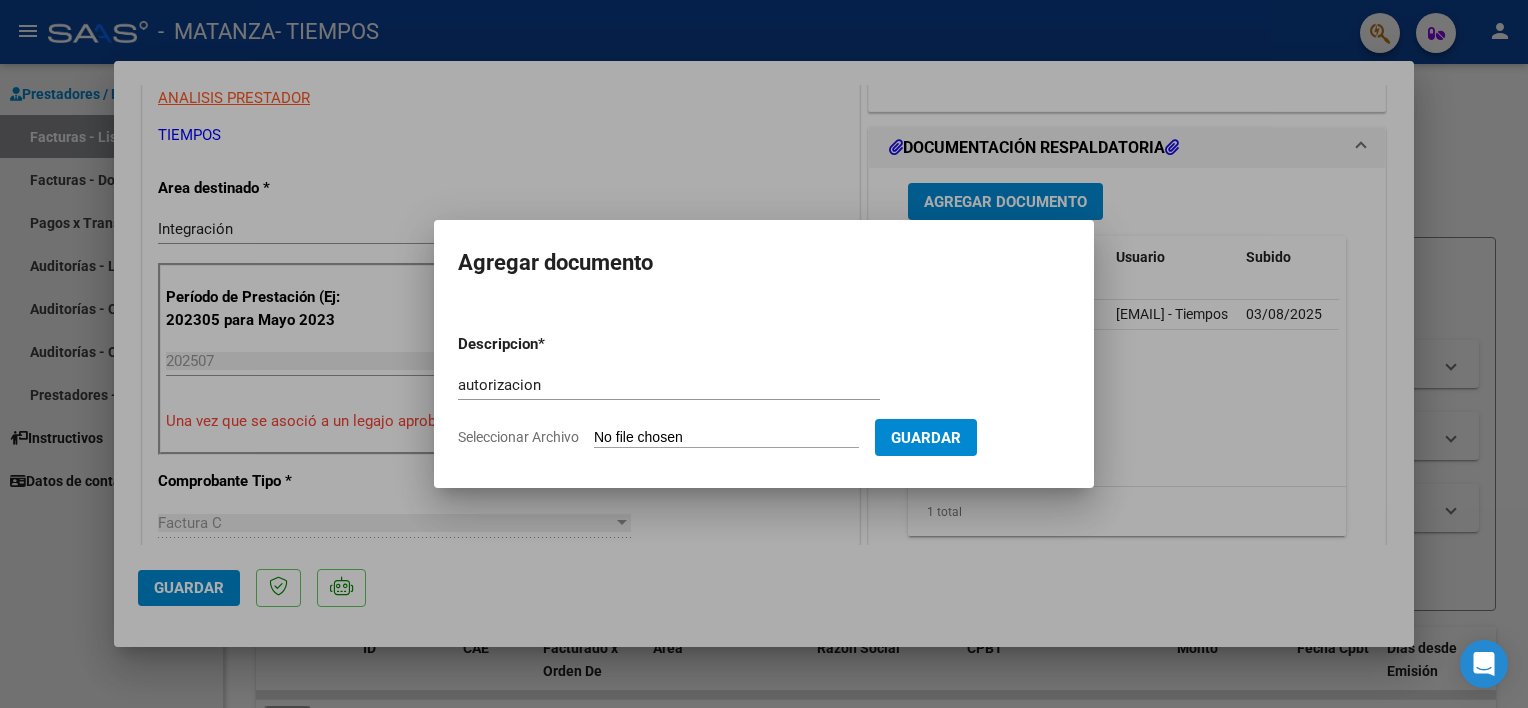type on "C:\fakepath\Autorizacion[LAST].pdf" 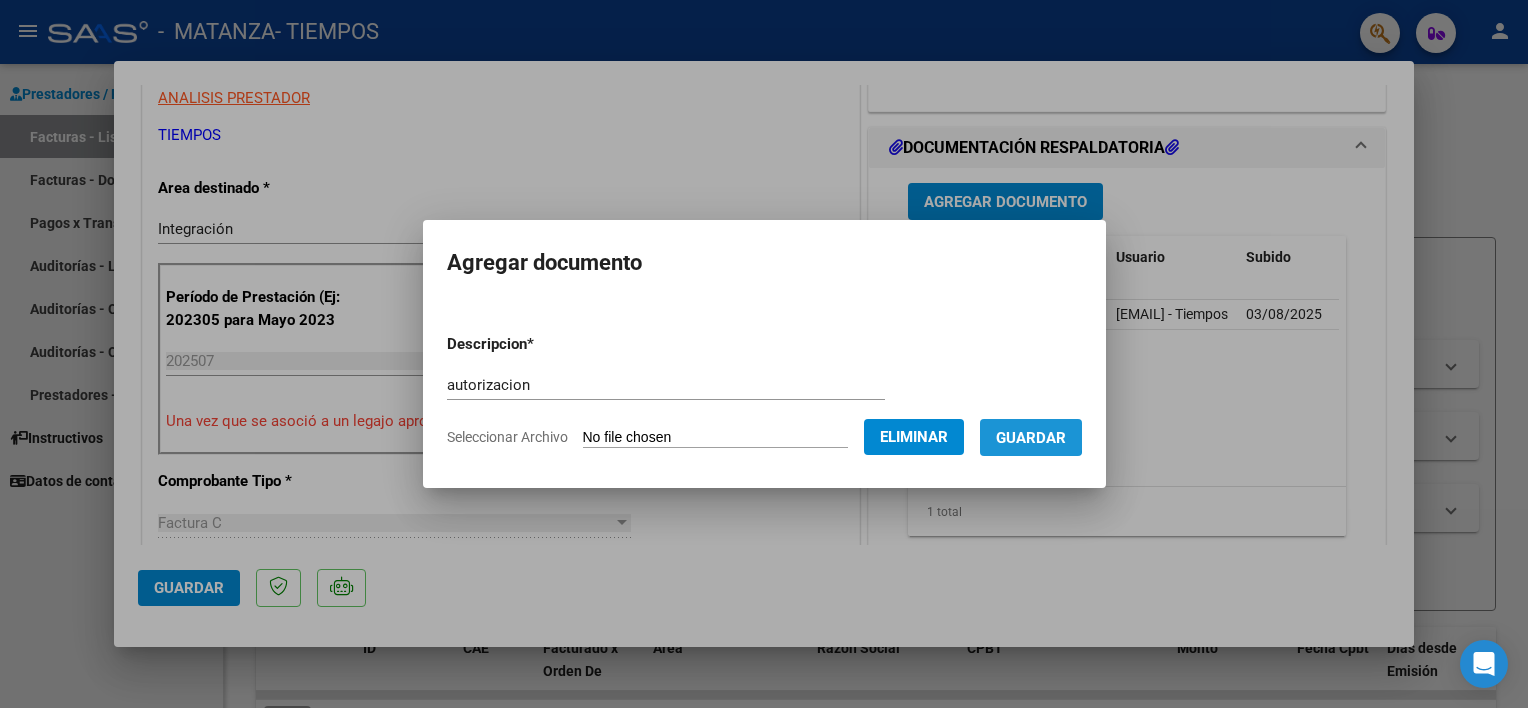 click on "Guardar" at bounding box center (1031, 438) 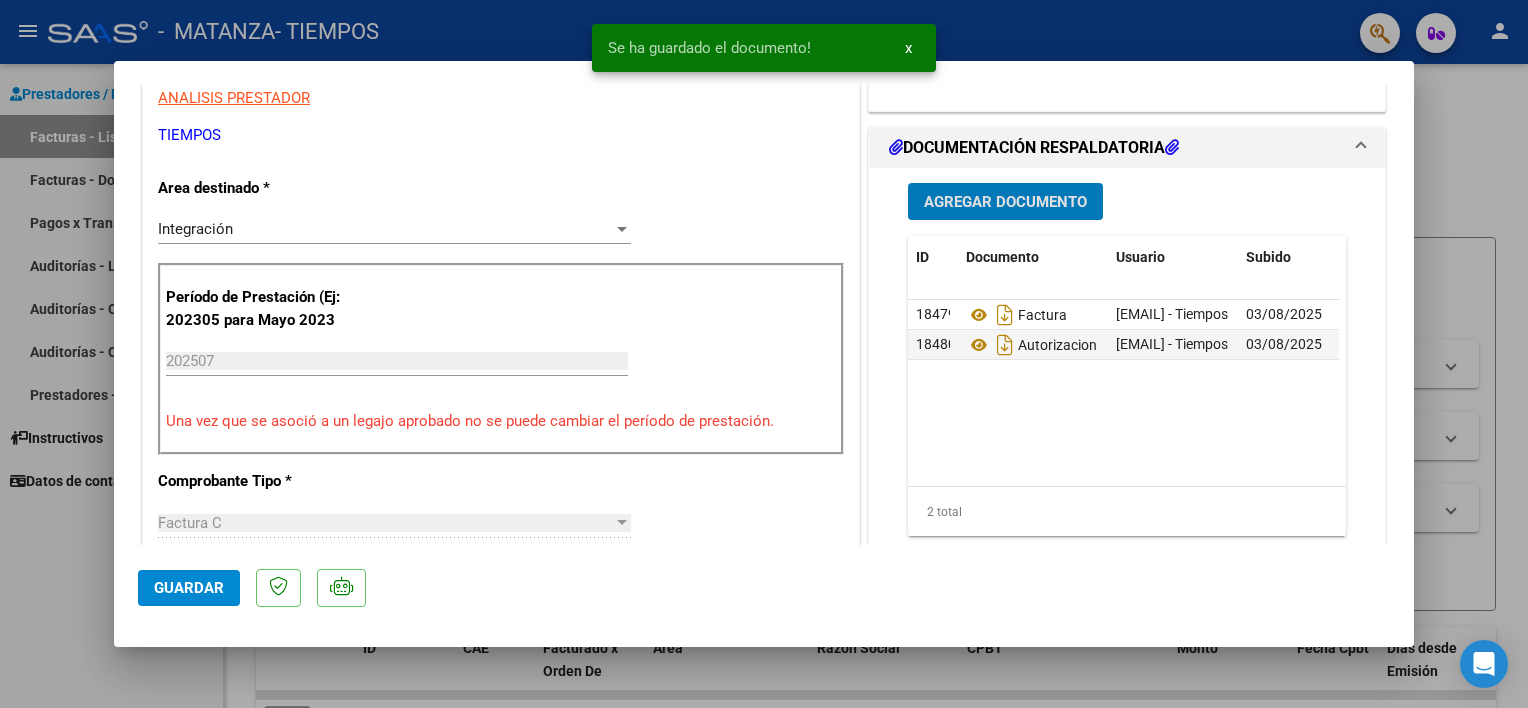 click on "Agregar Documento" at bounding box center (1005, 202) 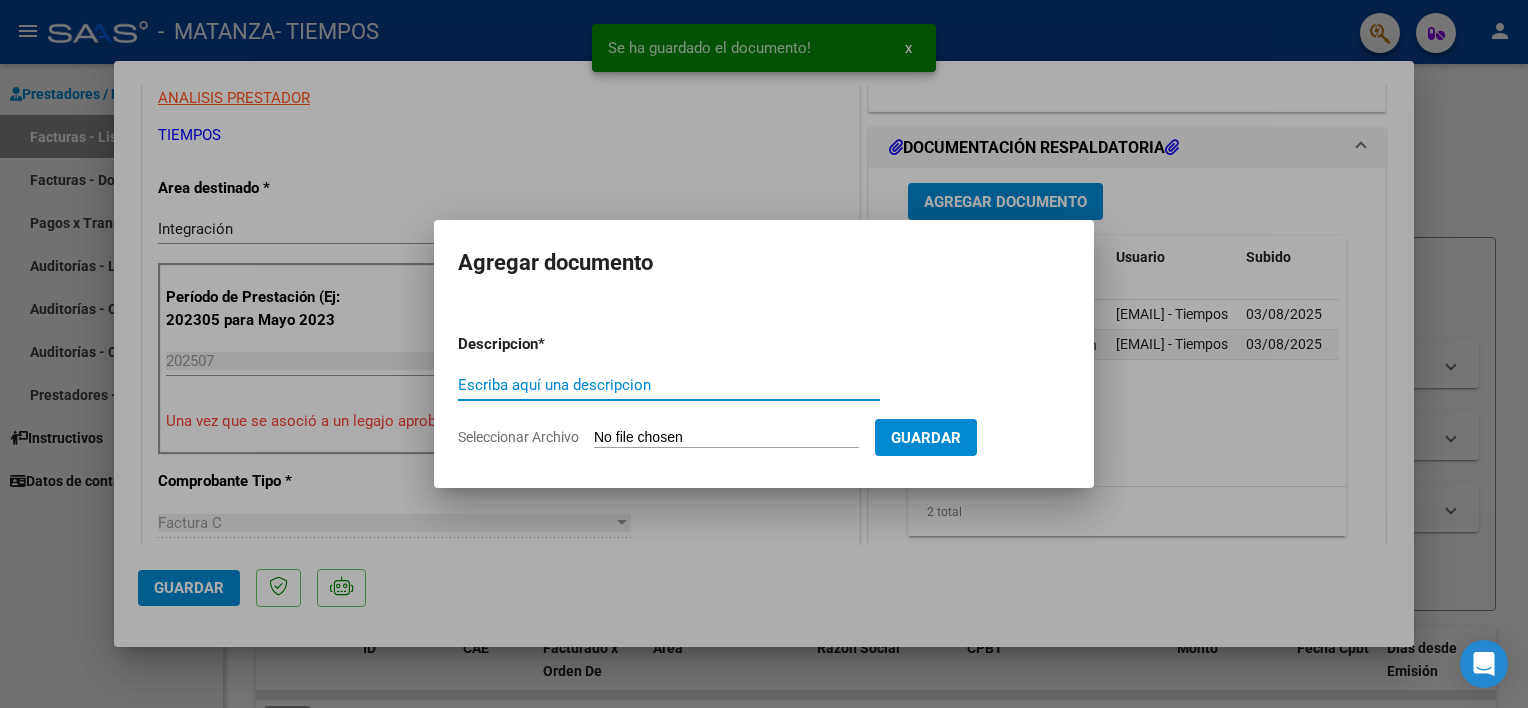 click on "Escriba aquí una descripcion" at bounding box center (669, 385) 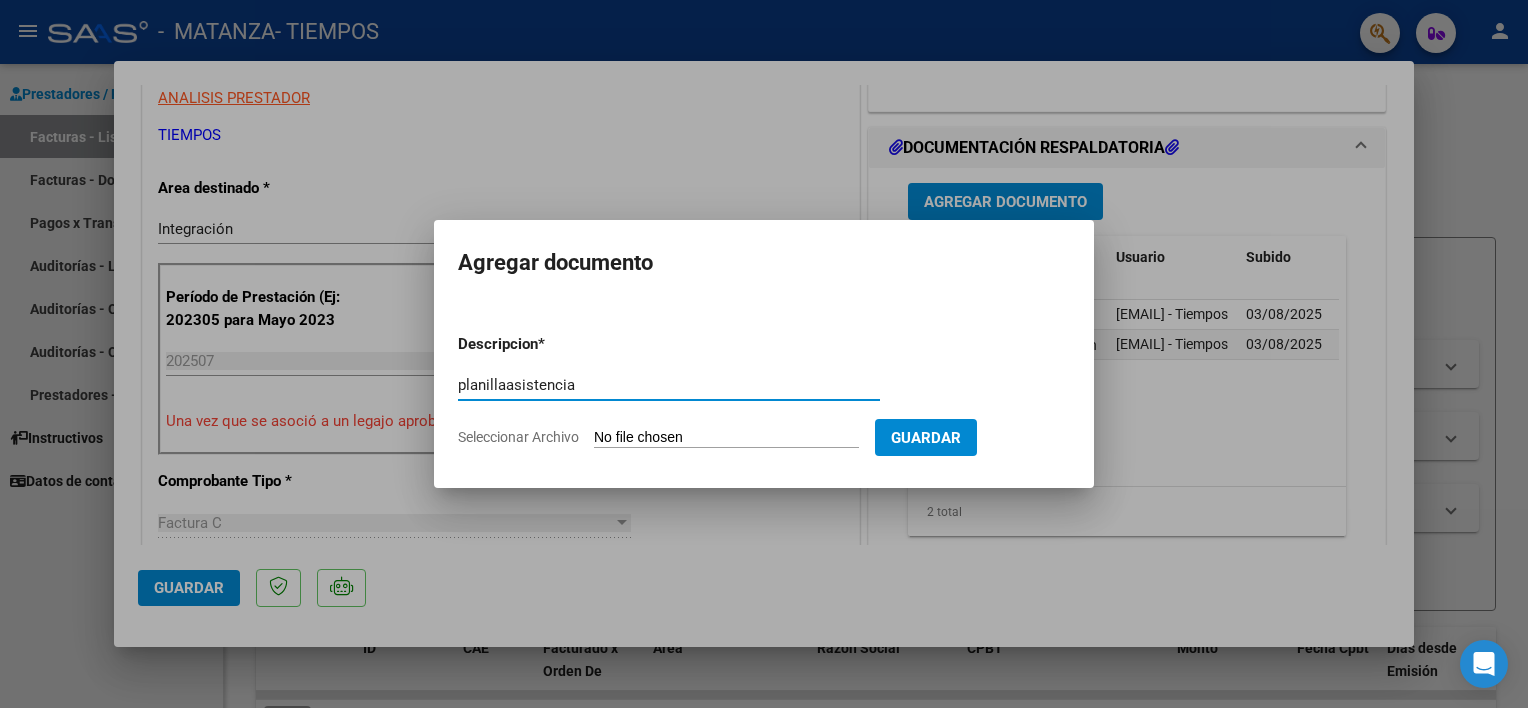 type on "planillaasistencia" 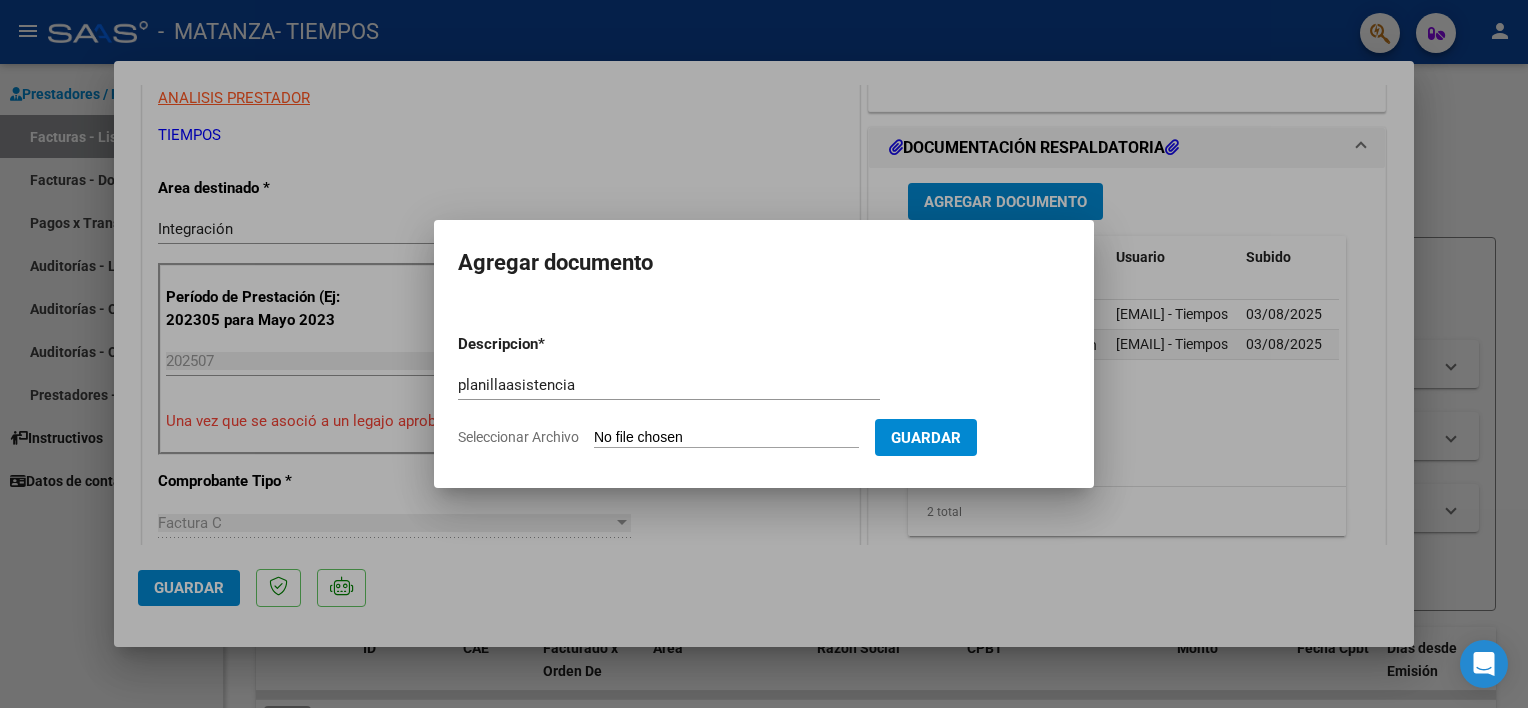 click on "Seleccionar Archivo" at bounding box center [726, 438] 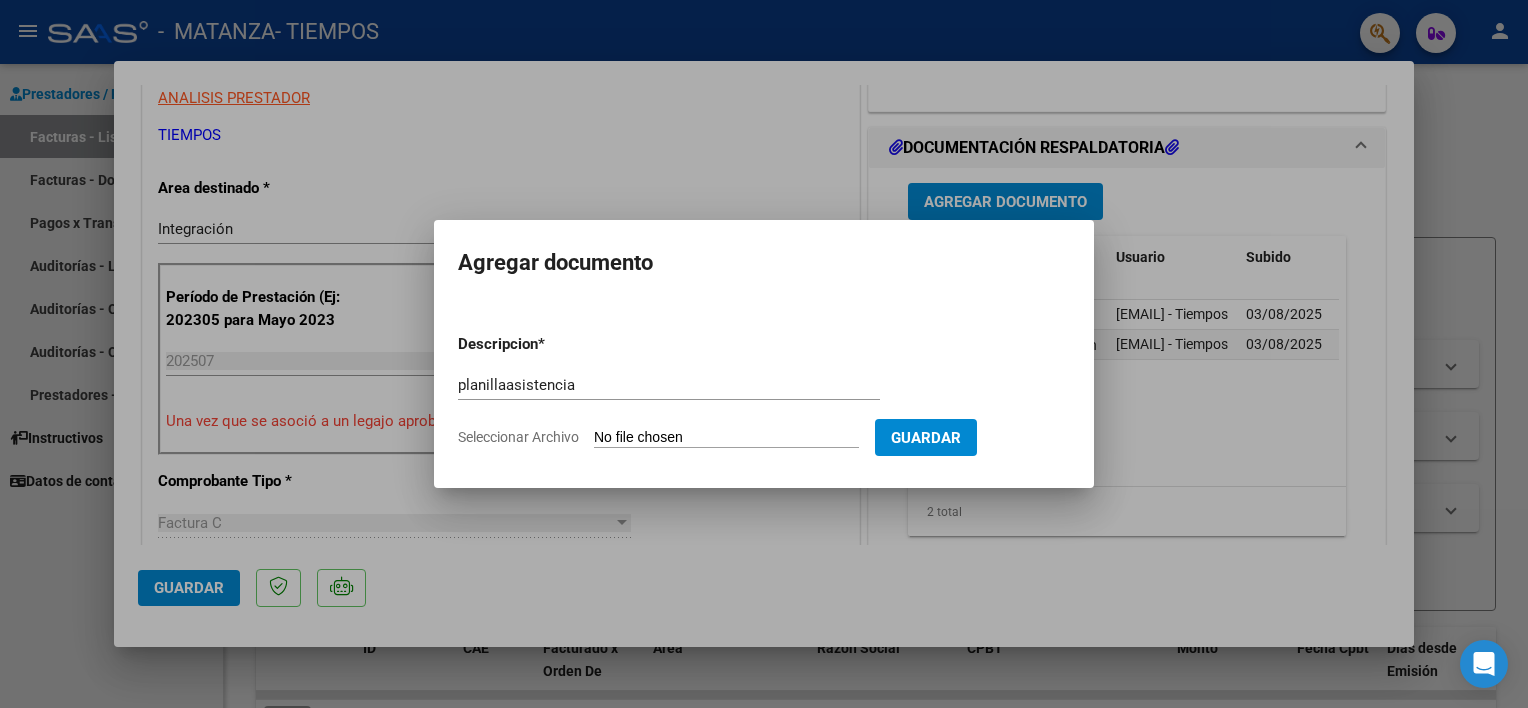 type on "C:\fakepath\Planilla [LAST] [FIRST] [MONTH][YEAR].pdf" 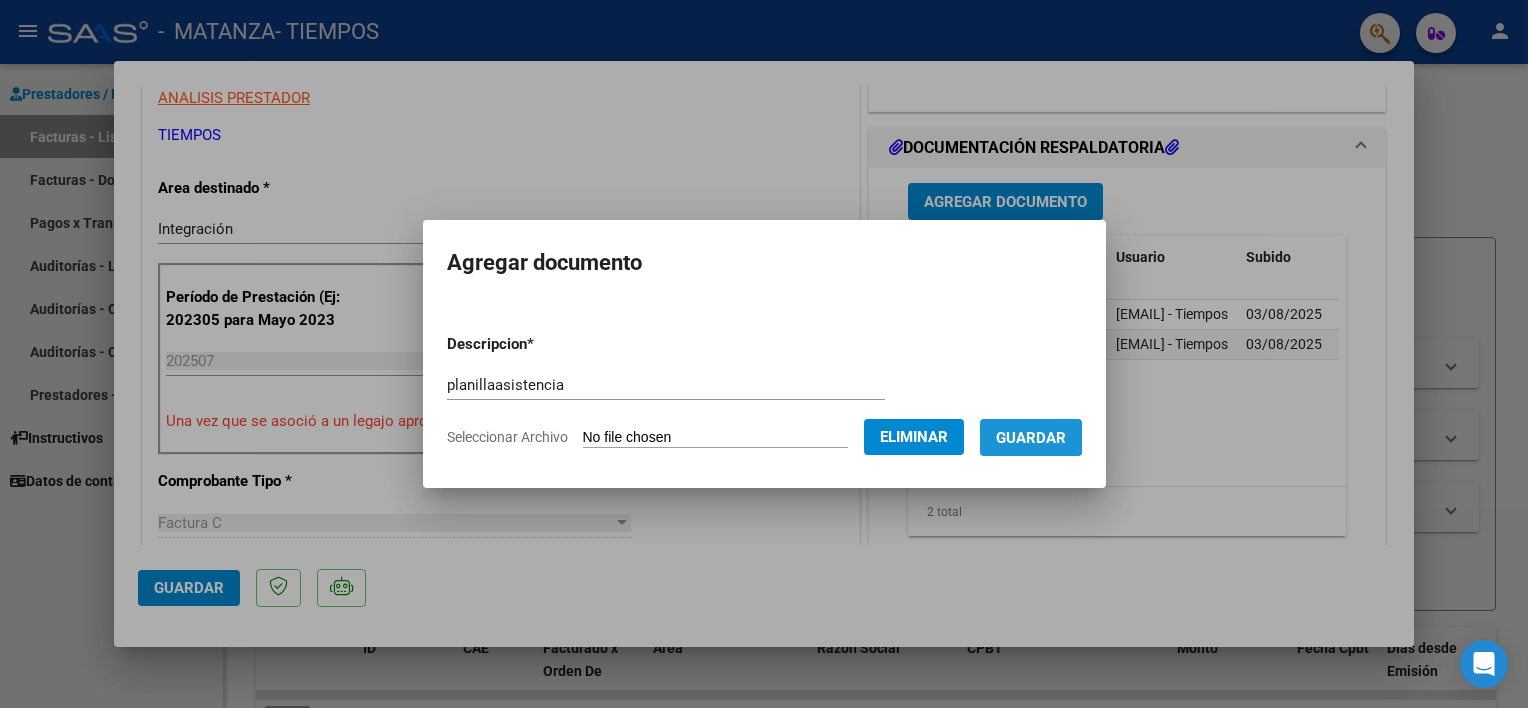 click on "Guardar" at bounding box center [1031, 438] 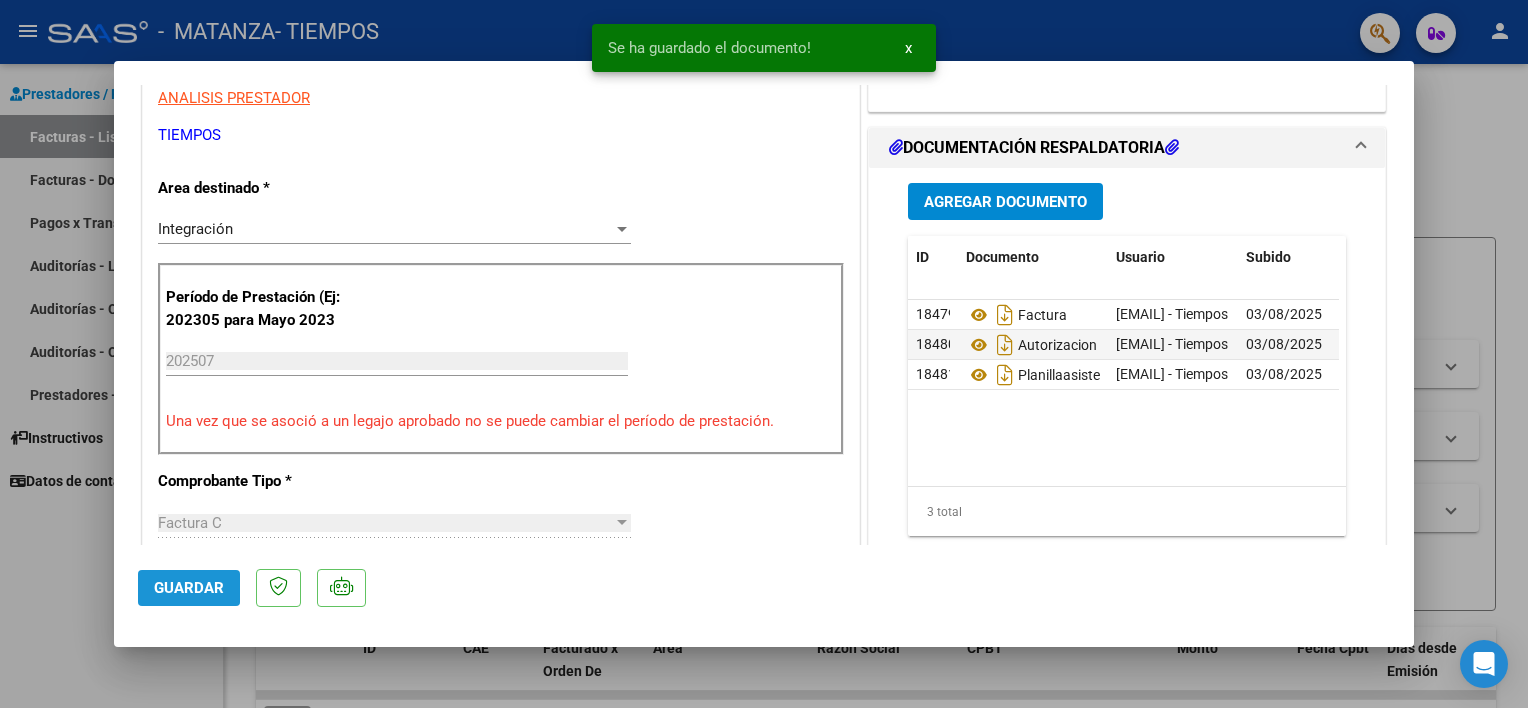 click on "Guardar" 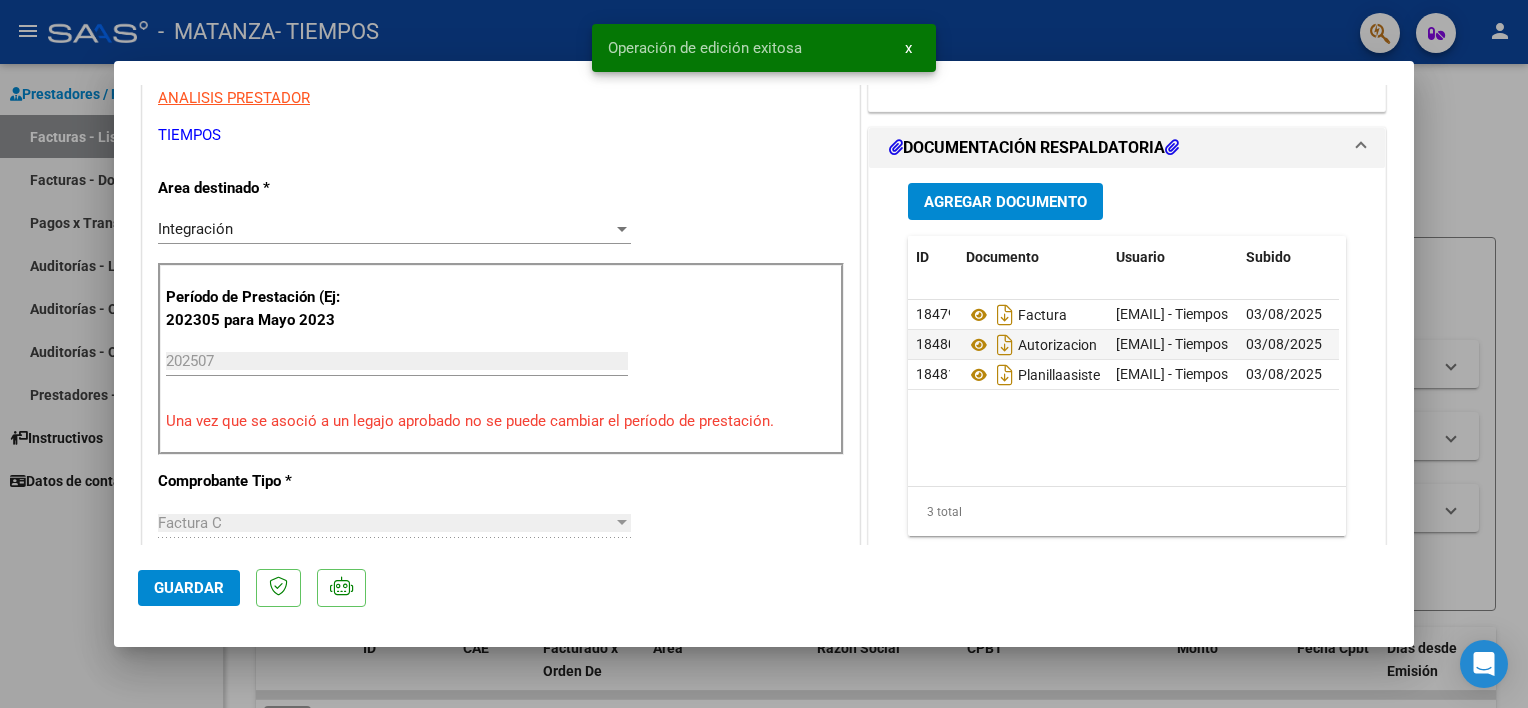 click at bounding box center [764, 354] 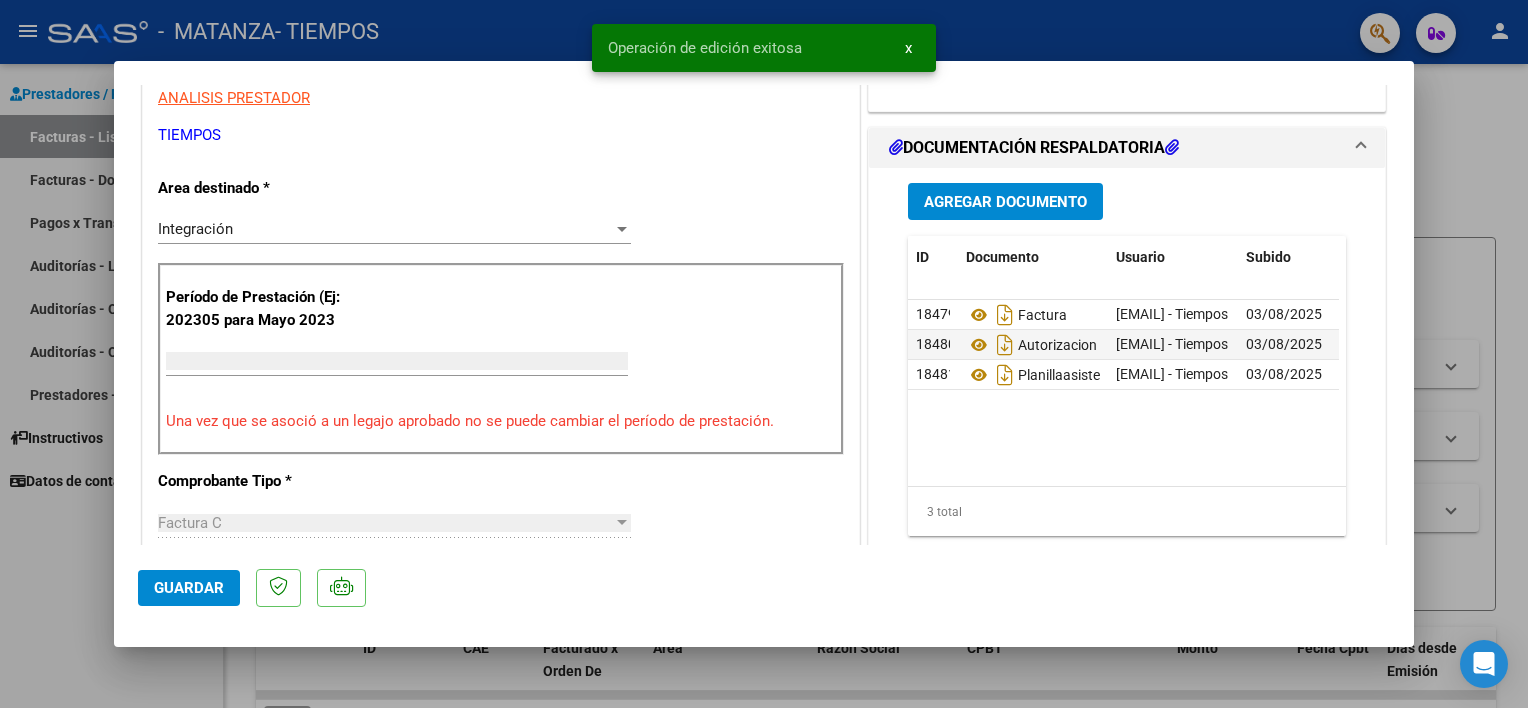 scroll, scrollTop: 332, scrollLeft: 0, axis: vertical 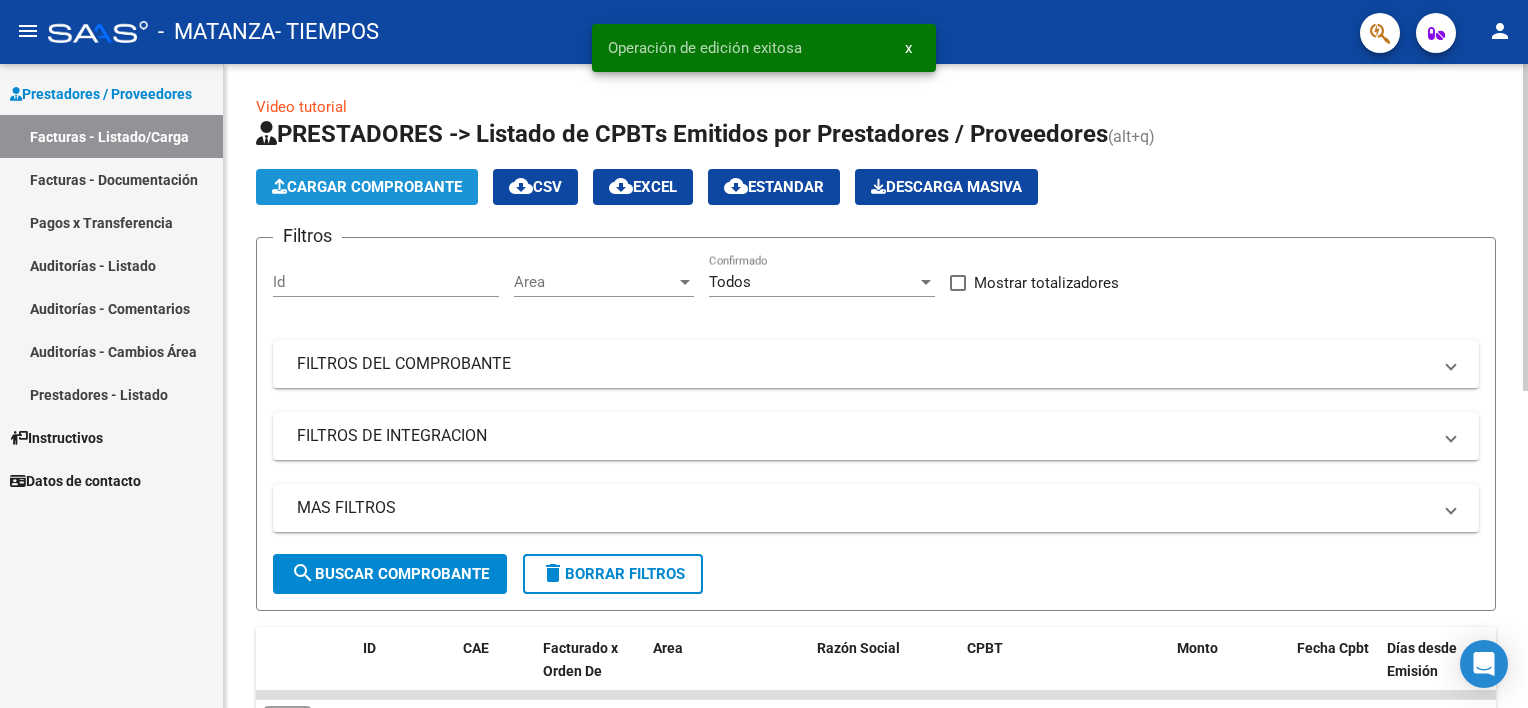 click on "Cargar Comprobante" 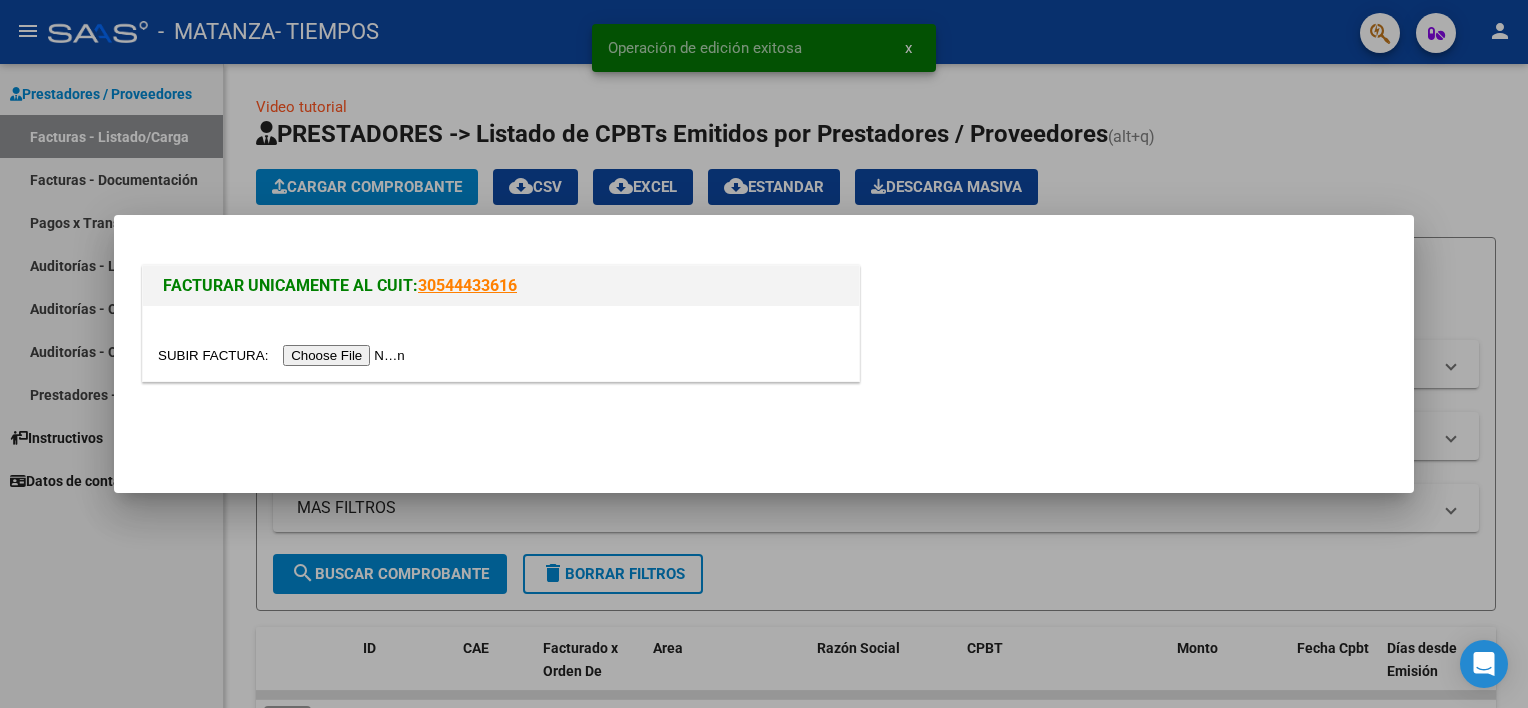 click at bounding box center [284, 355] 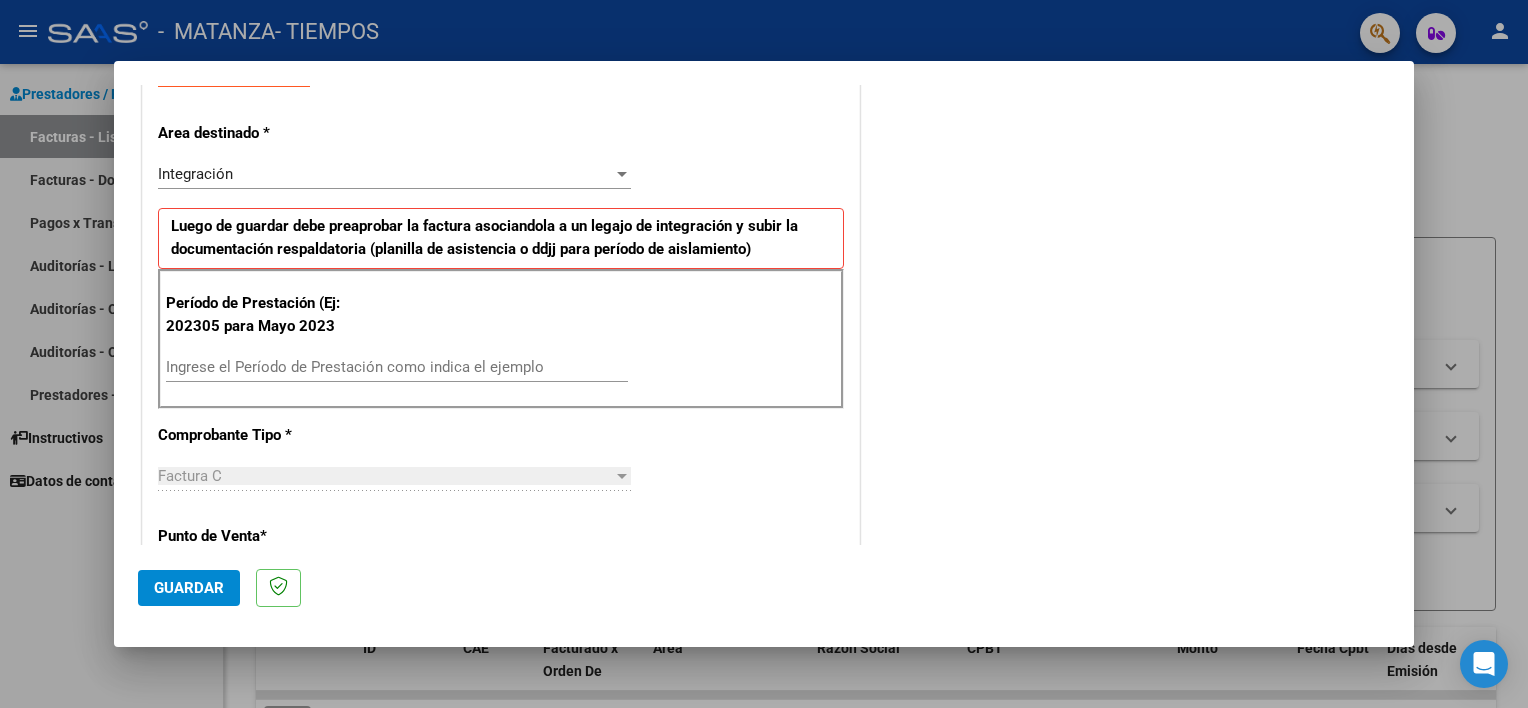 scroll, scrollTop: 400, scrollLeft: 0, axis: vertical 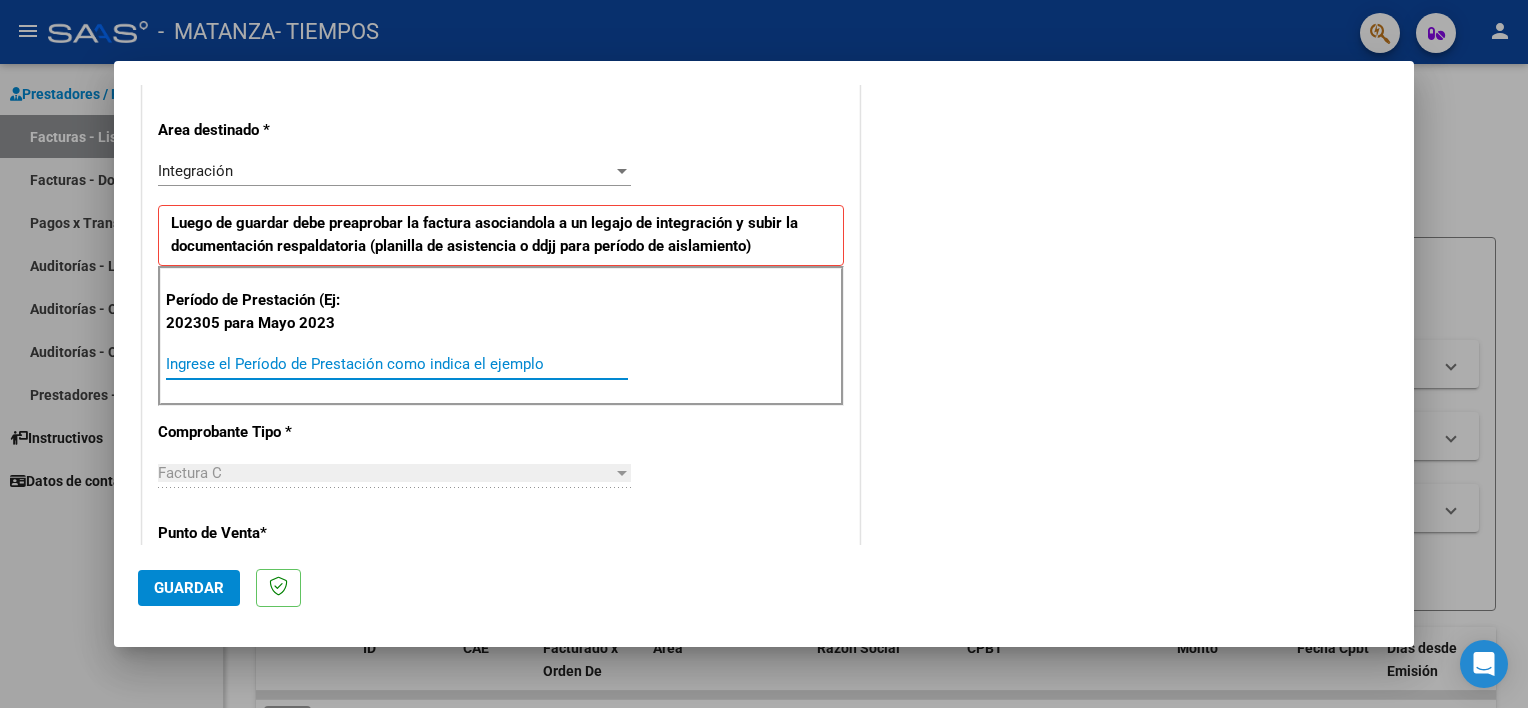 click on "Ingrese el Período de Prestación como indica el ejemplo" at bounding box center (397, 364) 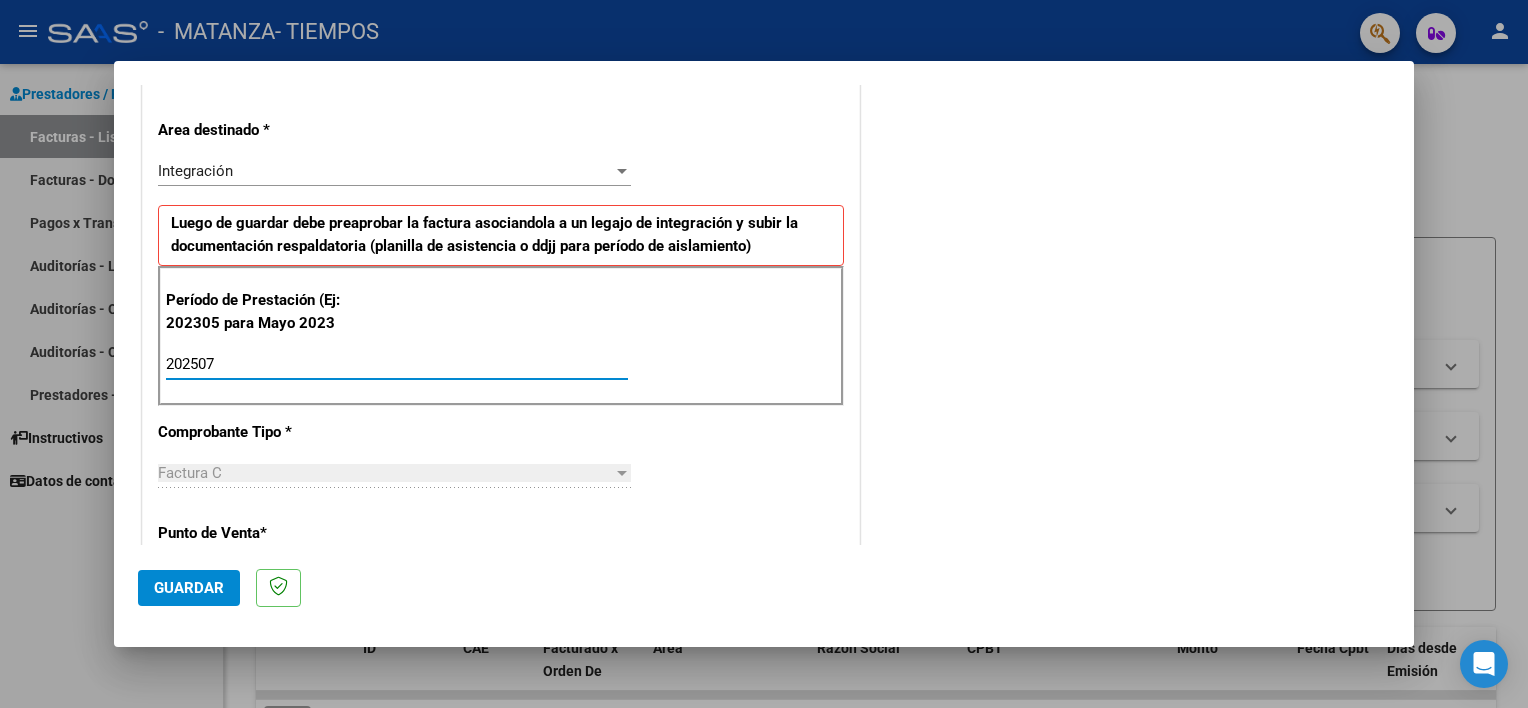 type on "202507" 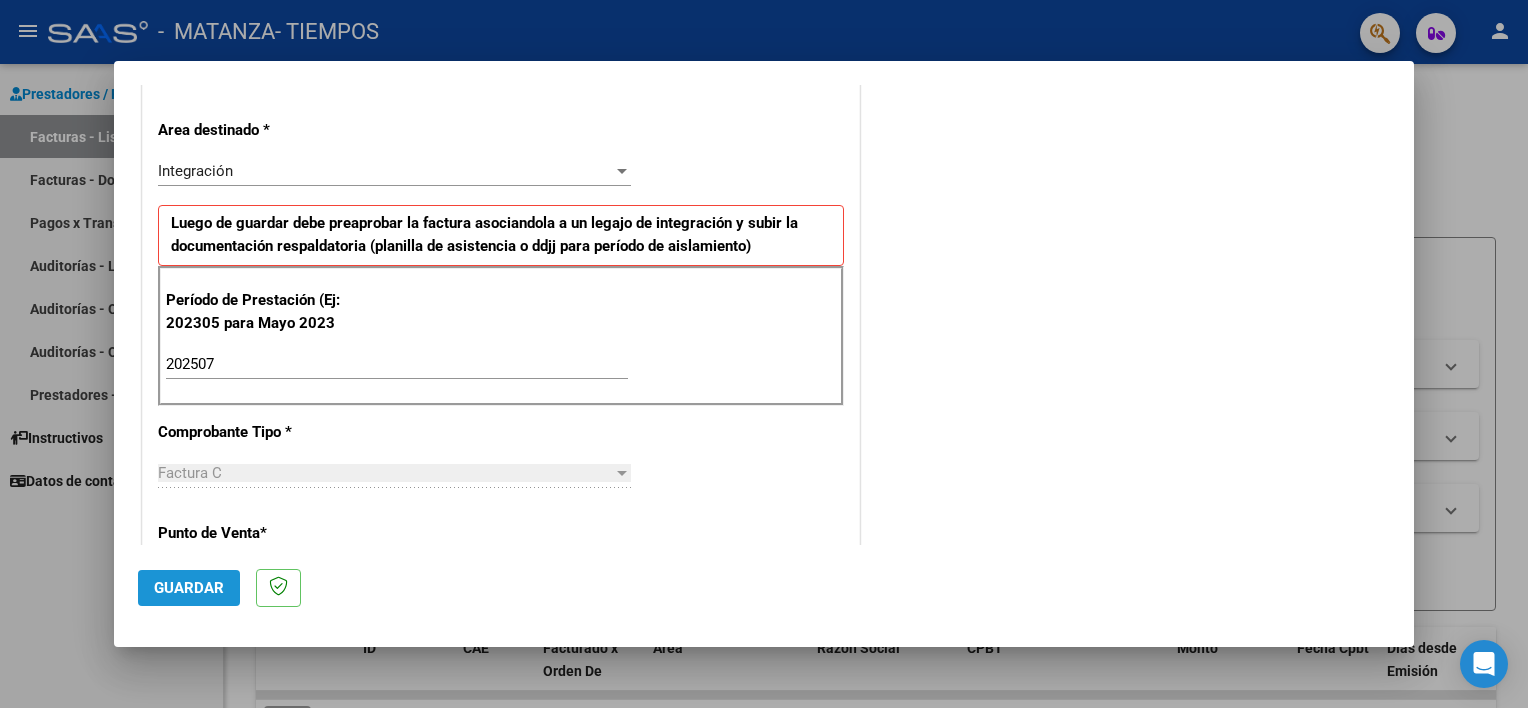 click on "Guardar" 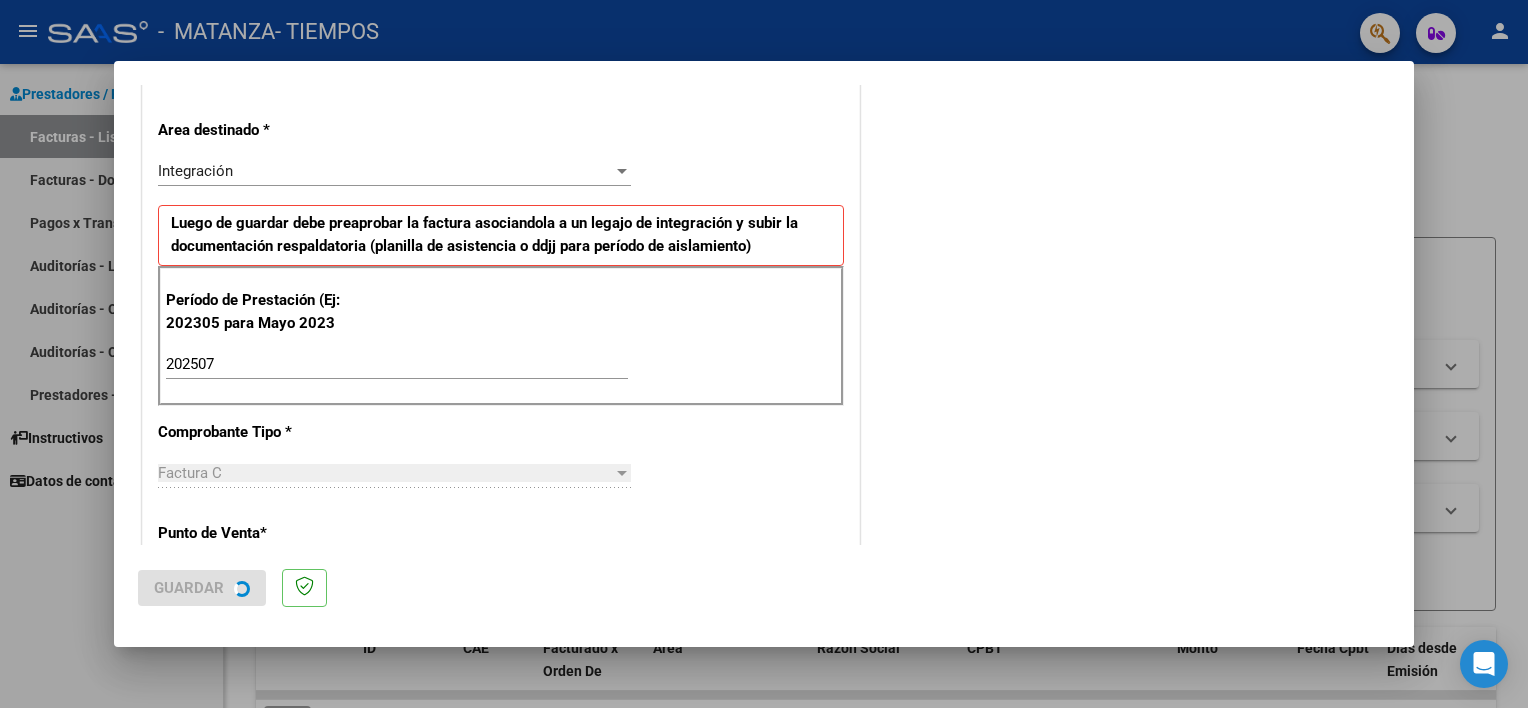 scroll, scrollTop: 0, scrollLeft: 0, axis: both 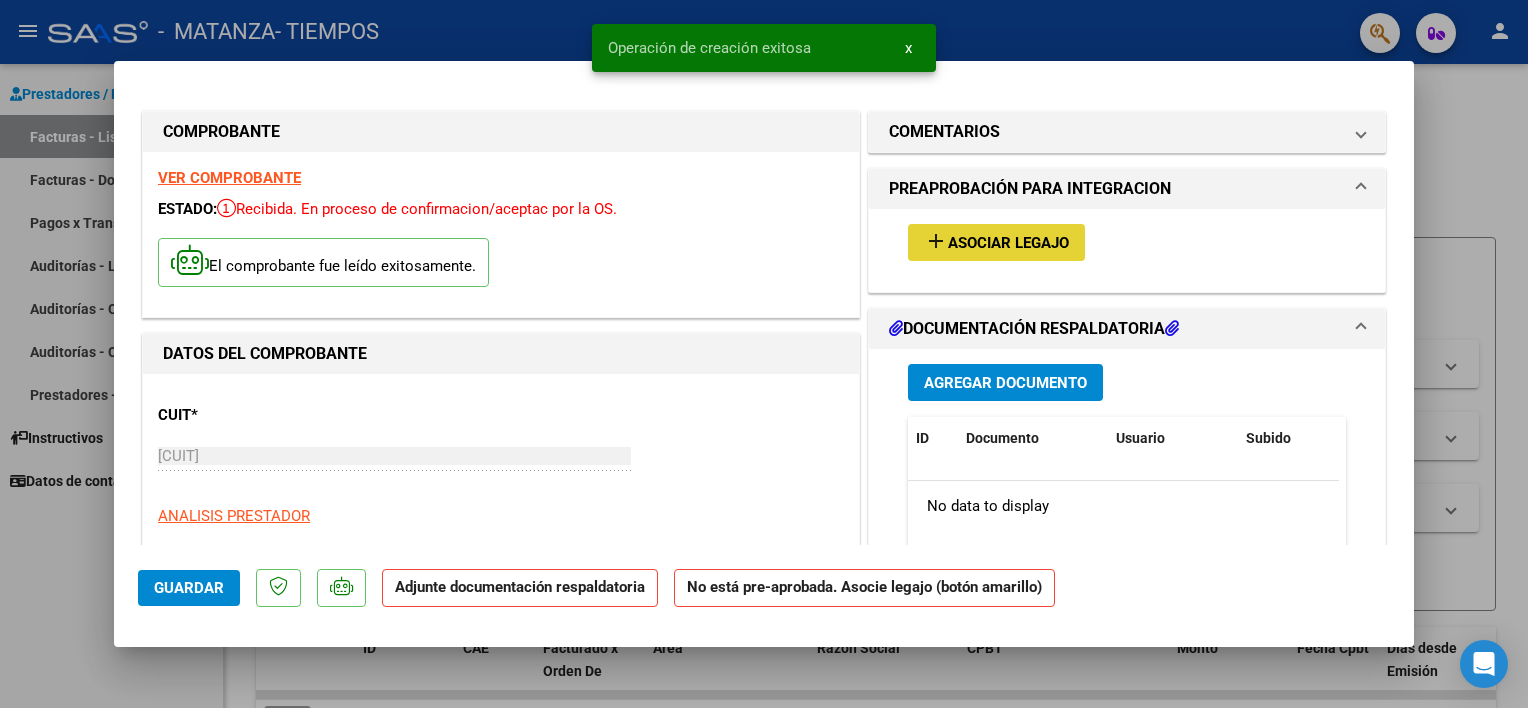 click on "Asociar Legajo" at bounding box center [1008, 243] 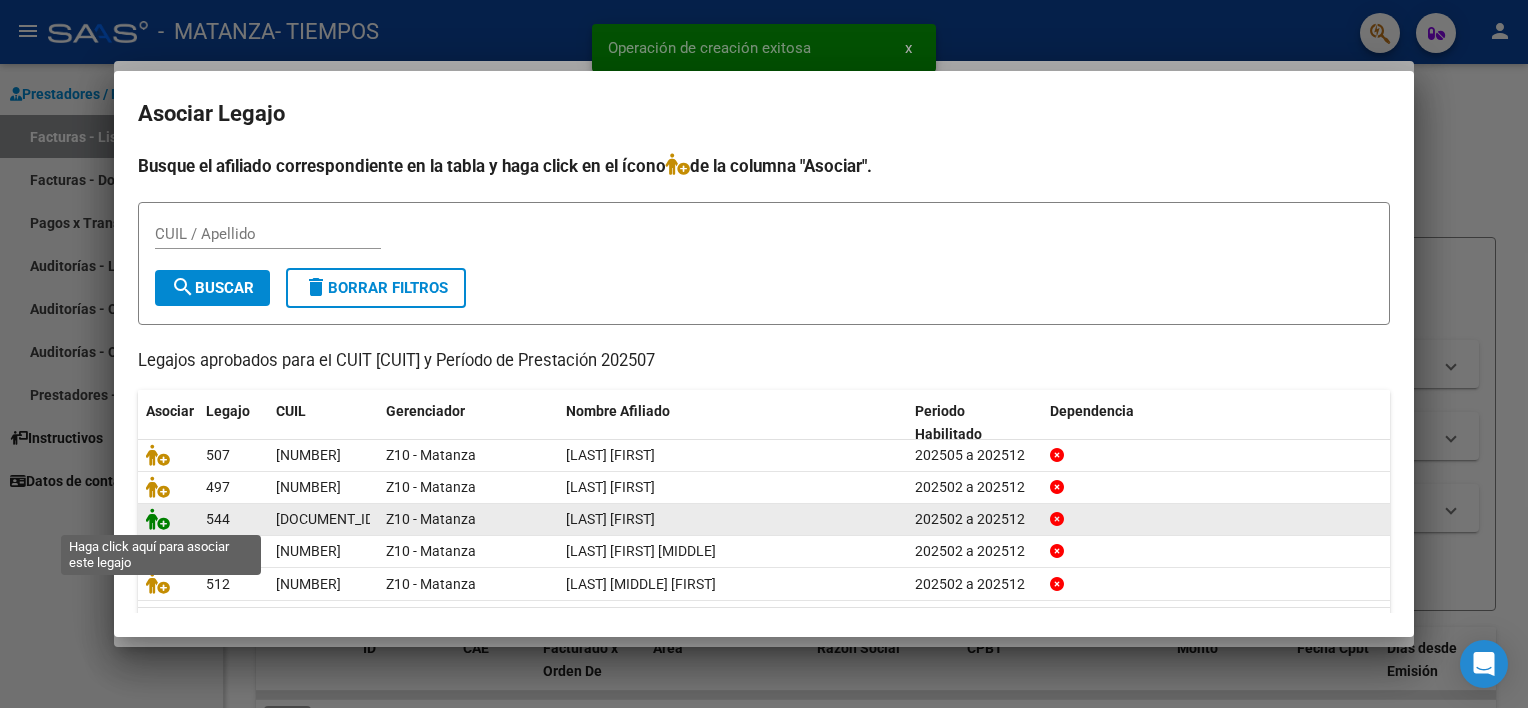 click 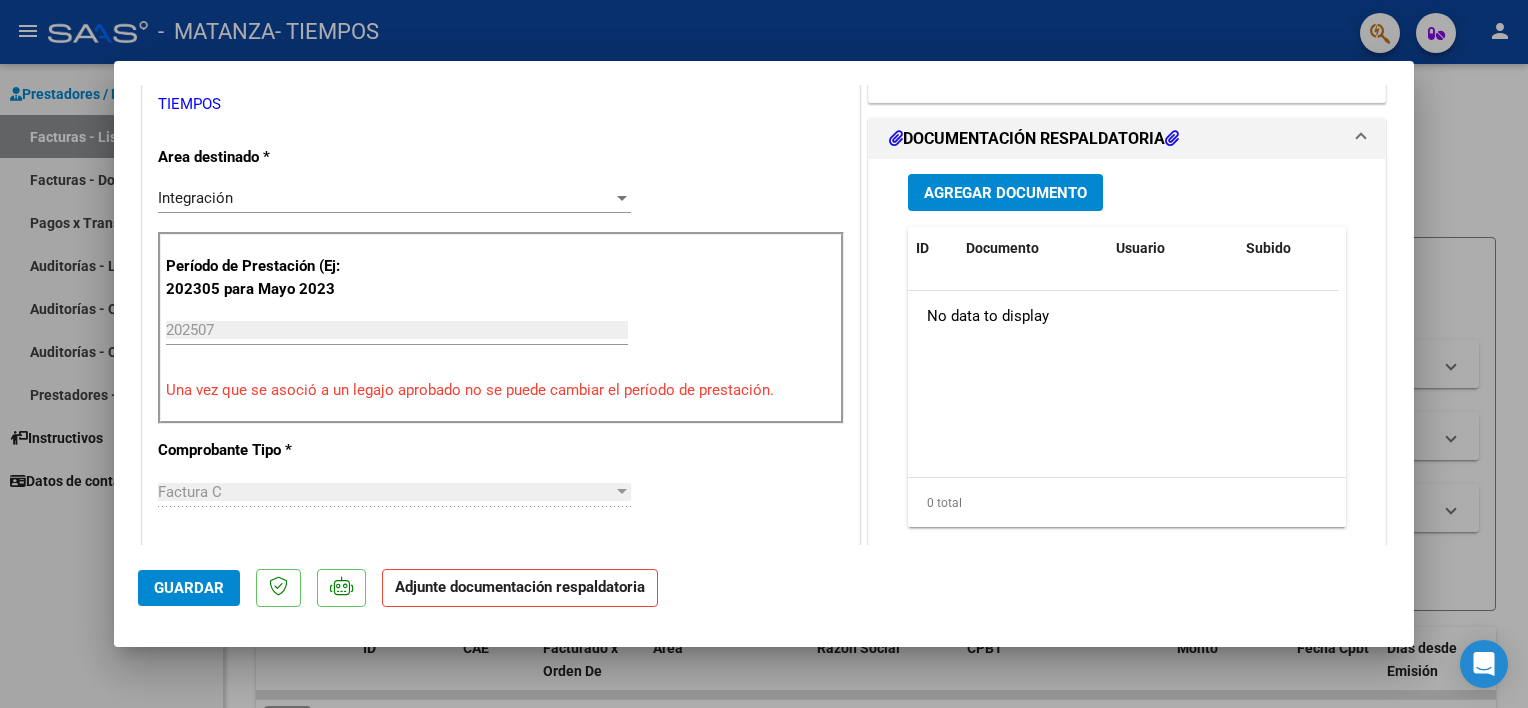 scroll, scrollTop: 494, scrollLeft: 0, axis: vertical 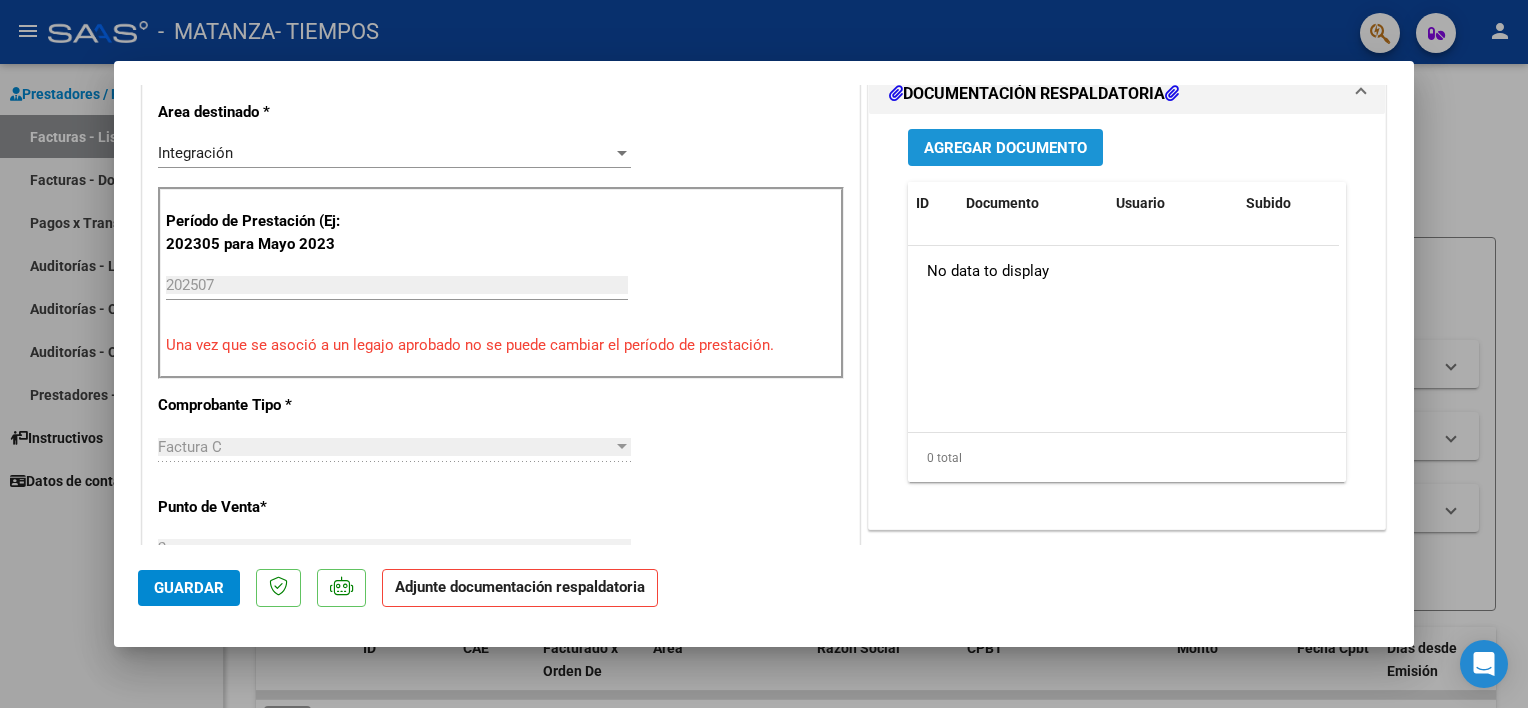 click on "Agregar Documento" at bounding box center [1005, 148] 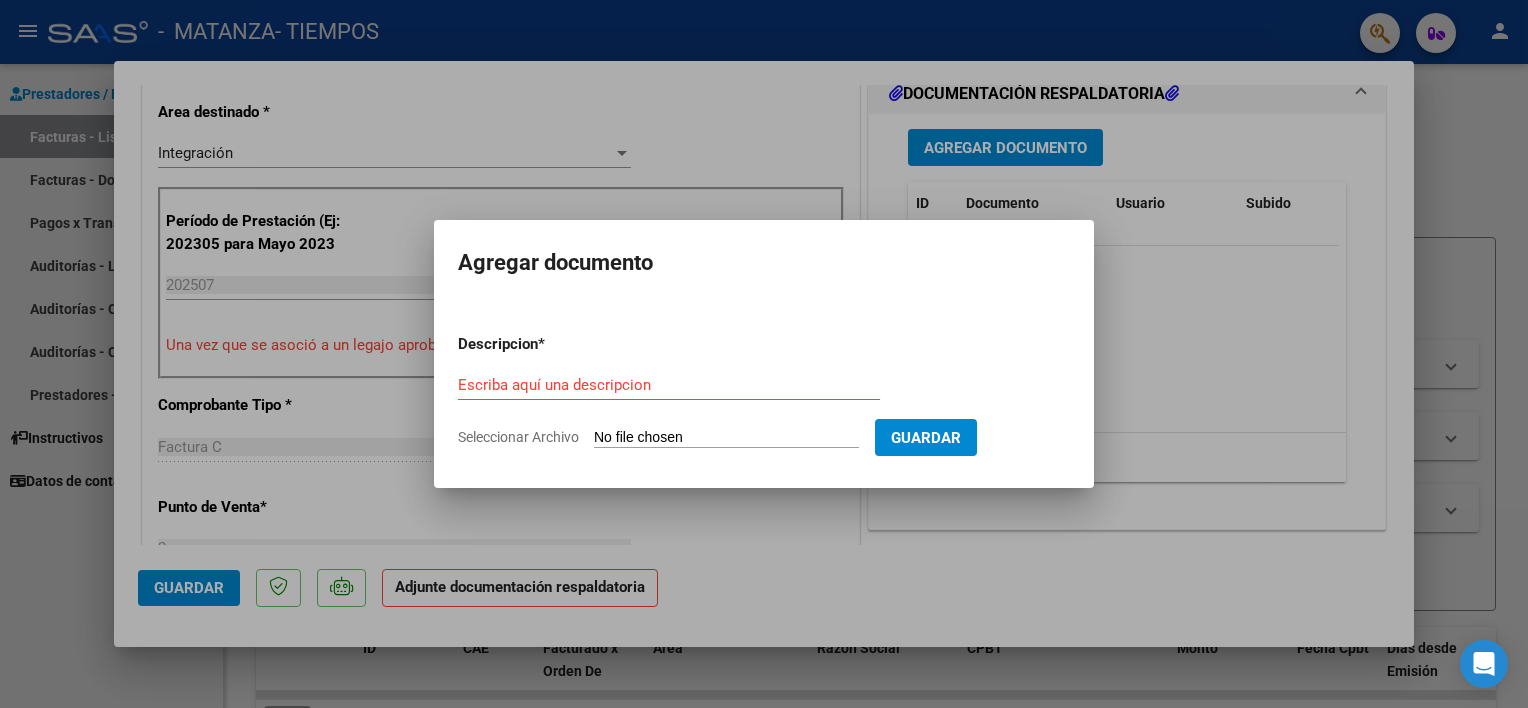 click on "Escriba aquí una descripcion" at bounding box center [669, 385] 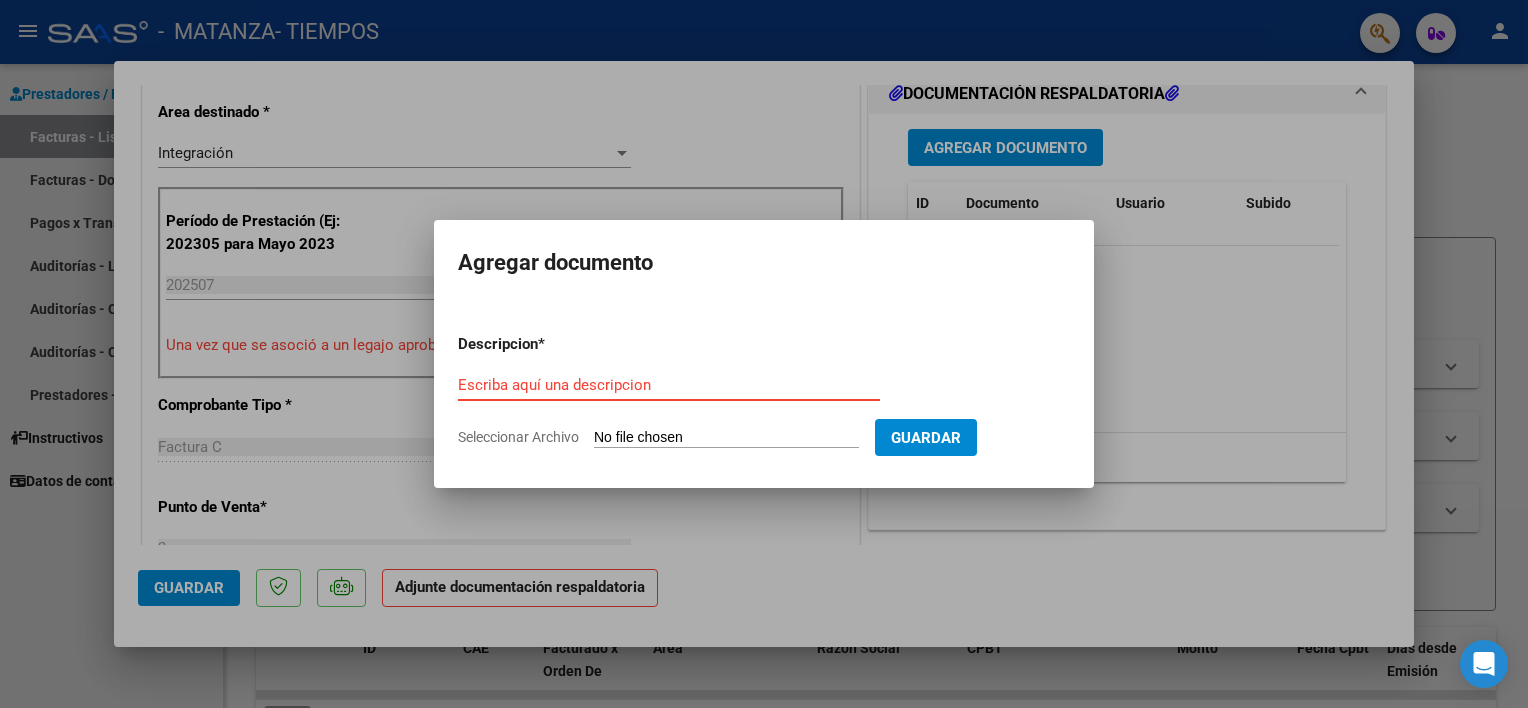 click on "Escriba aquí una descripcion" at bounding box center (669, 385) 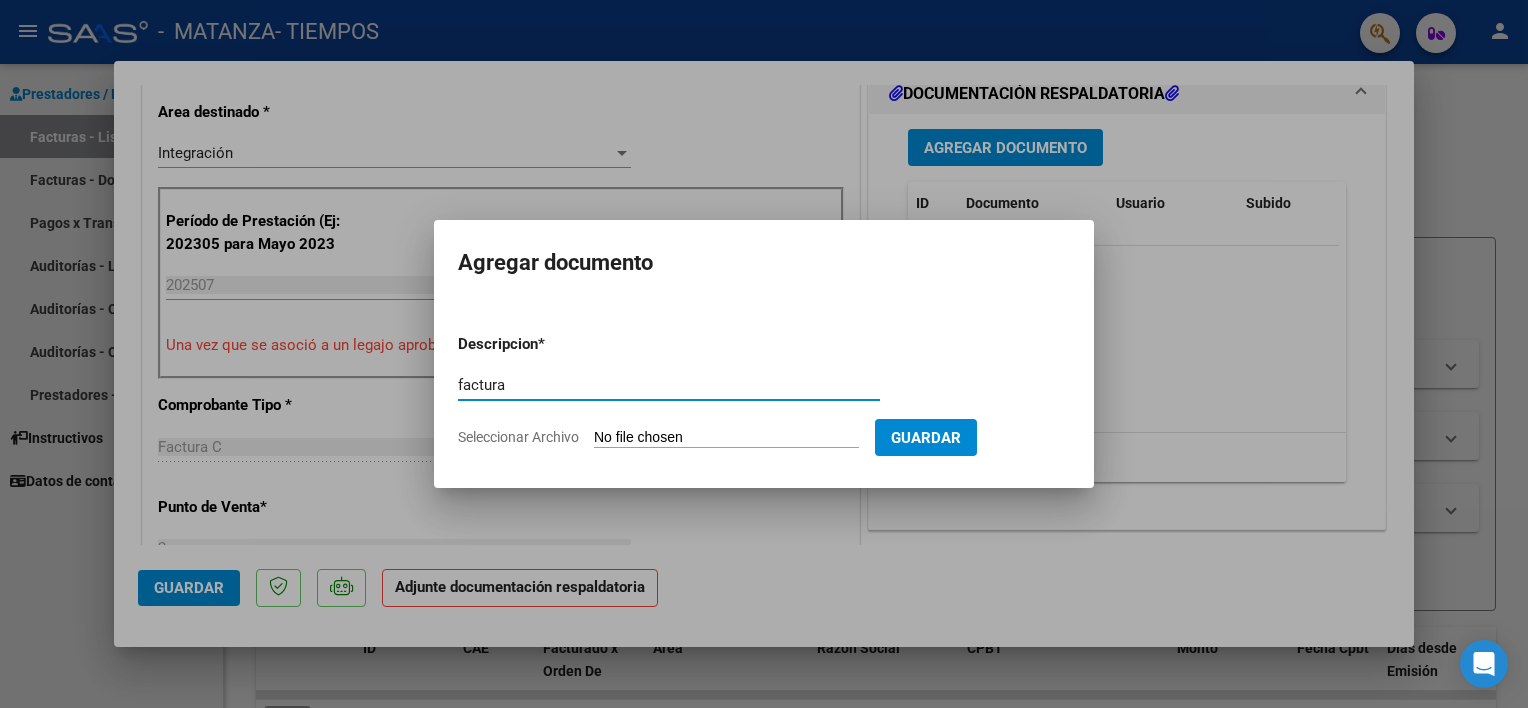 type on "factura" 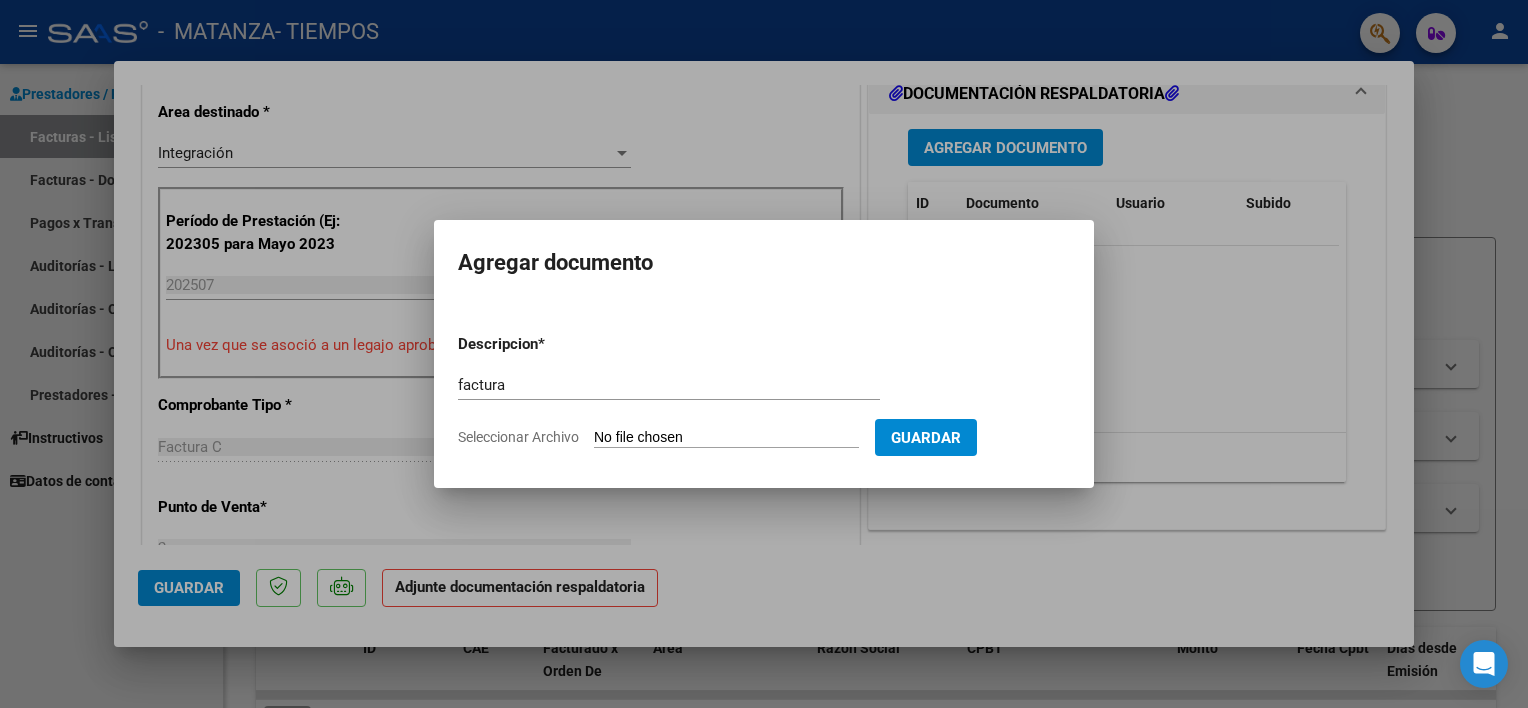 click on "Seleccionar Archivo" at bounding box center (726, 438) 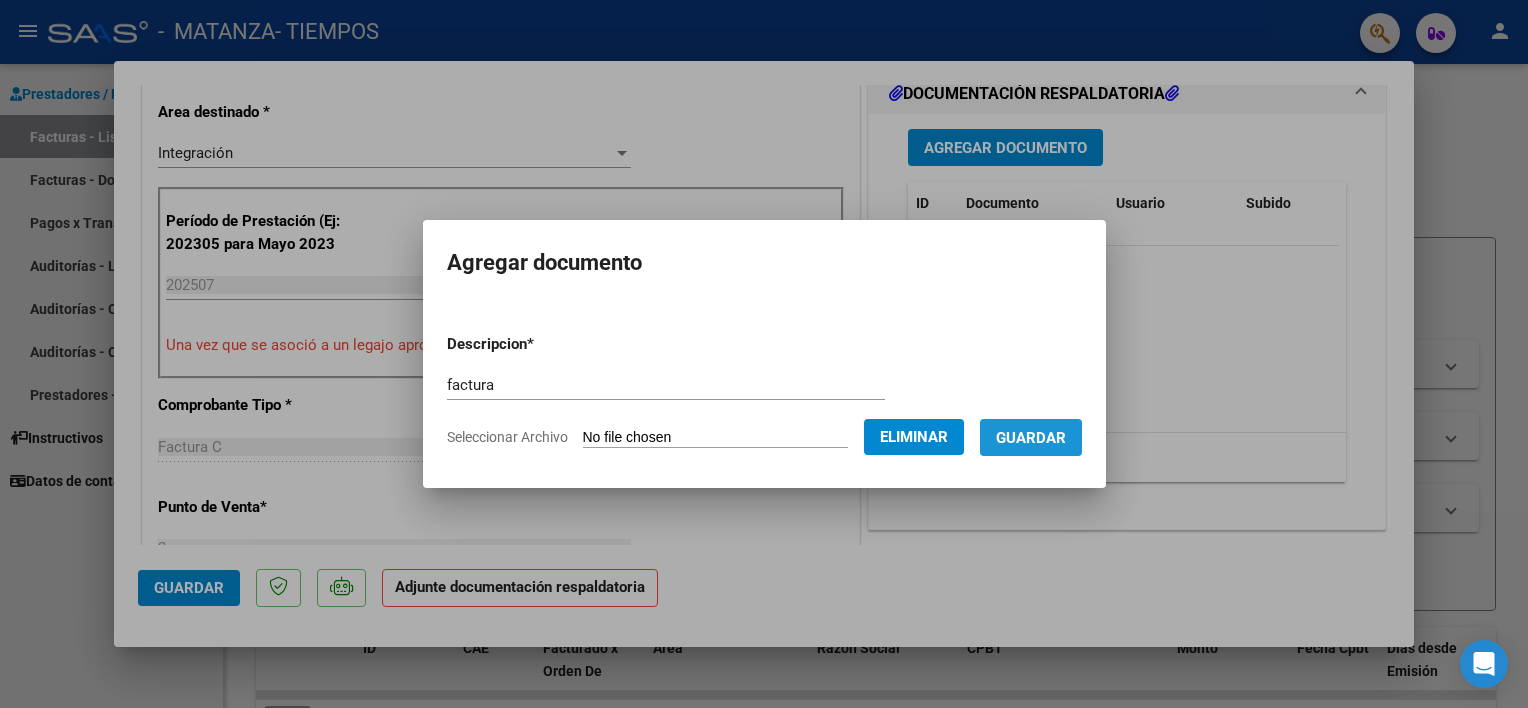 click on "Guardar" at bounding box center [1031, 437] 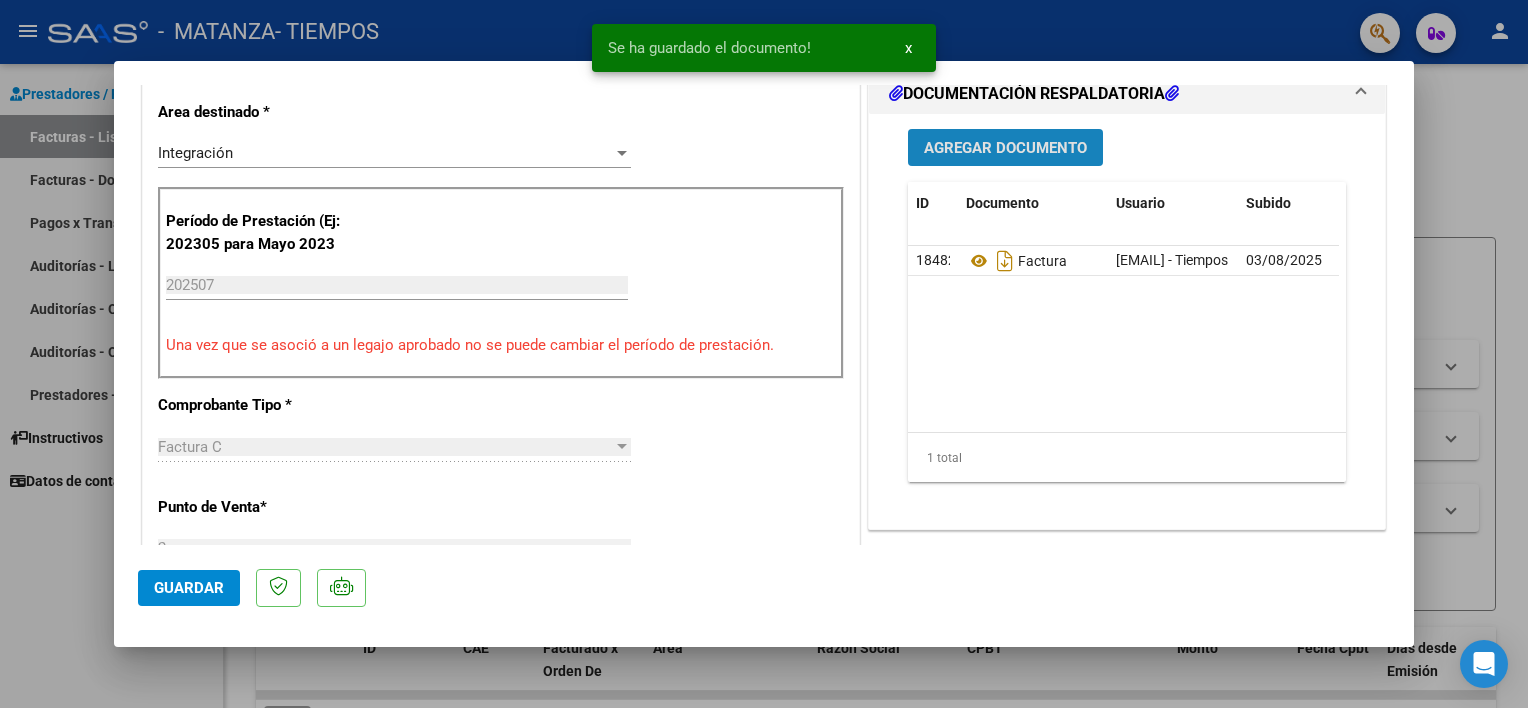 click on "Agregar Documento" at bounding box center (1005, 148) 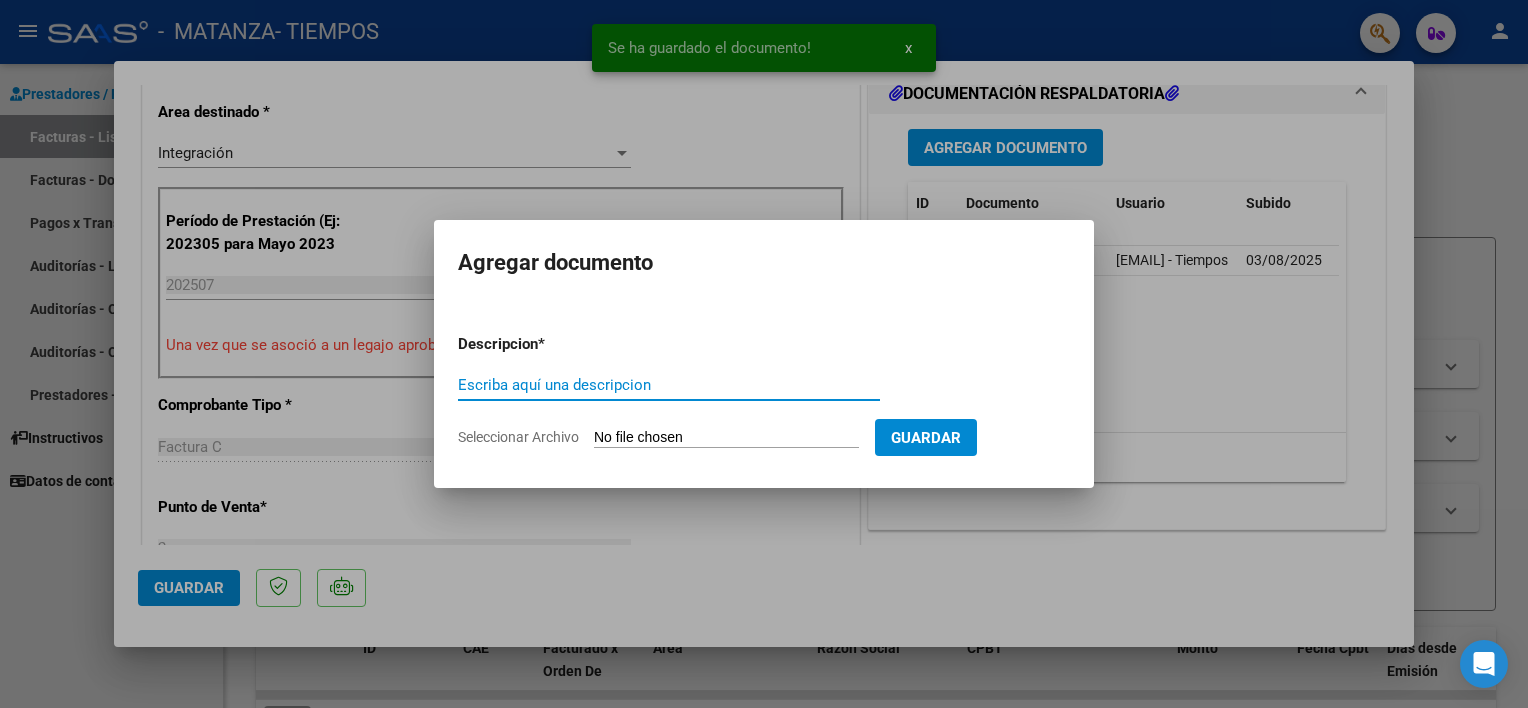 click on "Escriba aquí una descripcion" at bounding box center [669, 385] 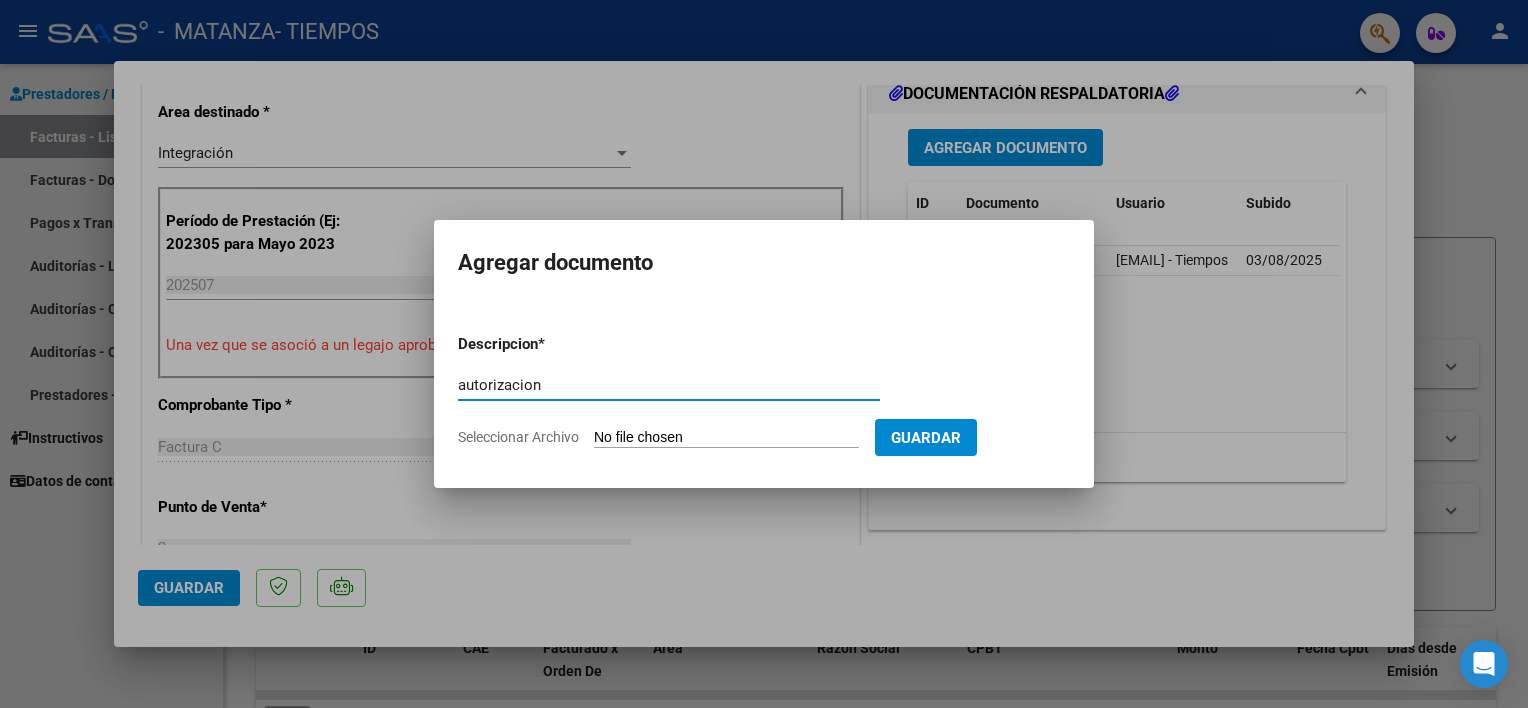 type on "autorizacion" 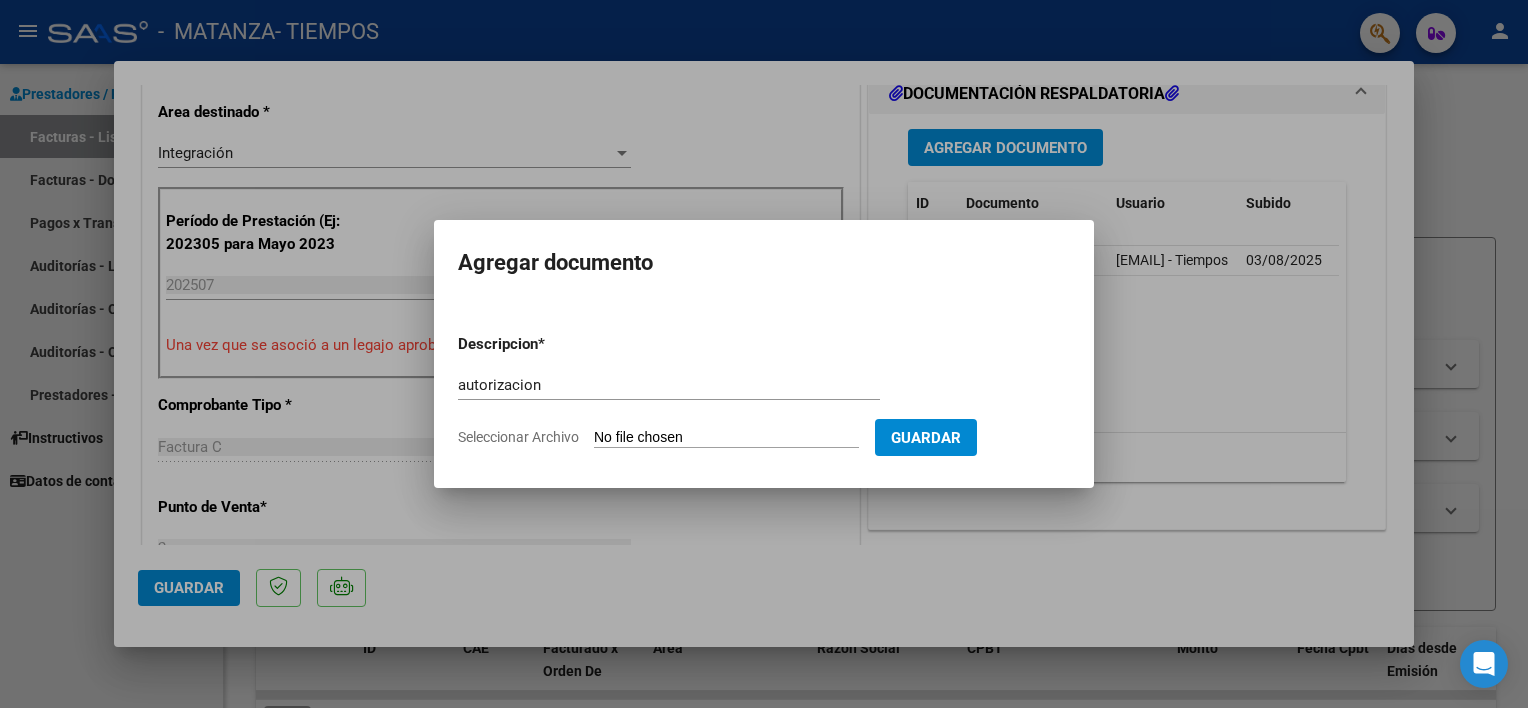 click on "Seleccionar Archivo" at bounding box center (726, 438) 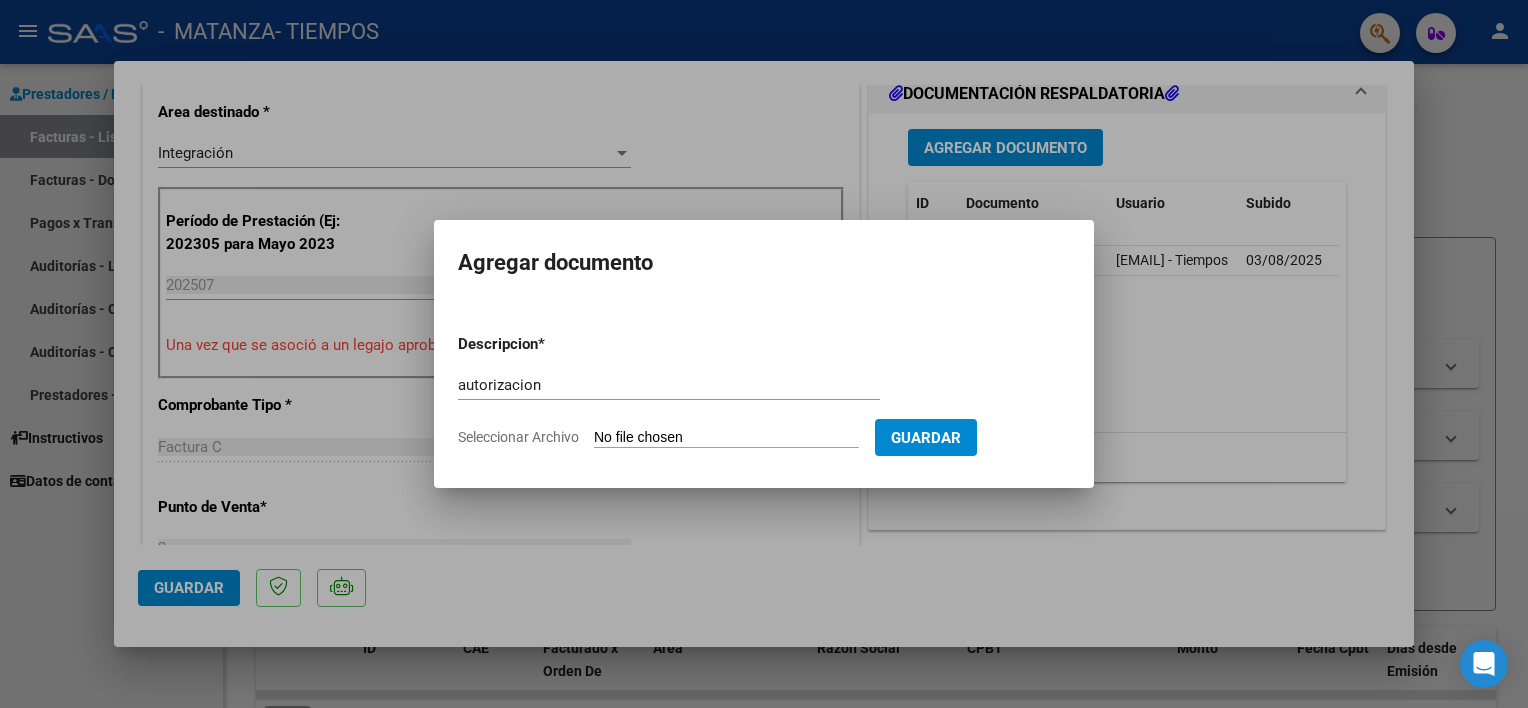 type on "C:\fakepath\[LAST] [FIRST] AUTORIZACION.pdf" 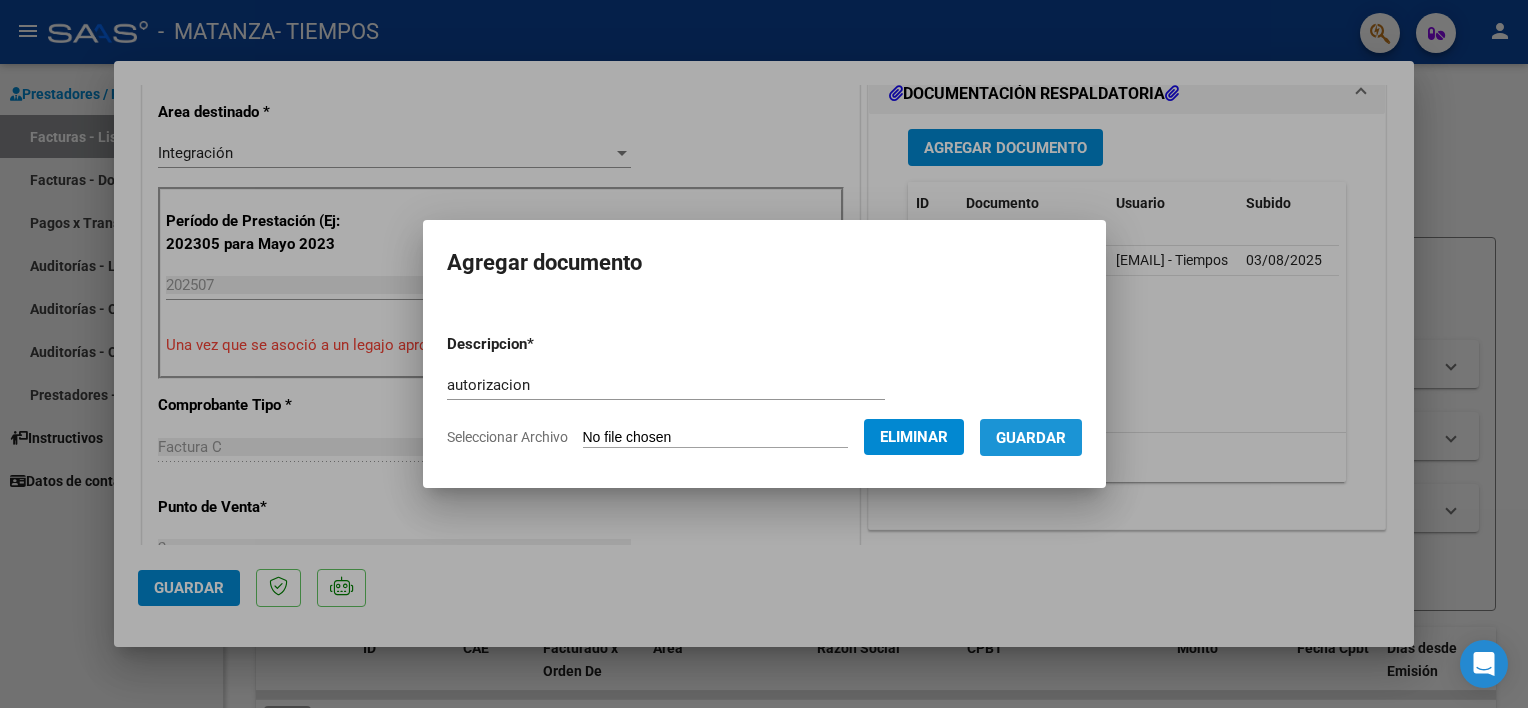 click on "Guardar" at bounding box center [1031, 437] 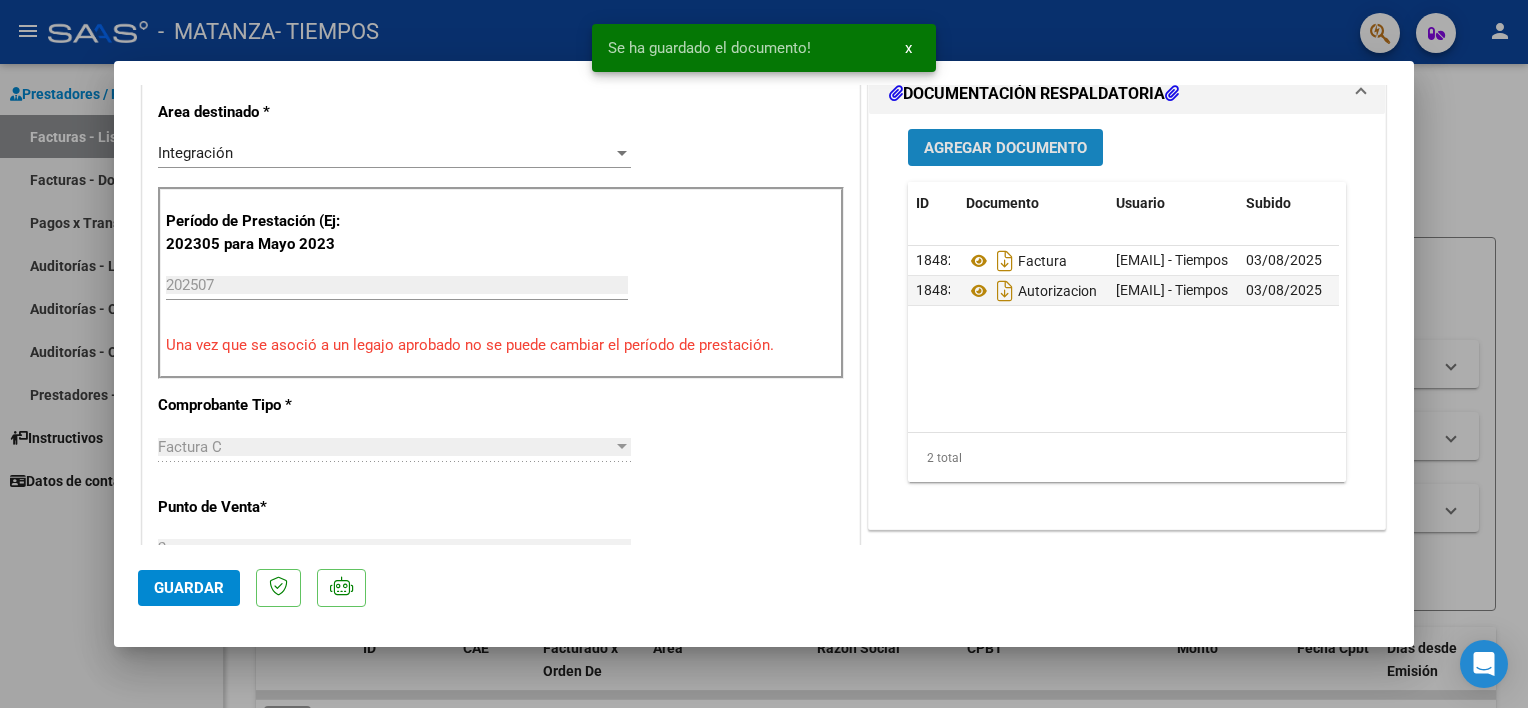 click on "Agregar Documento" at bounding box center [1005, 148] 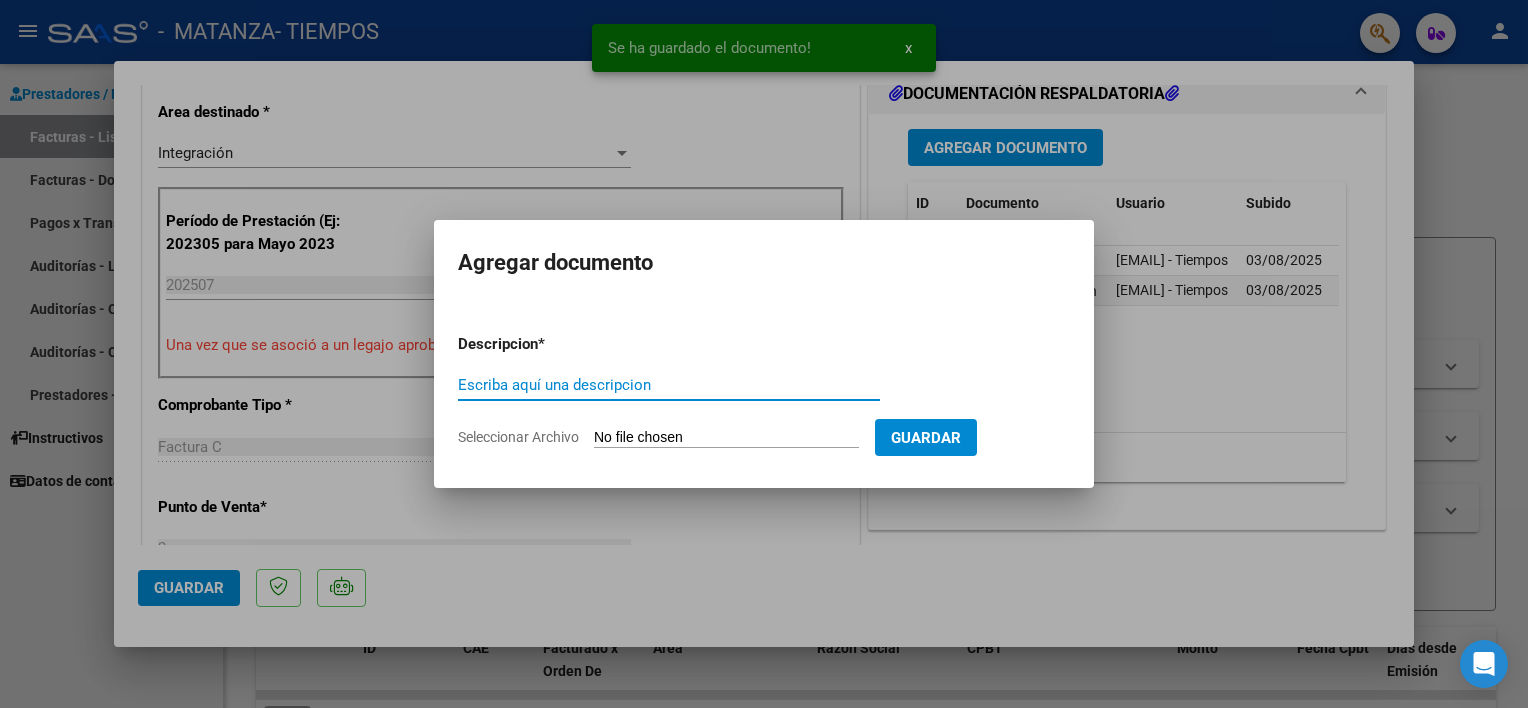 click on "Escriba aquí una descripcion" at bounding box center (669, 385) 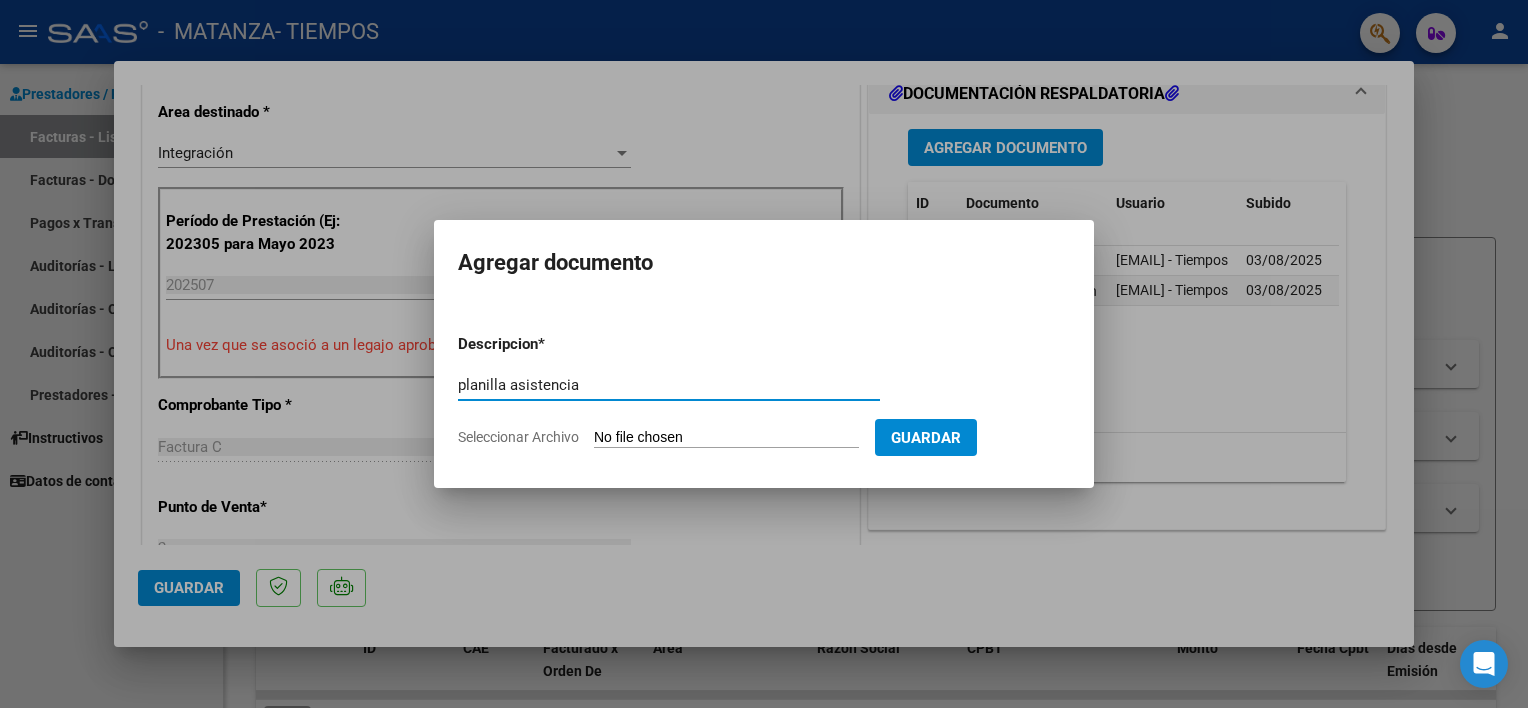 type on "planilla asistencia" 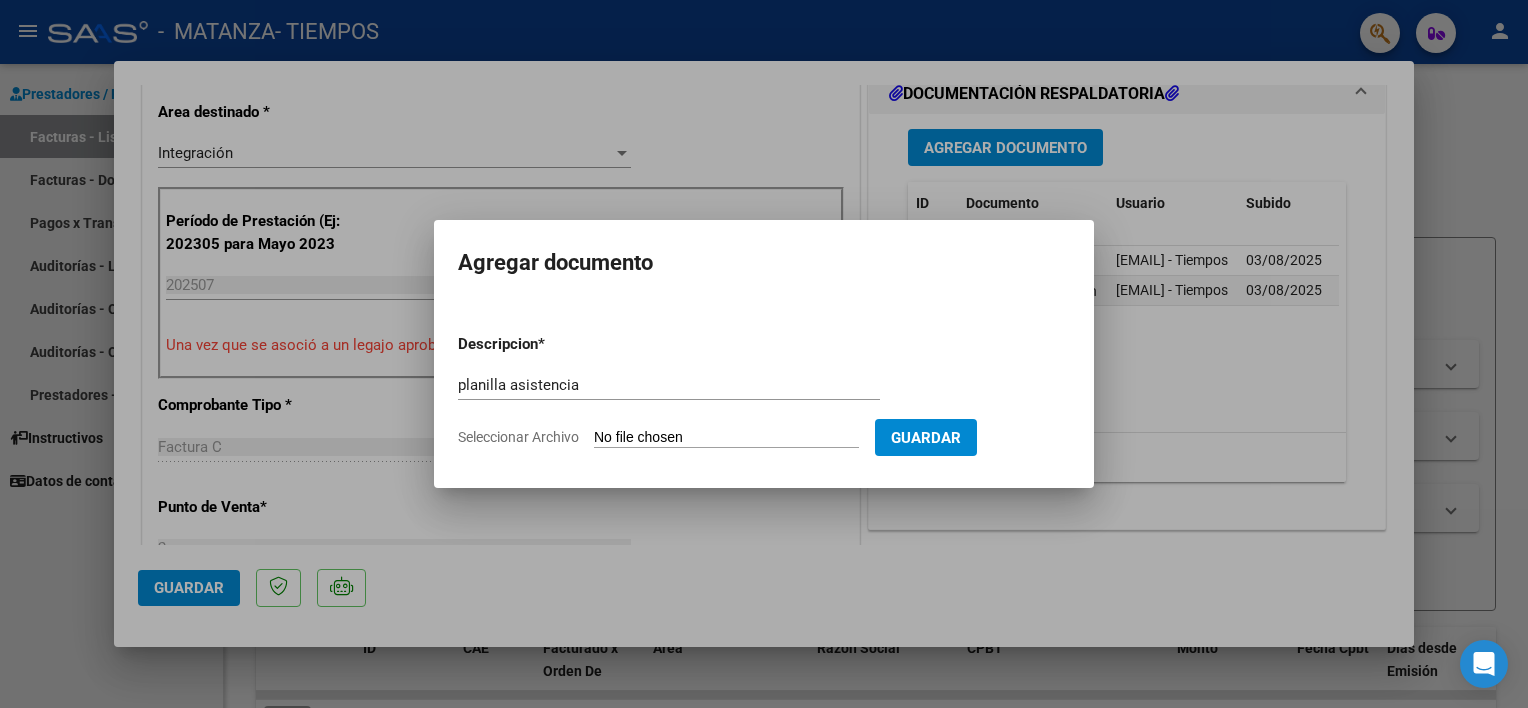 click on "Seleccionar Archivo" at bounding box center (726, 438) 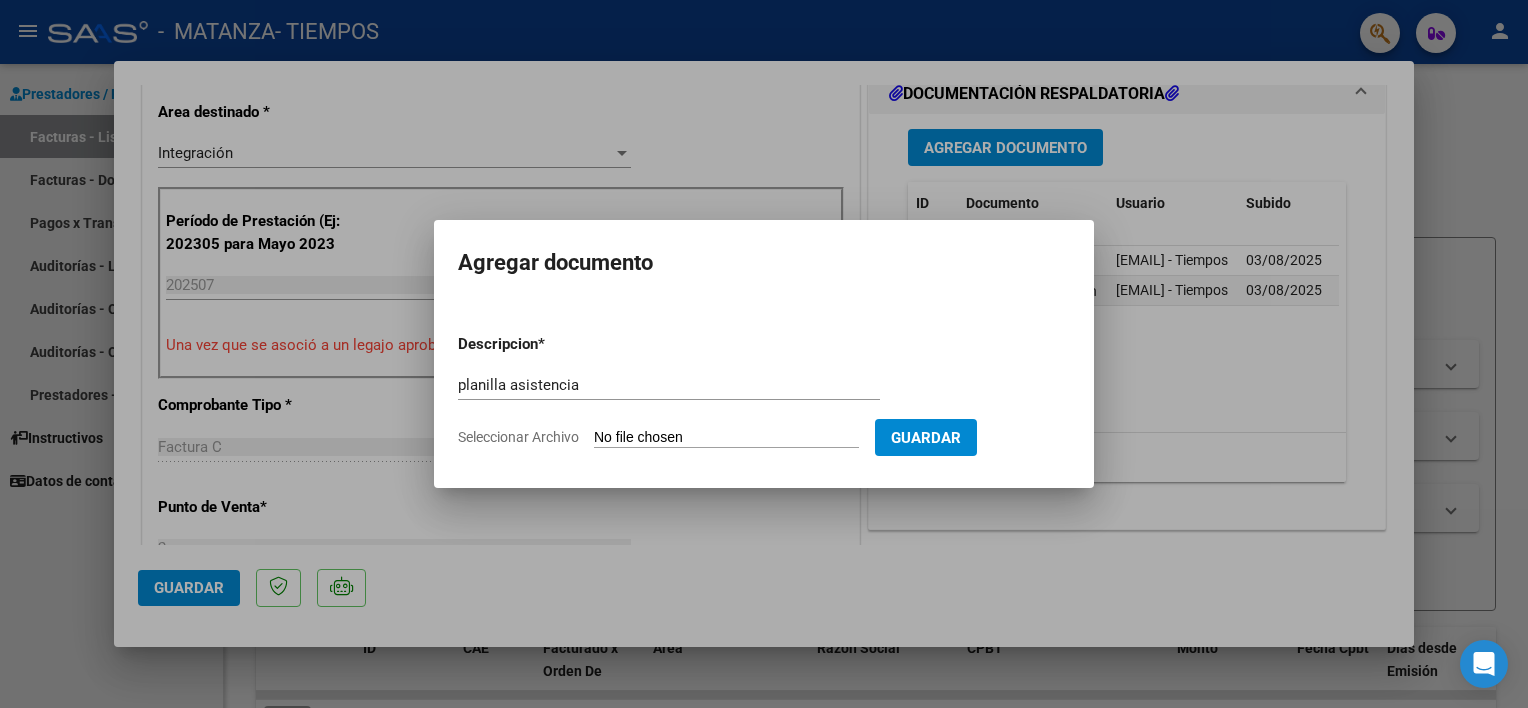 type on "C:\fakepath\ planilla [LAST] [FIRST] [MONTH][YEAR].pdf" 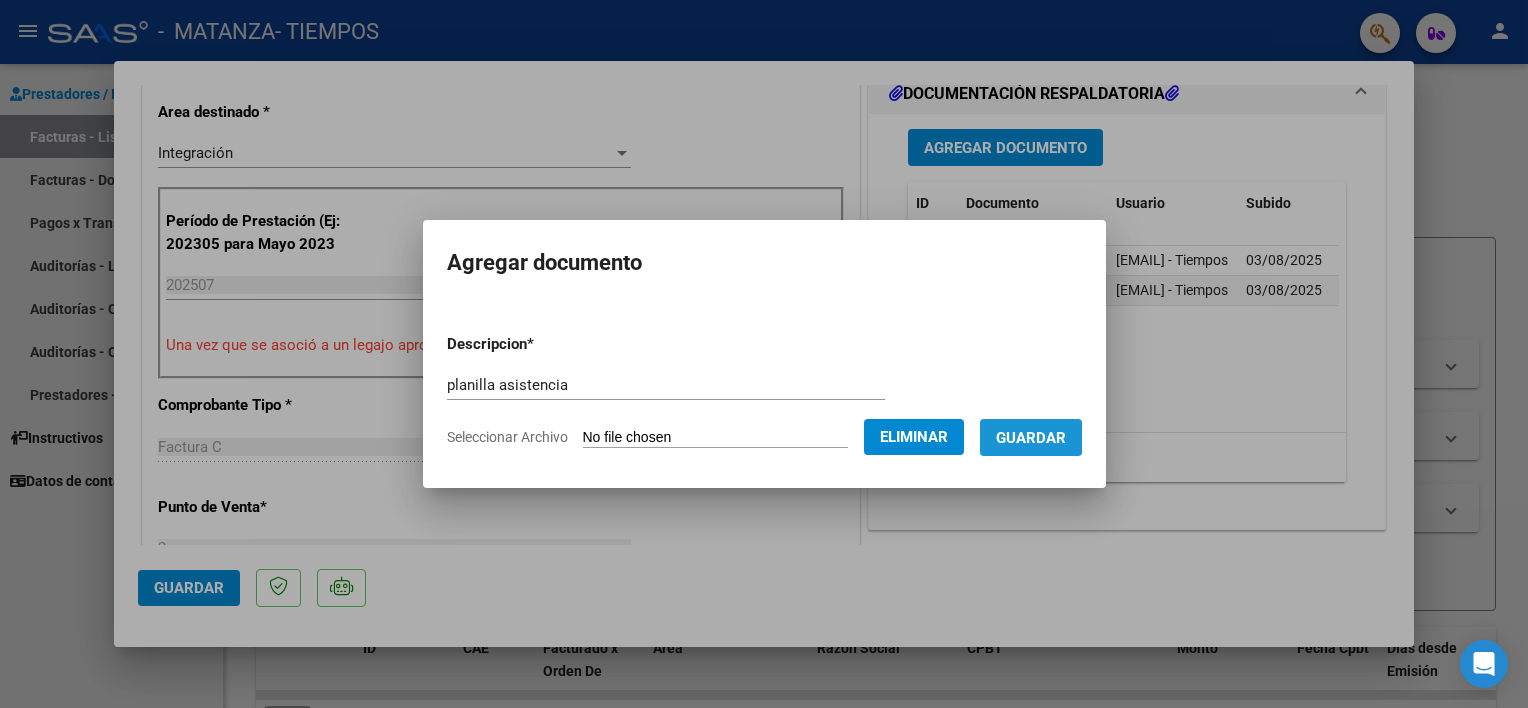 click on "Guardar" at bounding box center (1031, 438) 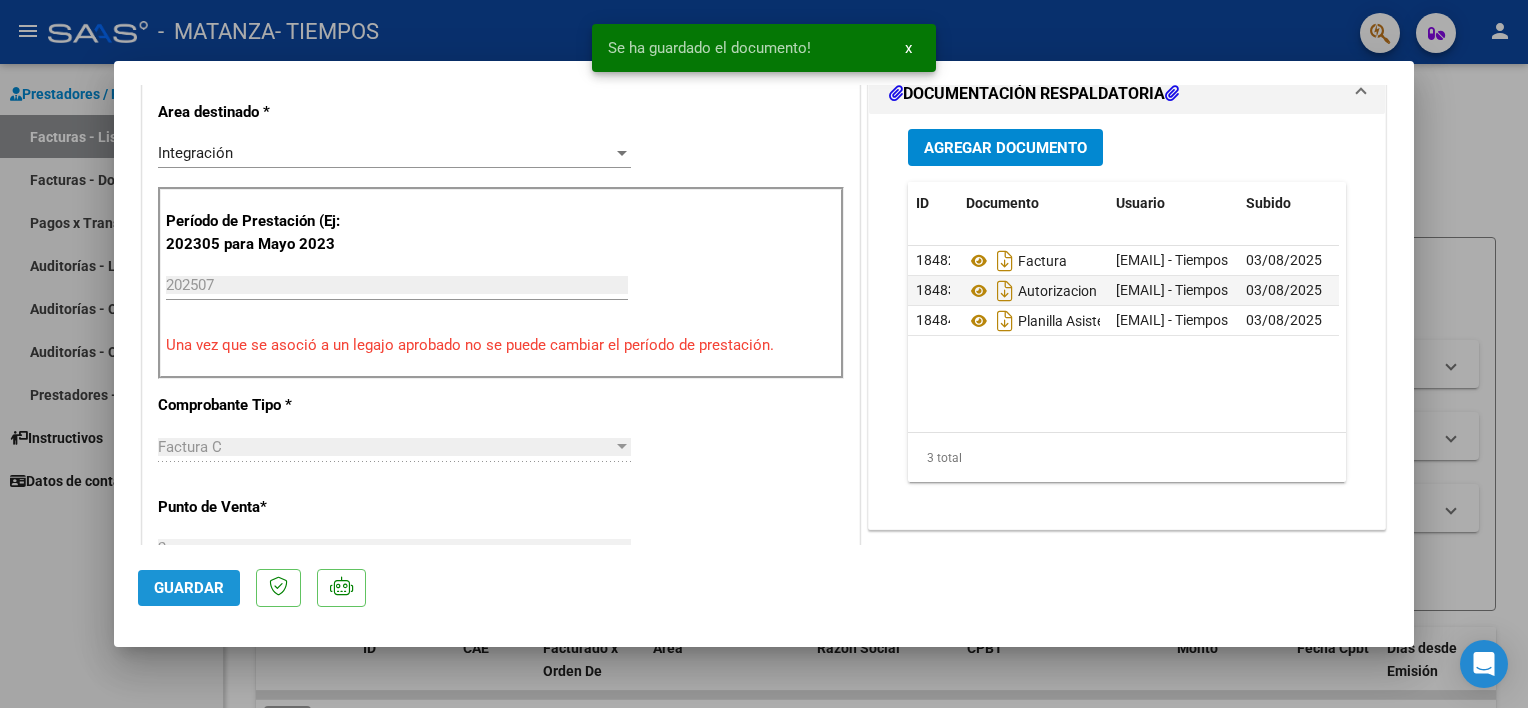 click on "Guardar" 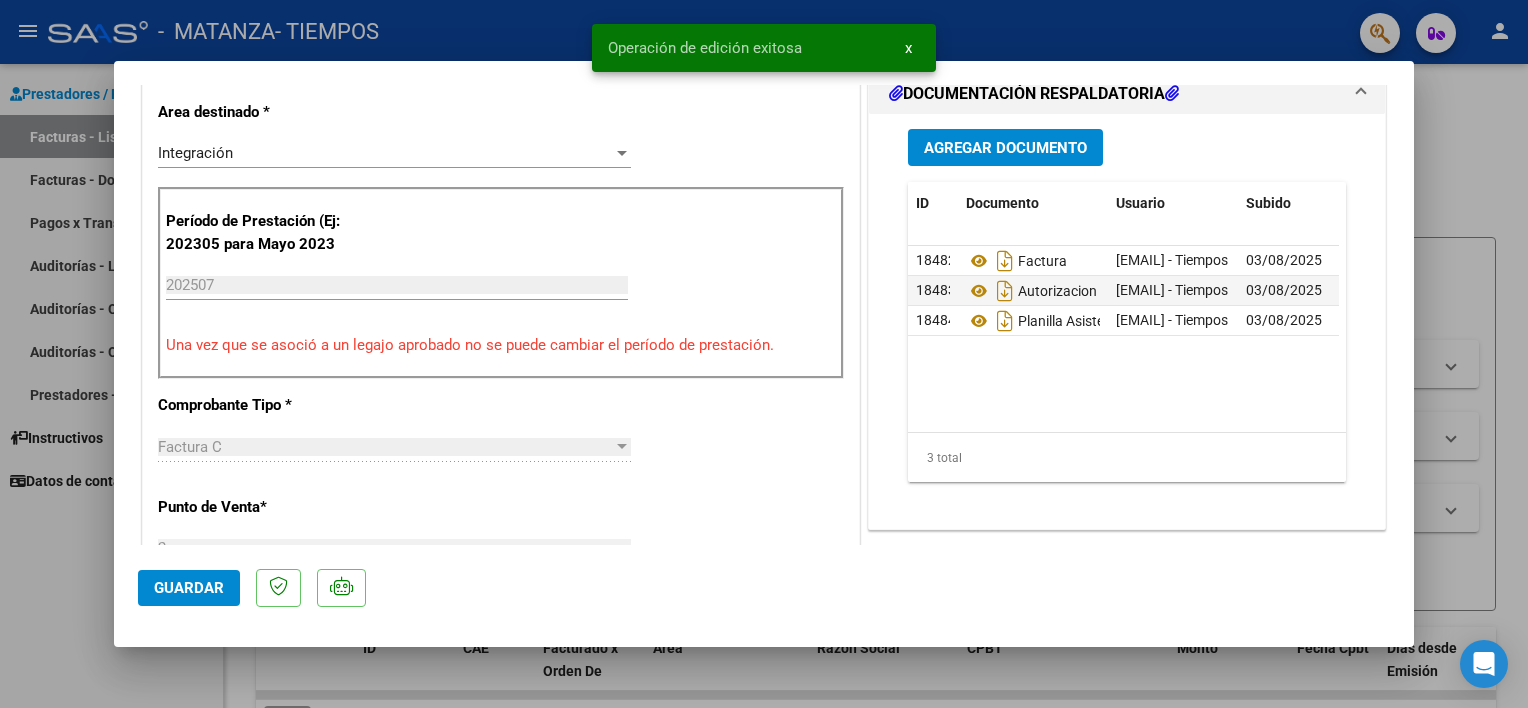 click at bounding box center (764, 354) 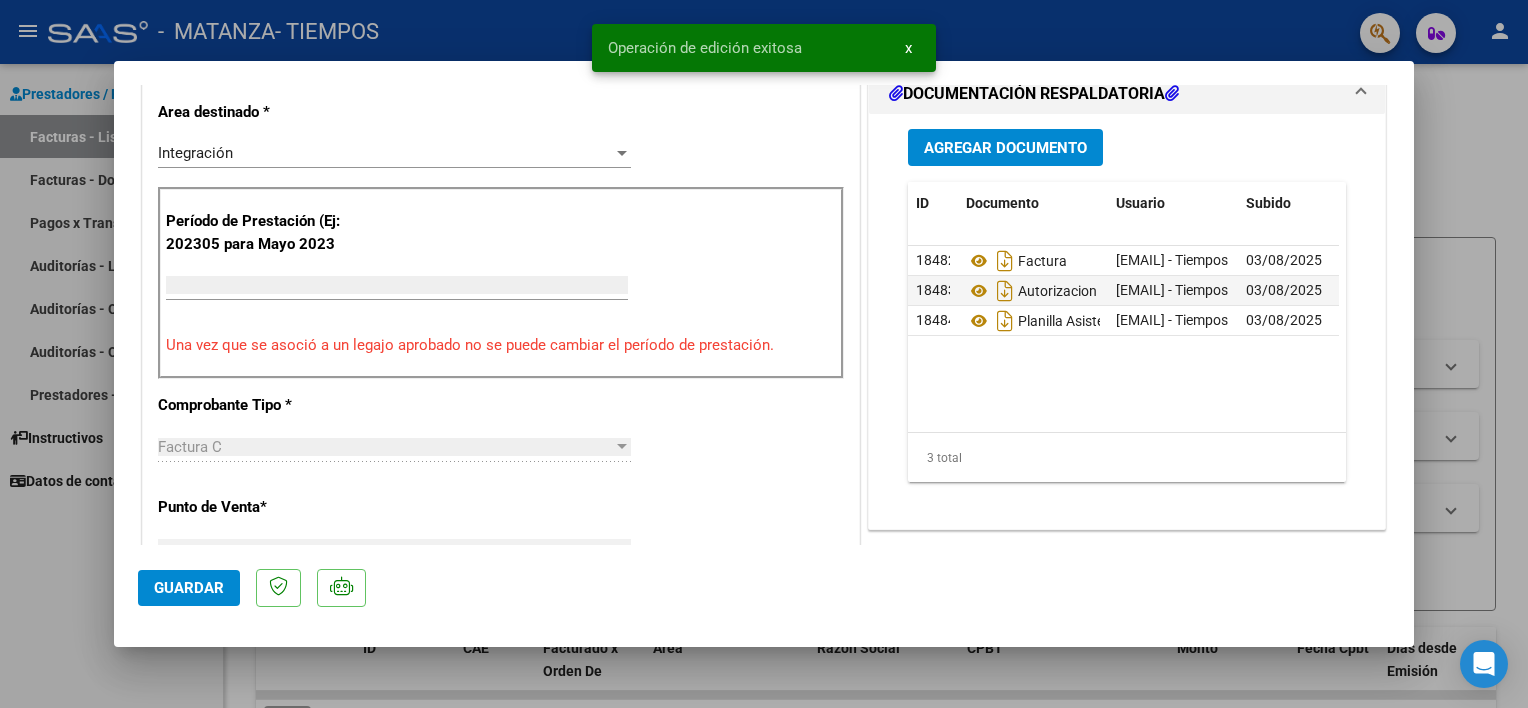 scroll, scrollTop: 408, scrollLeft: 0, axis: vertical 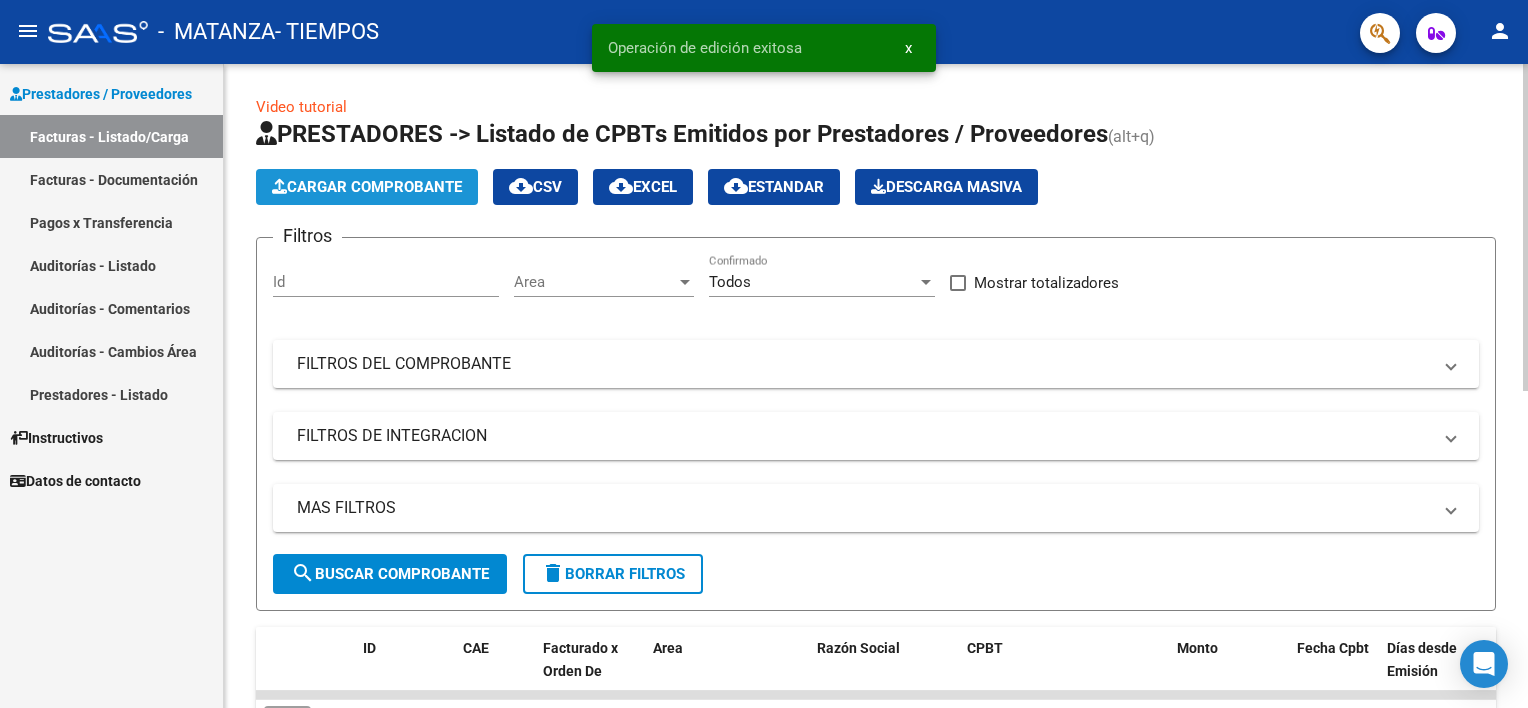 click on "Cargar Comprobante" 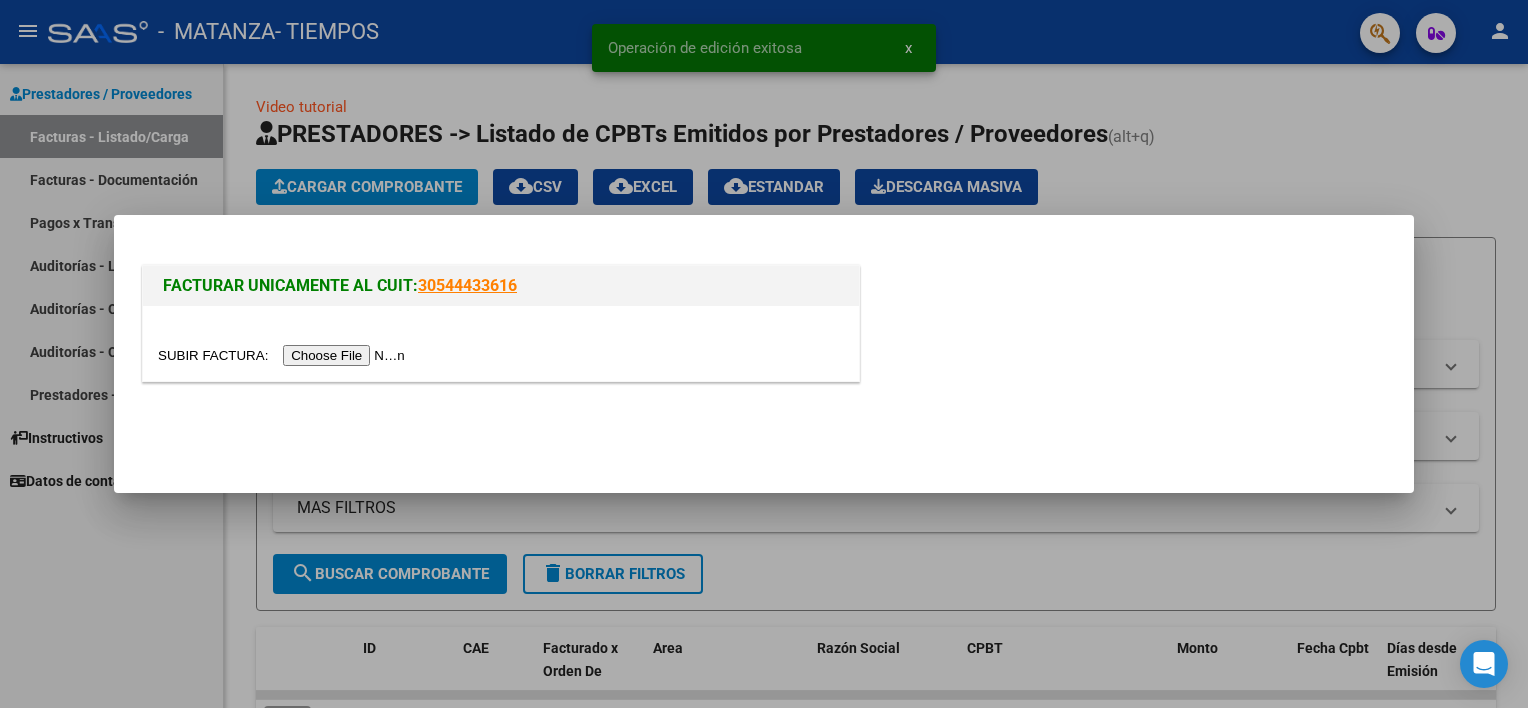 click at bounding box center [284, 355] 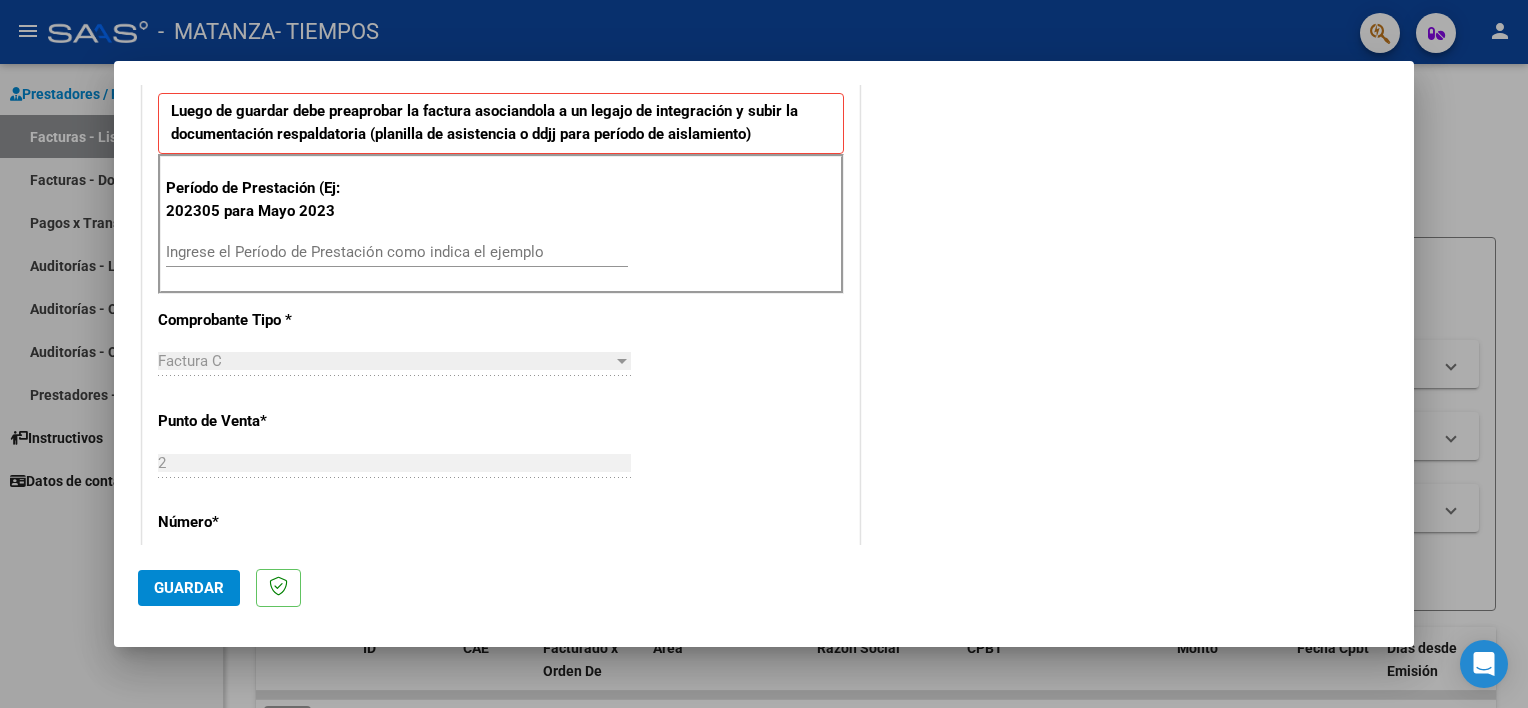 scroll, scrollTop: 518, scrollLeft: 0, axis: vertical 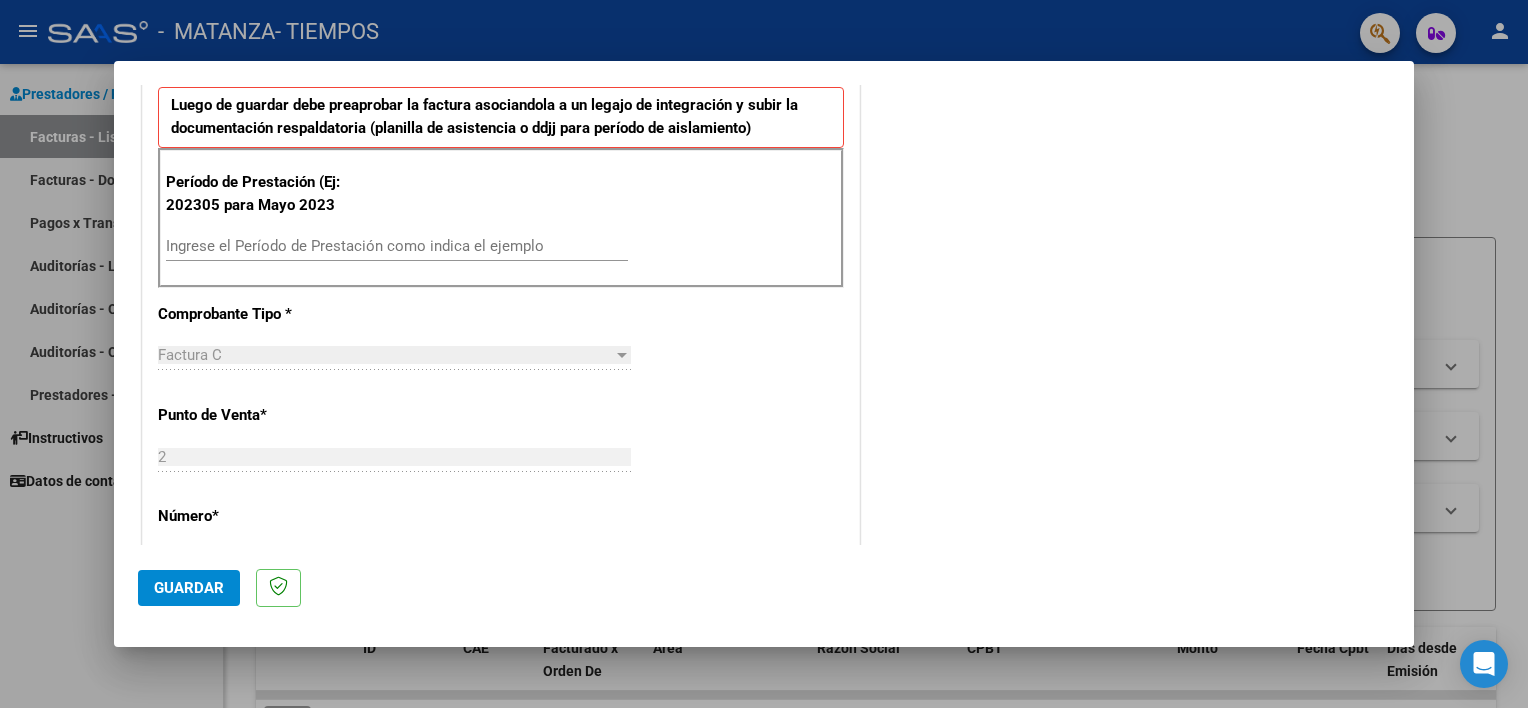 click on "Ingrese el Período de Prestación como indica el ejemplo" at bounding box center [397, 246] 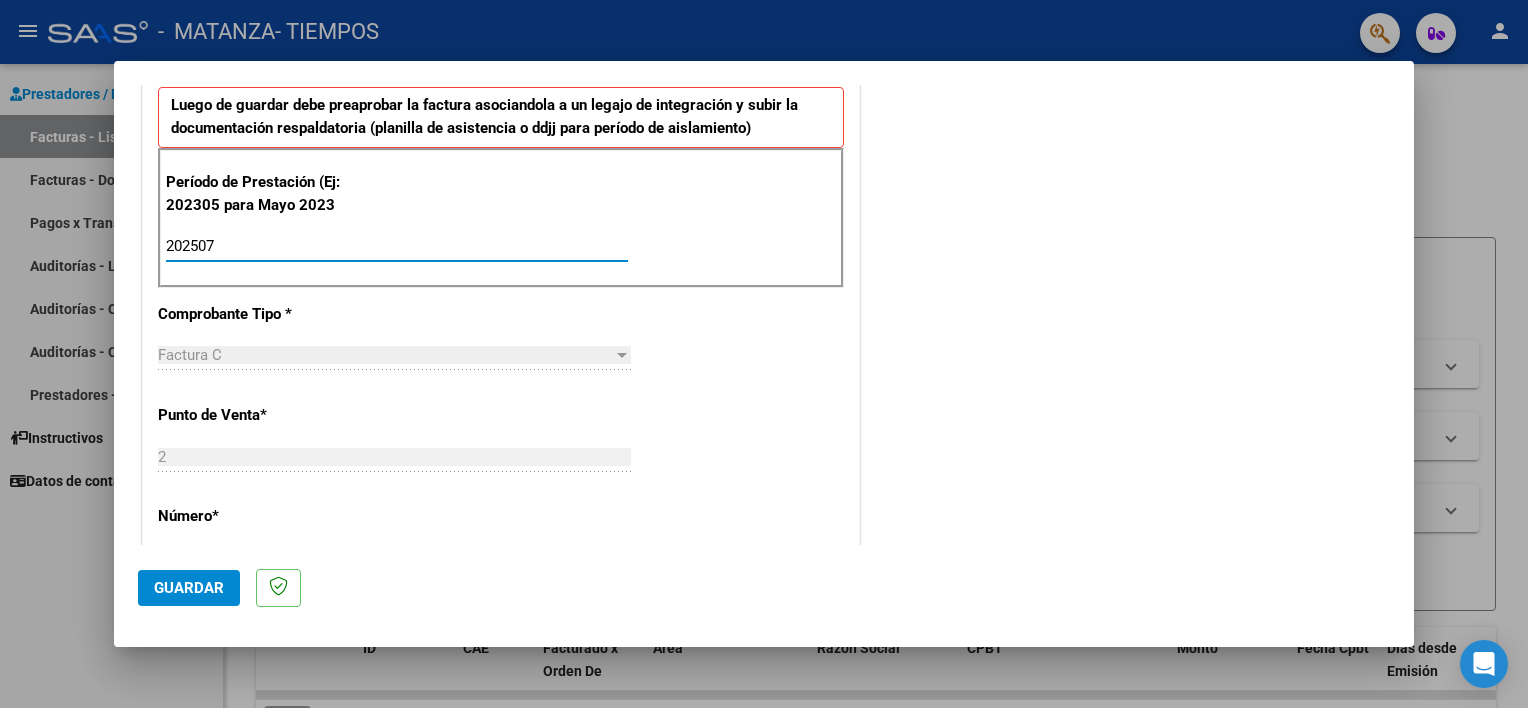 type on "202507" 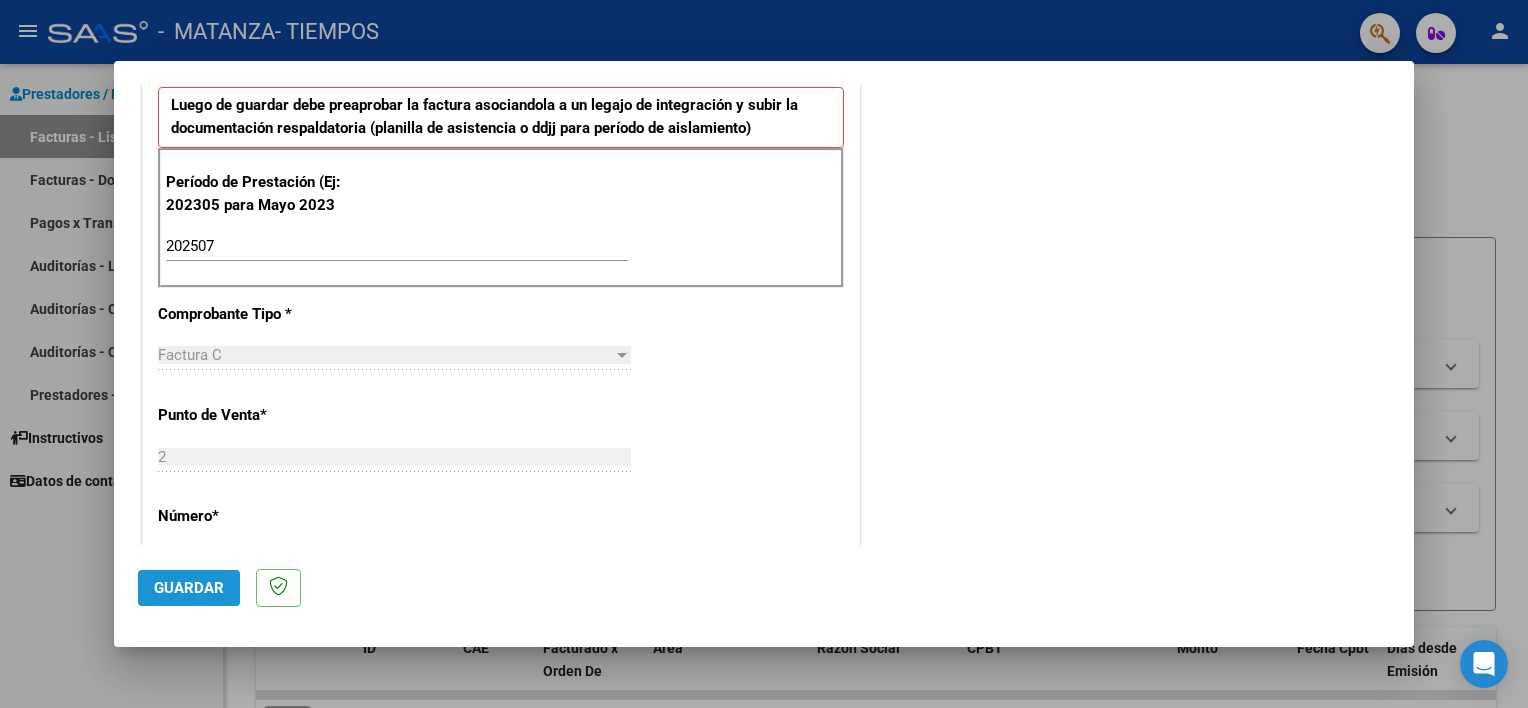 click on "Guardar" 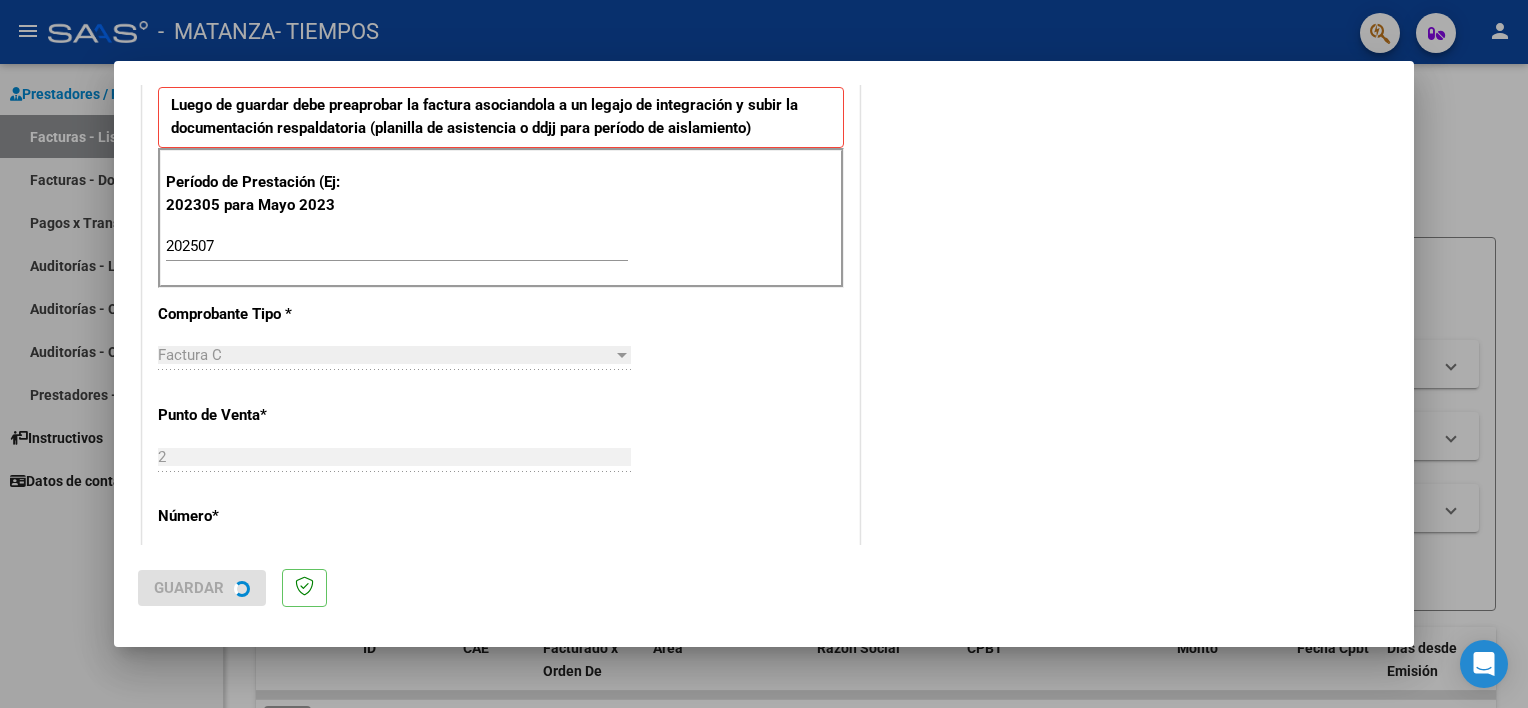 scroll, scrollTop: 0, scrollLeft: 0, axis: both 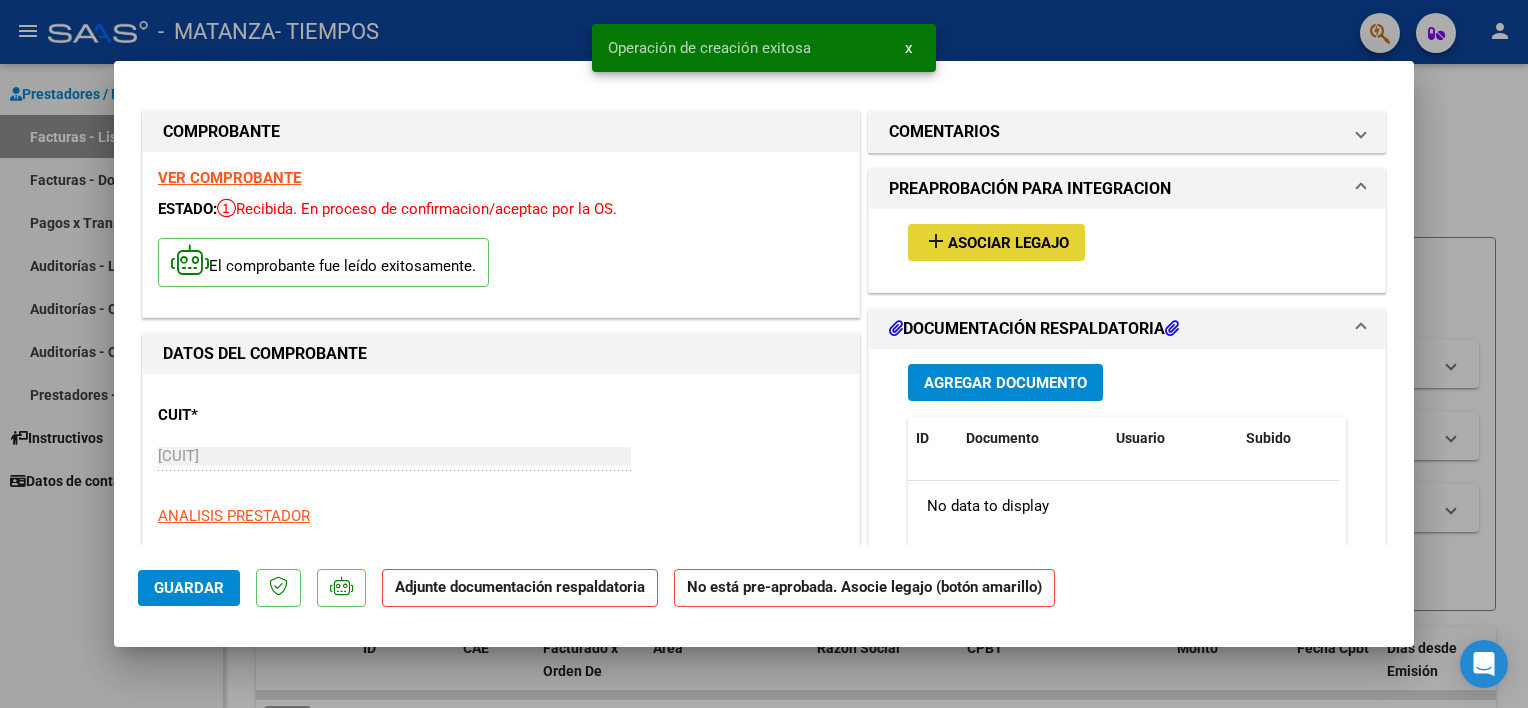 click on "Asociar Legajo" at bounding box center [1008, 243] 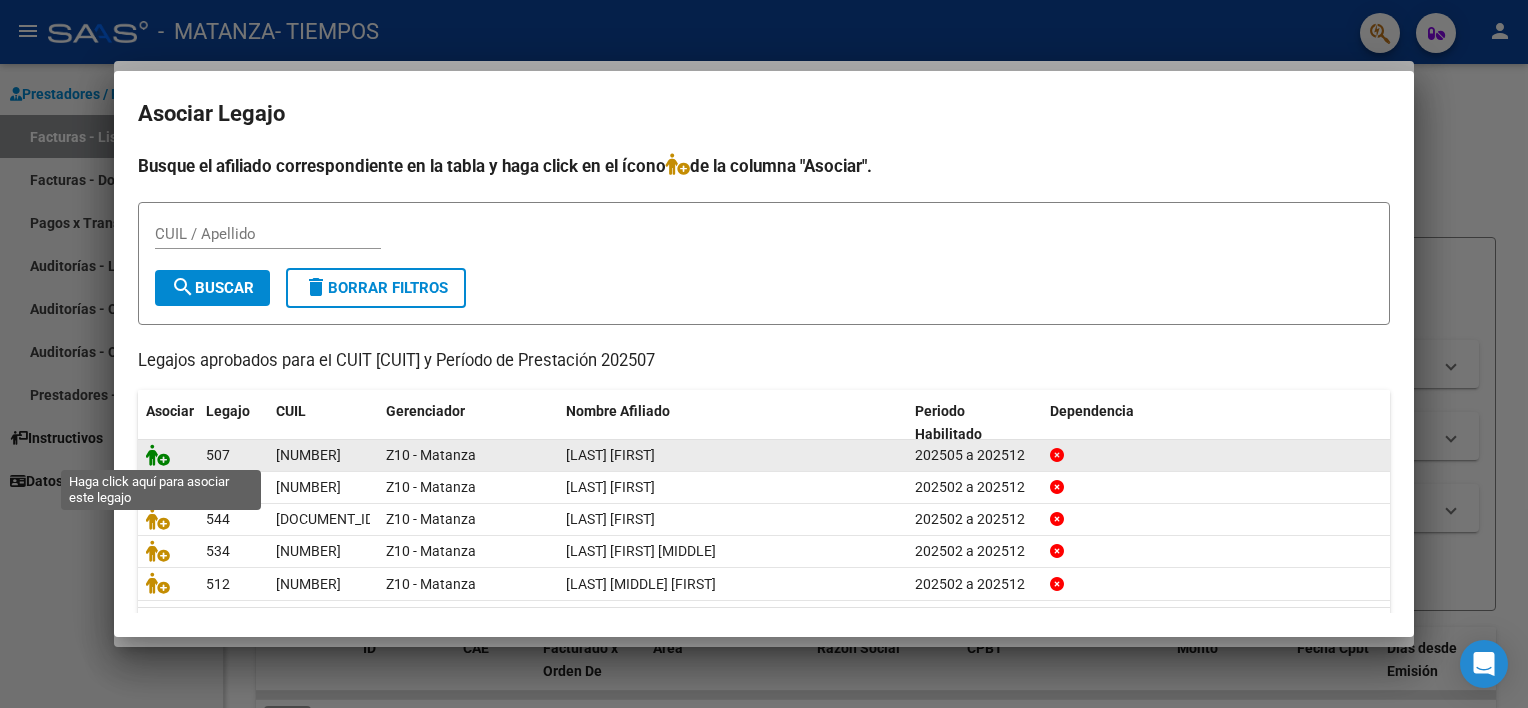 click 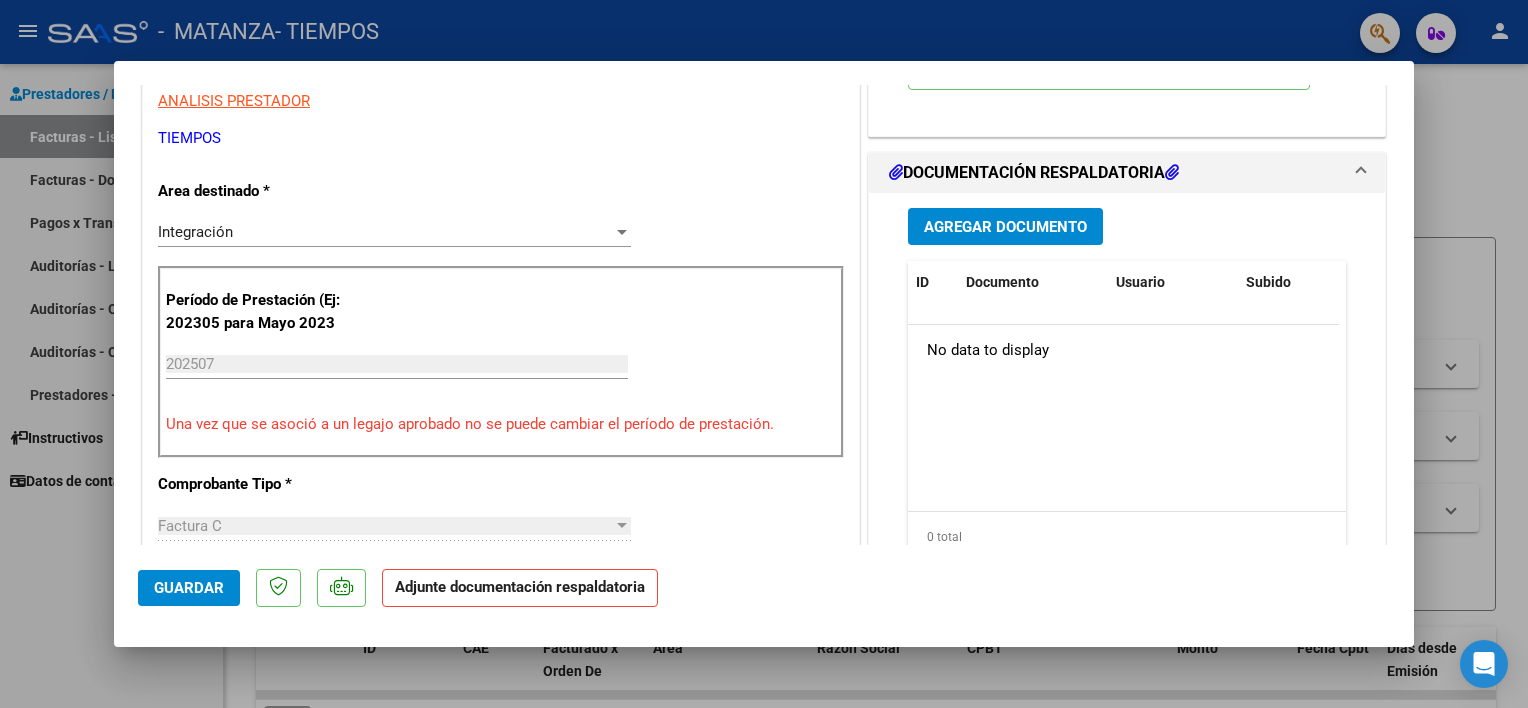 scroll, scrollTop: 442, scrollLeft: 0, axis: vertical 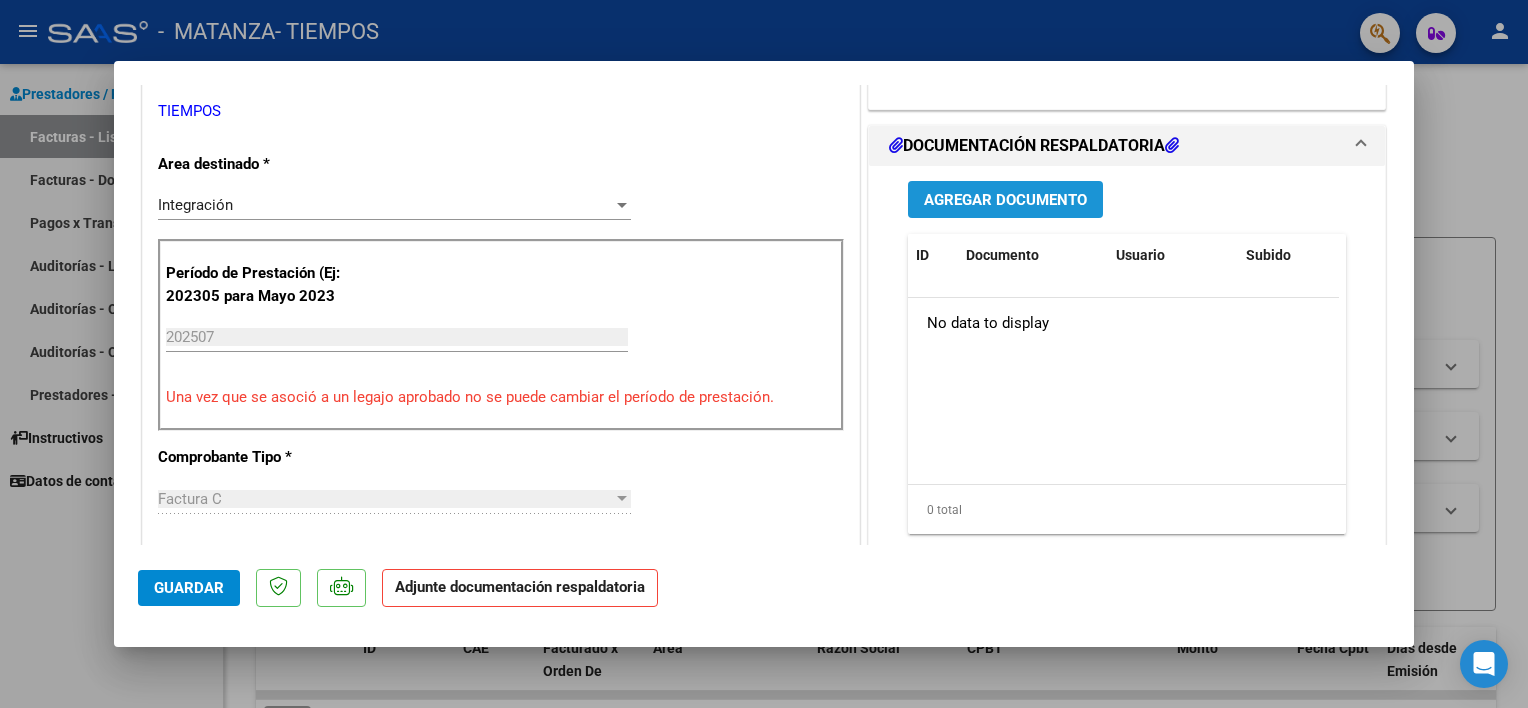 click on "Agregar Documento" at bounding box center [1005, 200] 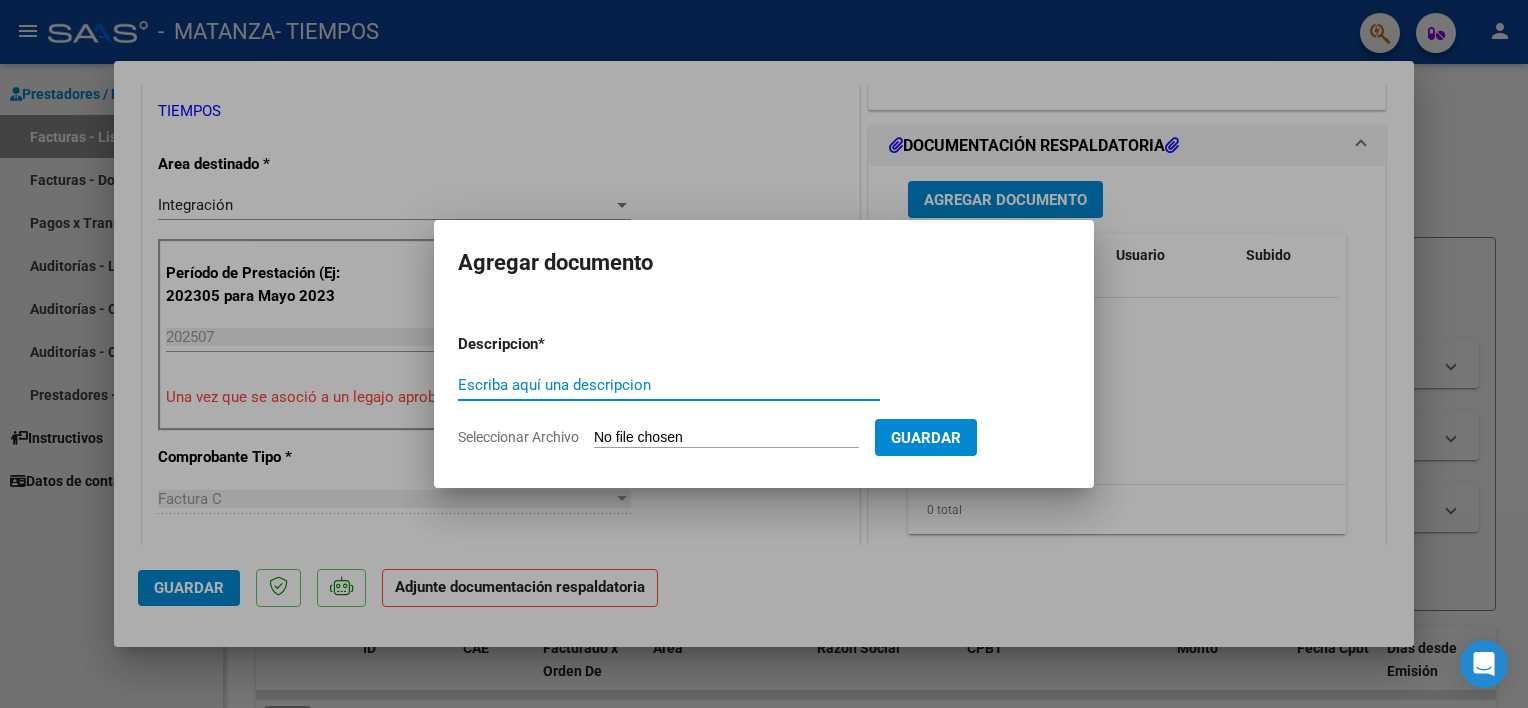 click on "Escriba aquí una descripcion" at bounding box center [669, 385] 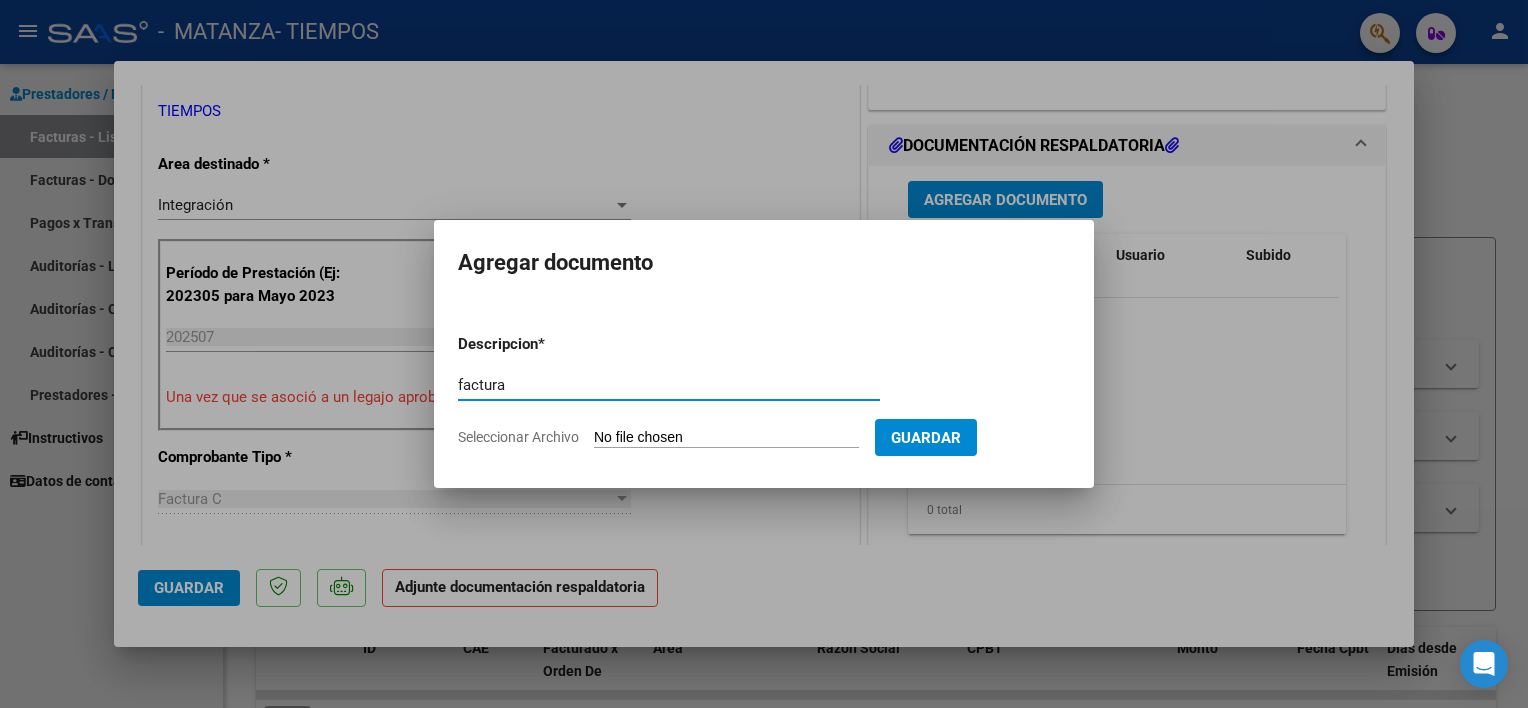 type on "factura" 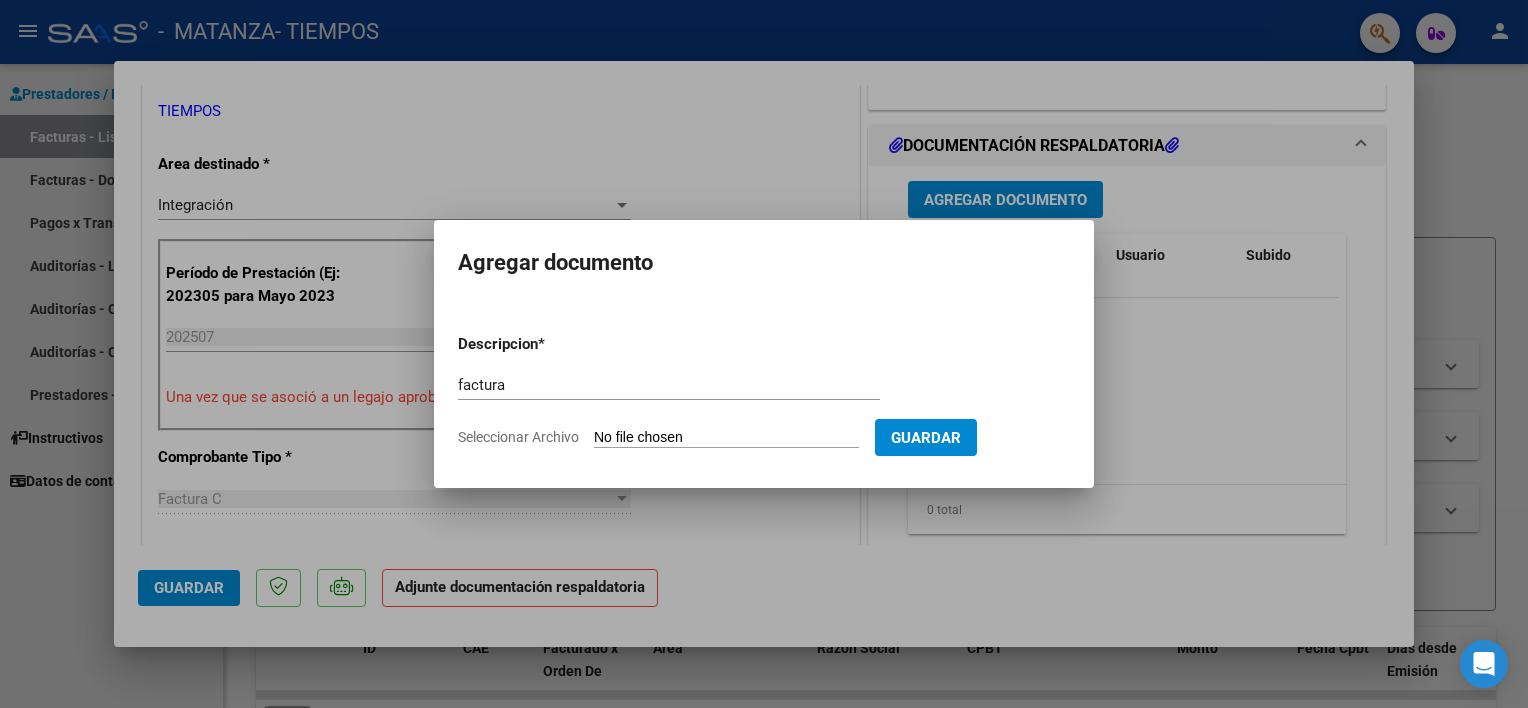 click on "Seleccionar Archivo" at bounding box center (726, 438) 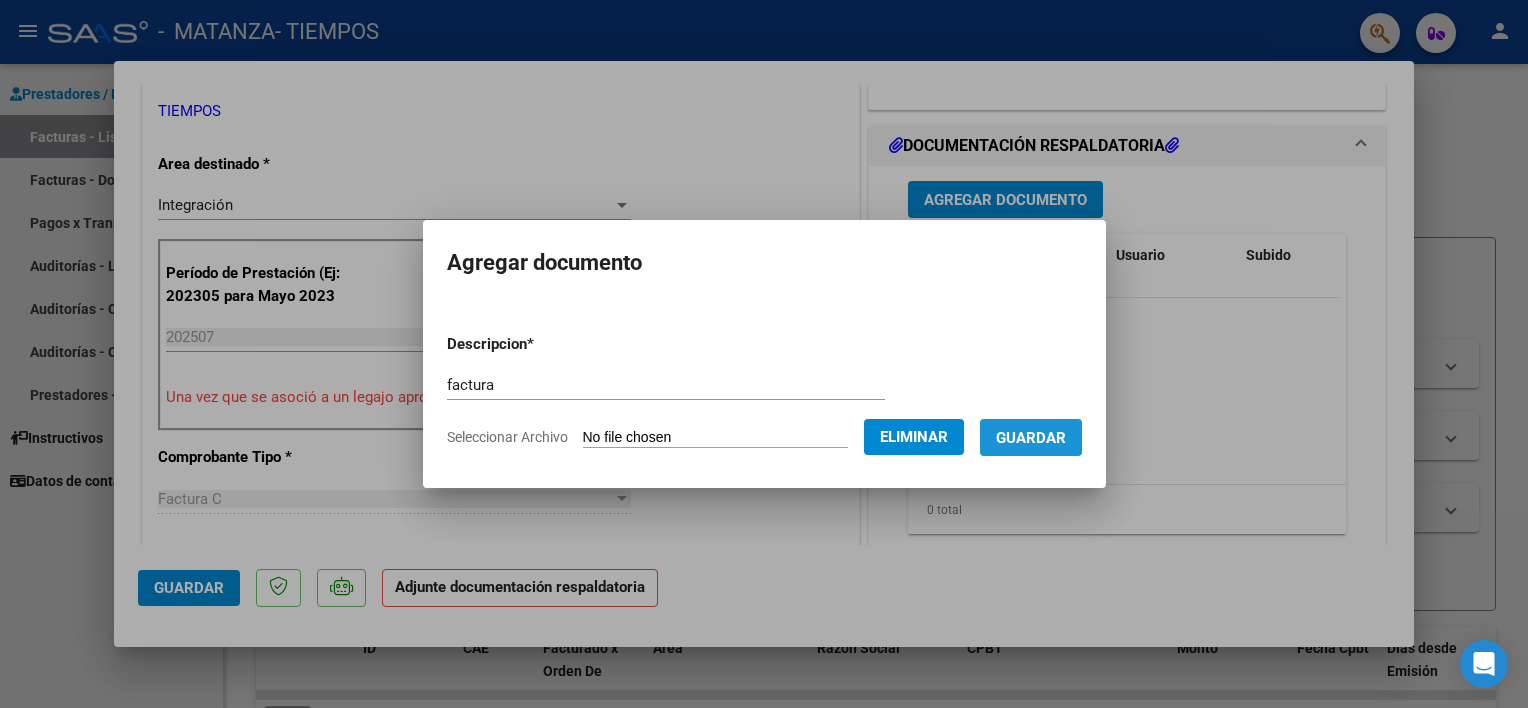 click on "Guardar" at bounding box center [1031, 438] 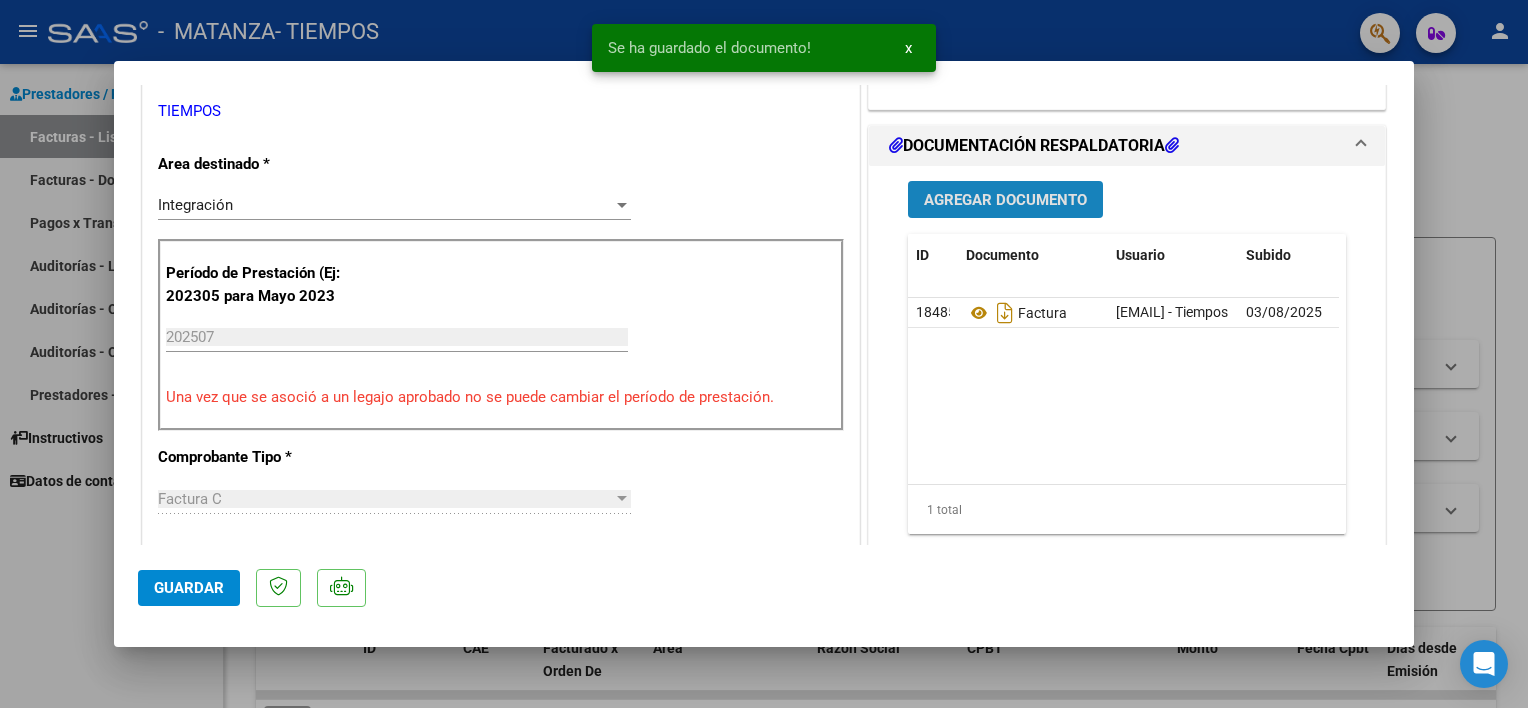 click on "Agregar Documento" at bounding box center [1005, 200] 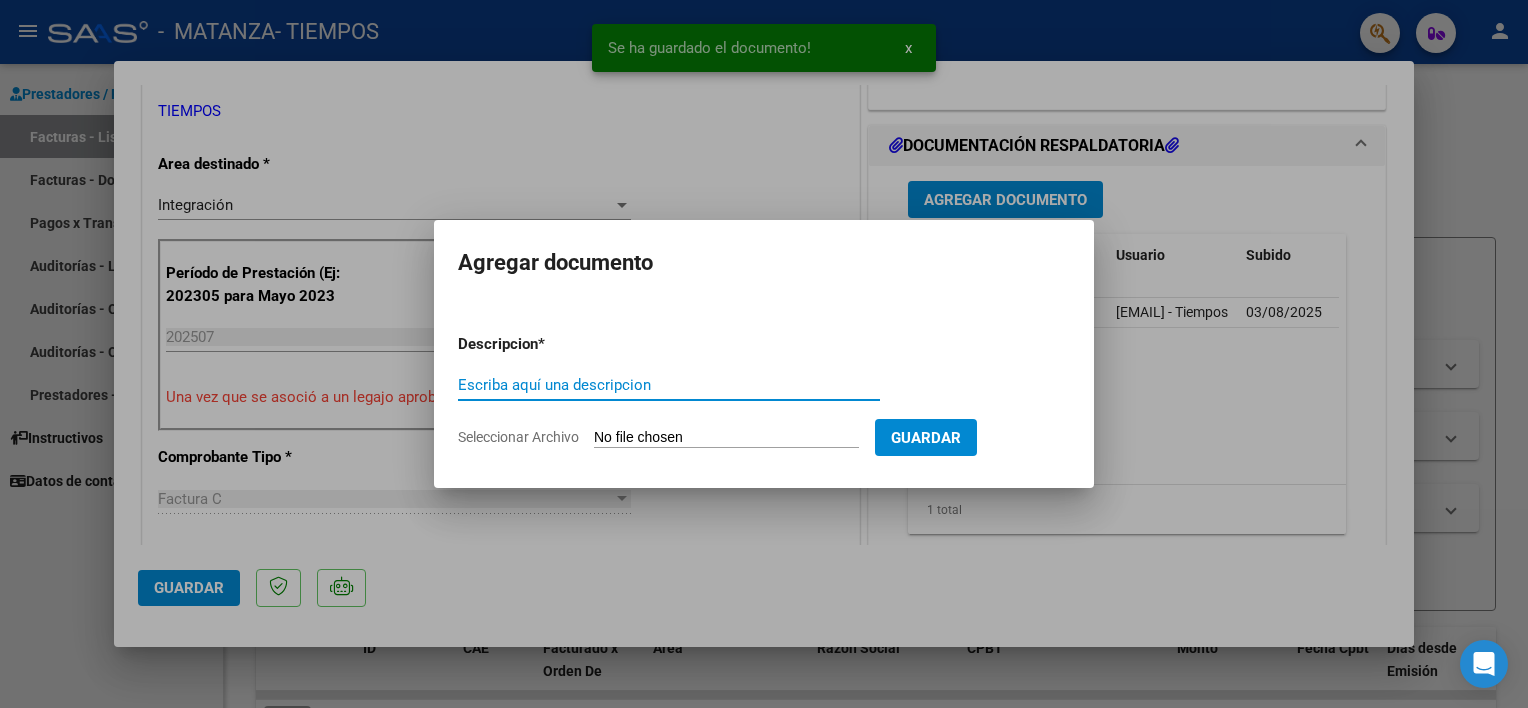 click on "Escriba aquí una descripcion" at bounding box center [669, 385] 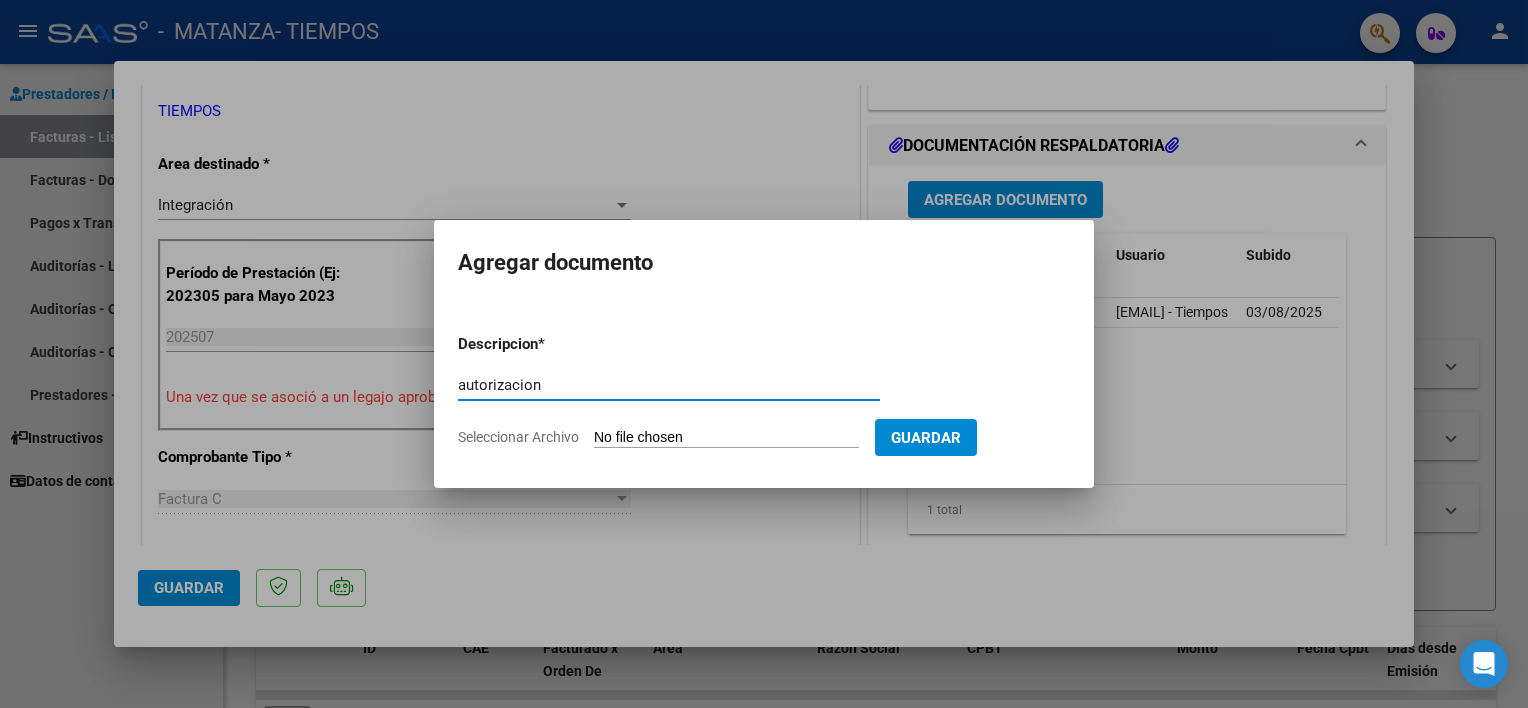 type on "autorizacion" 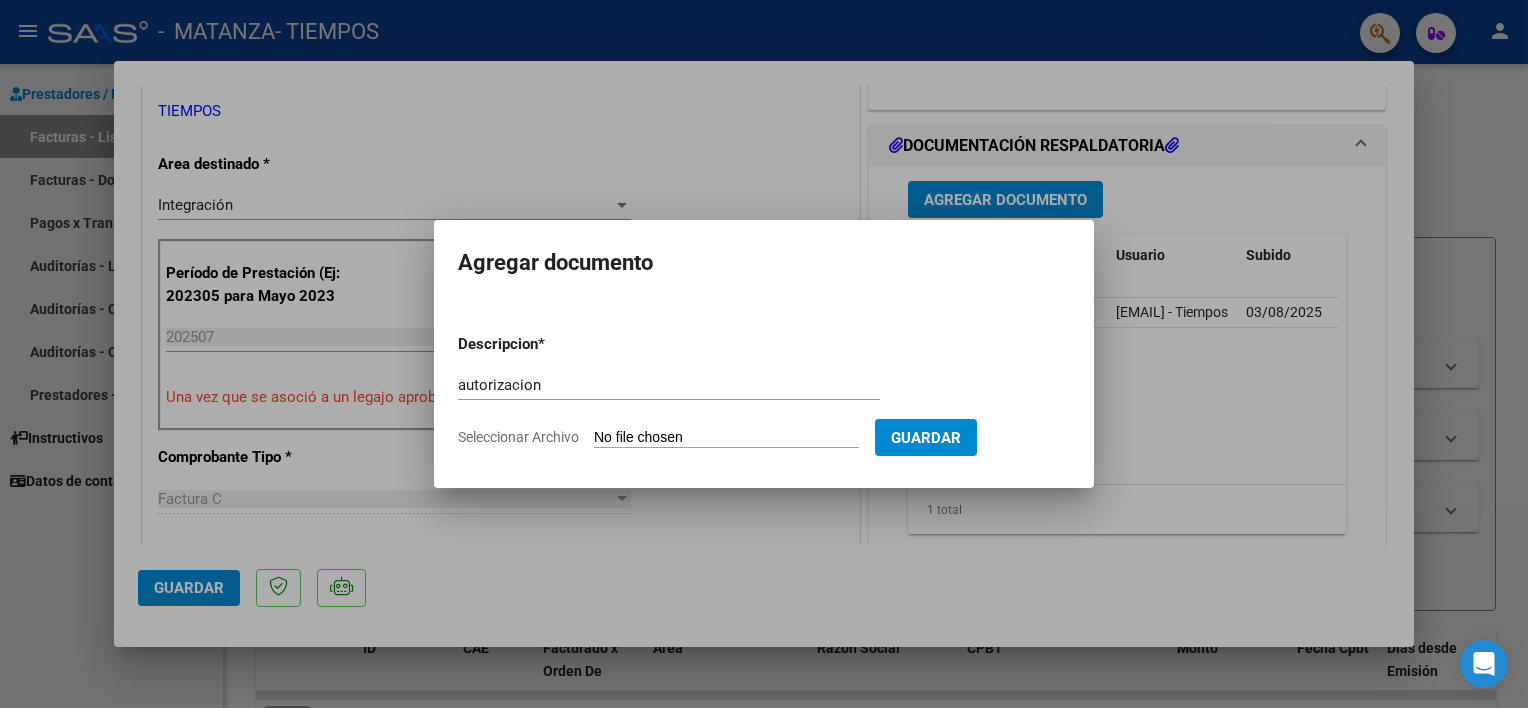 click on "Seleccionar Archivo" at bounding box center [726, 438] 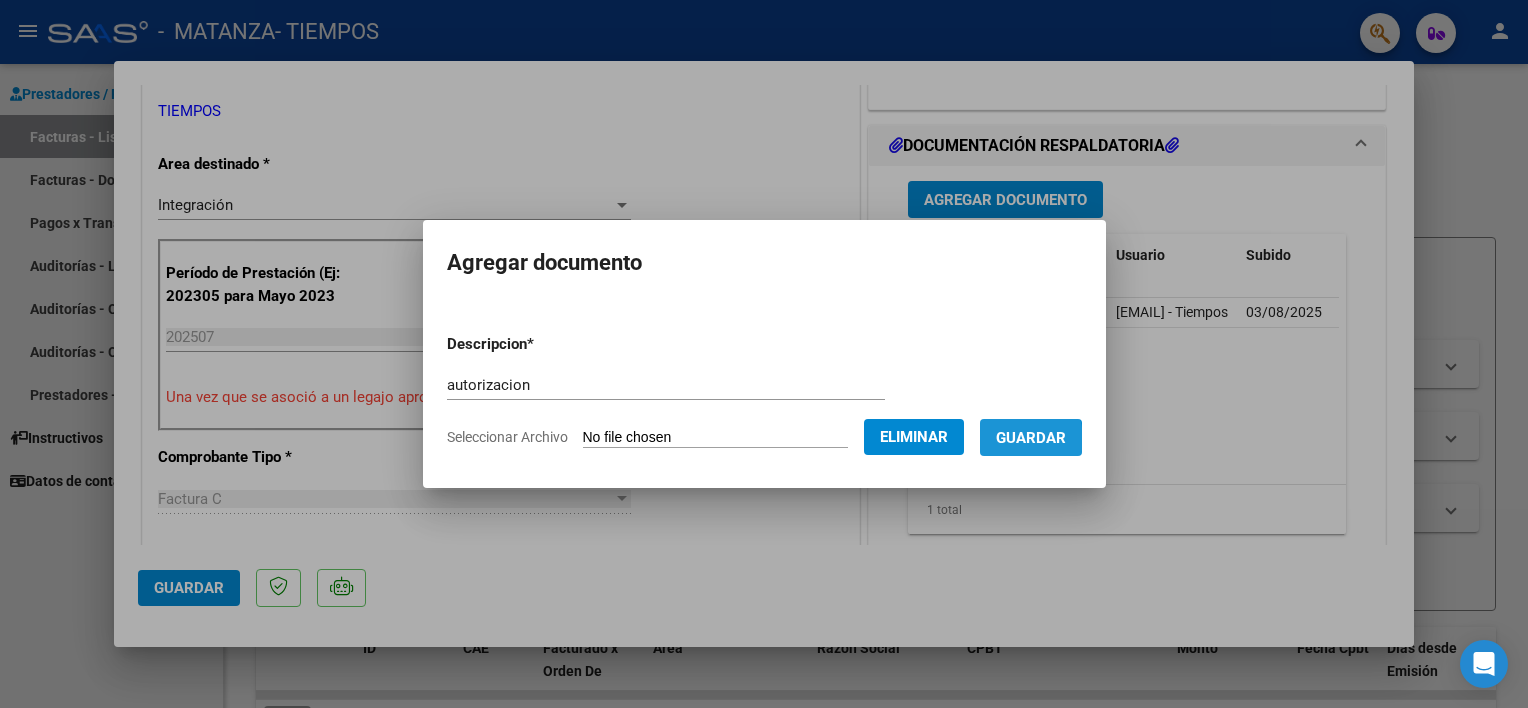 click on "Guardar" at bounding box center (1031, 438) 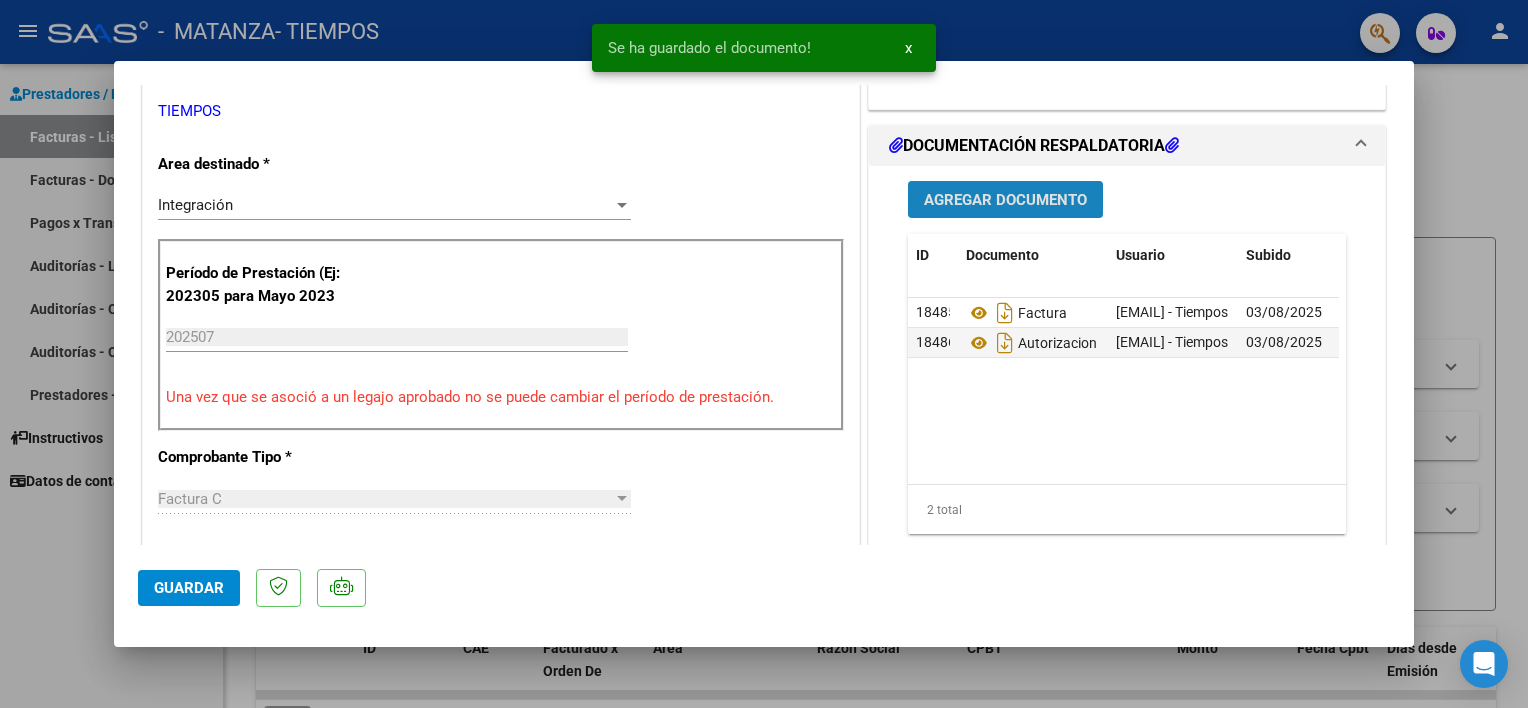 click on "Agregar Documento" at bounding box center [1005, 200] 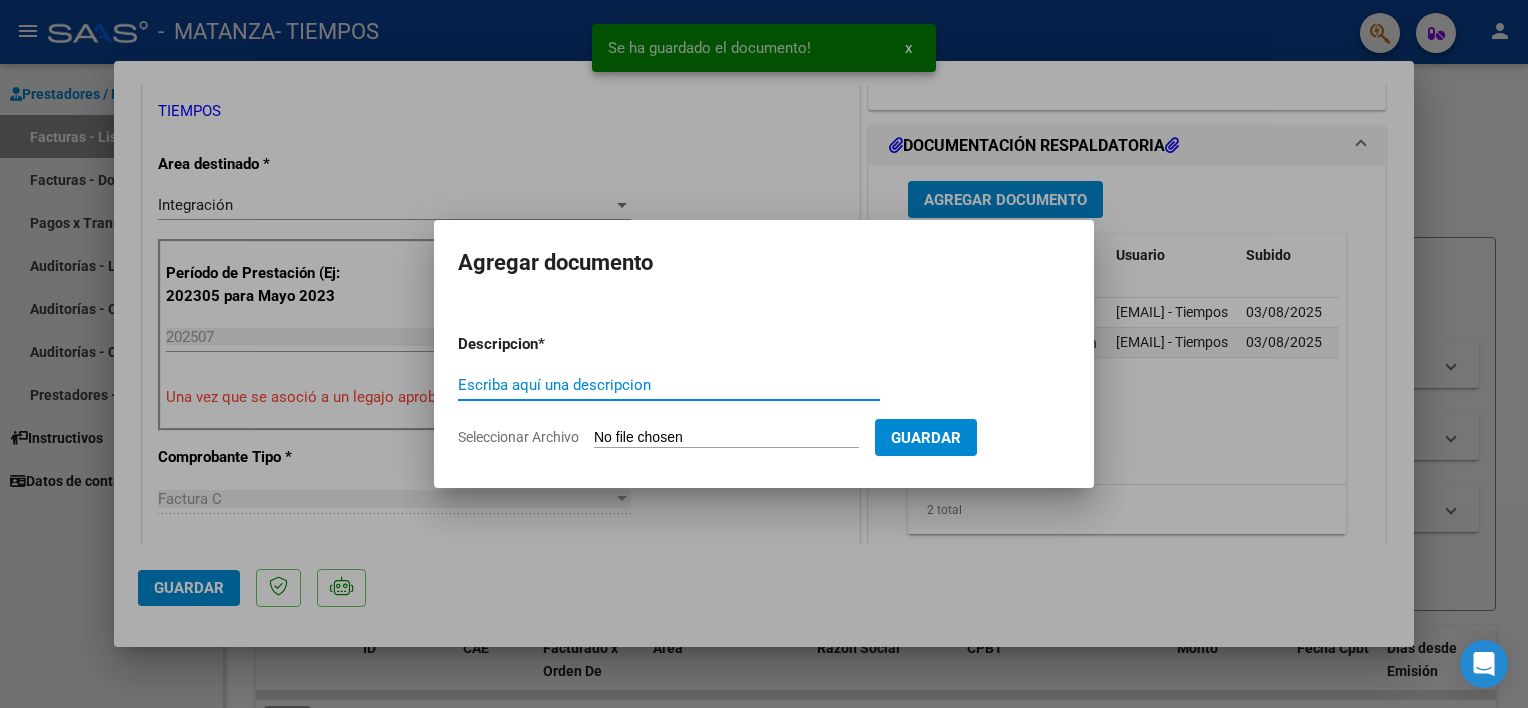 click on "Escriba aquí una descripcion" at bounding box center [669, 385] 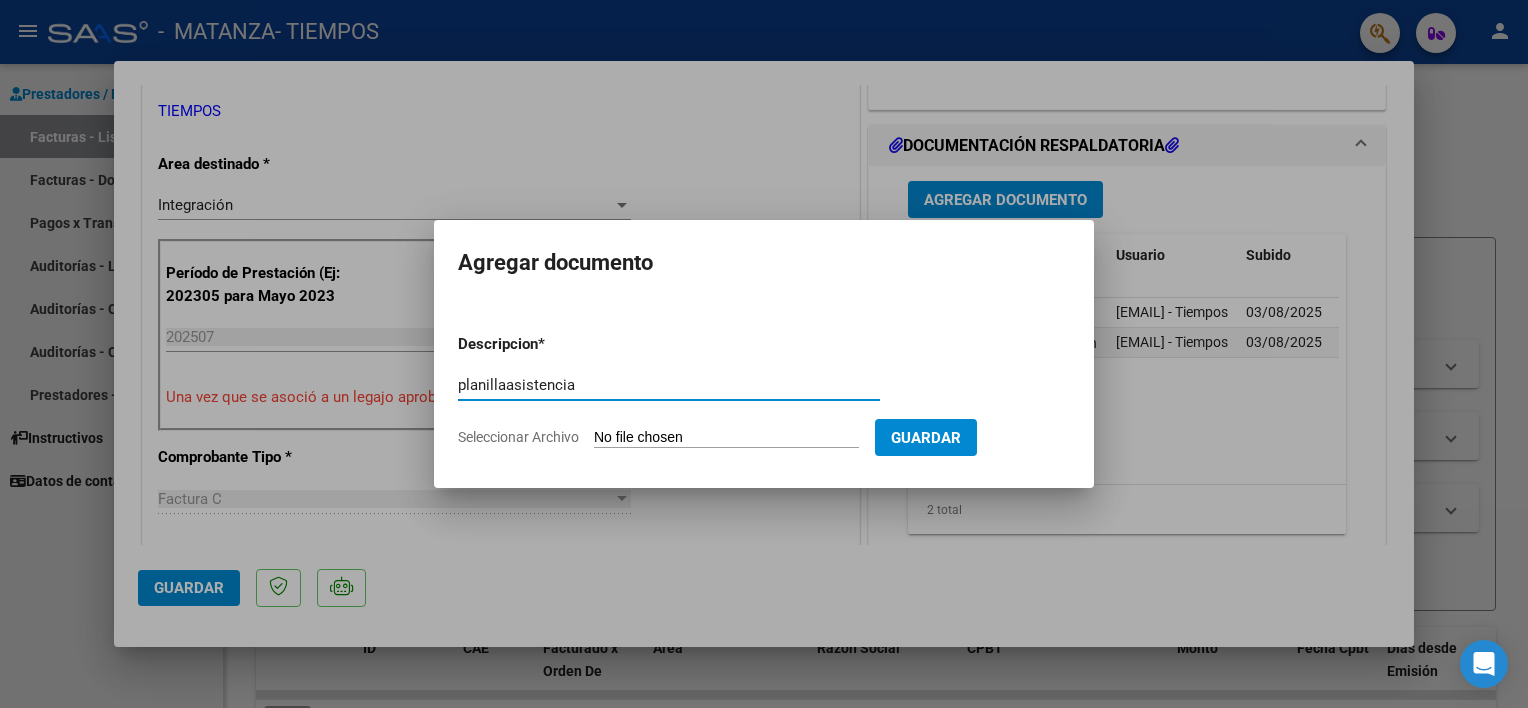 type on "planillaasistencia" 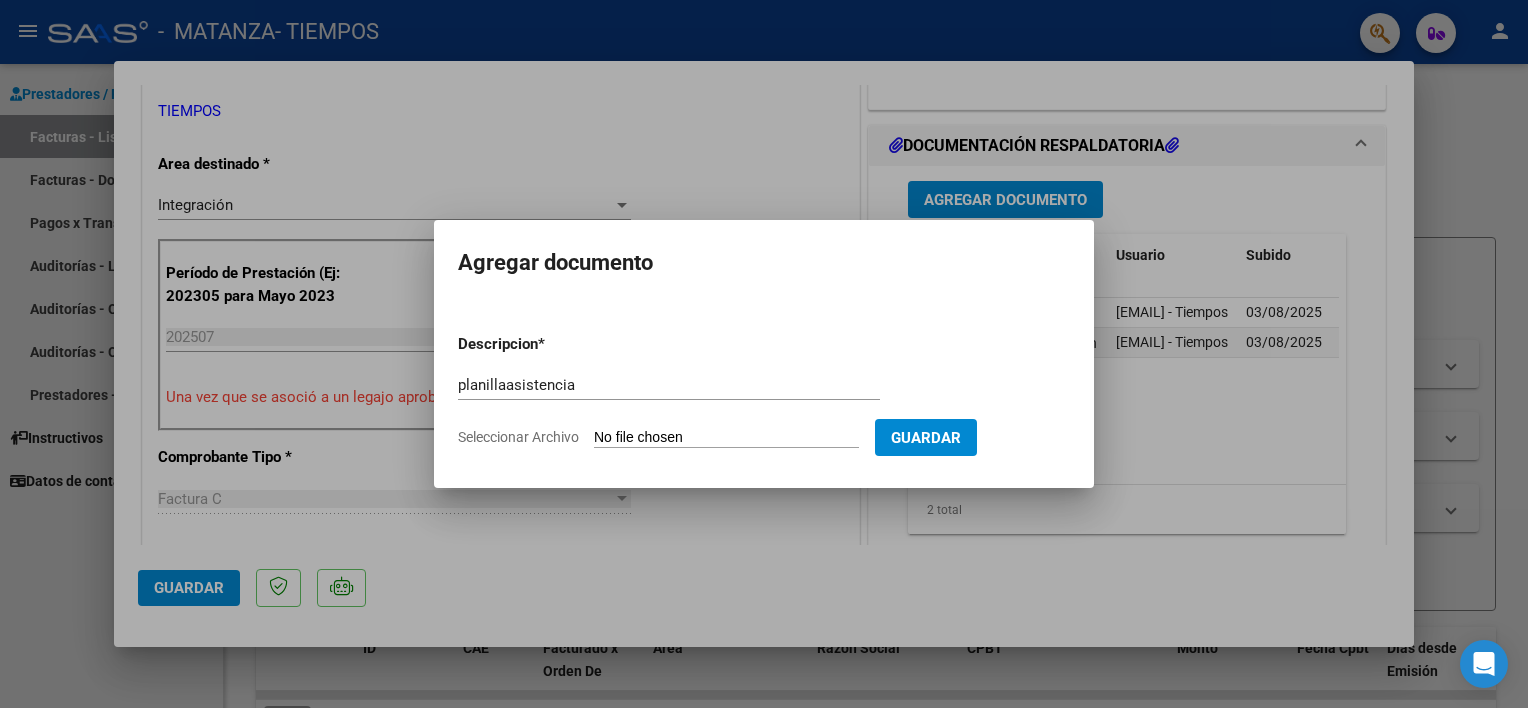 click on "Seleccionar Archivo" at bounding box center (726, 438) 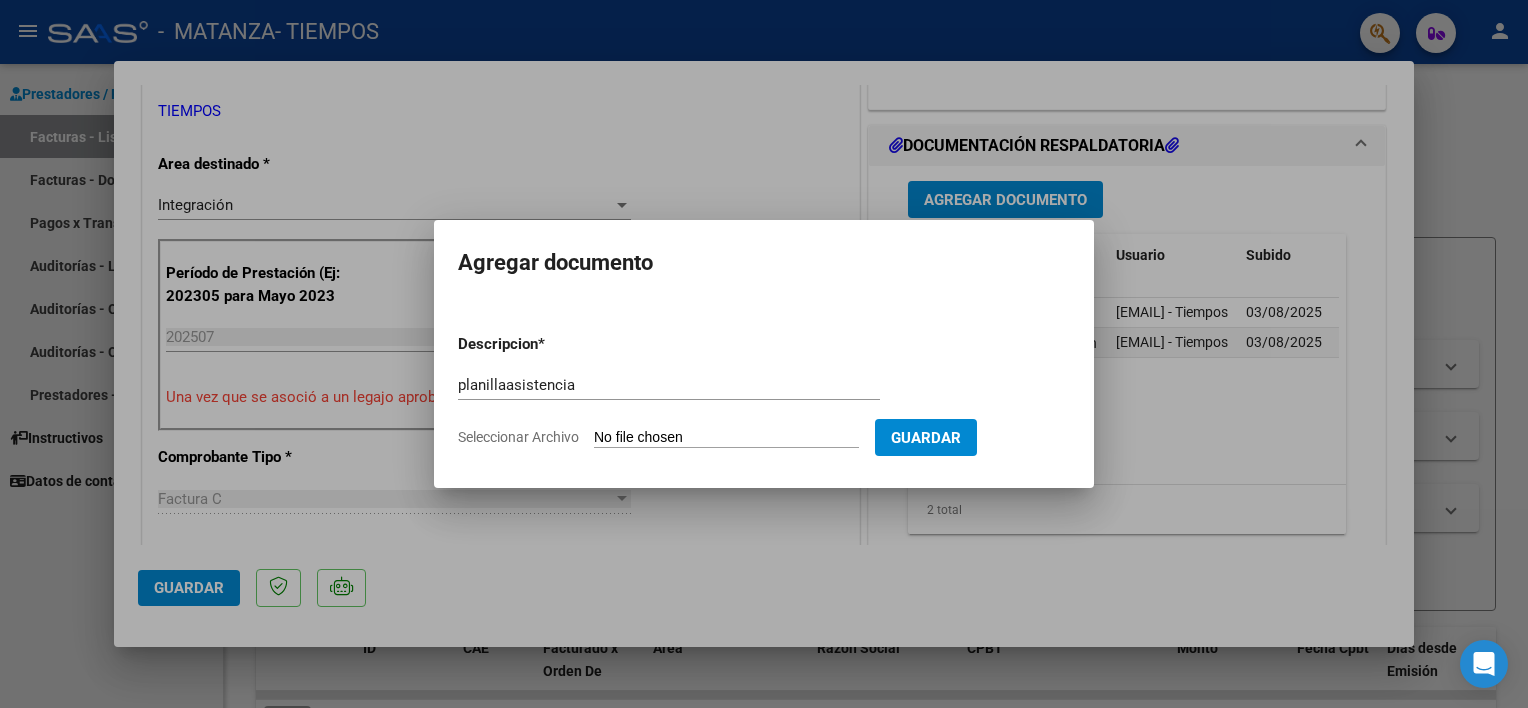 type on "C:\fakepath\Planilla [LAST] [FIRST] [MIDDLE]julio25.pdf" 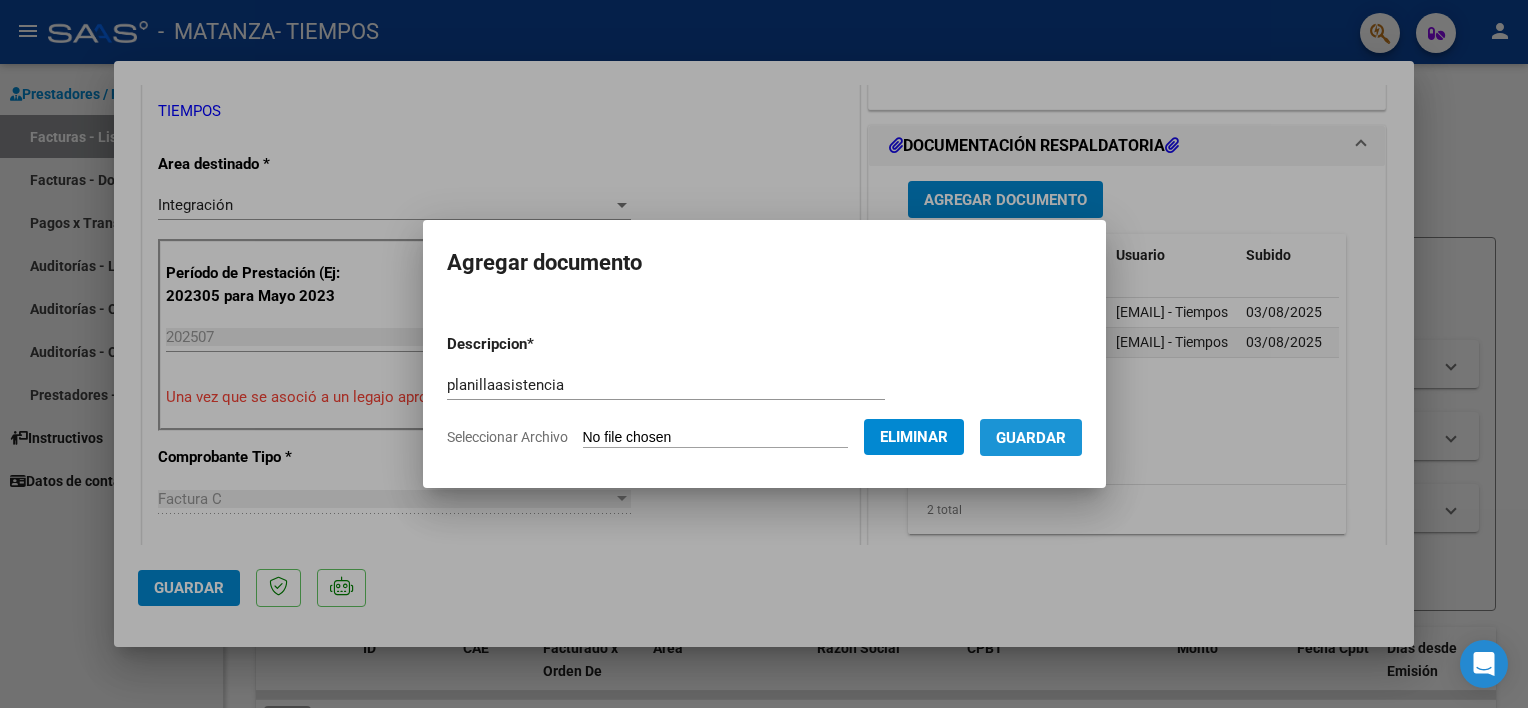 click on "Guardar" at bounding box center [1031, 438] 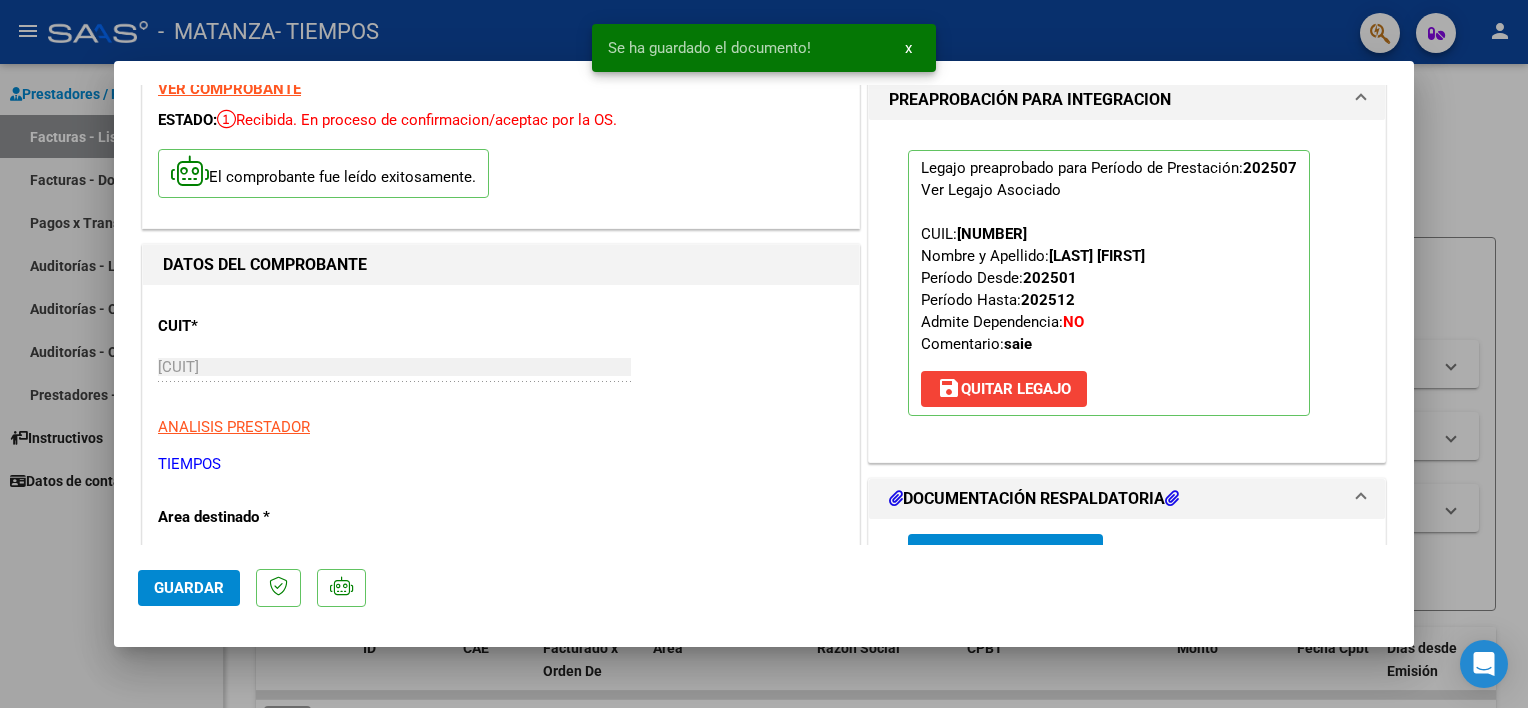 scroll, scrollTop: 65, scrollLeft: 0, axis: vertical 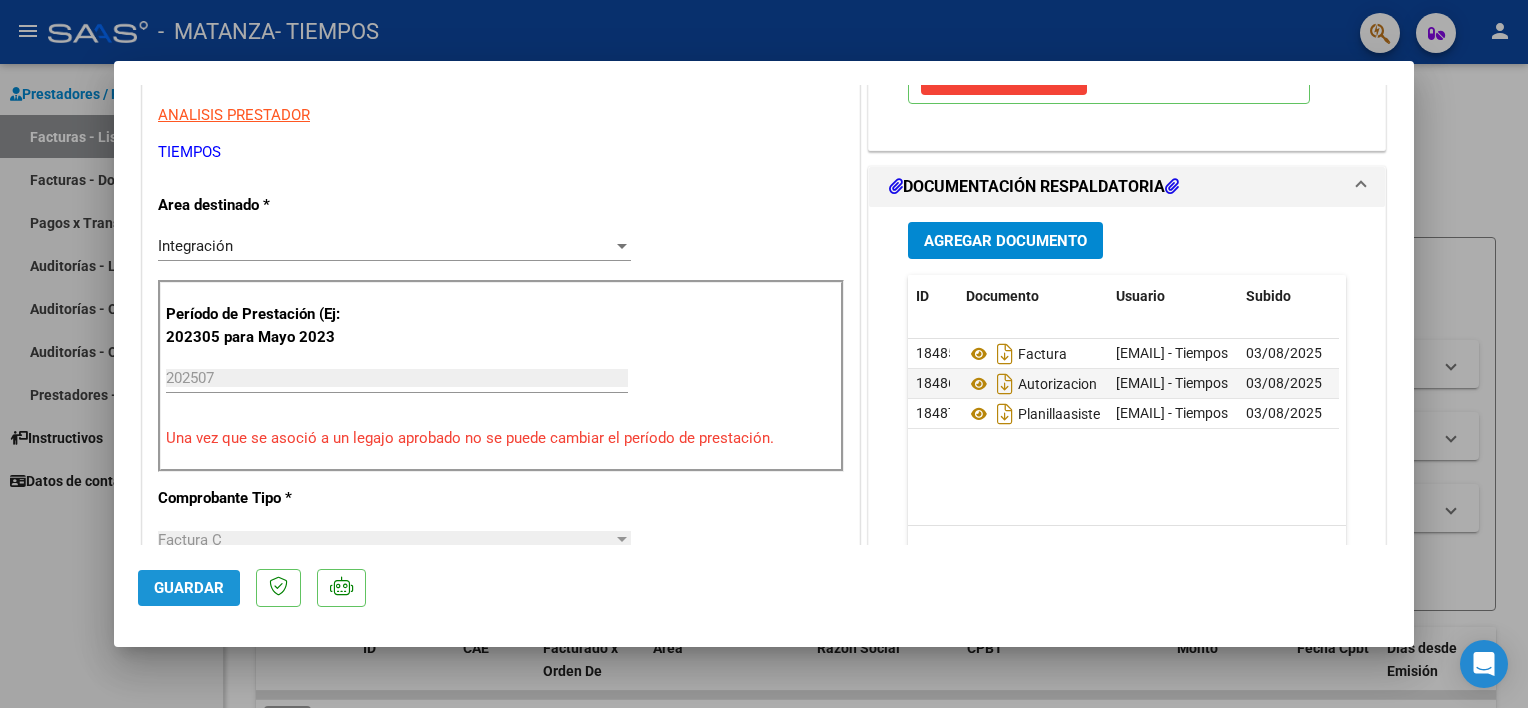 click on "Guardar" 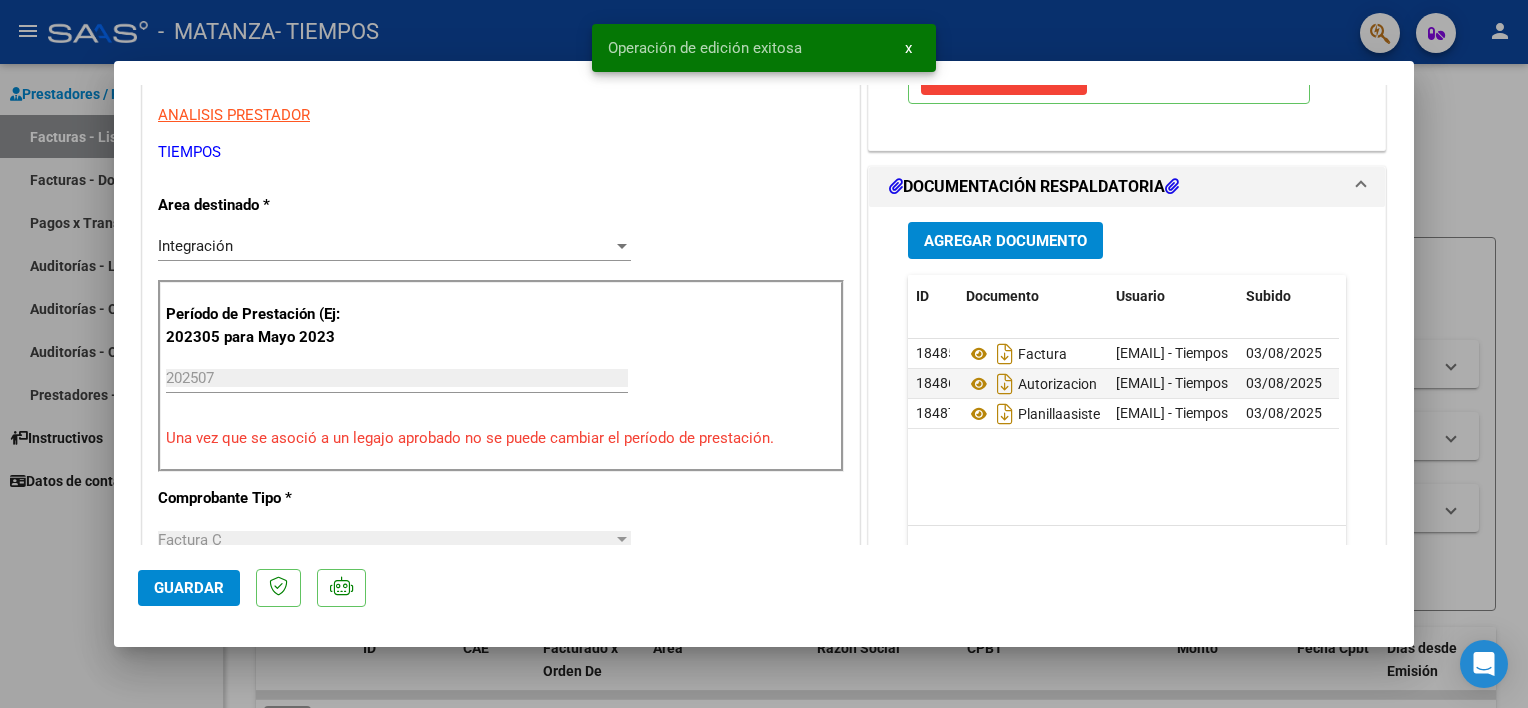 click at bounding box center (764, 354) 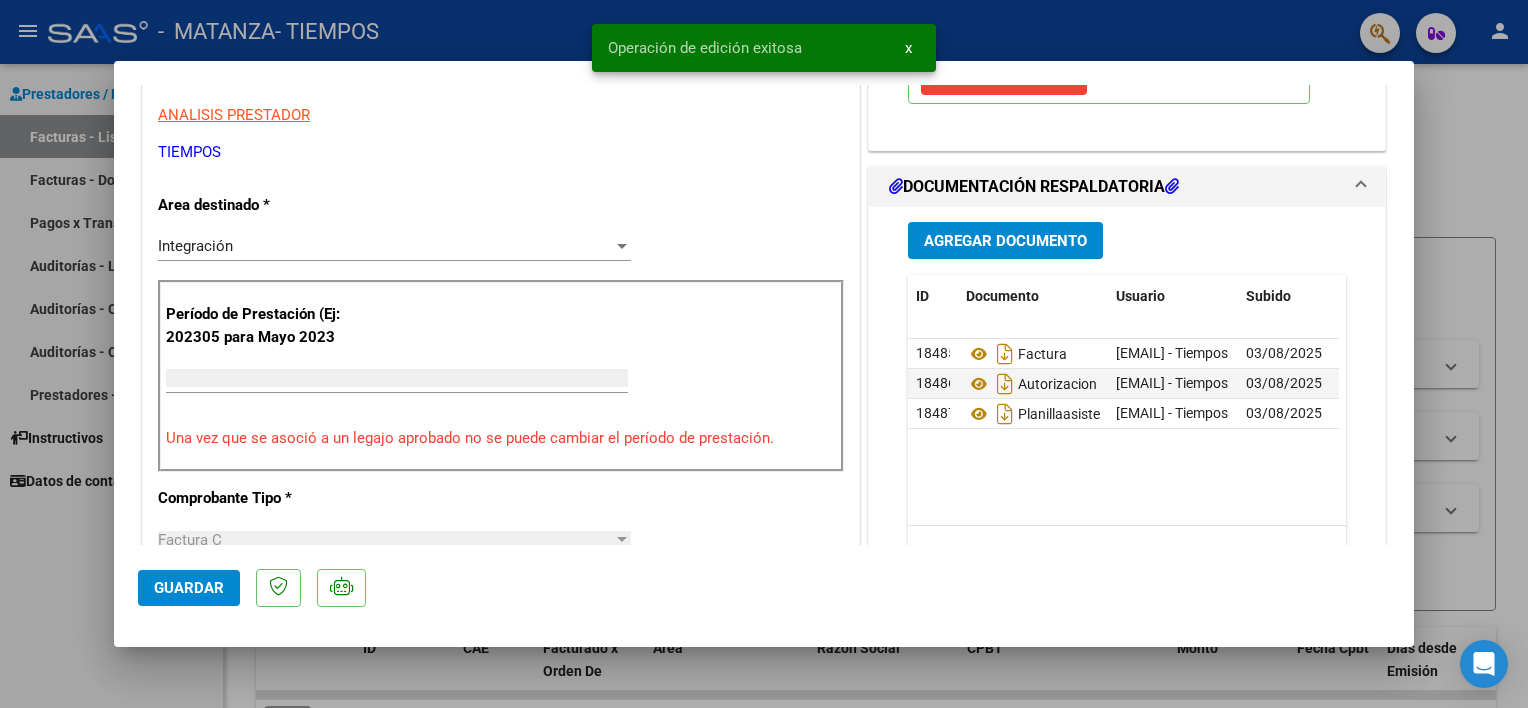 scroll, scrollTop: 340, scrollLeft: 0, axis: vertical 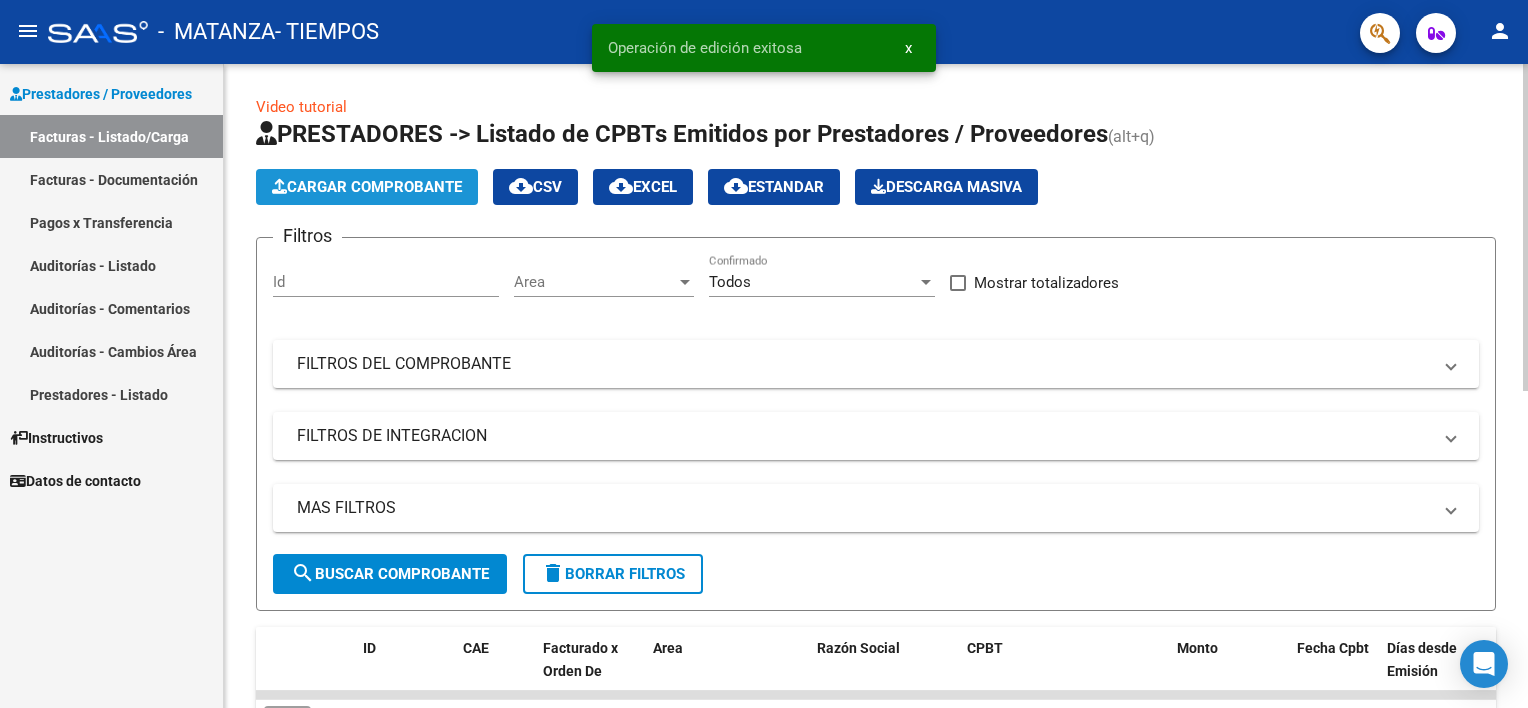 click on "Cargar Comprobante" 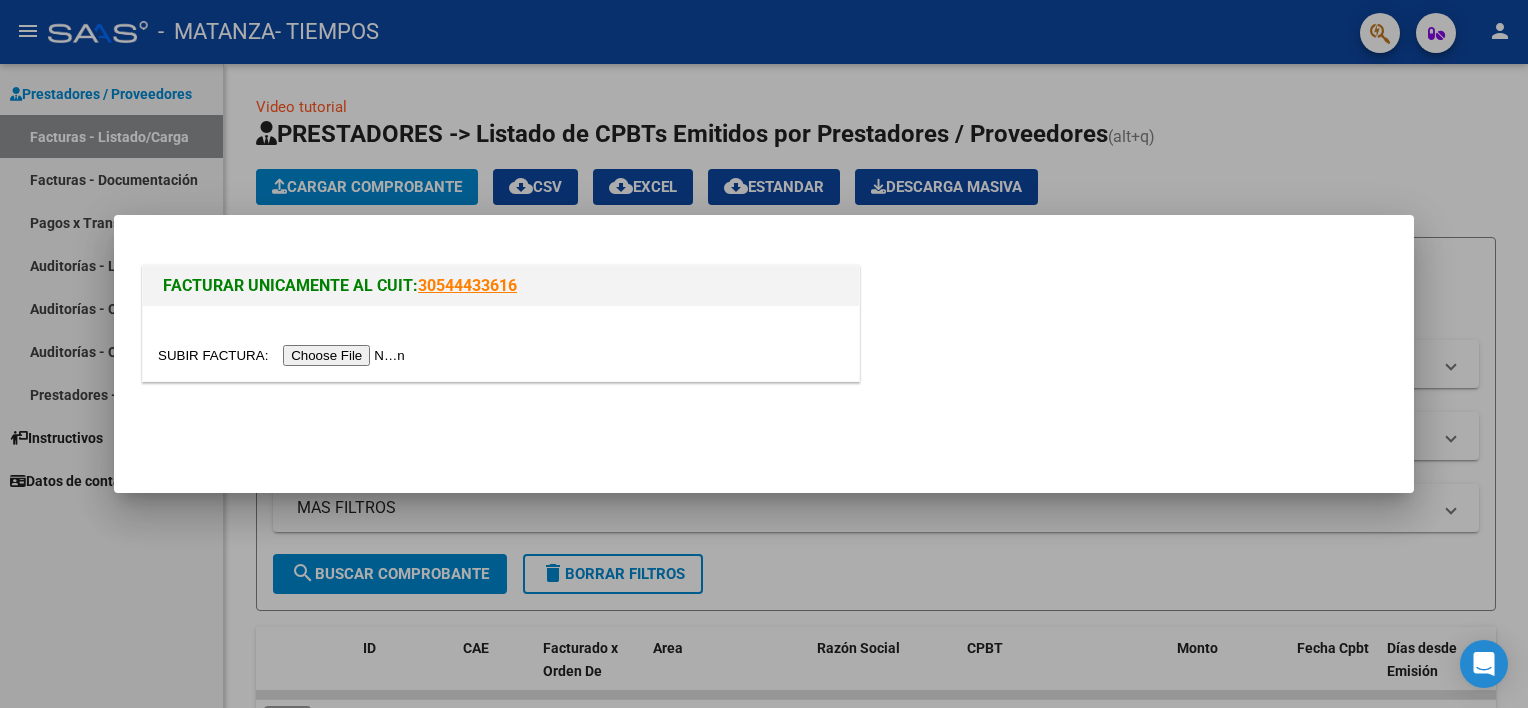 click at bounding box center (284, 355) 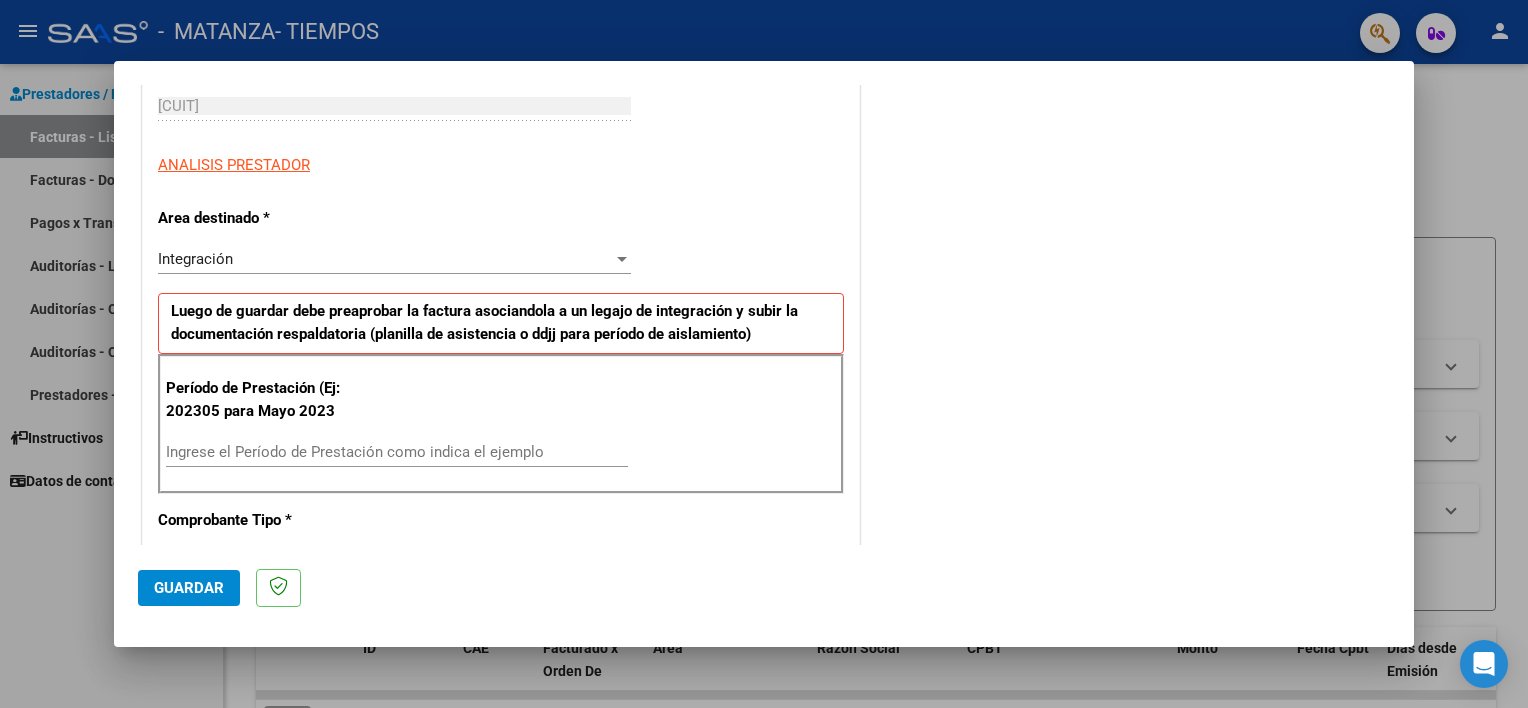 scroll, scrollTop: 316, scrollLeft: 0, axis: vertical 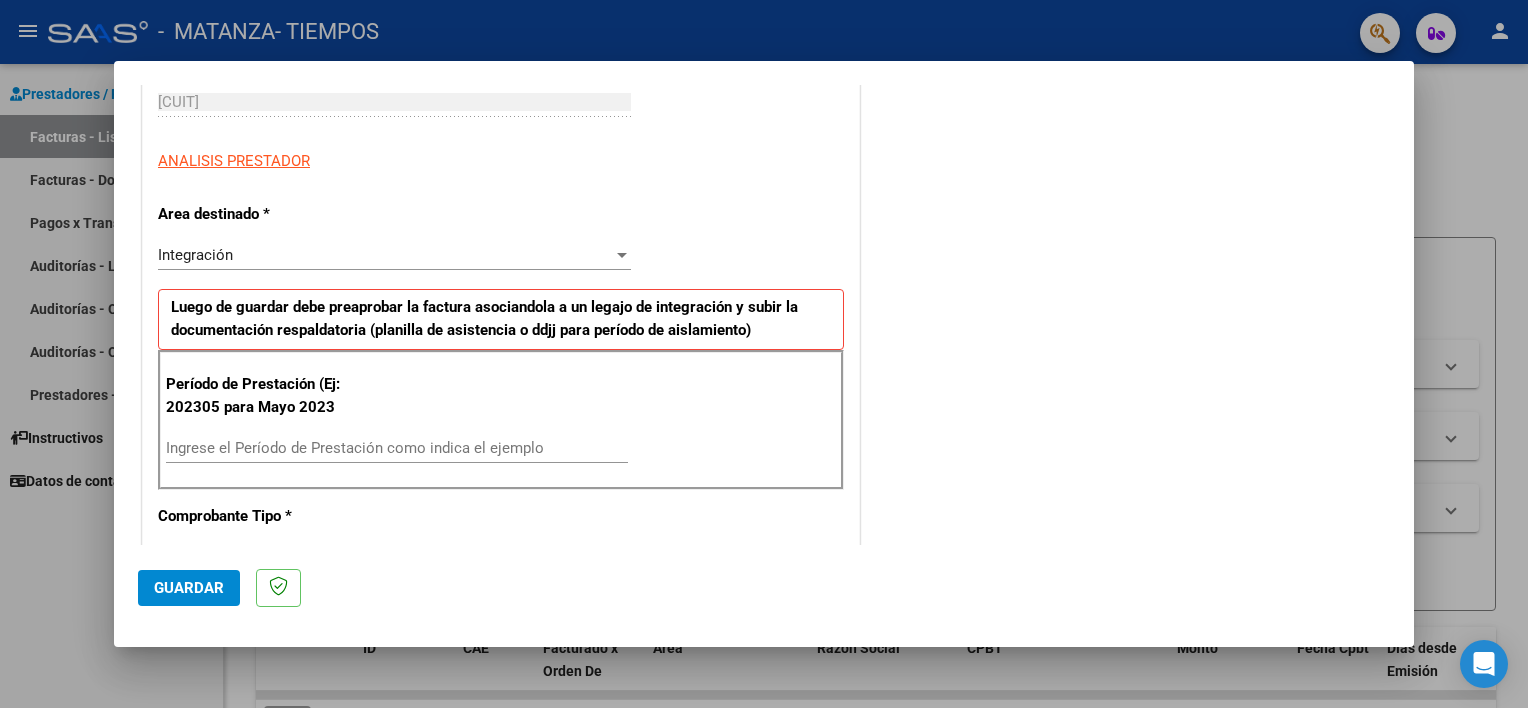 click on "Ingrese el Período de Prestación como indica el ejemplo" at bounding box center (397, 448) 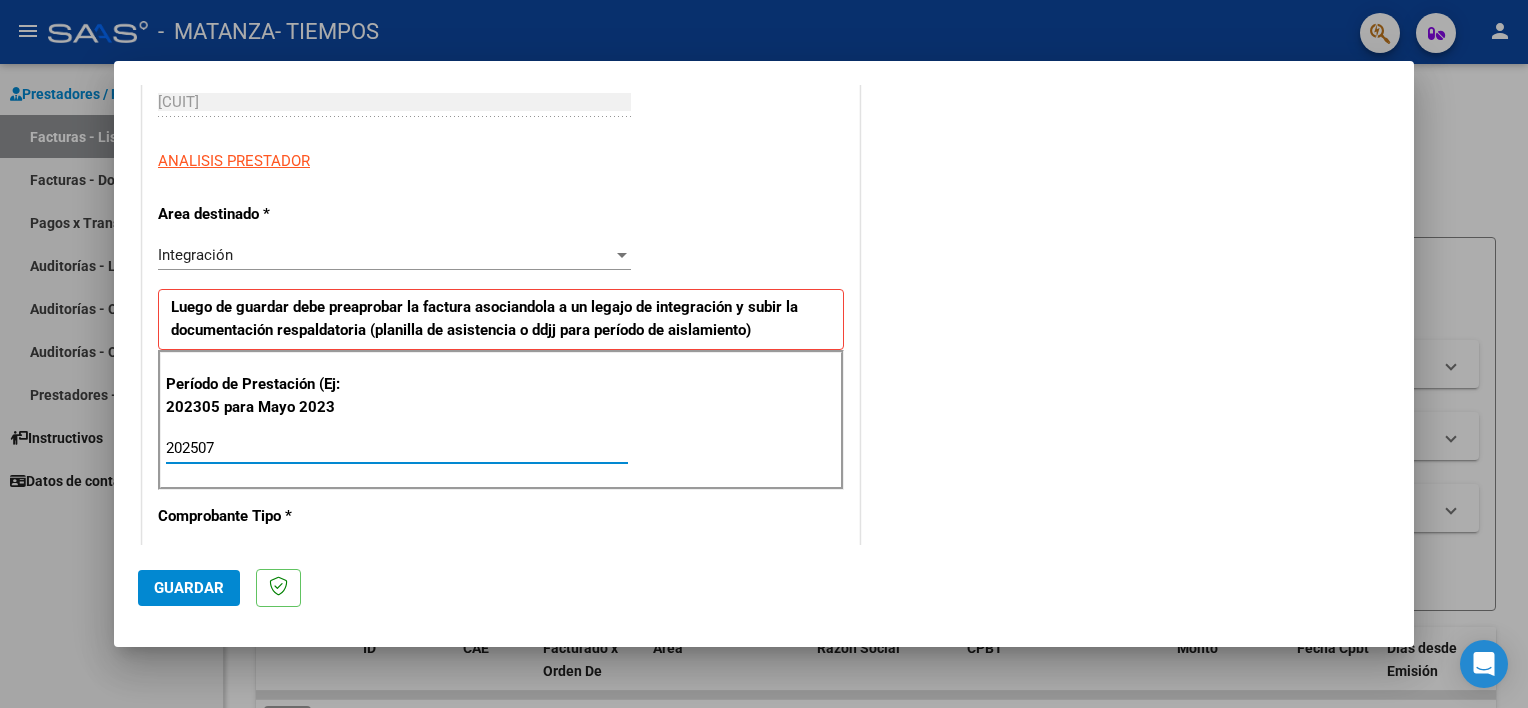 type on "202507" 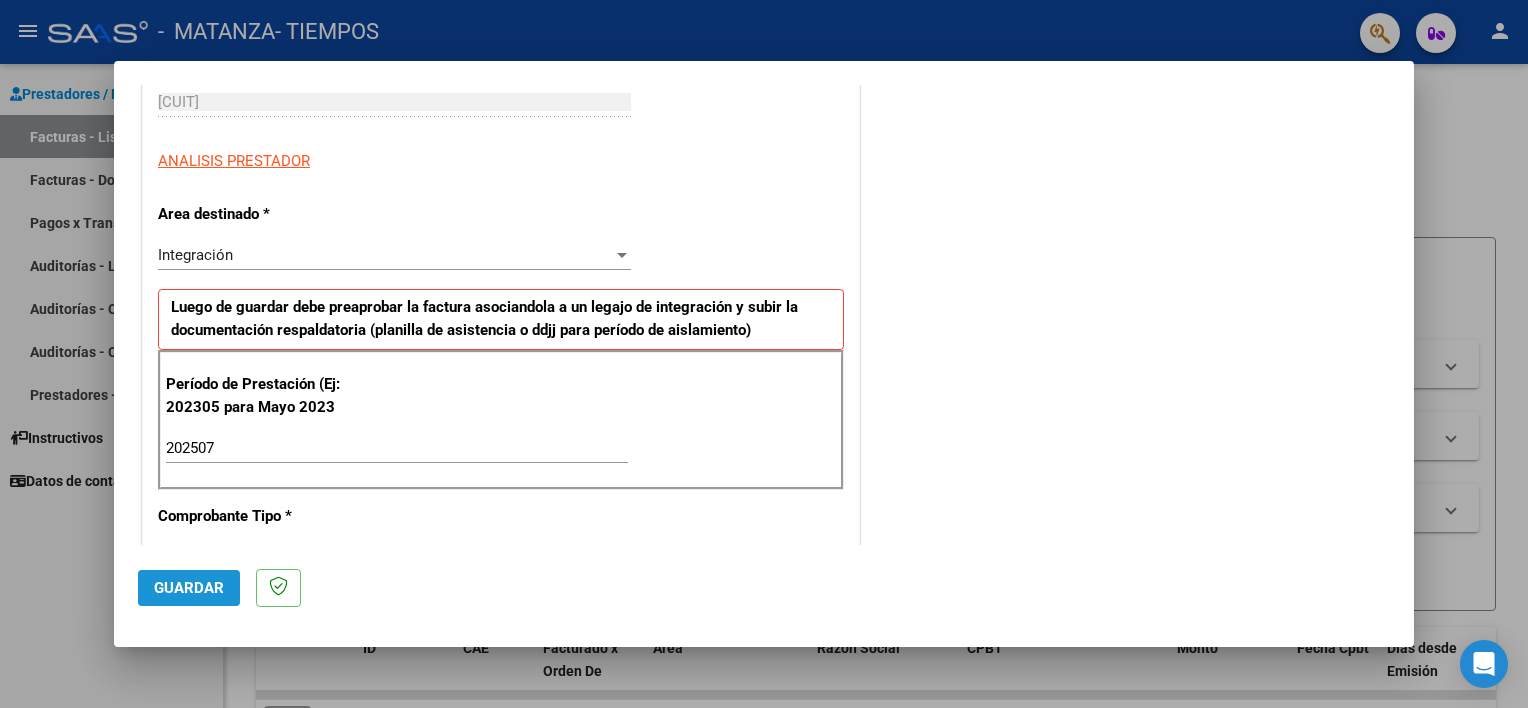 click on "Guardar" 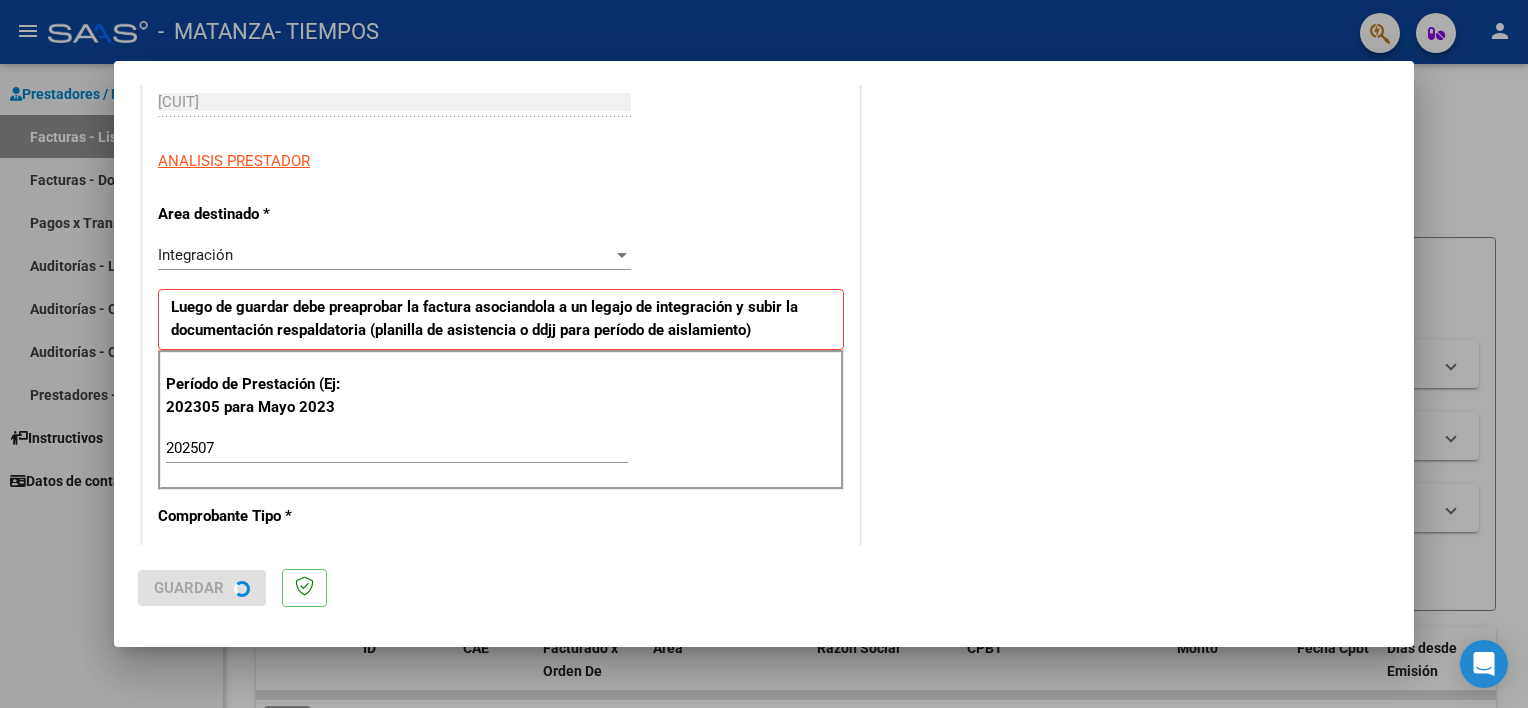 scroll, scrollTop: 0, scrollLeft: 0, axis: both 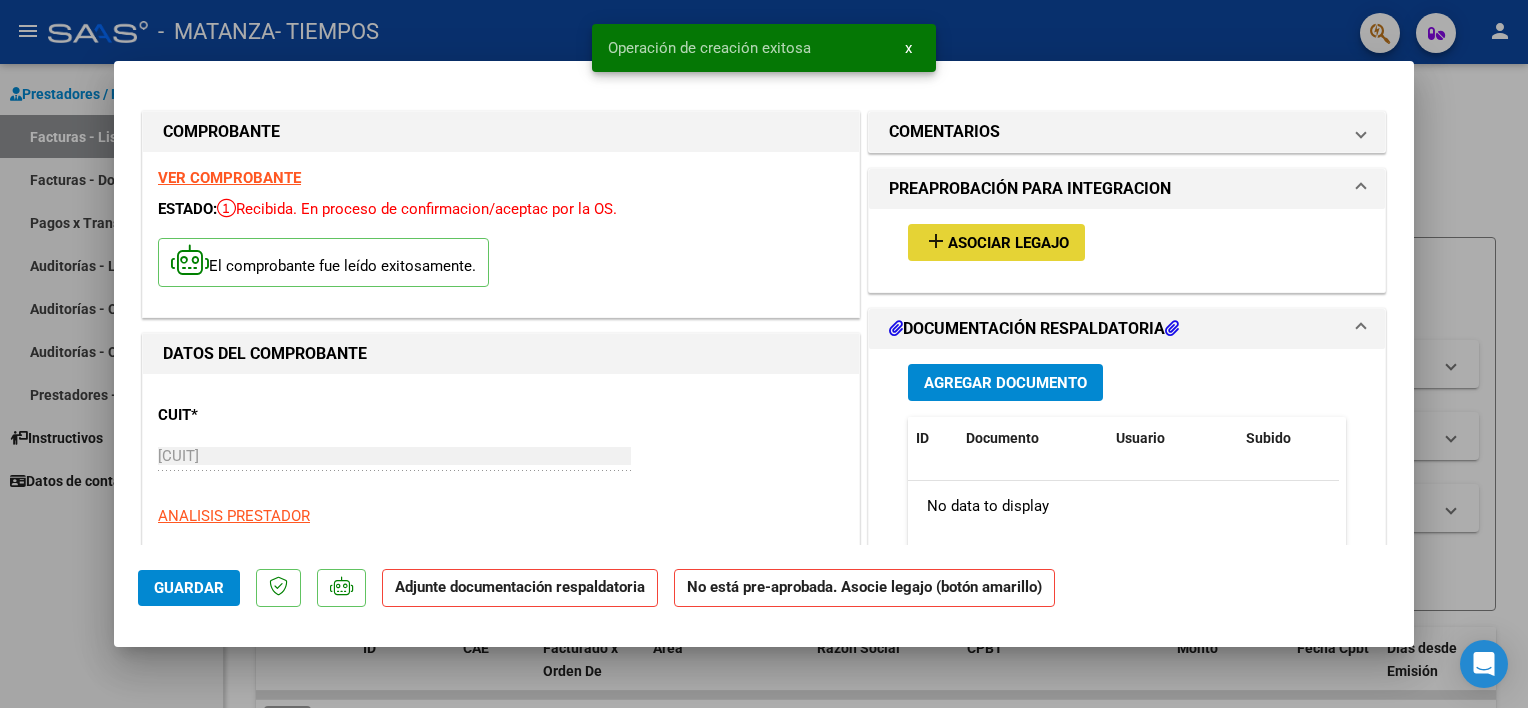 click on "Asociar Legajo" at bounding box center [1008, 243] 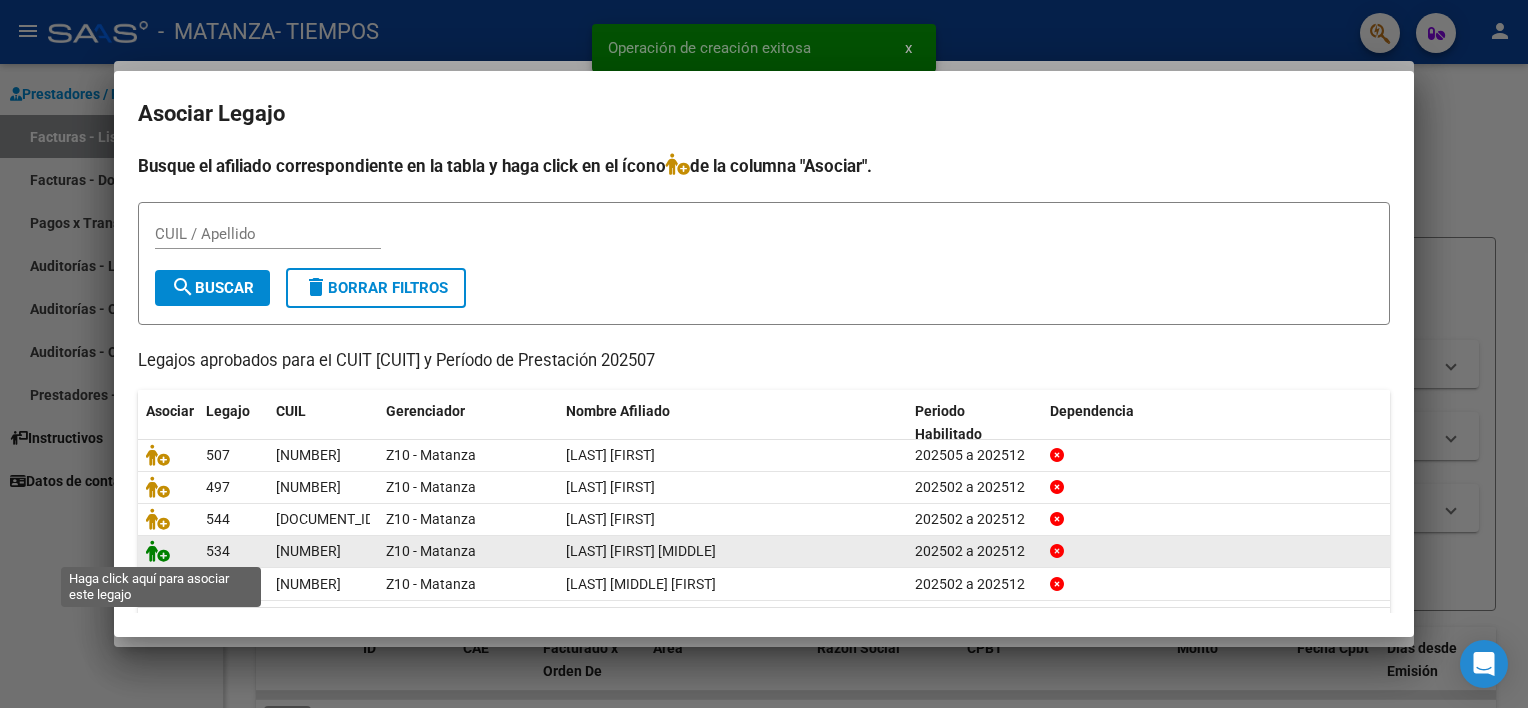click 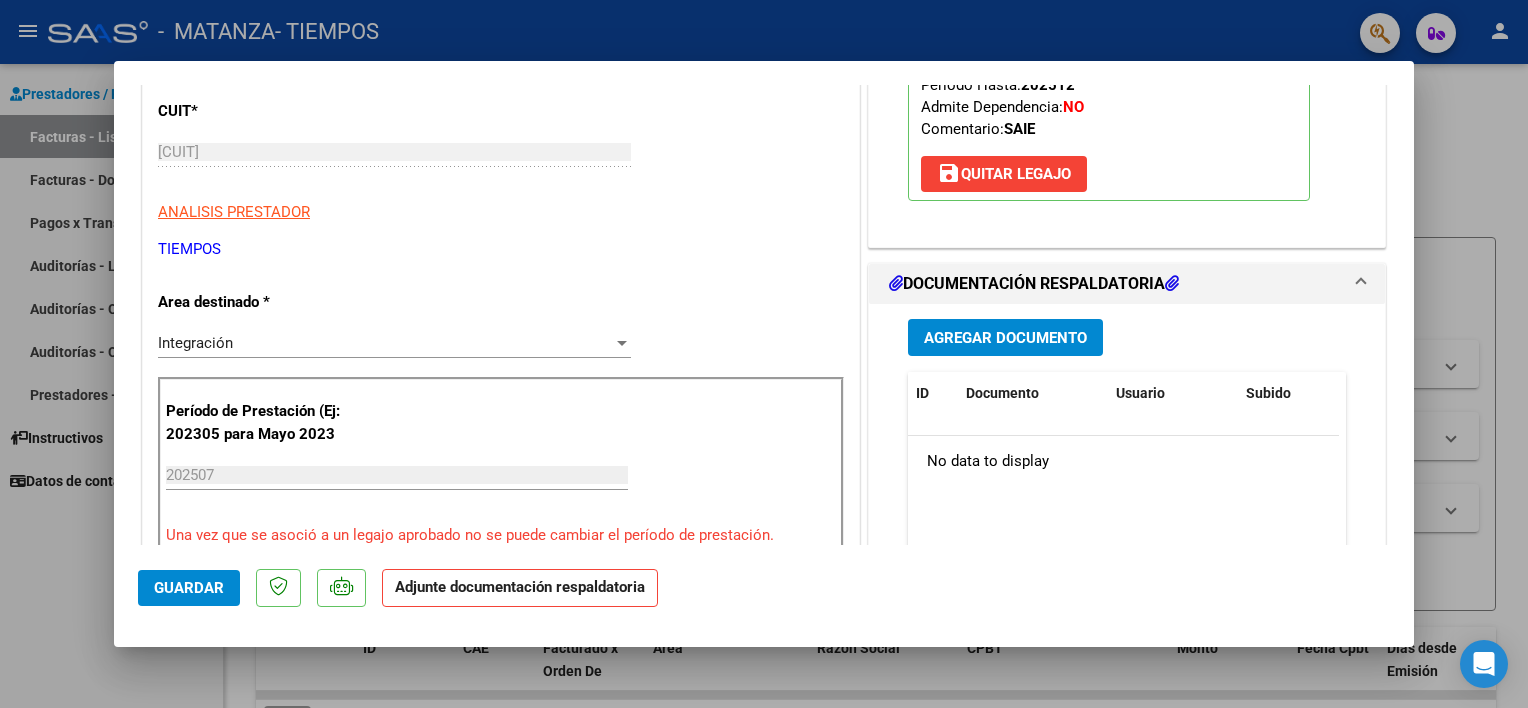 scroll, scrollTop: 390, scrollLeft: 0, axis: vertical 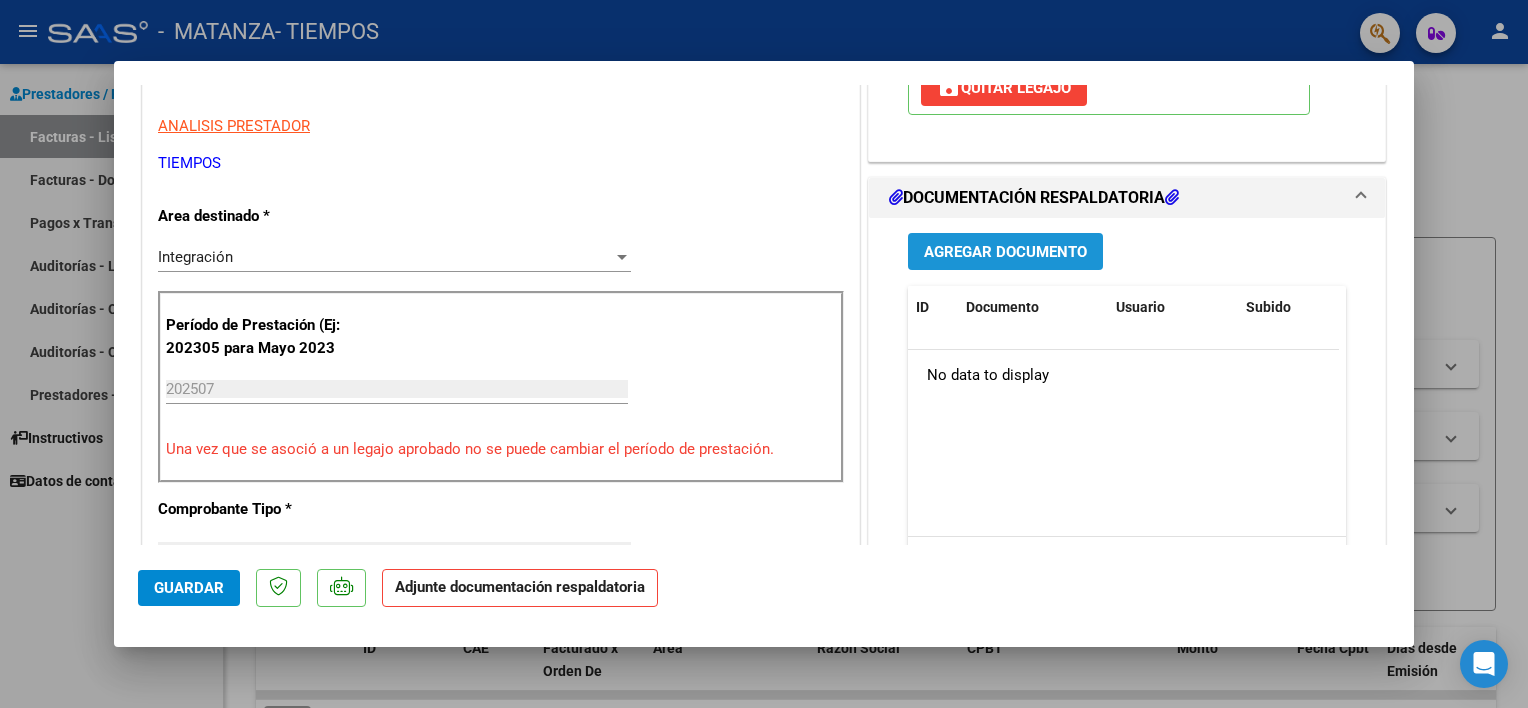 click on "Agregar Documento" at bounding box center [1005, 252] 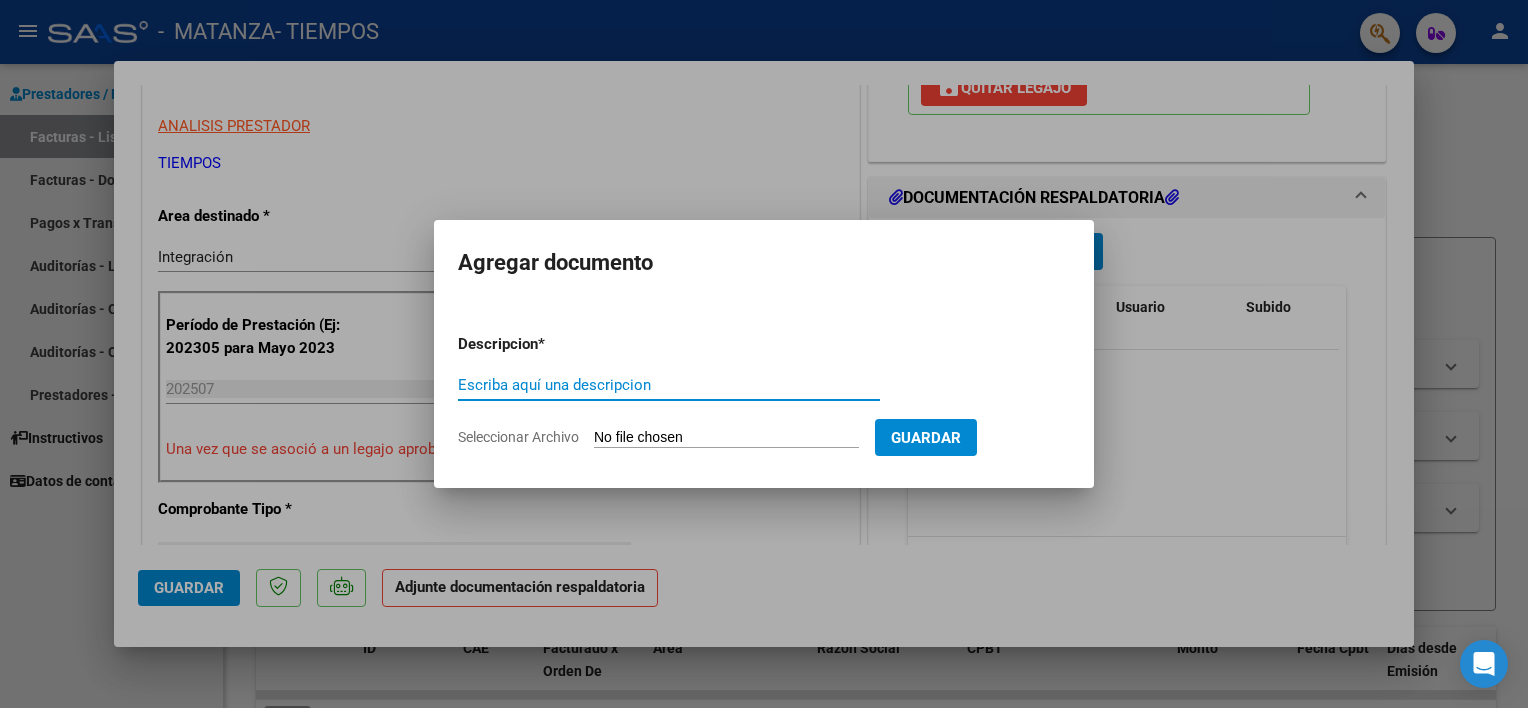 click on "Escriba aquí una descripcion" at bounding box center (669, 385) 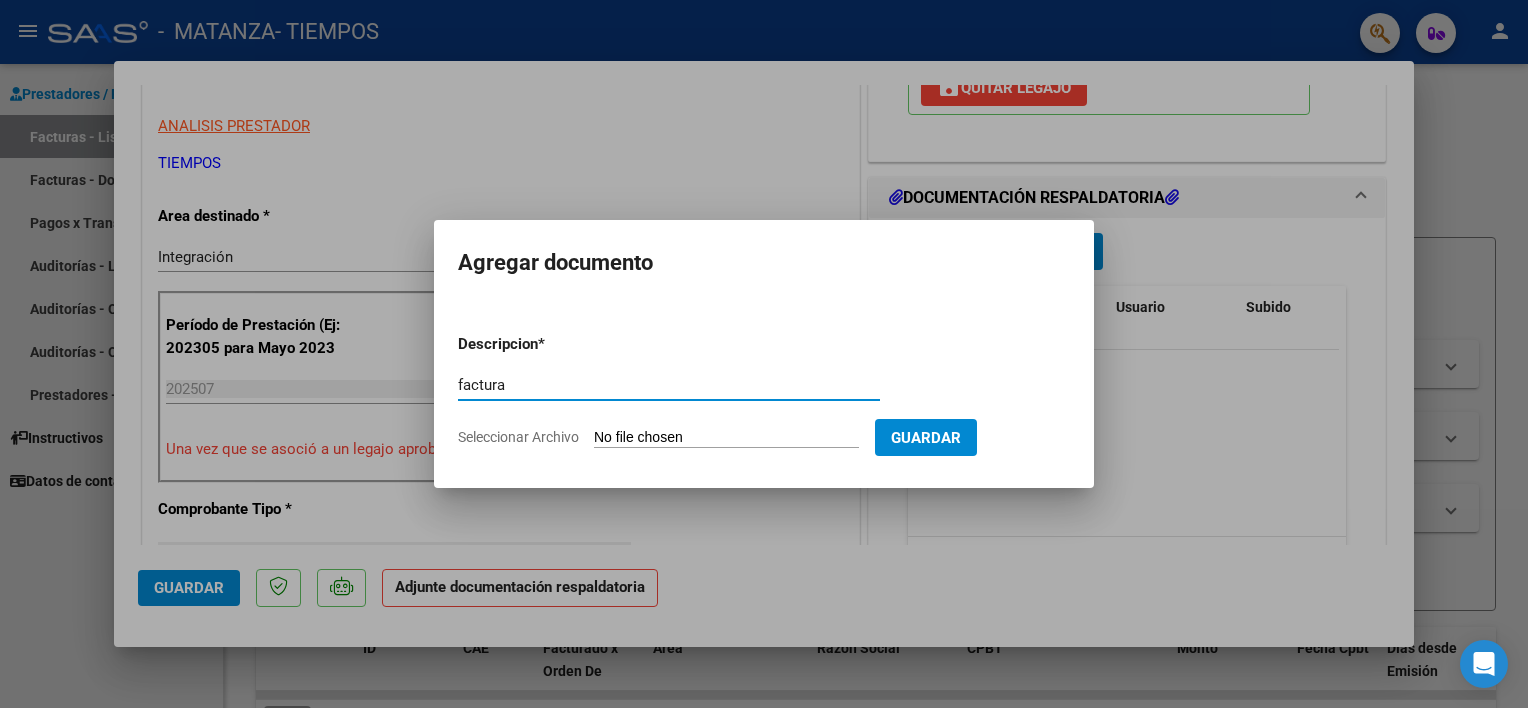 type on "factura" 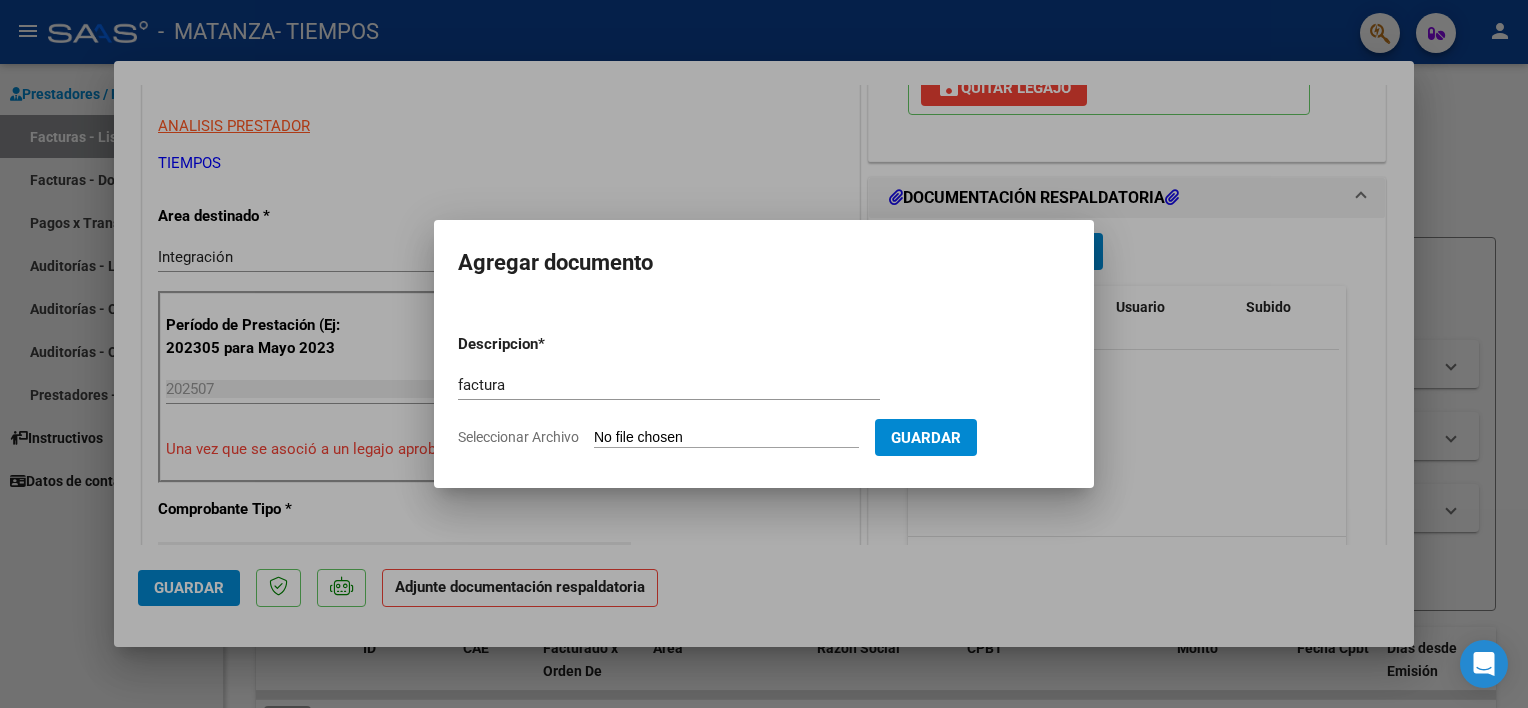 click on "Seleccionar Archivo" at bounding box center [726, 438] 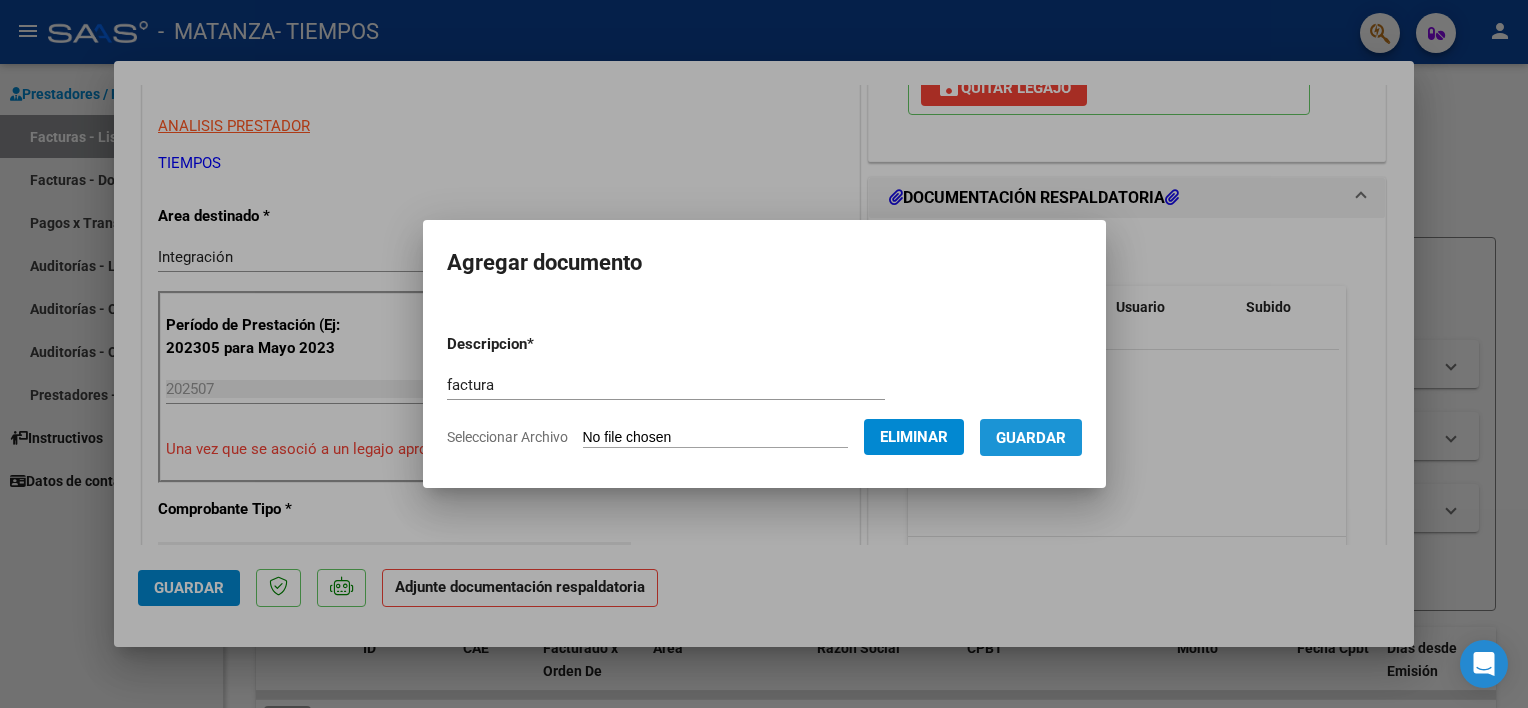 click on "Guardar" at bounding box center [1031, 438] 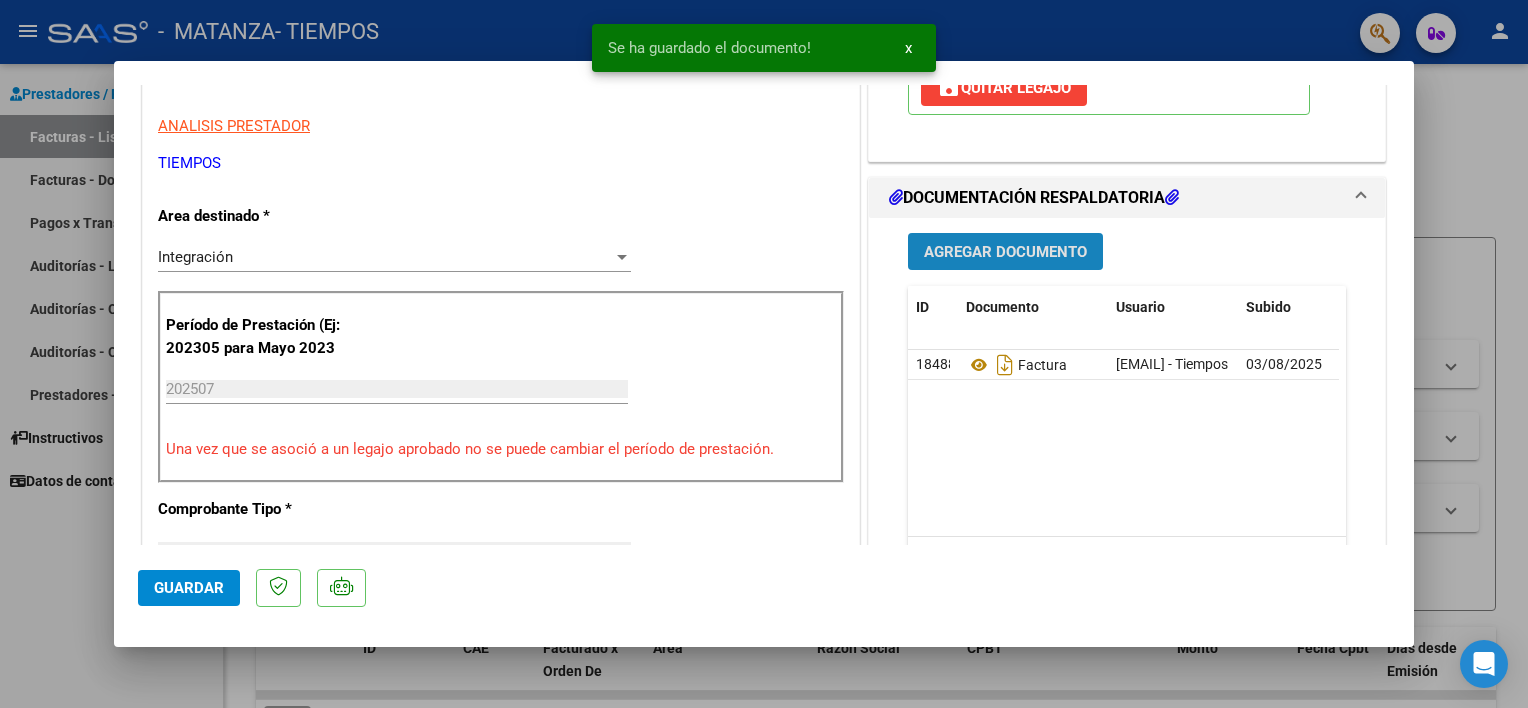 click on "Agregar Documento" at bounding box center (1005, 252) 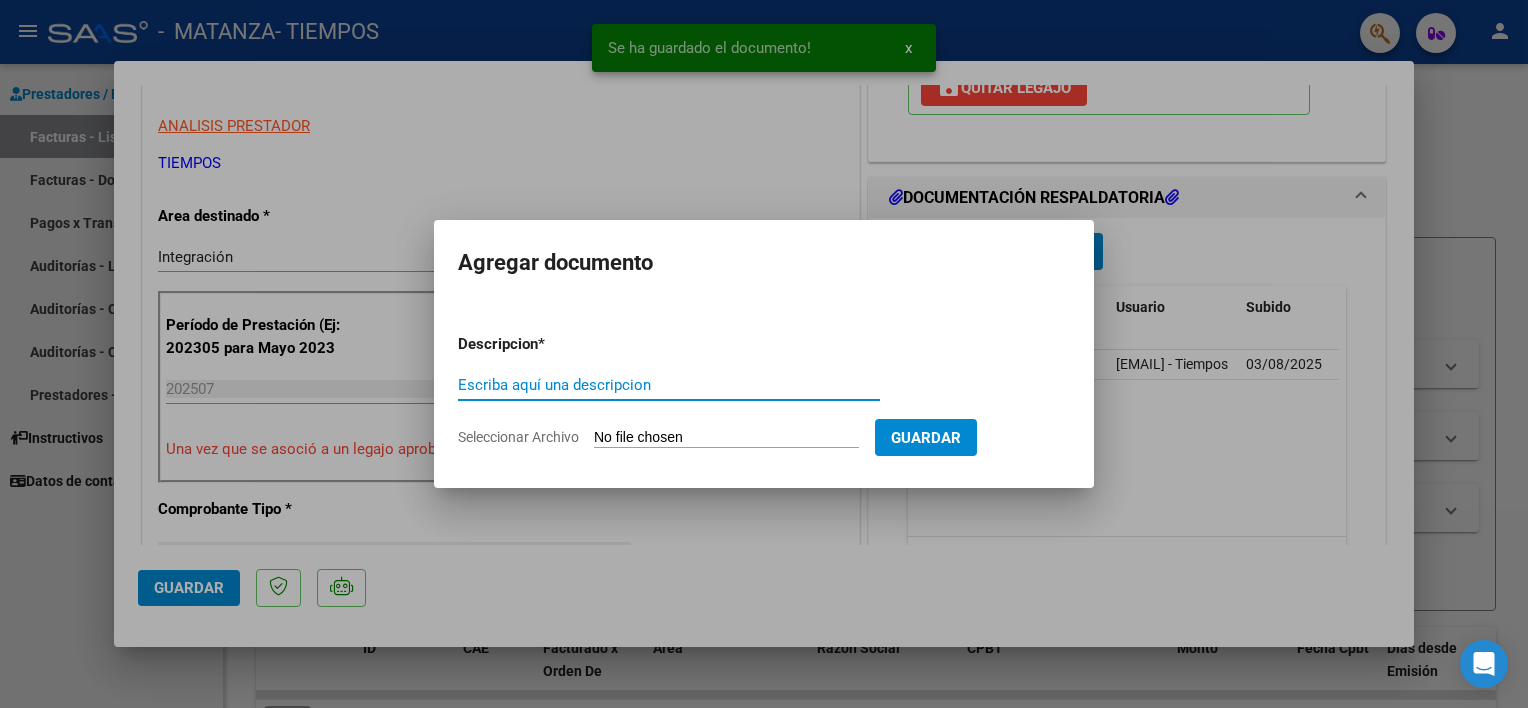 click on "Escriba aquí una descripcion" at bounding box center (669, 385) 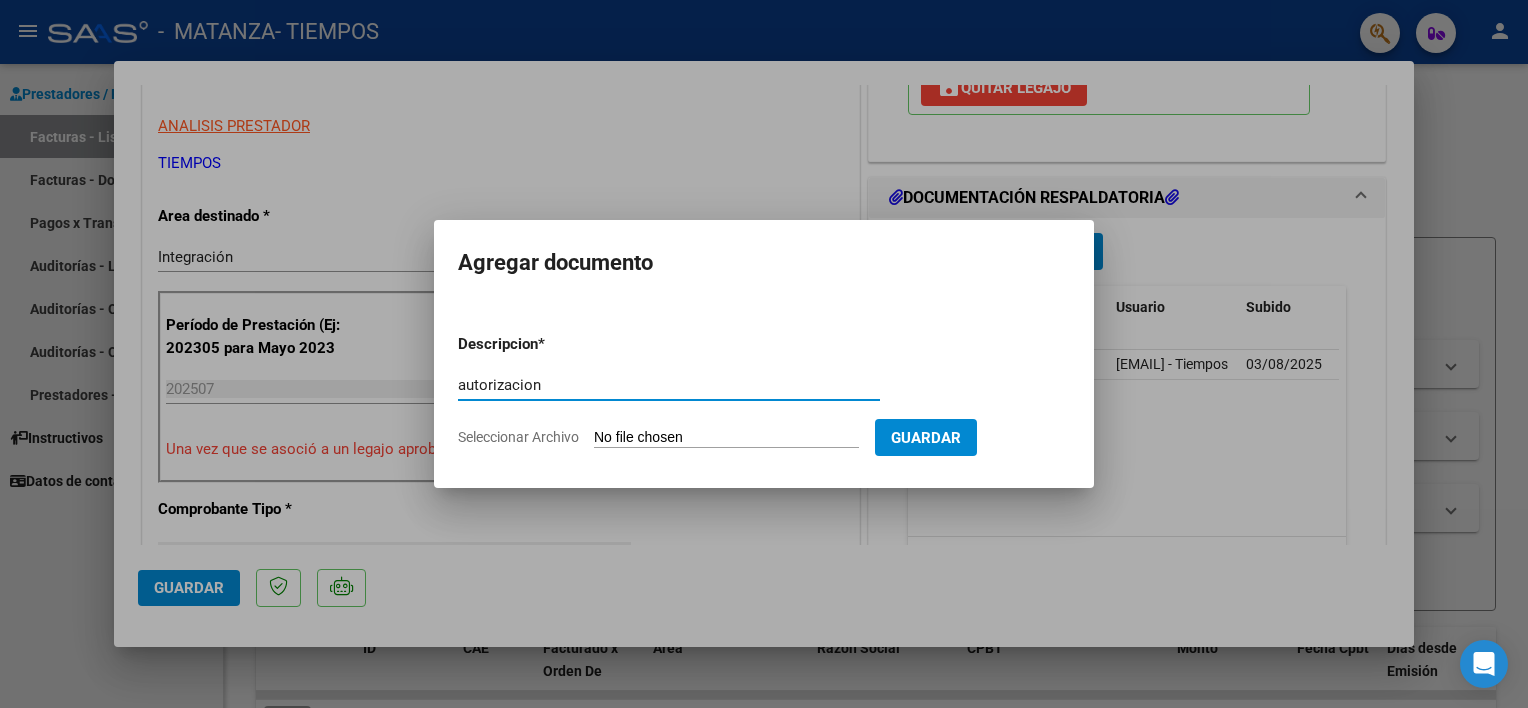 type on "autorizacion" 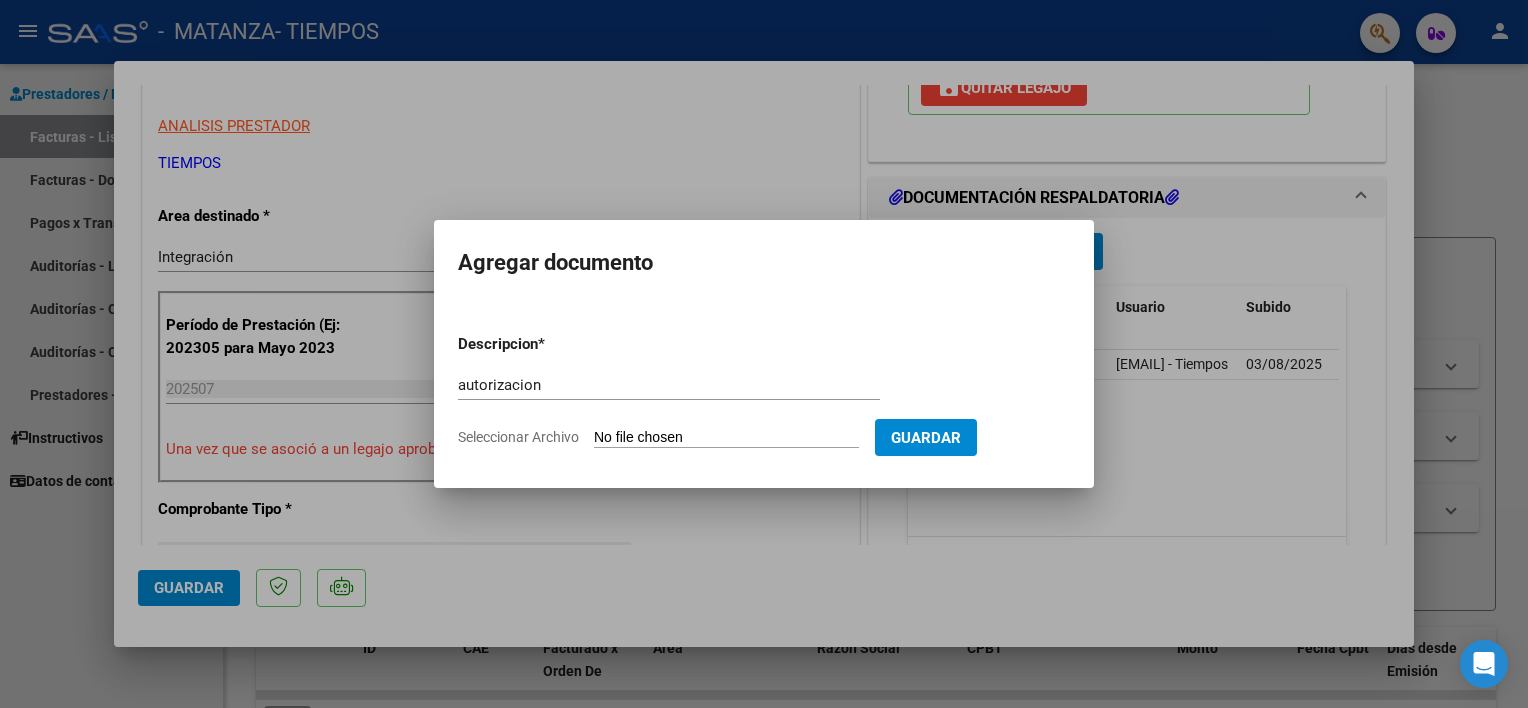 click on "Seleccionar Archivo" at bounding box center [726, 438] 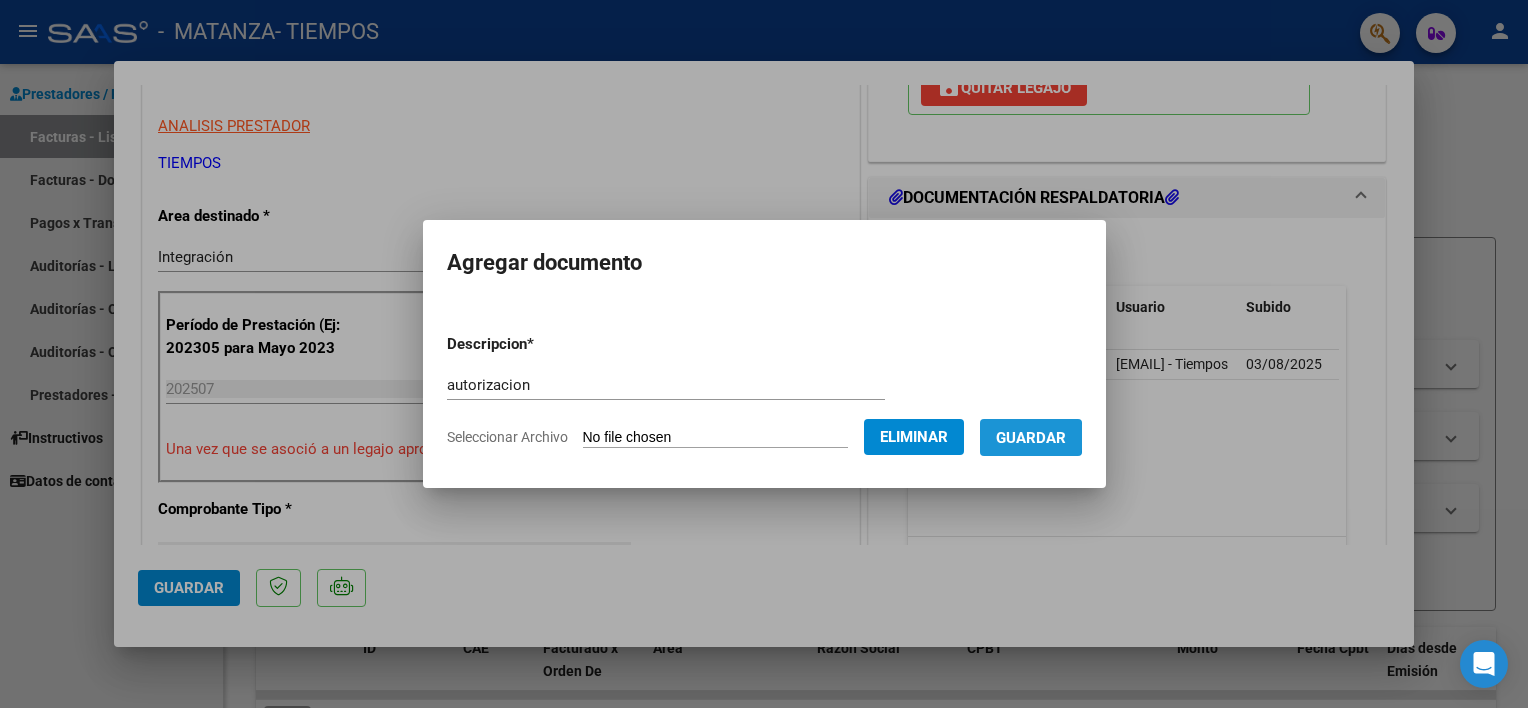 click on "Guardar" at bounding box center (1031, 438) 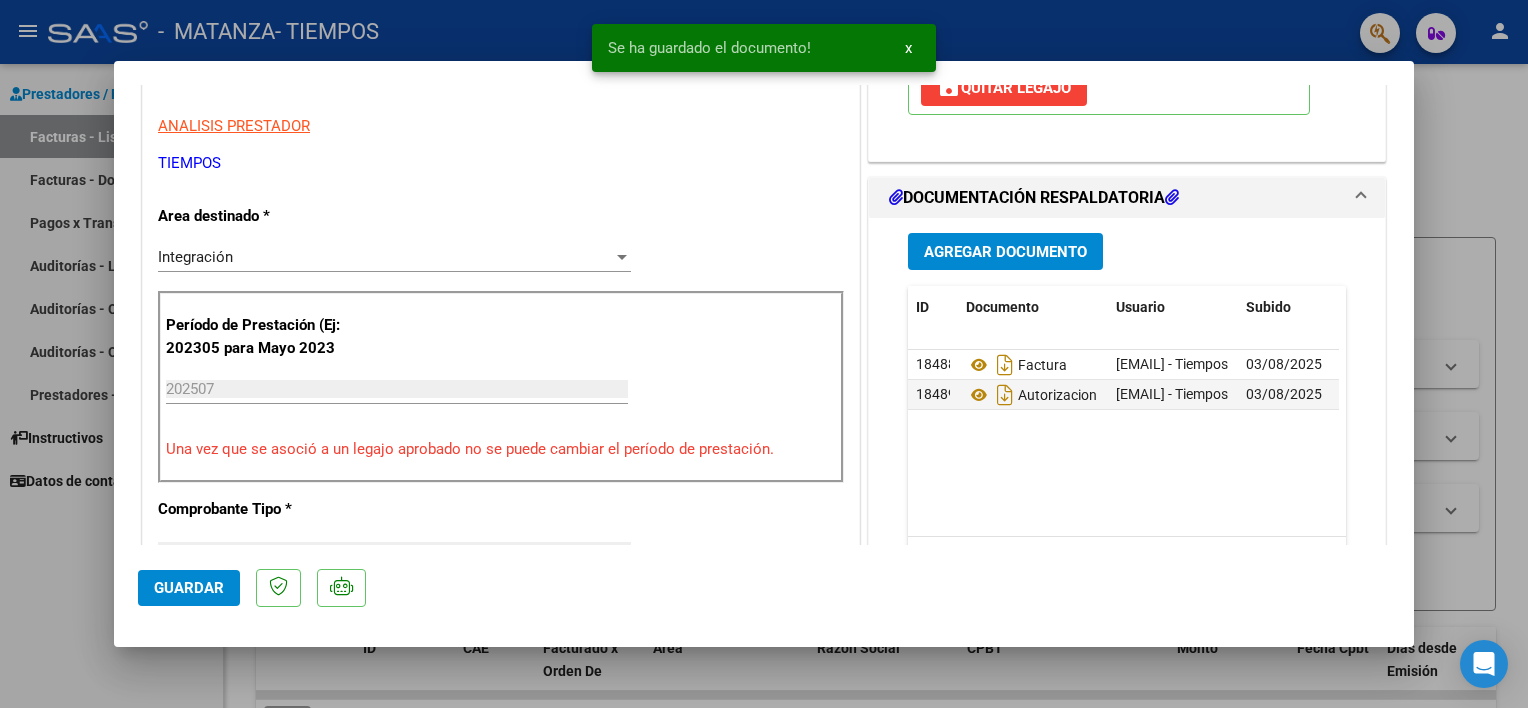 click on "Agregar Documento ID Documento Usuario Subido Acción 18488  Factura   [EMAIL] - Tiempos tiempos   03/08/2025  18489  Autorizacion   [EMAIL] - Tiempos tiempos   03/08/2025   2 total   1" at bounding box center [1127, 417] 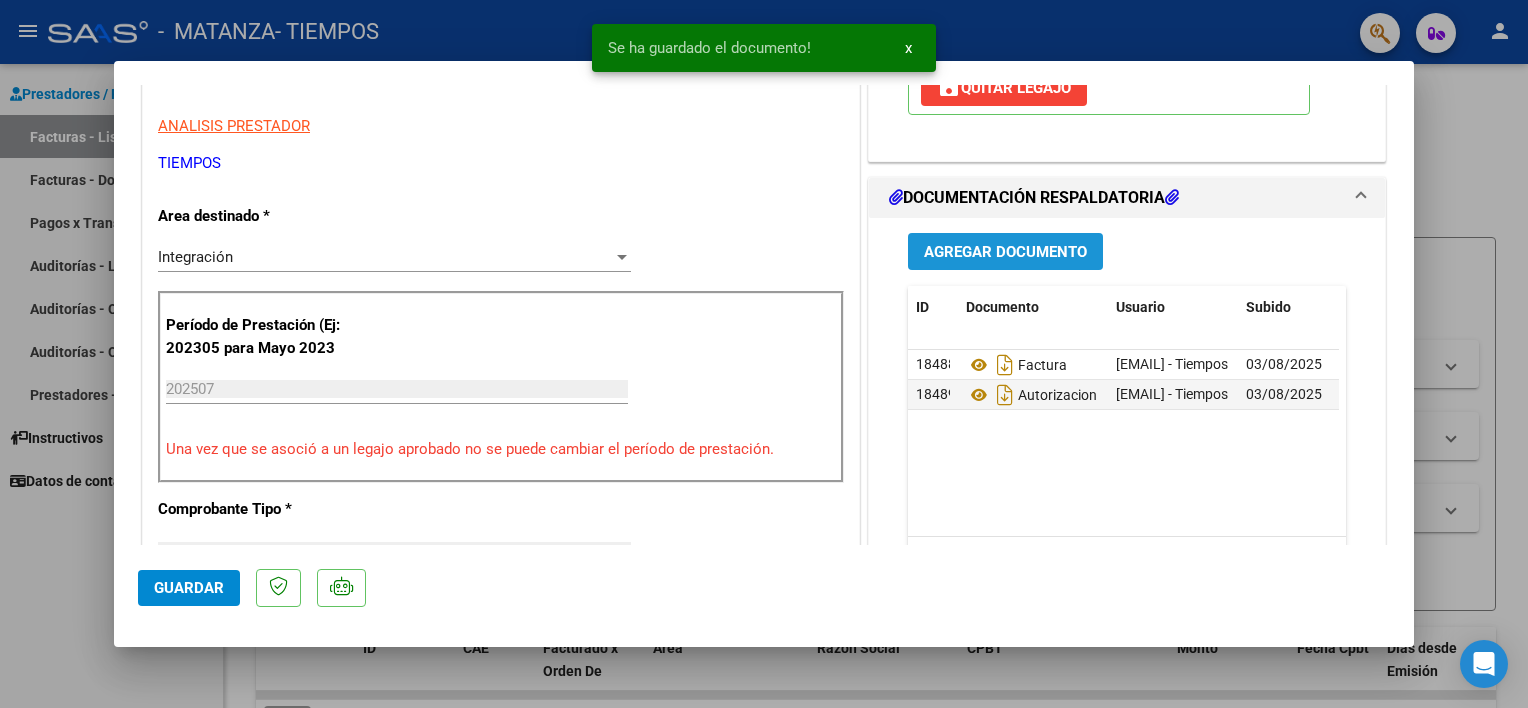 click on "Agregar Documento" at bounding box center [1005, 252] 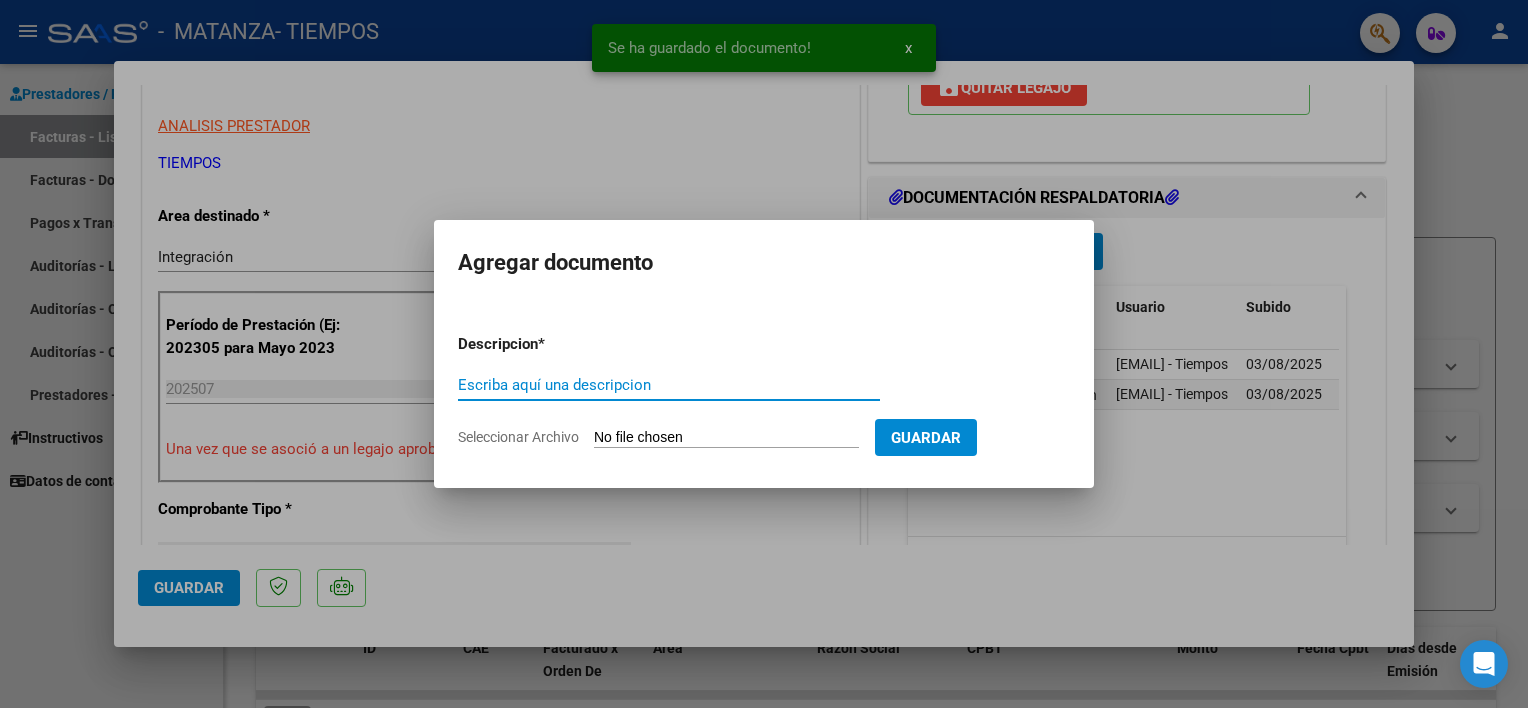 click on "Escriba aquí una descripcion" at bounding box center (669, 385) 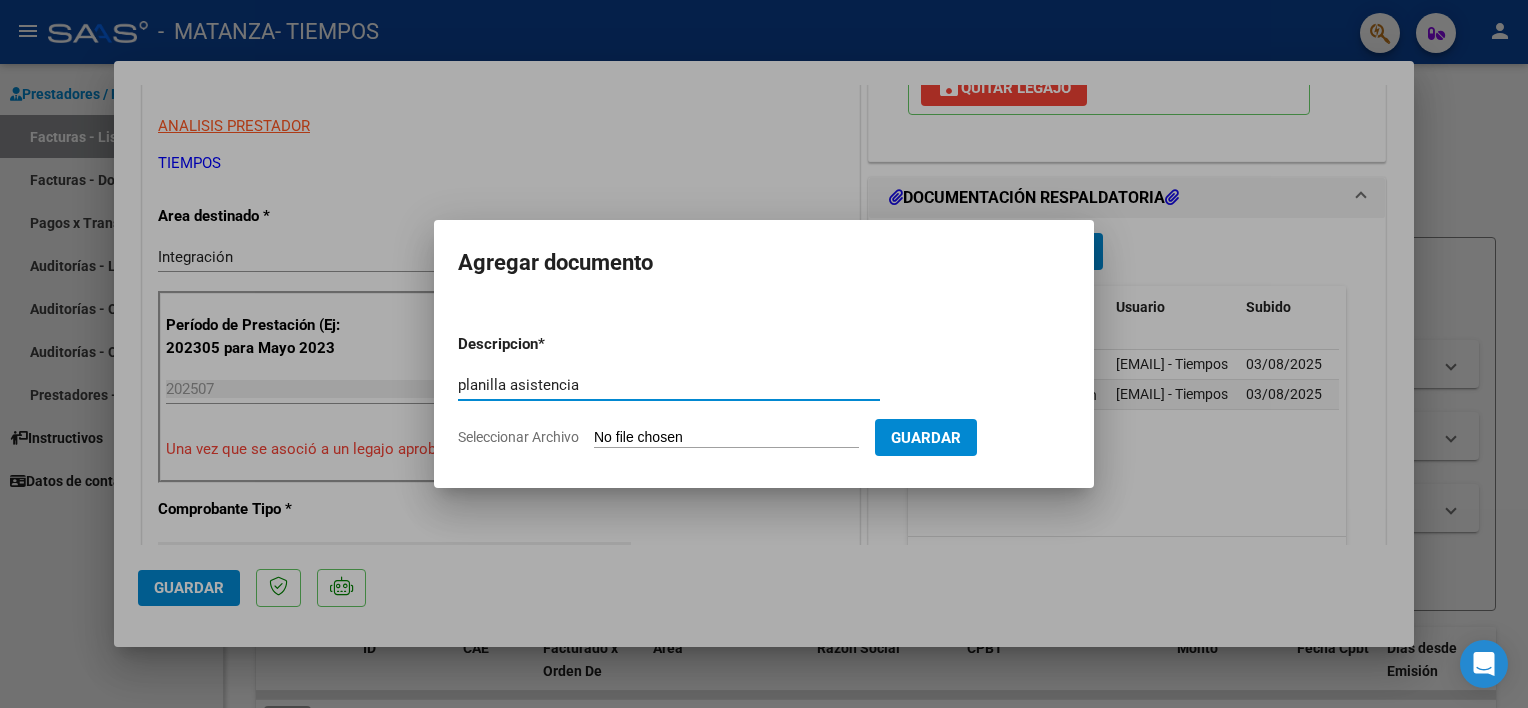 type on "planilla asistencia" 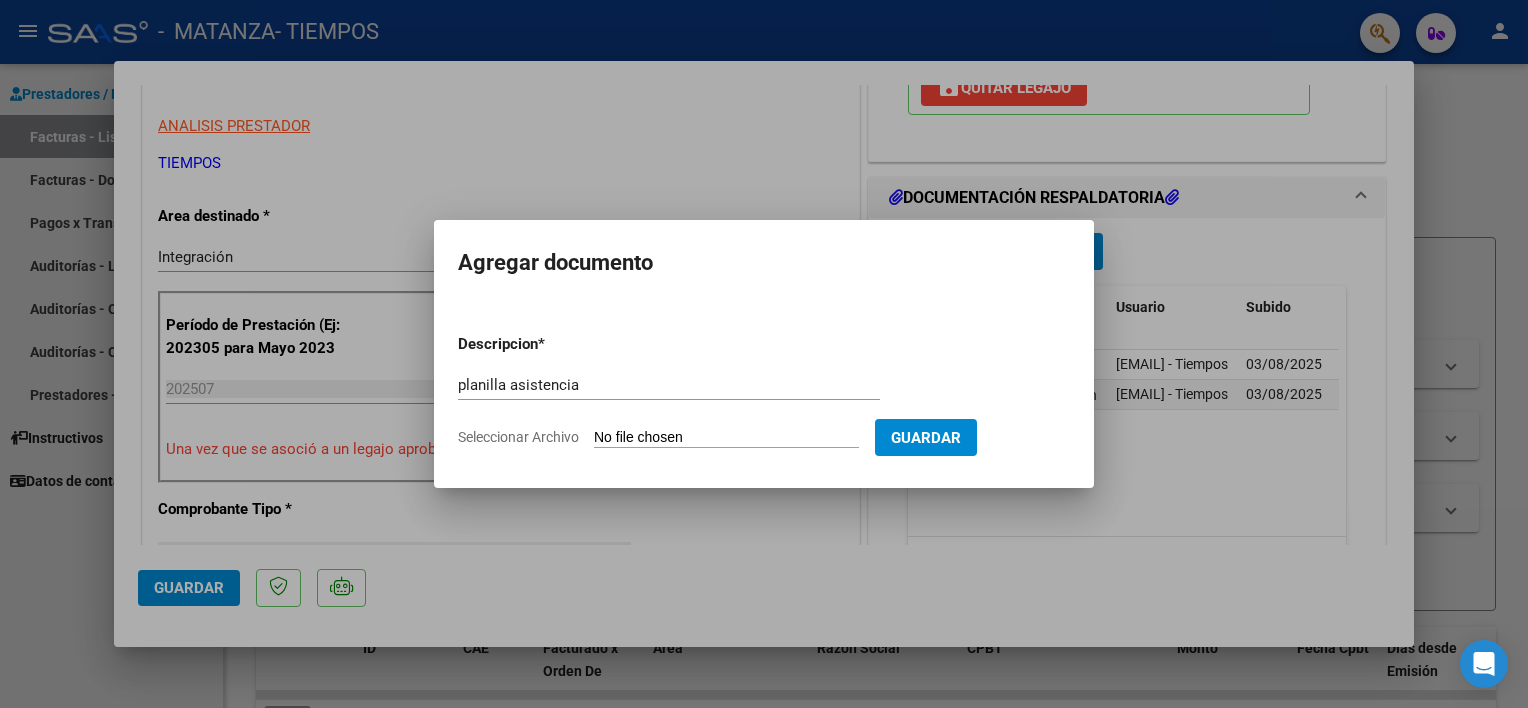 type on "C:\fakepath\planilla [LAST] [FIRST] [FIRST]julio25.pdf" 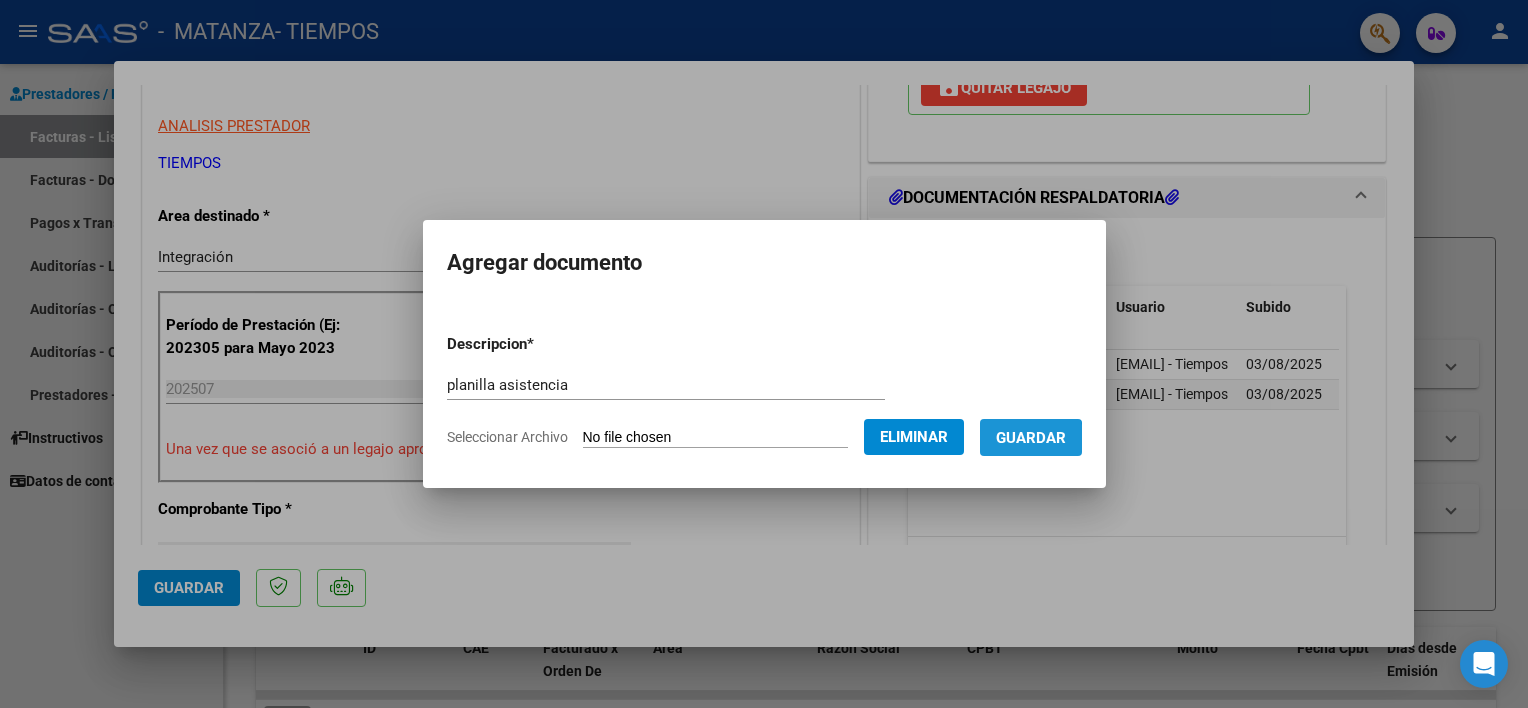 click on "Guardar" at bounding box center [1031, 438] 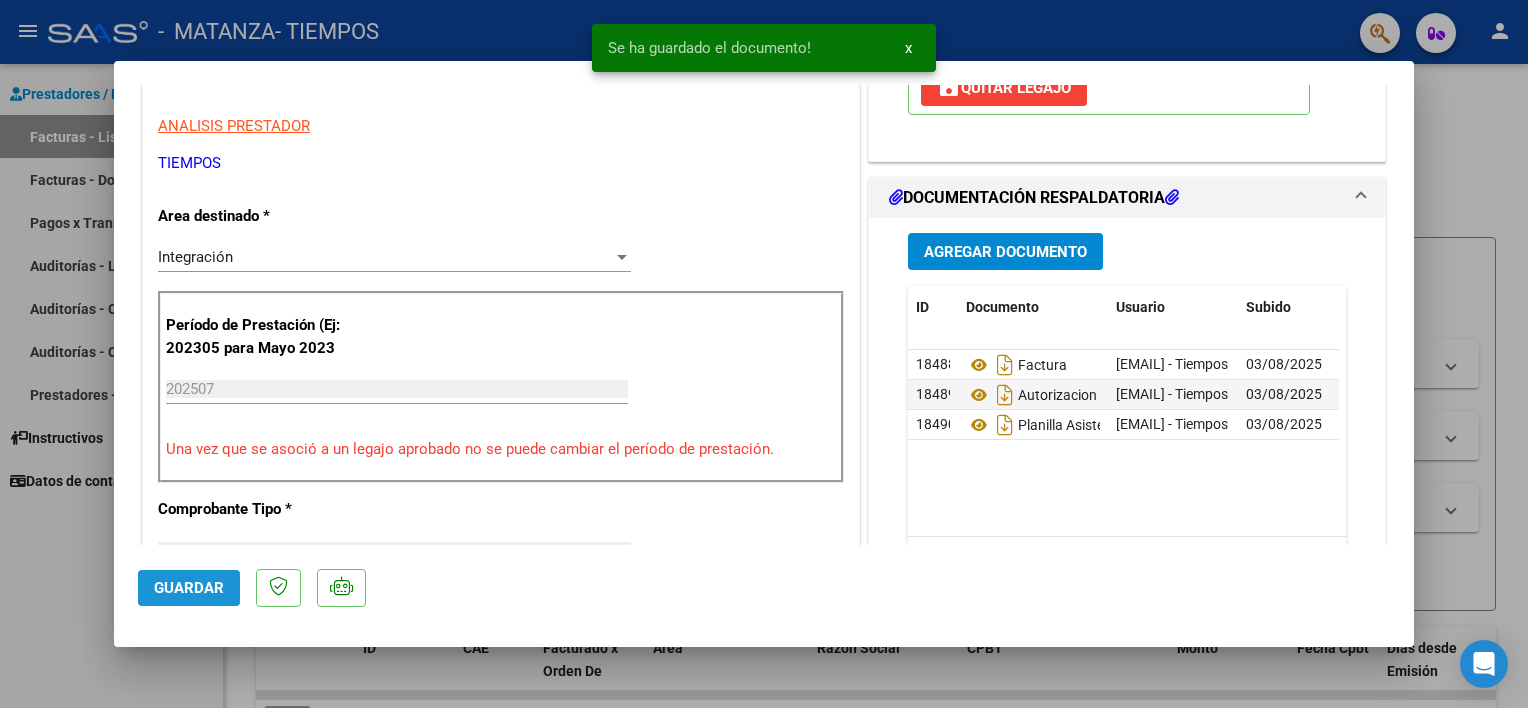 click on "Guardar" 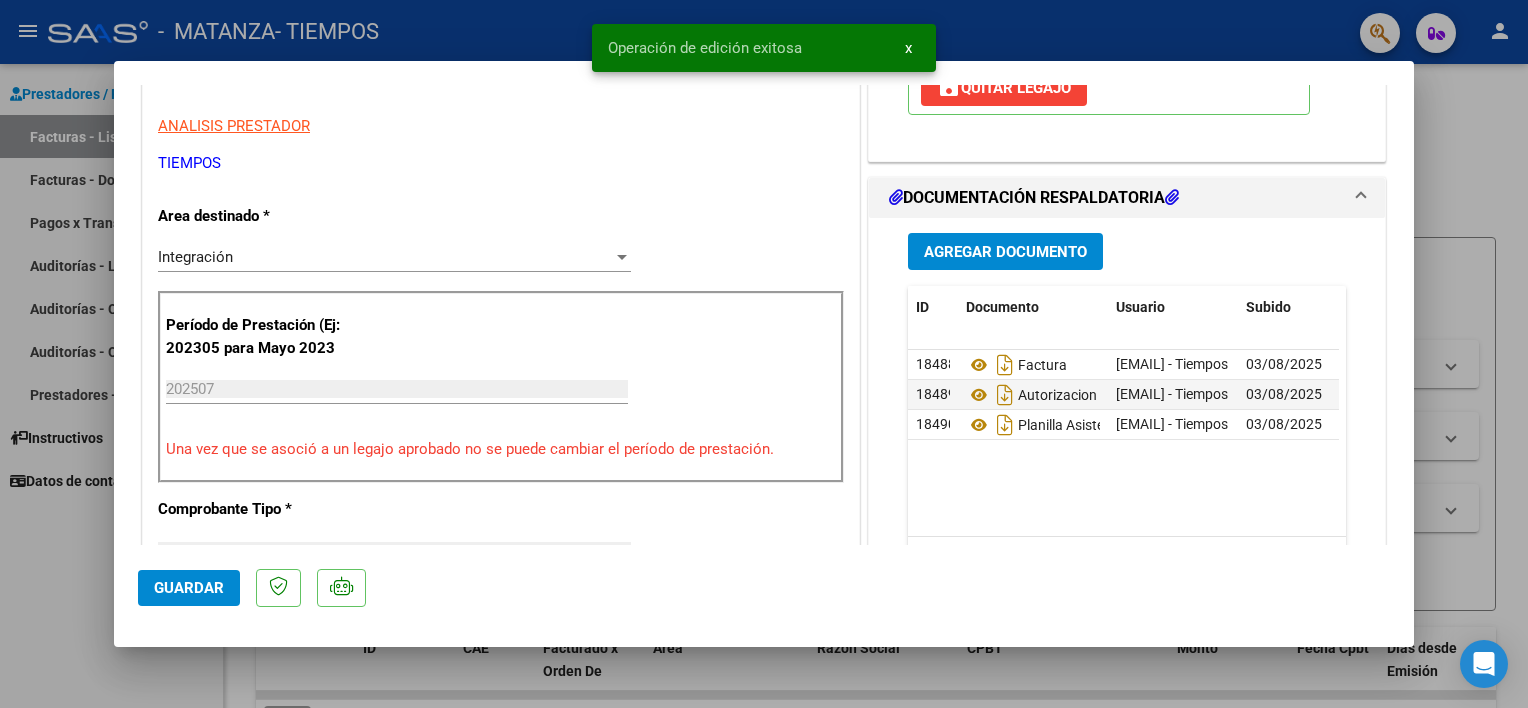 click at bounding box center (764, 354) 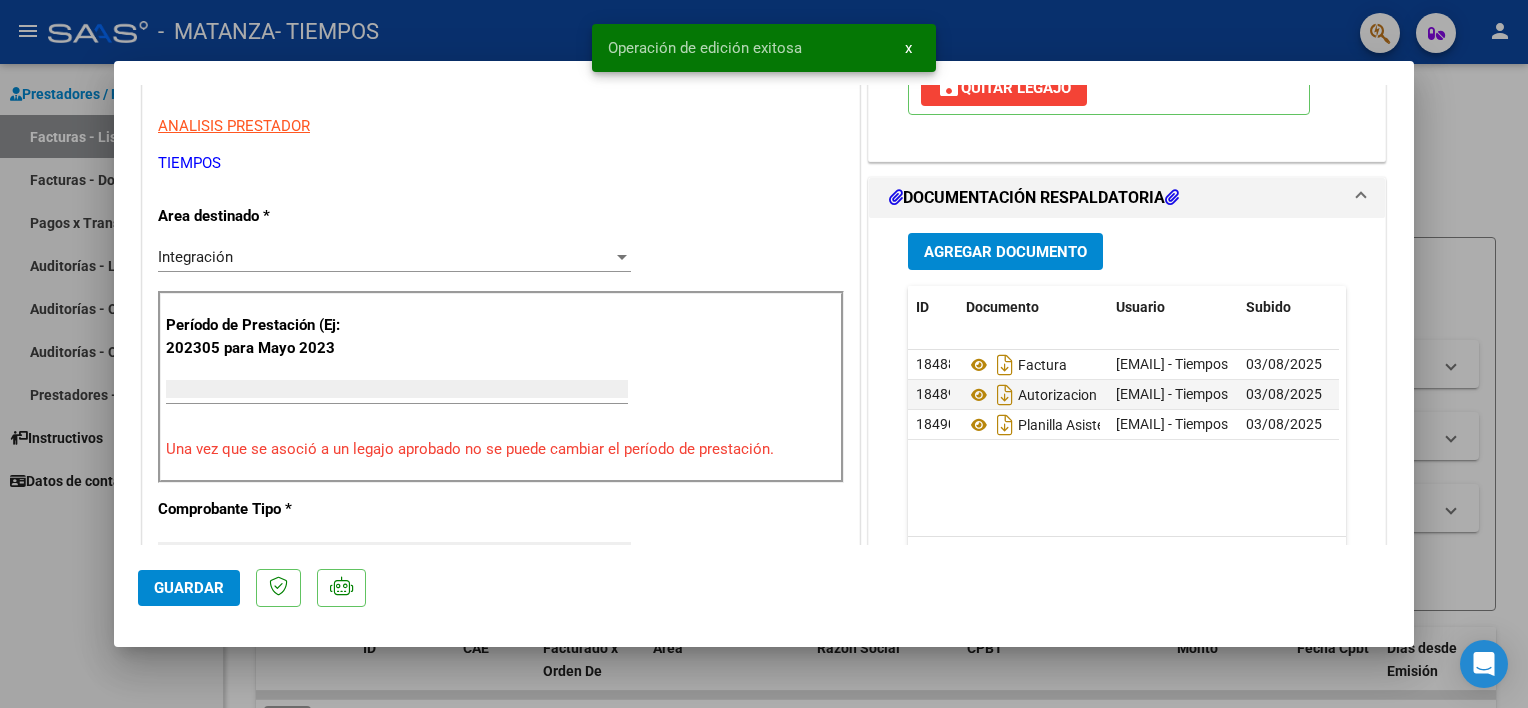 scroll, scrollTop: 0, scrollLeft: 0, axis: both 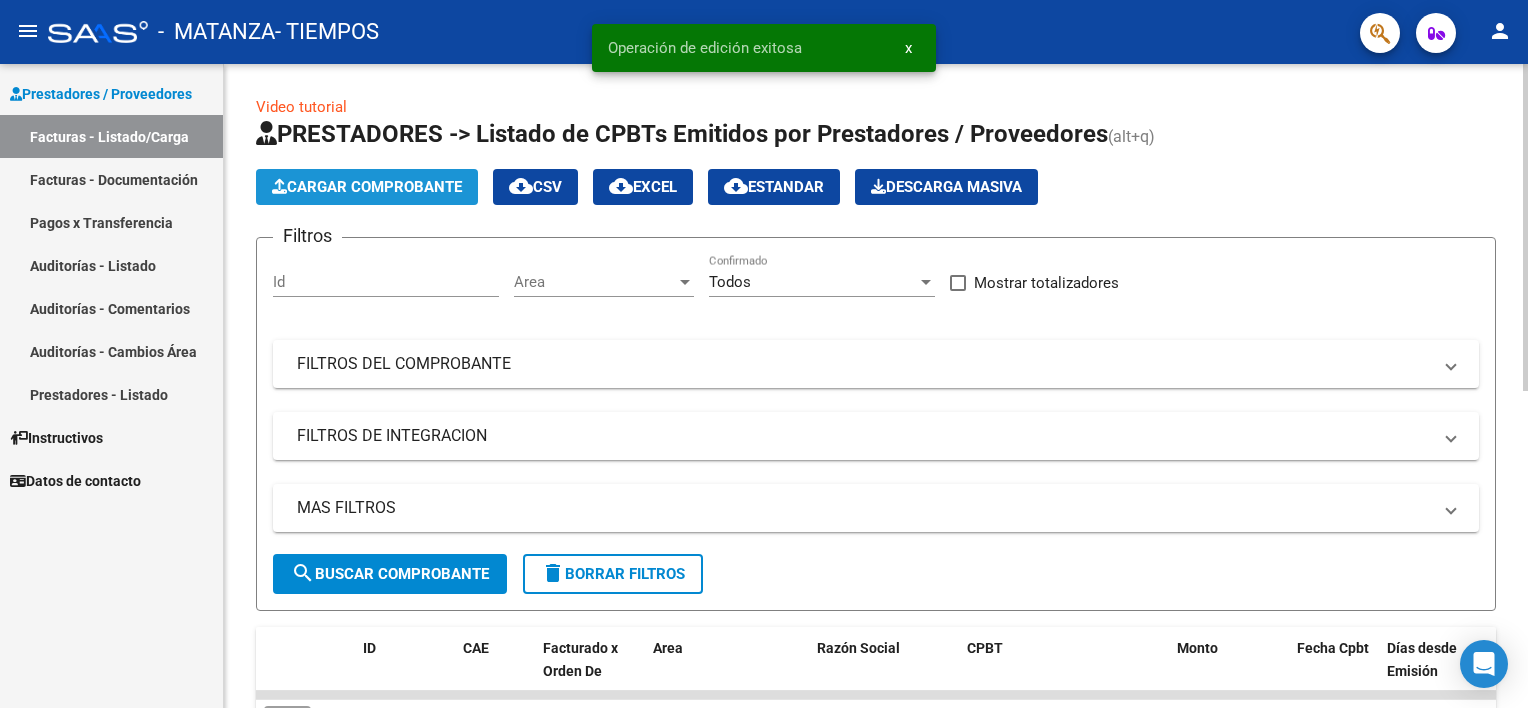 click on "Cargar Comprobante" 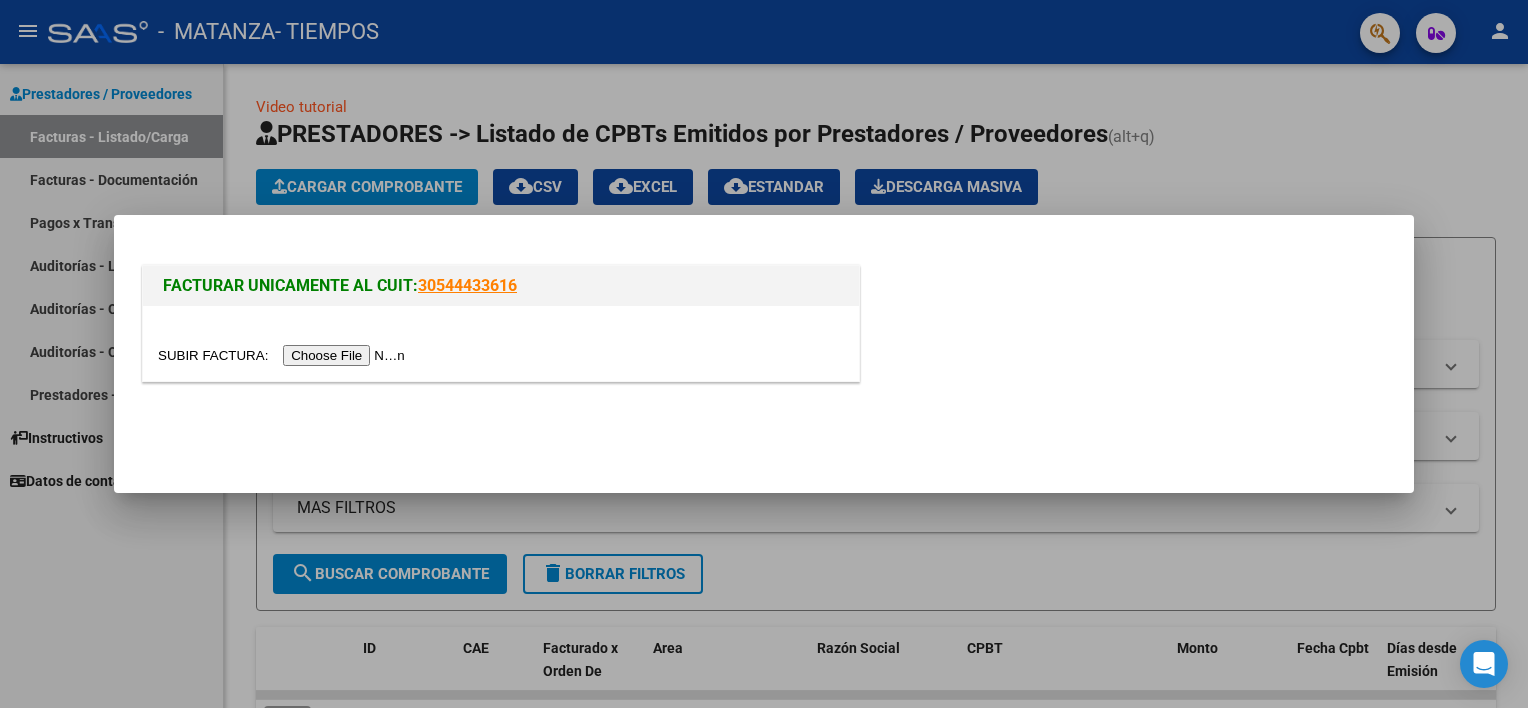 click at bounding box center [284, 355] 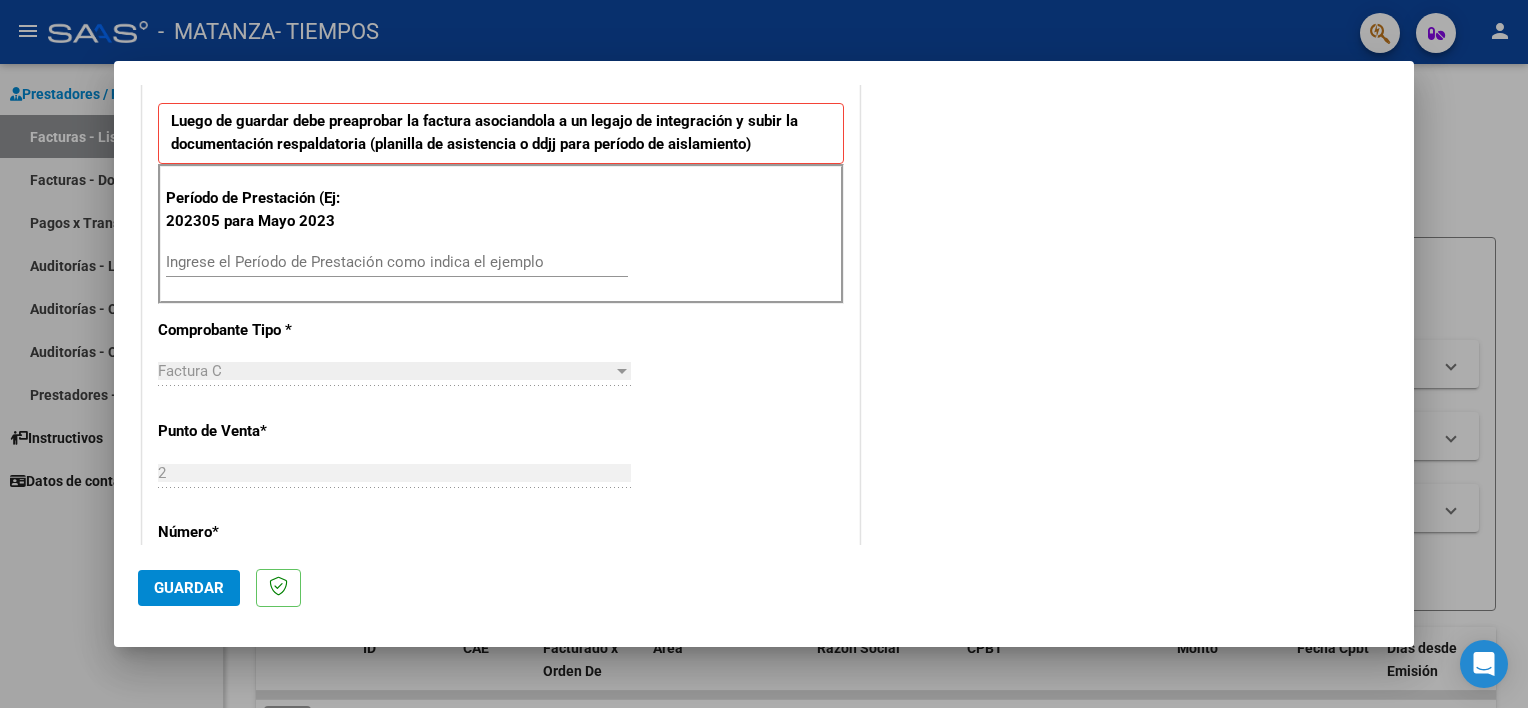 scroll, scrollTop: 521, scrollLeft: 0, axis: vertical 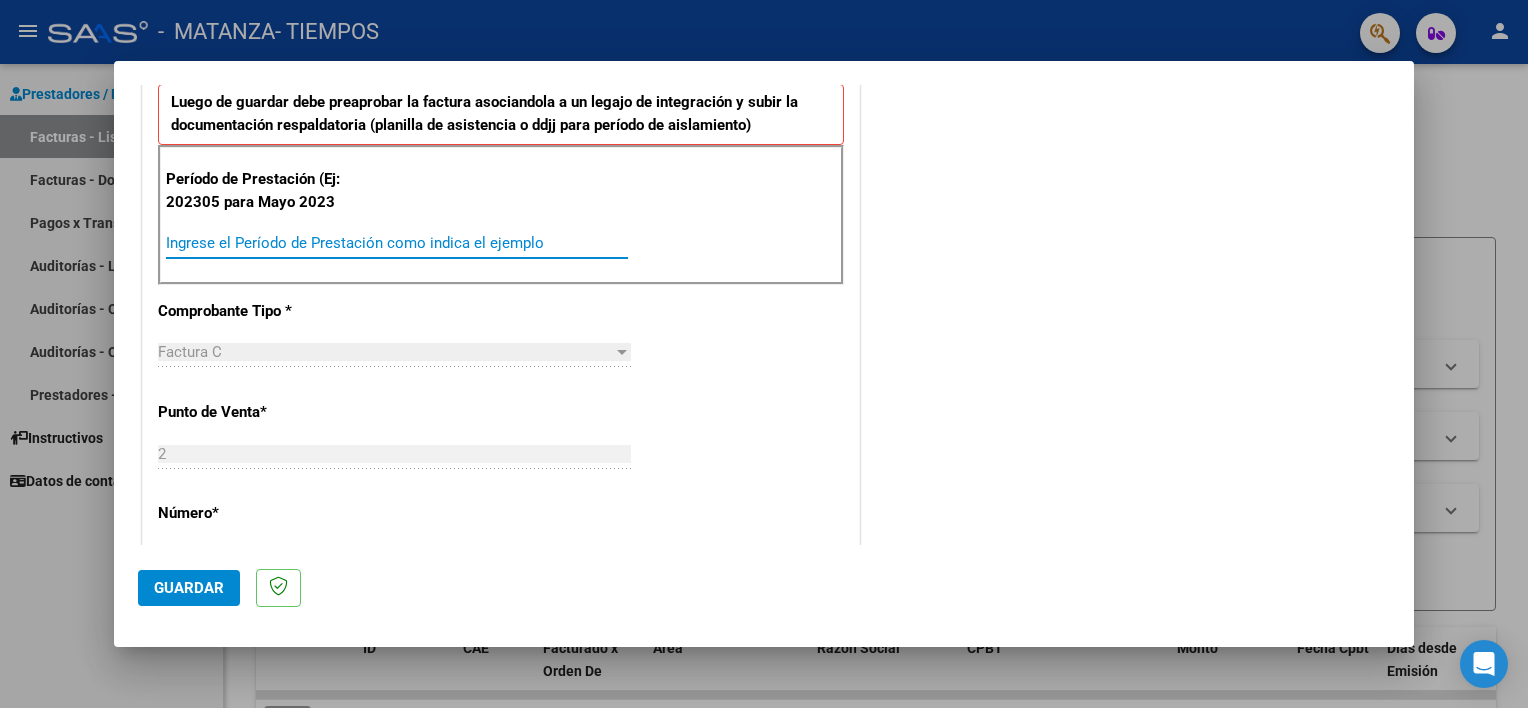 click on "Ingrese el Período de Prestación como indica el ejemplo" at bounding box center (397, 243) 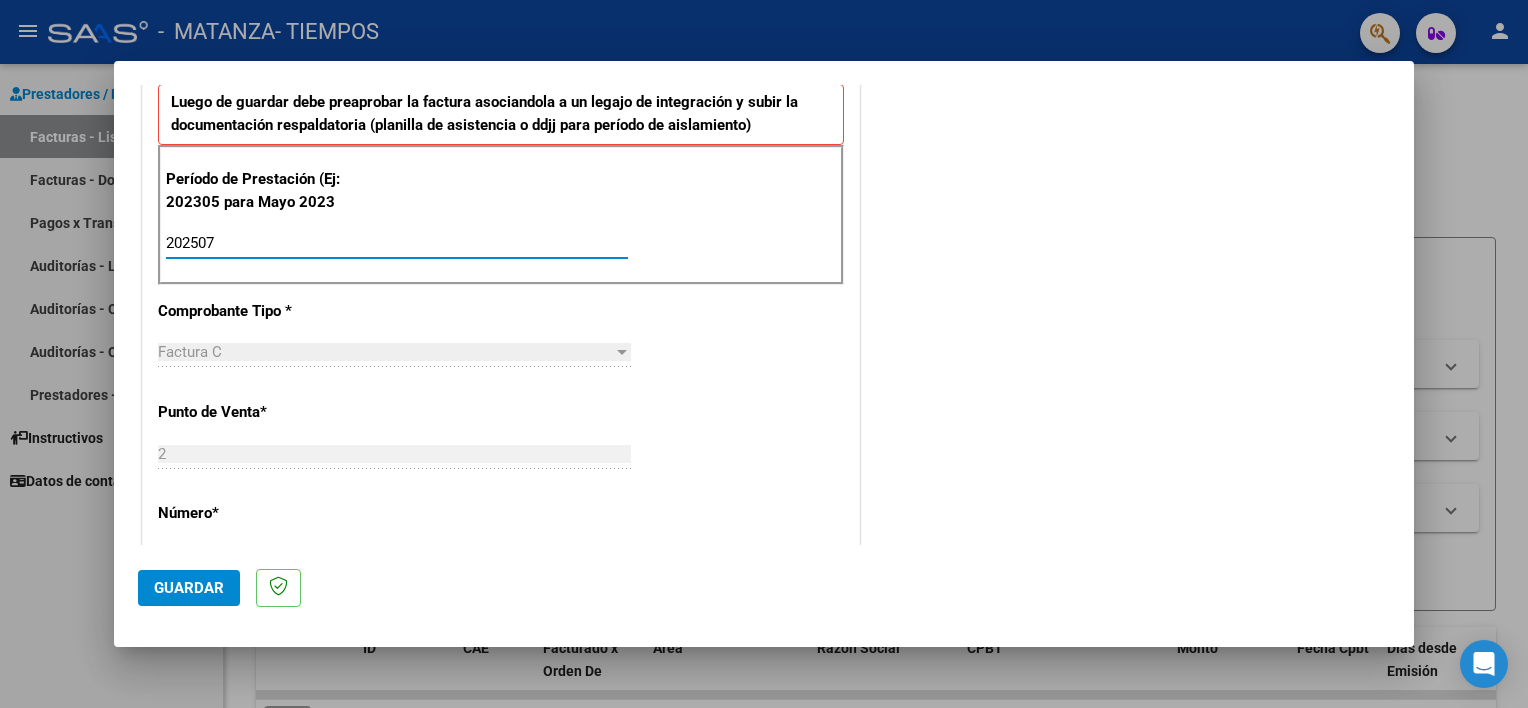 type on "202507" 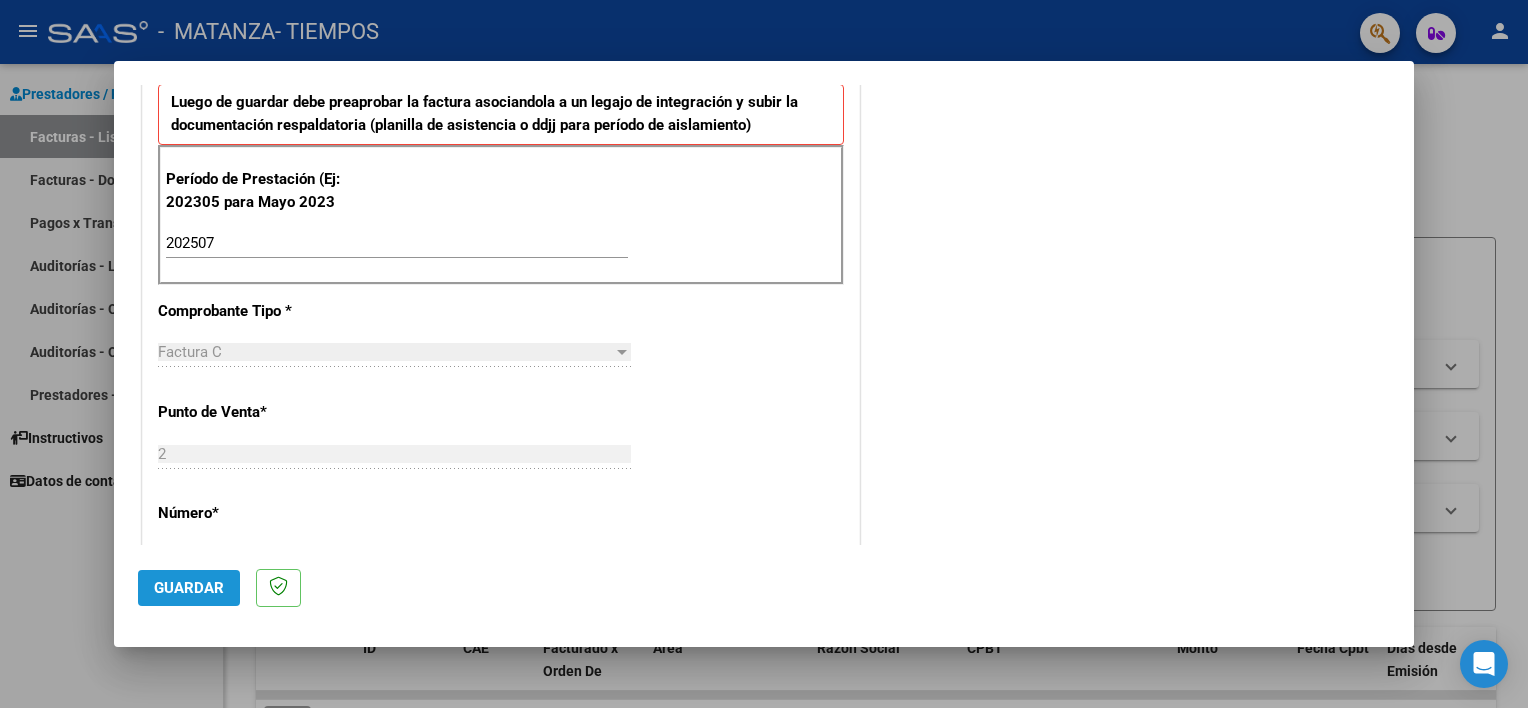 click on "Guardar" 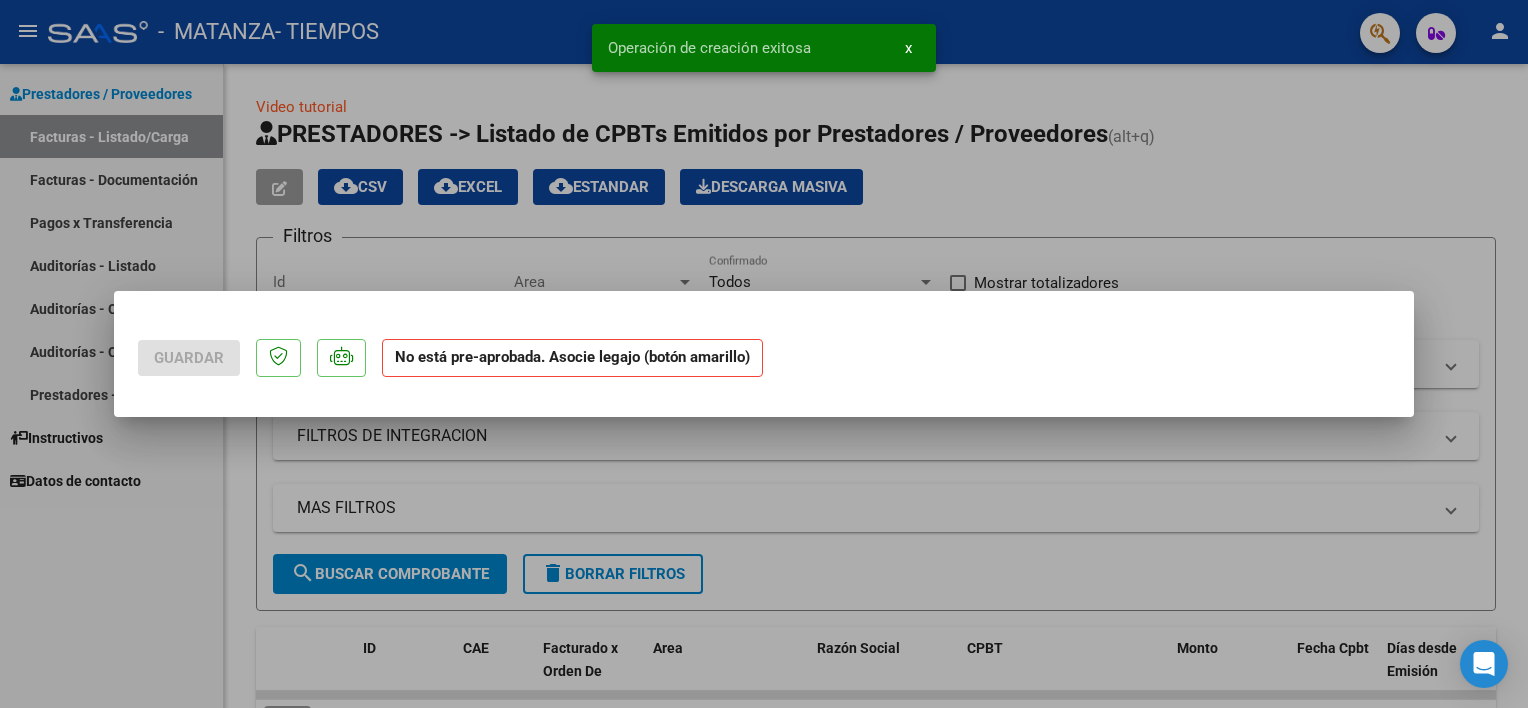 scroll, scrollTop: 0, scrollLeft: 0, axis: both 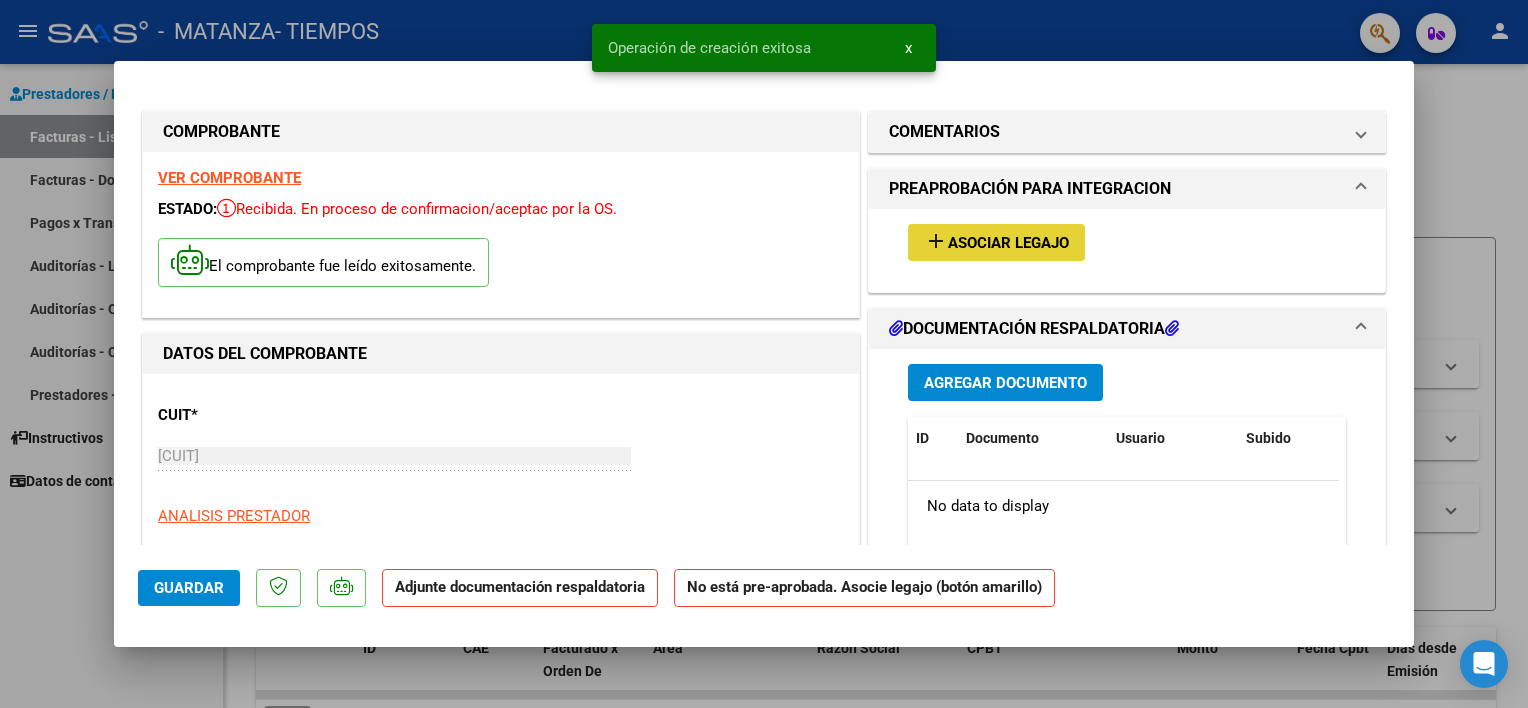 click on "add" at bounding box center (936, 241) 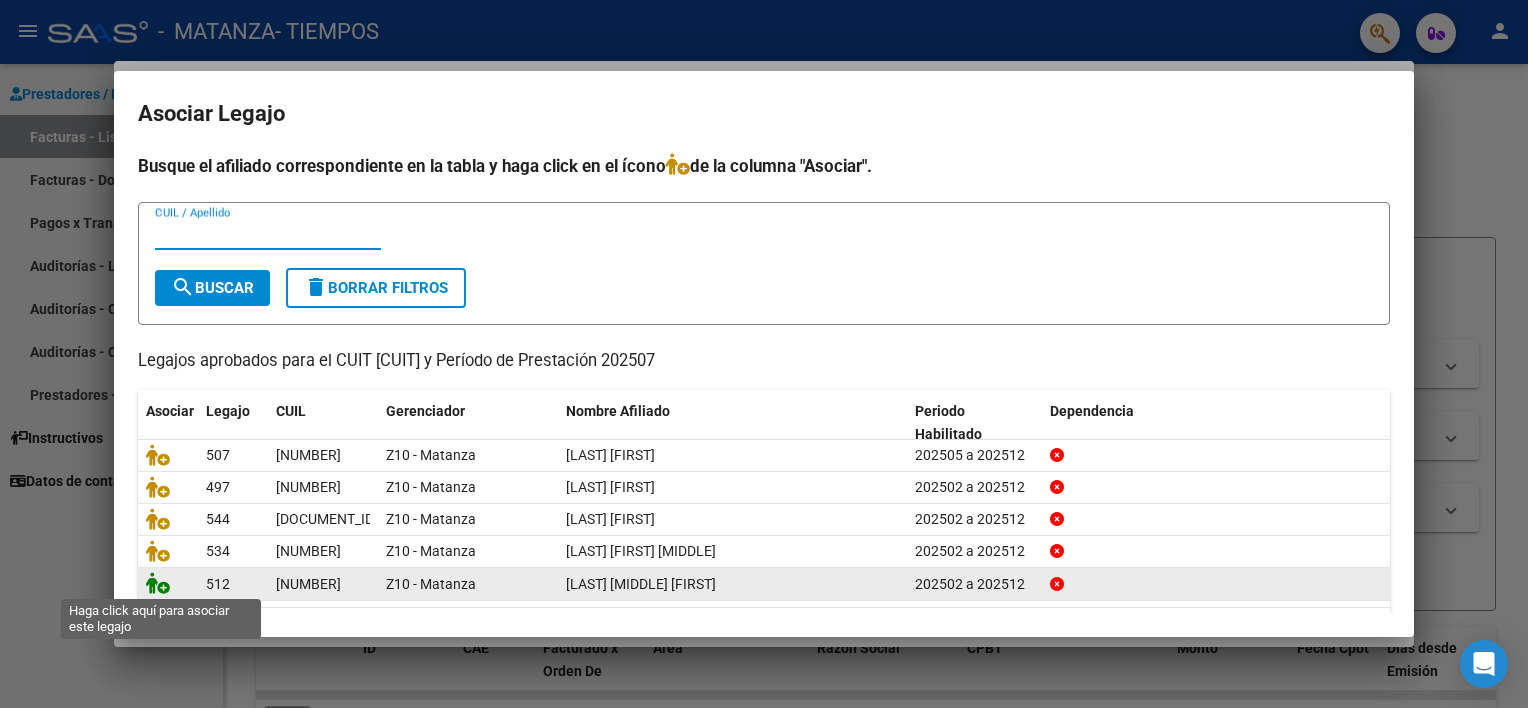click 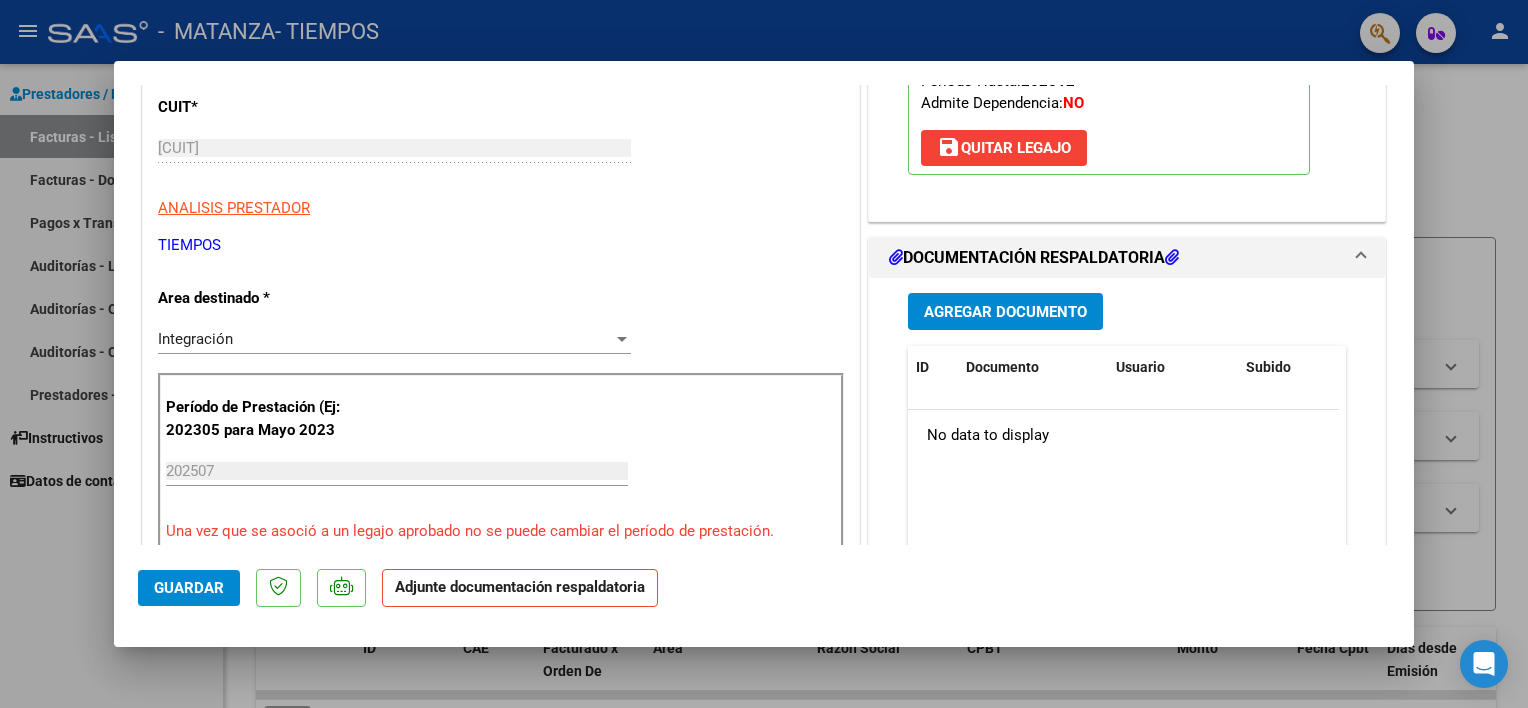 scroll, scrollTop: 394, scrollLeft: 0, axis: vertical 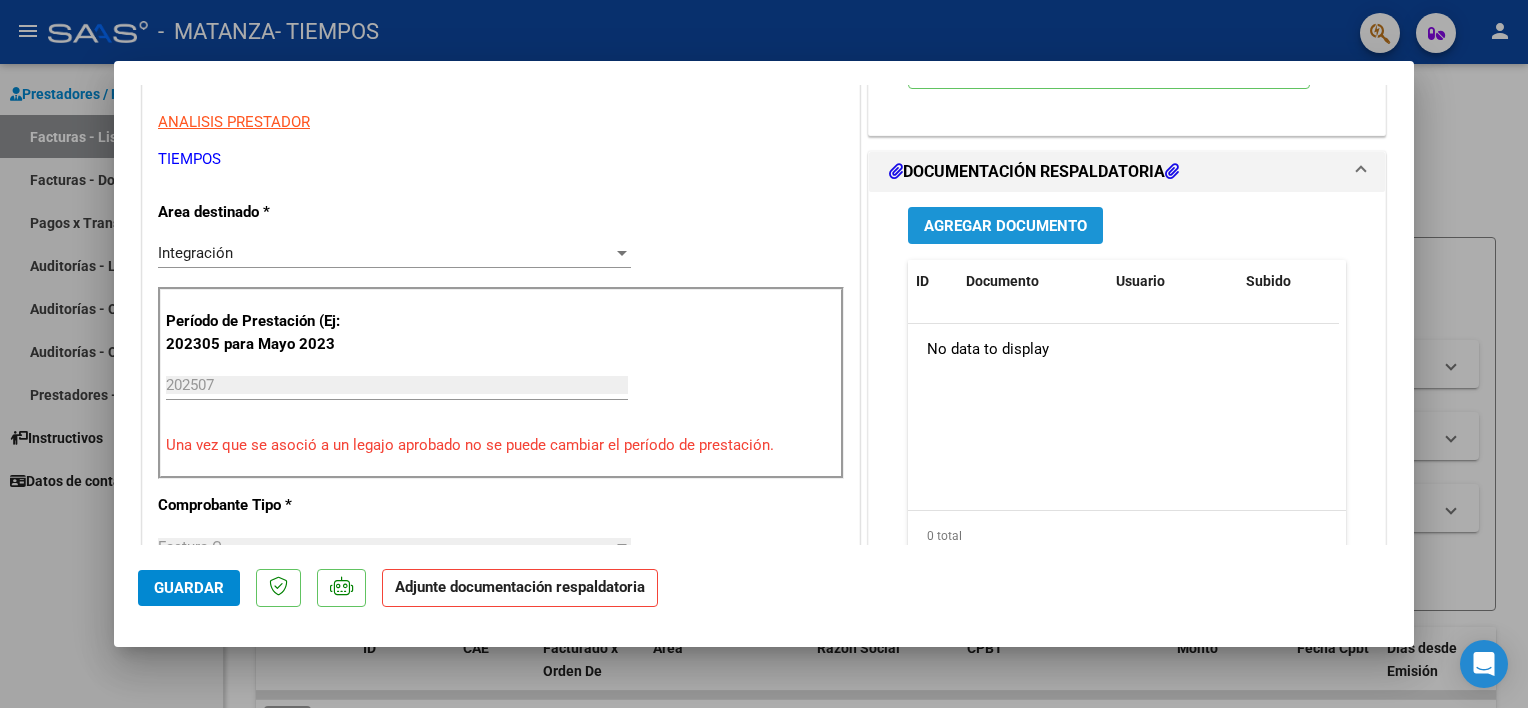 click on "Agregar Documento" at bounding box center [1005, 226] 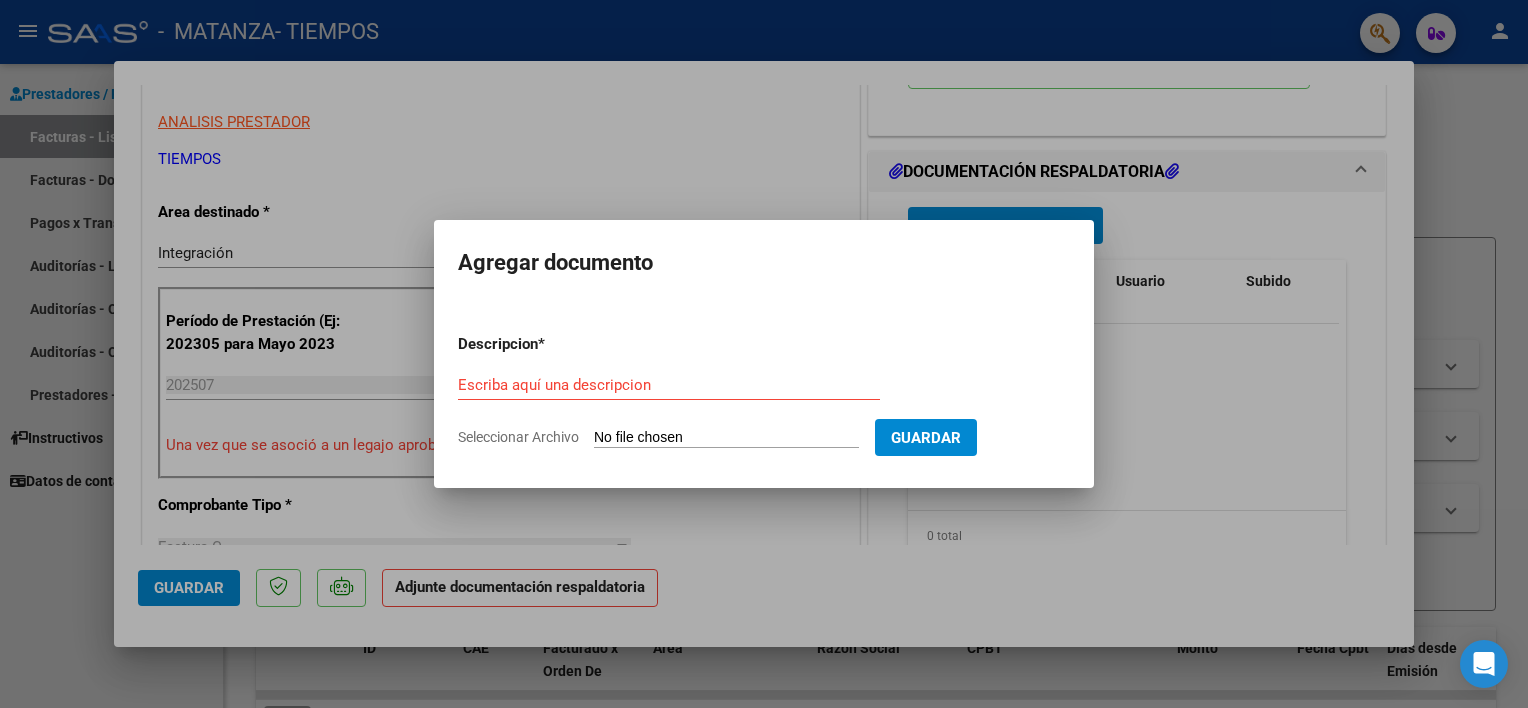 click on "Escriba aquí una descripcion" at bounding box center (669, 385) 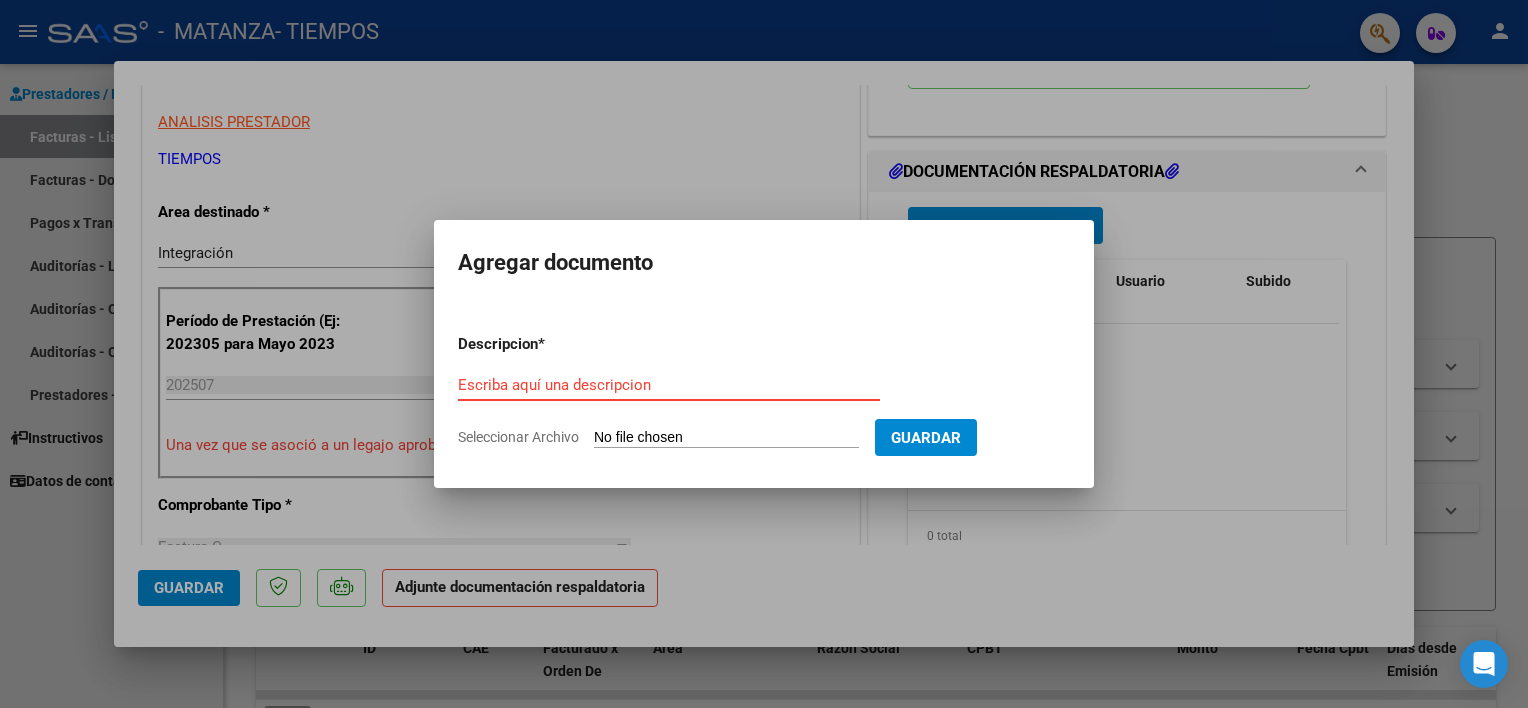 click on "Escriba aquí una descripcion" at bounding box center (669, 385) 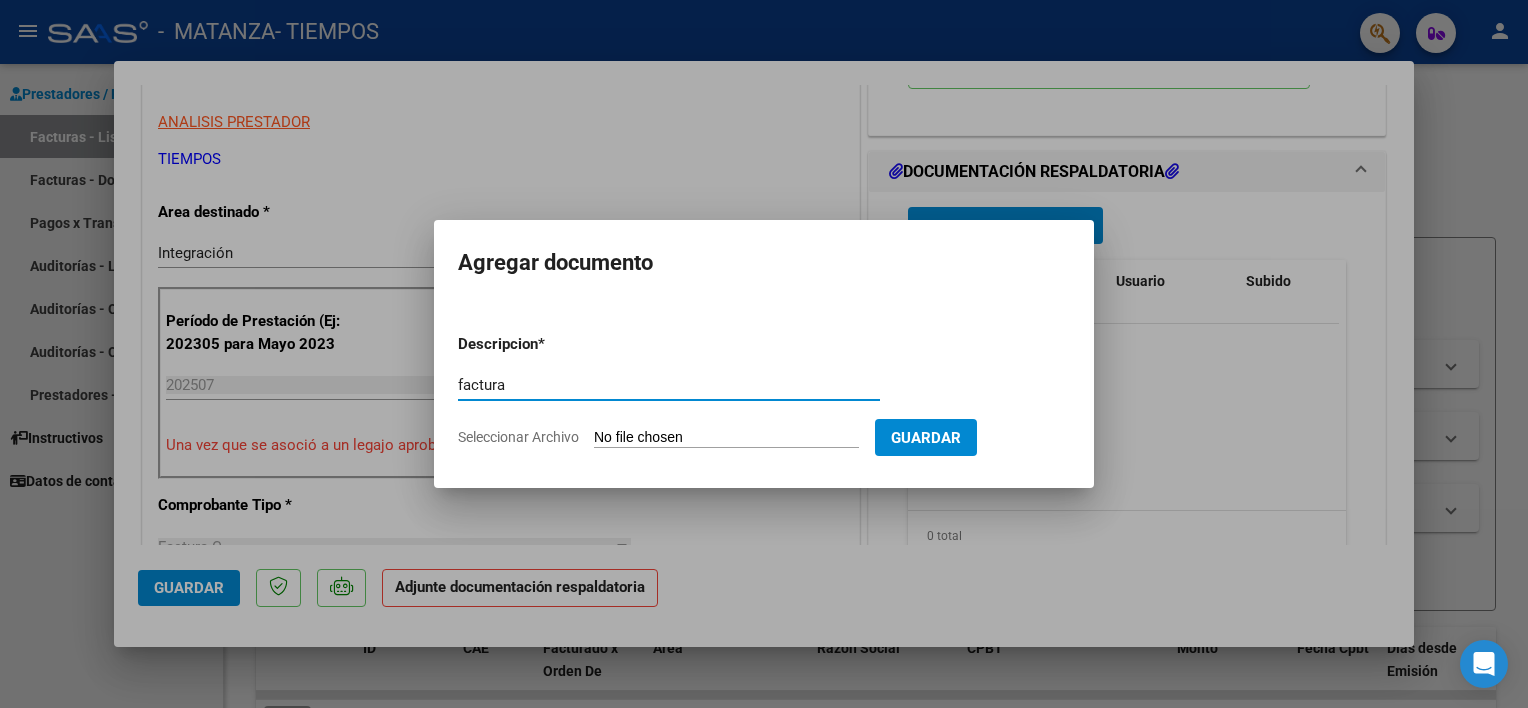 type on "factura" 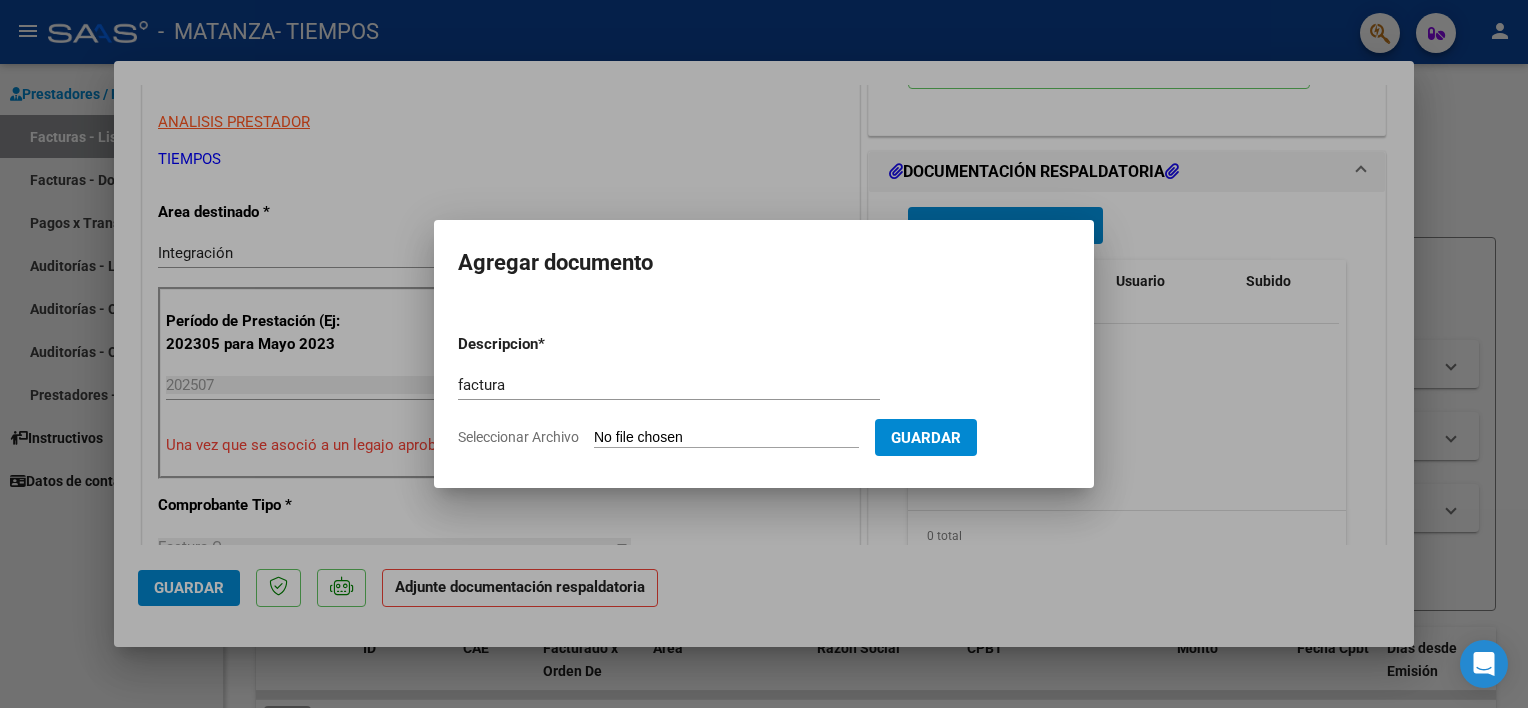 click on "Seleccionar Archivo" at bounding box center [726, 438] 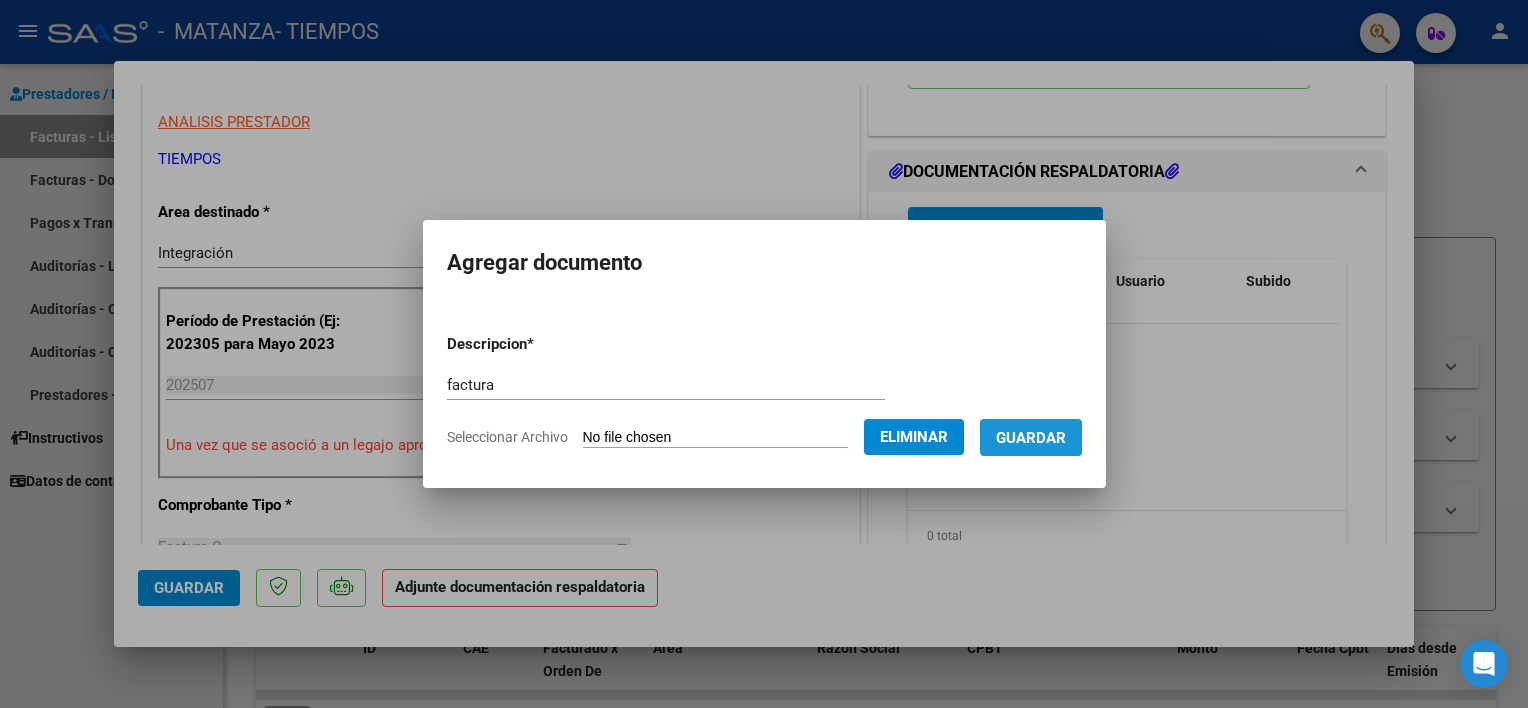 click on "Guardar" at bounding box center (1031, 438) 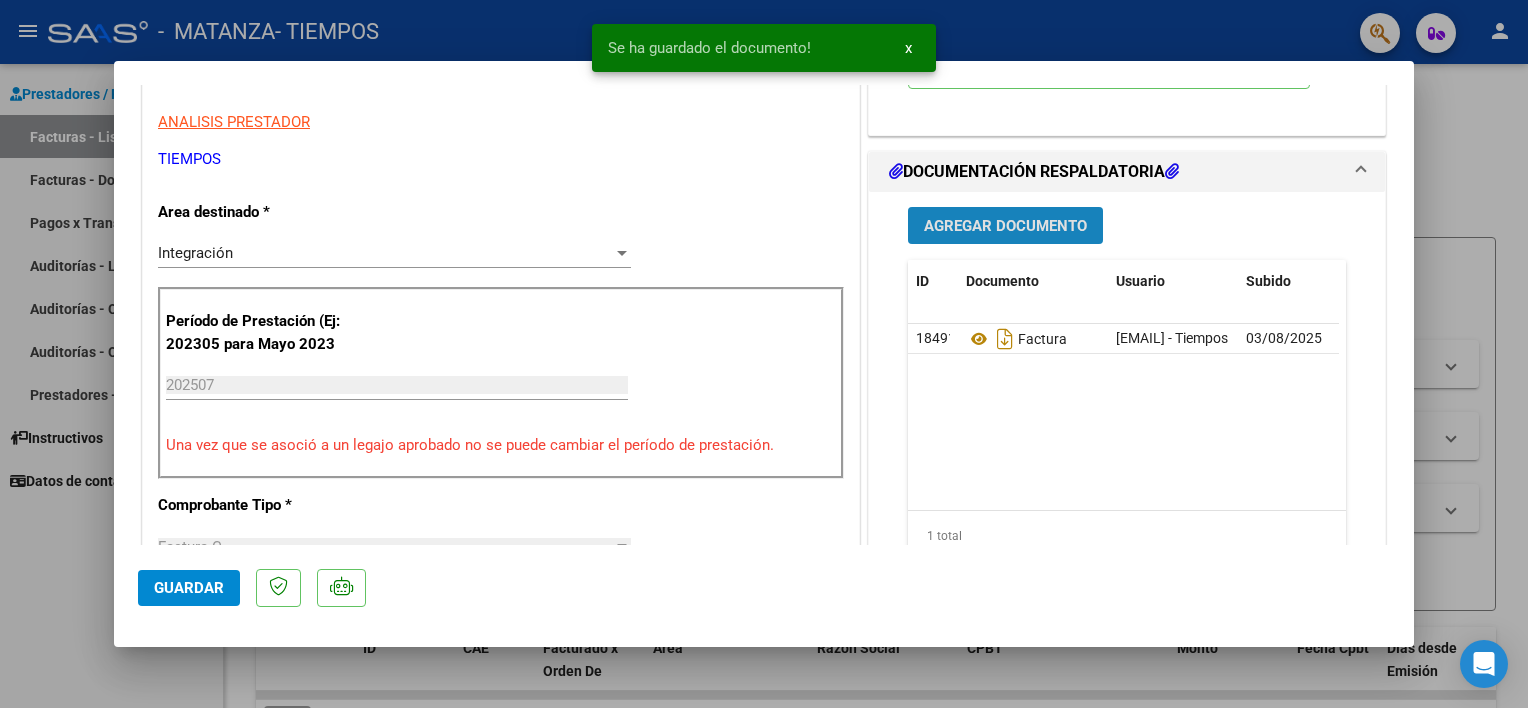 click on "Agregar Documento" at bounding box center [1005, 226] 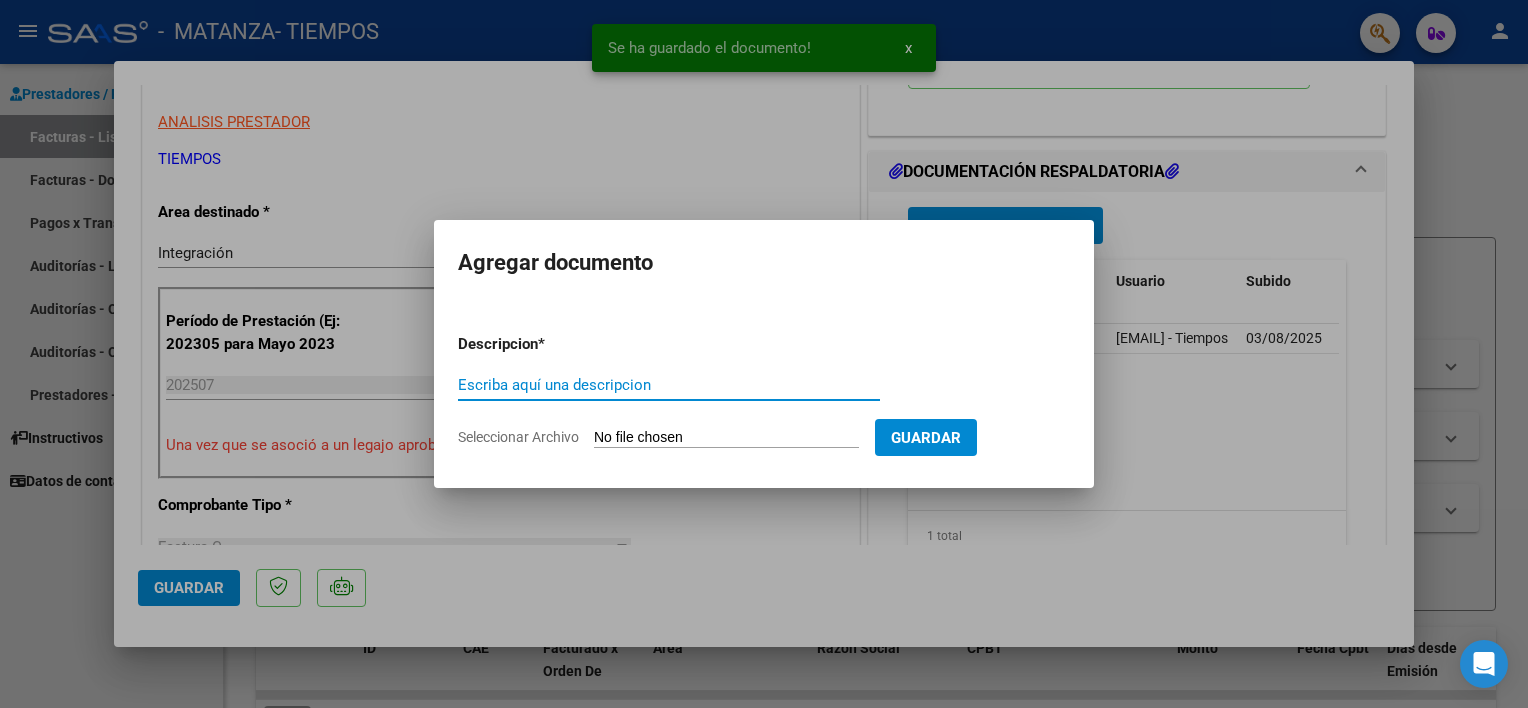 click on "Escriba aquí una descripcion" at bounding box center (669, 385) 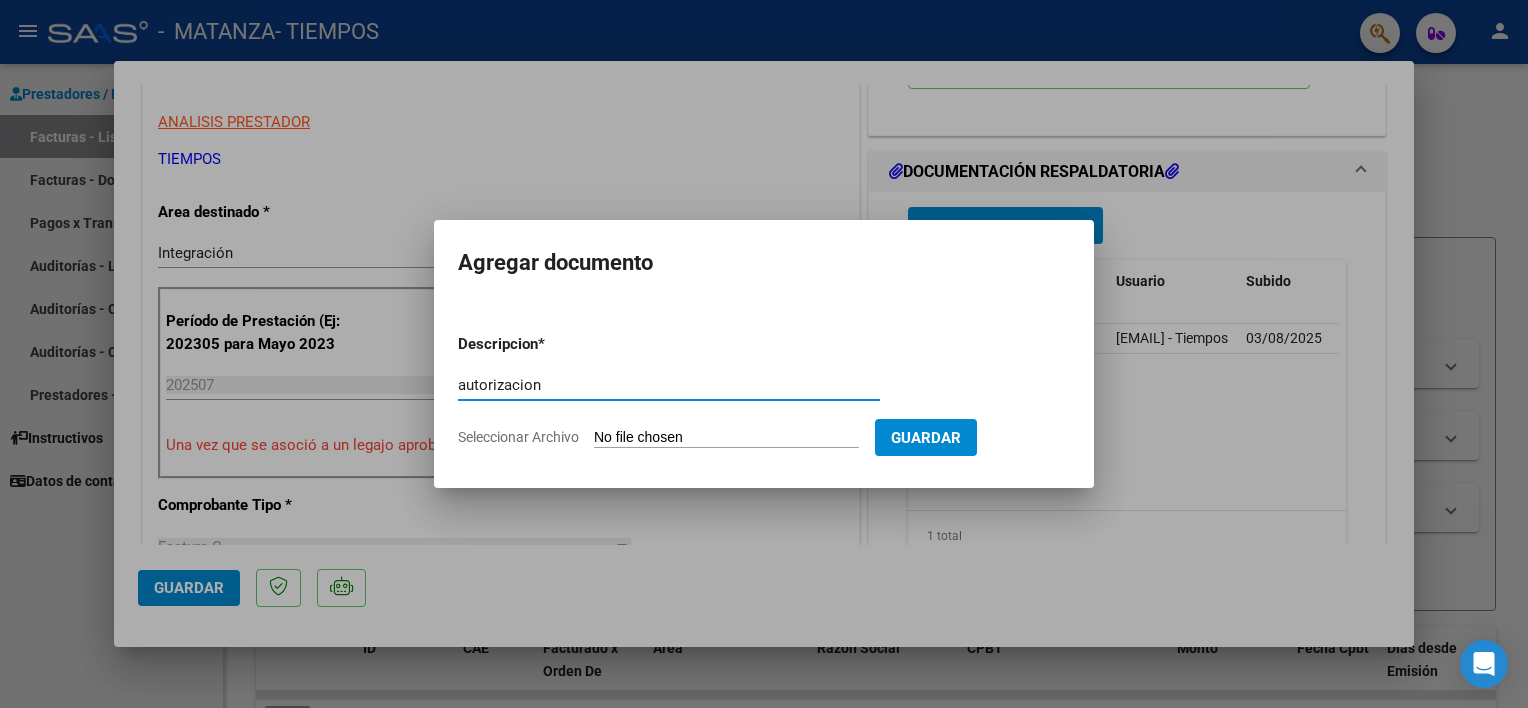 type on "autorizacion" 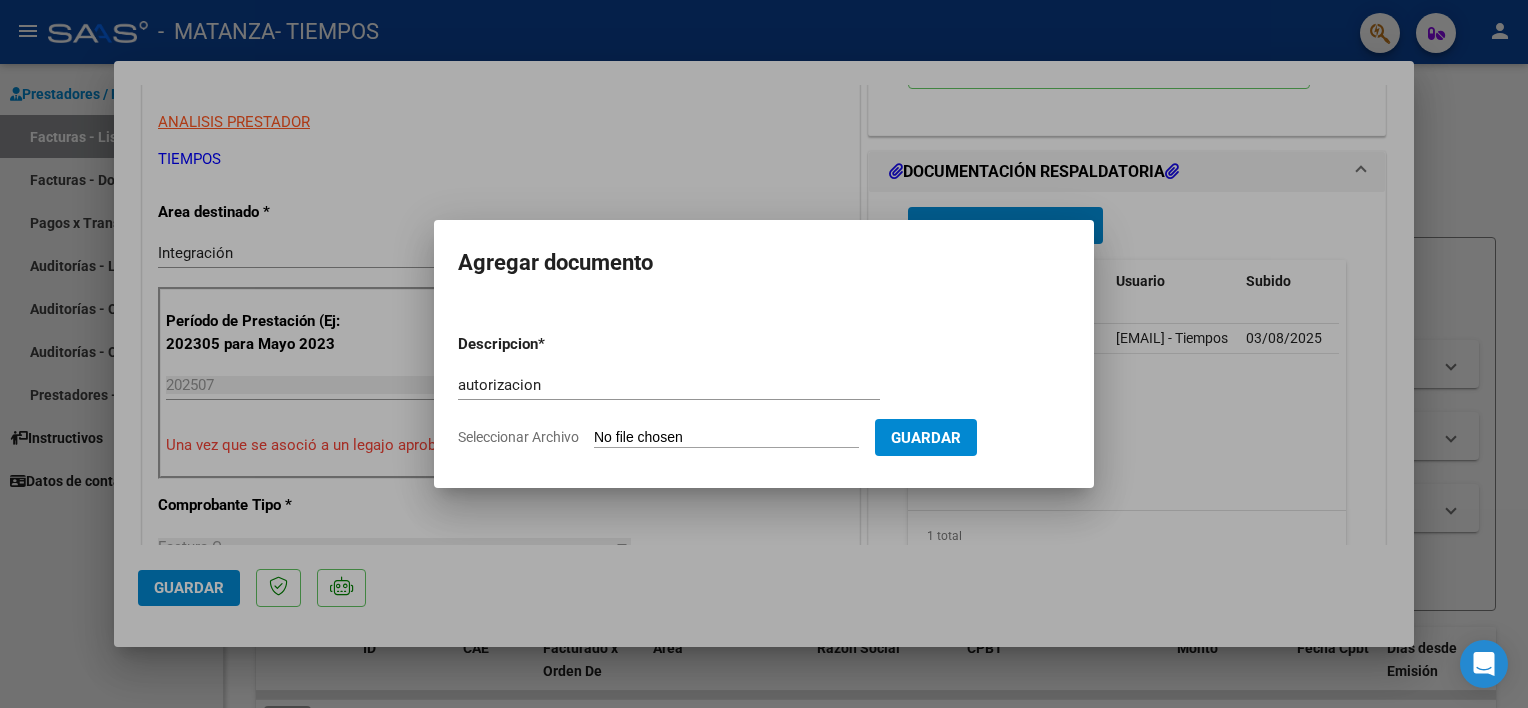 click on "Seleccionar Archivo" at bounding box center [726, 438] 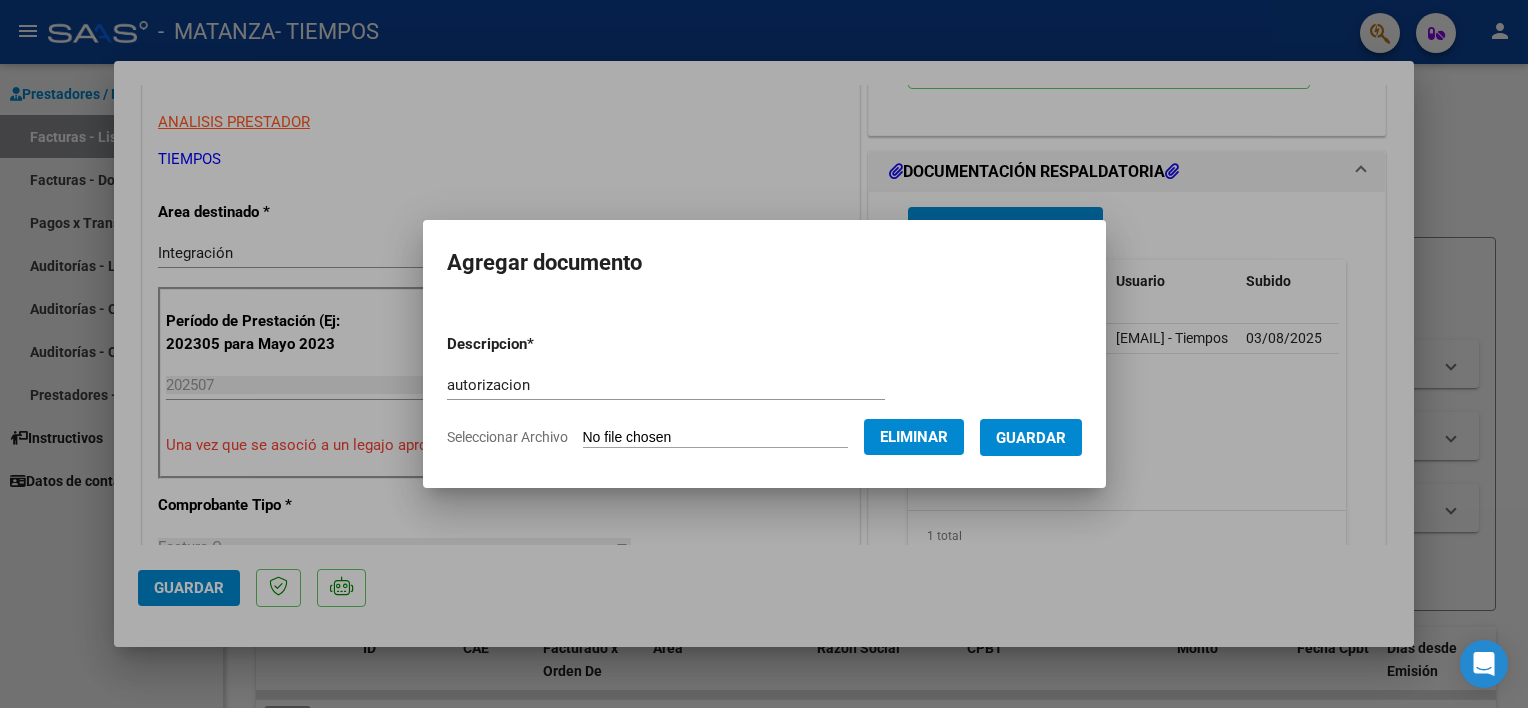 click on "Guardar" at bounding box center [1031, 438] 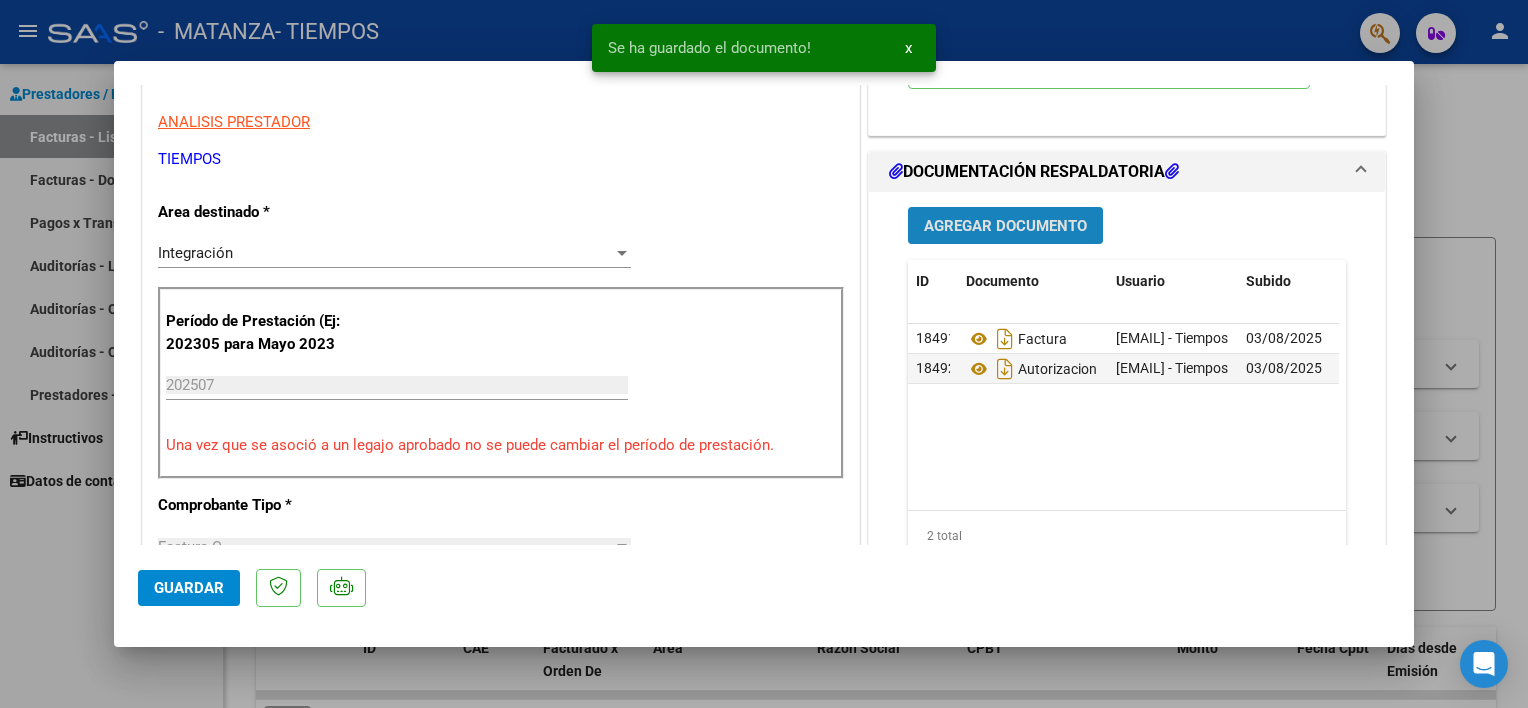 click on "Agregar Documento" at bounding box center [1005, 226] 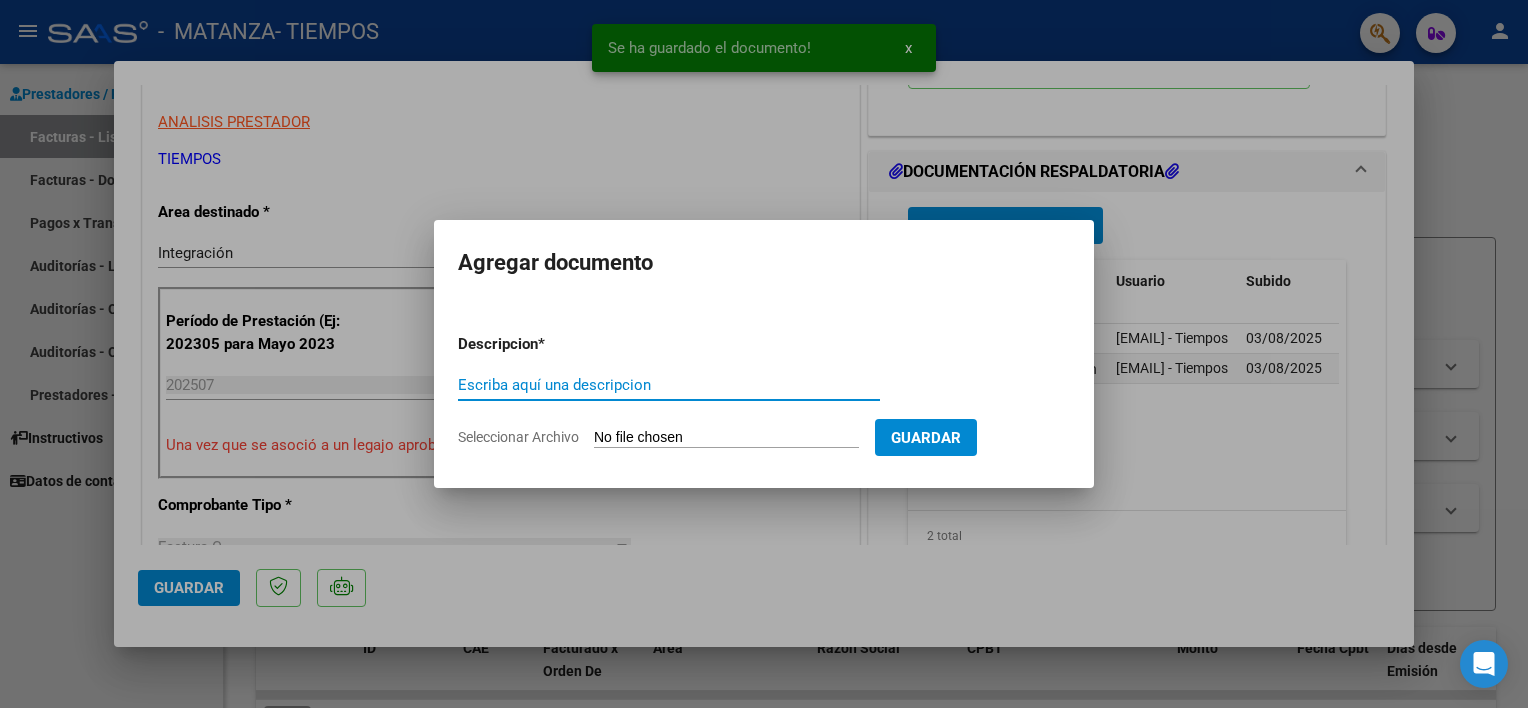 click on "Escriba aquí una descripcion" at bounding box center (669, 385) 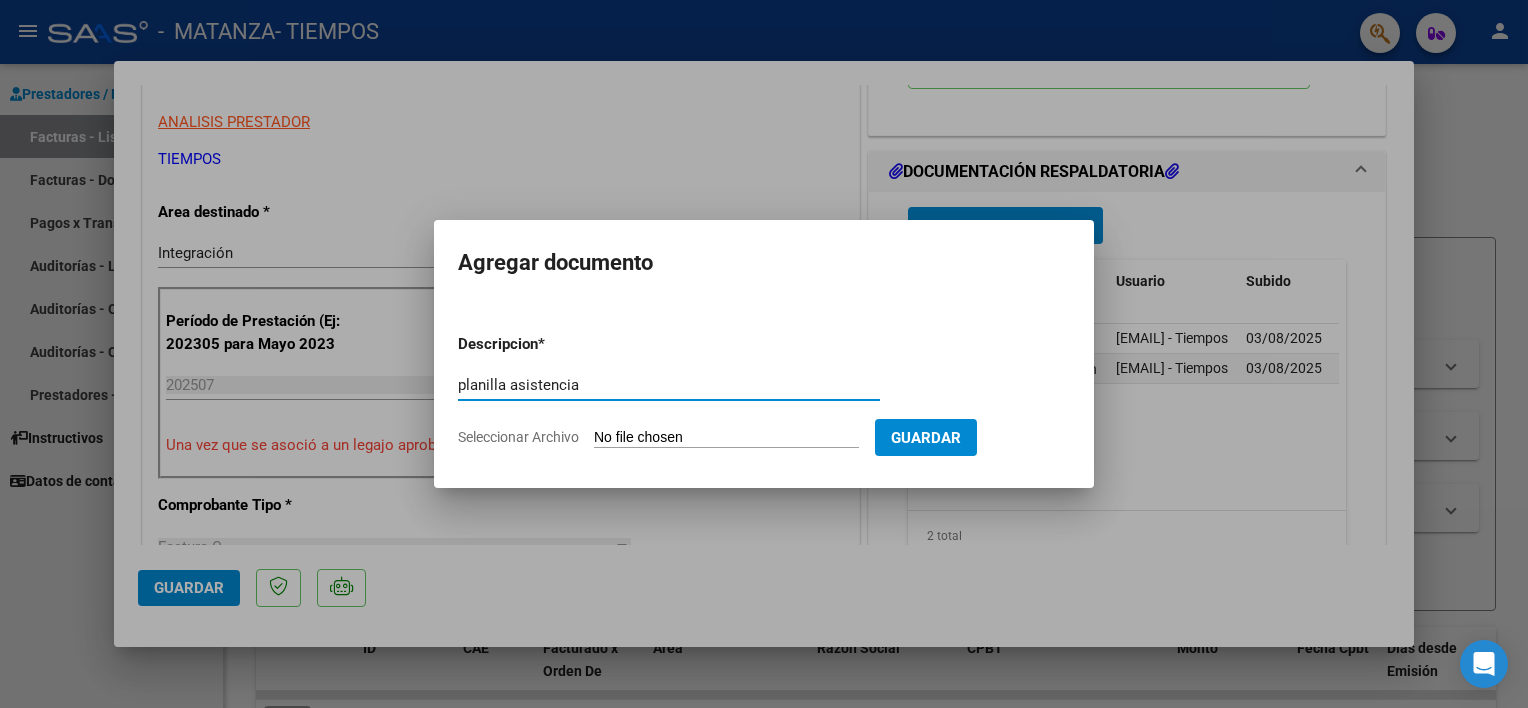 type on "planilla asistencia" 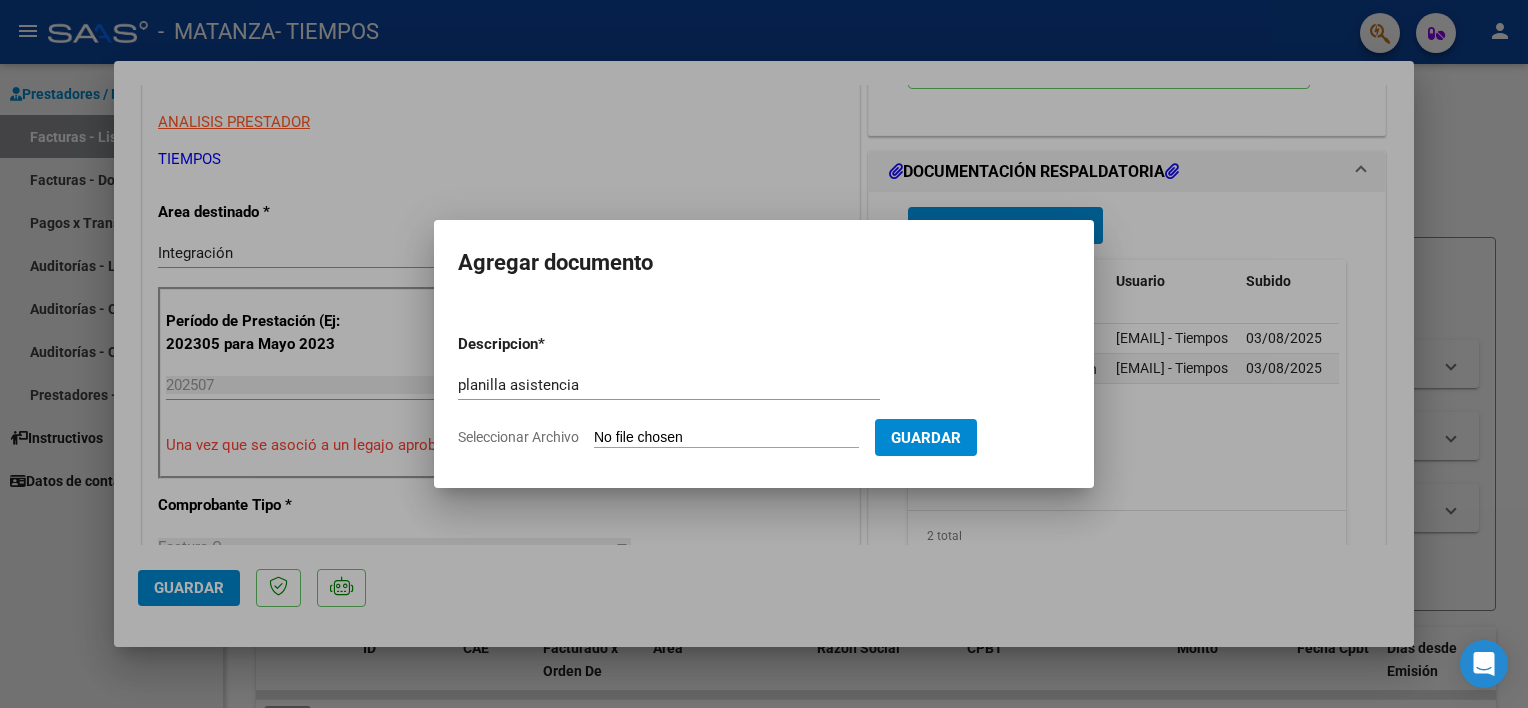 type on "C:\fakepath\[LAST][FIRST][FIRST]julio25.pdf" 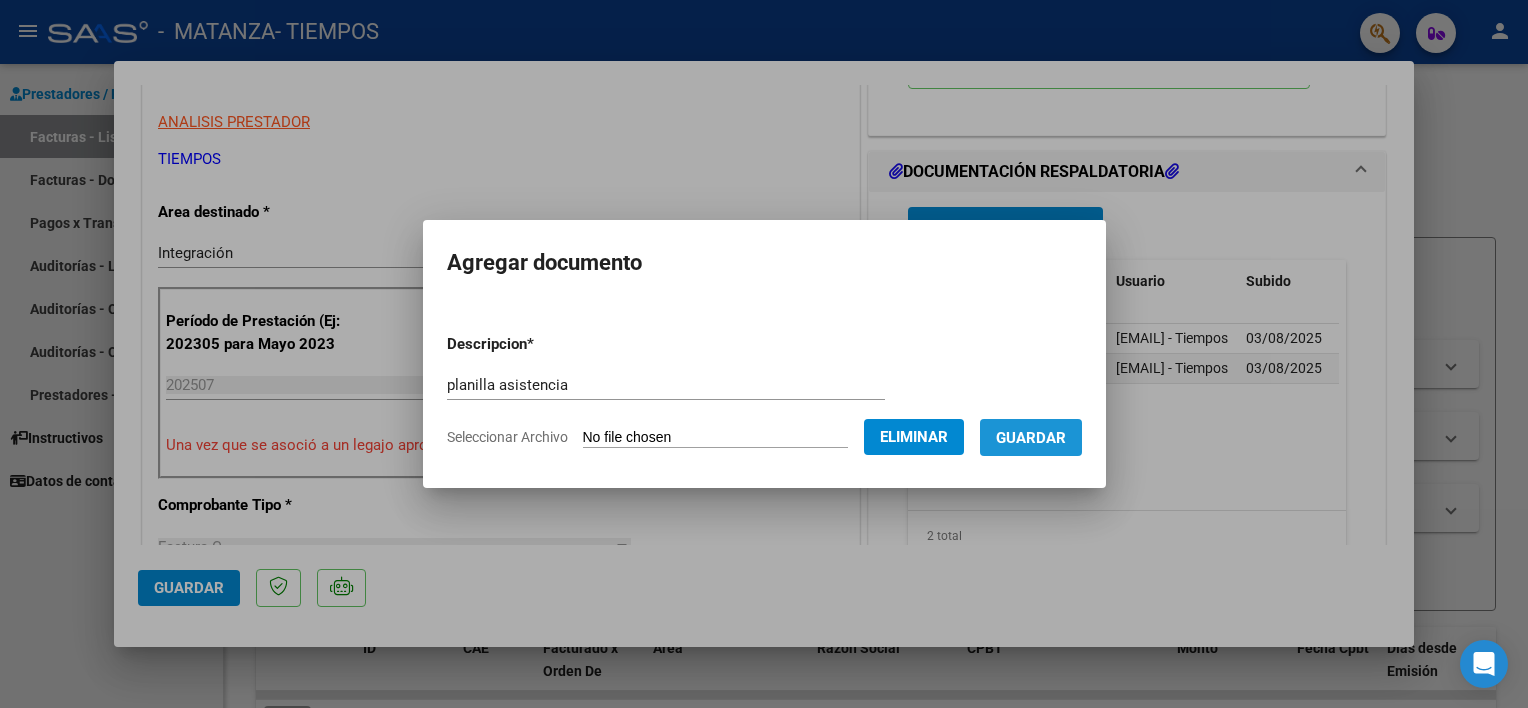 click on "Guardar" at bounding box center [1031, 437] 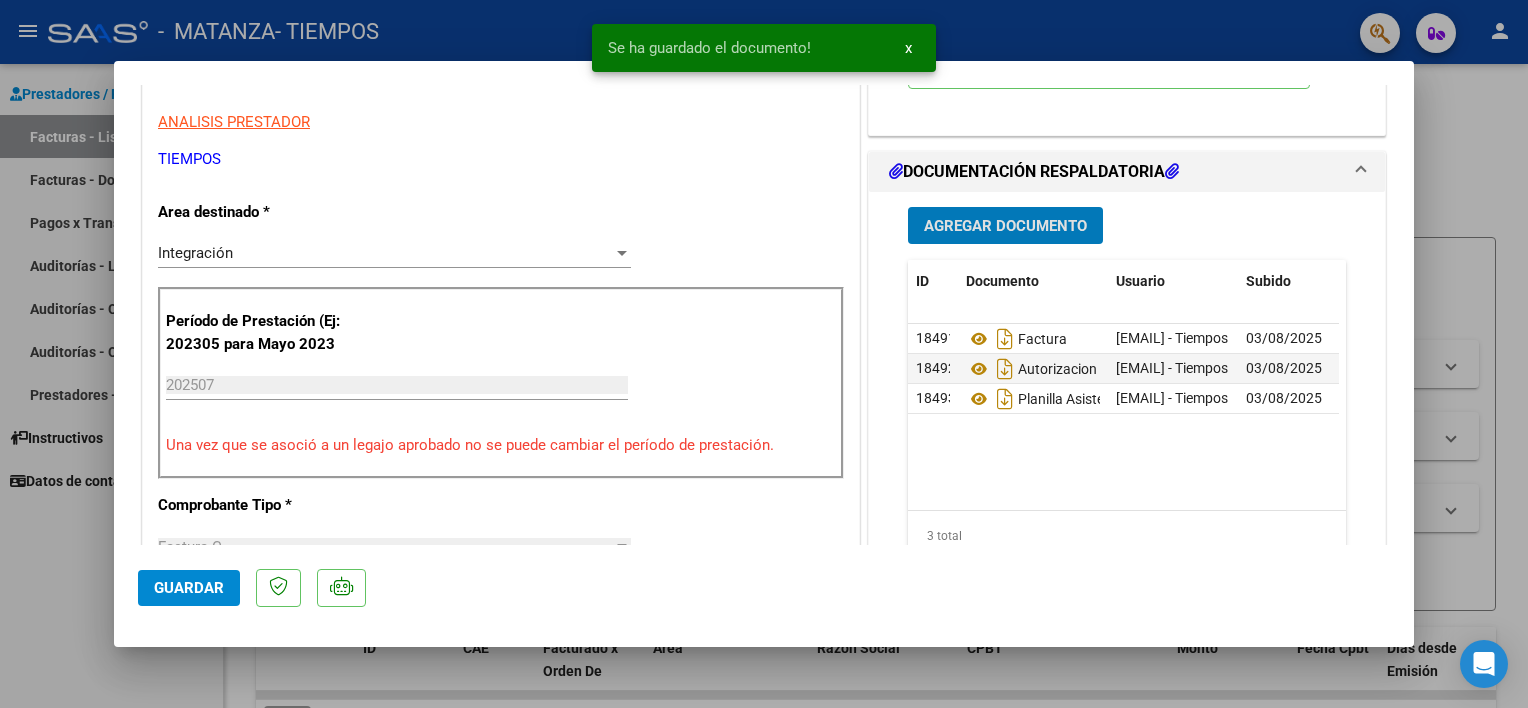 click on "Guardar" 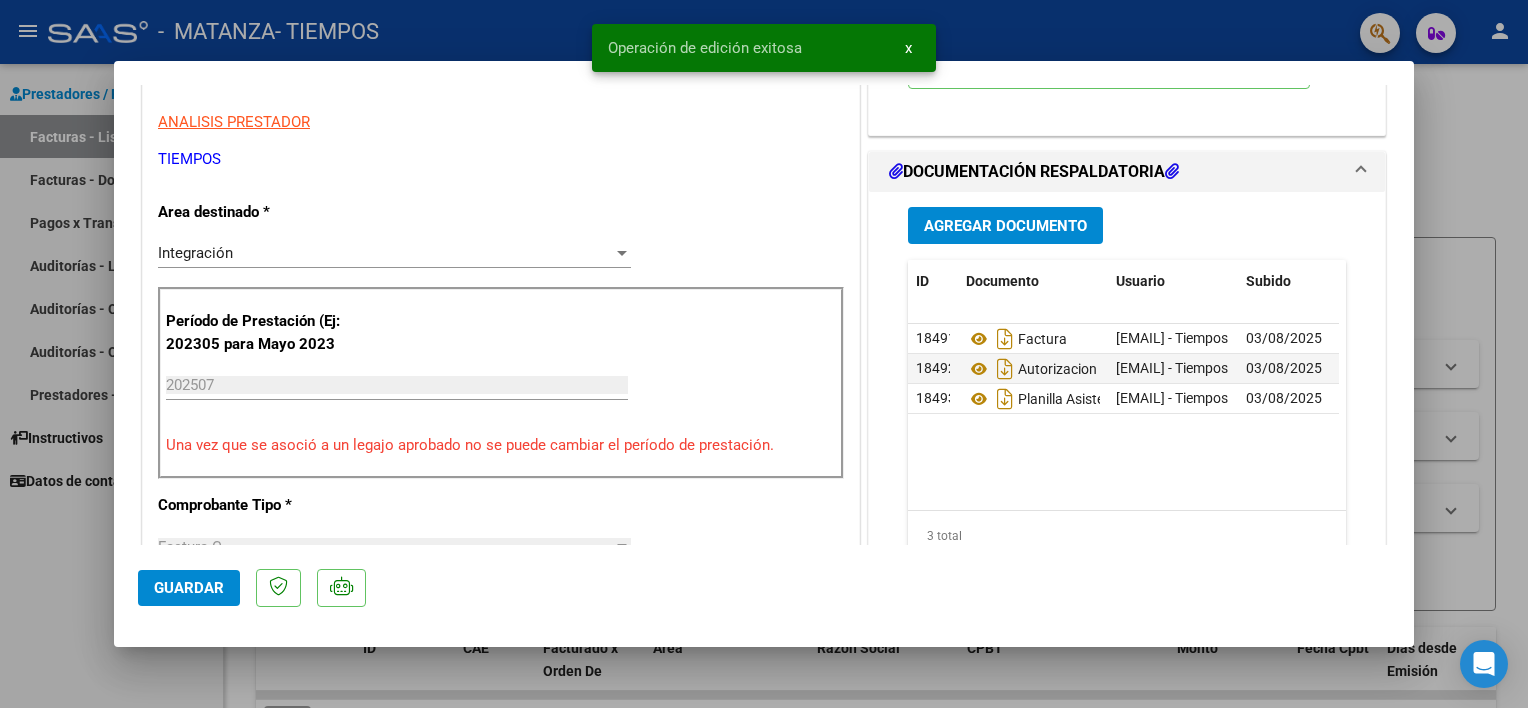 click at bounding box center (764, 354) 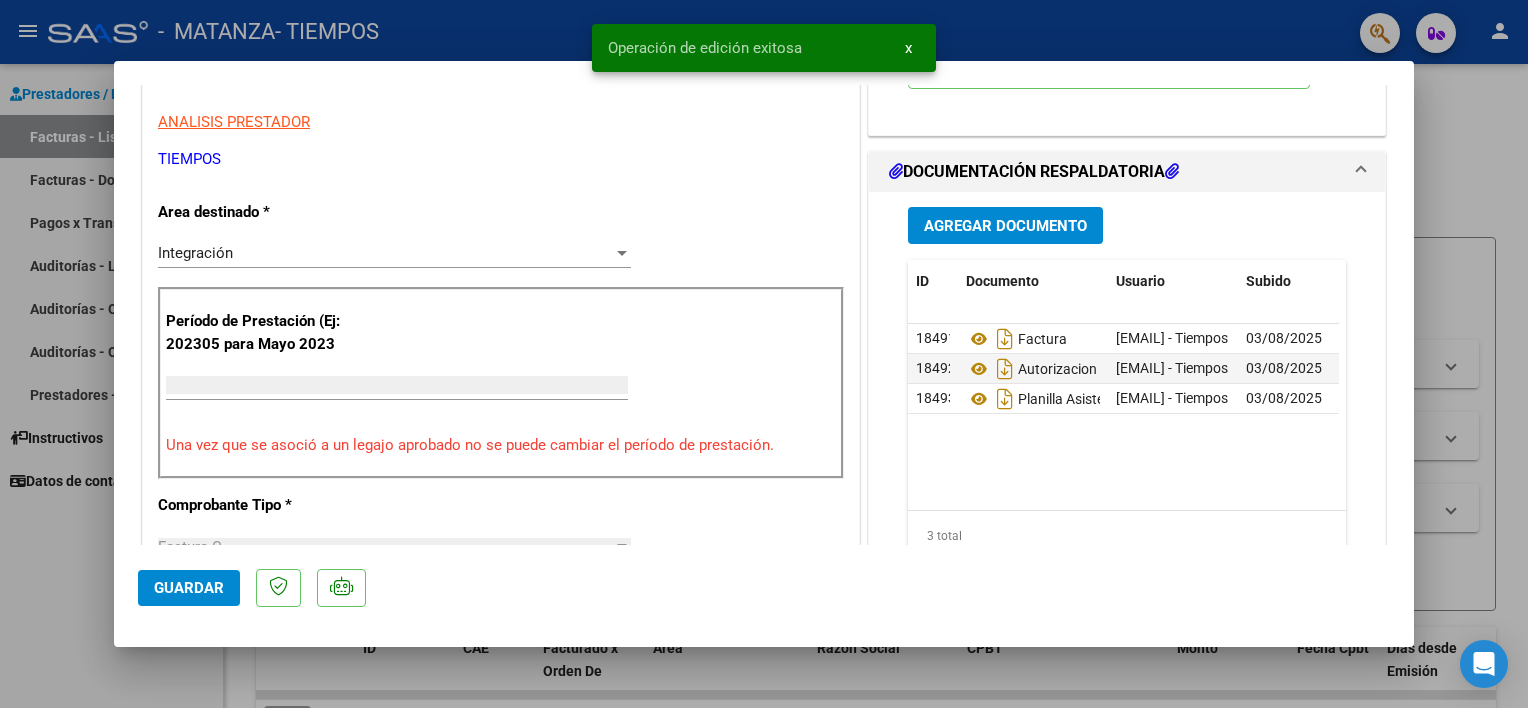 scroll, scrollTop: 333, scrollLeft: 0, axis: vertical 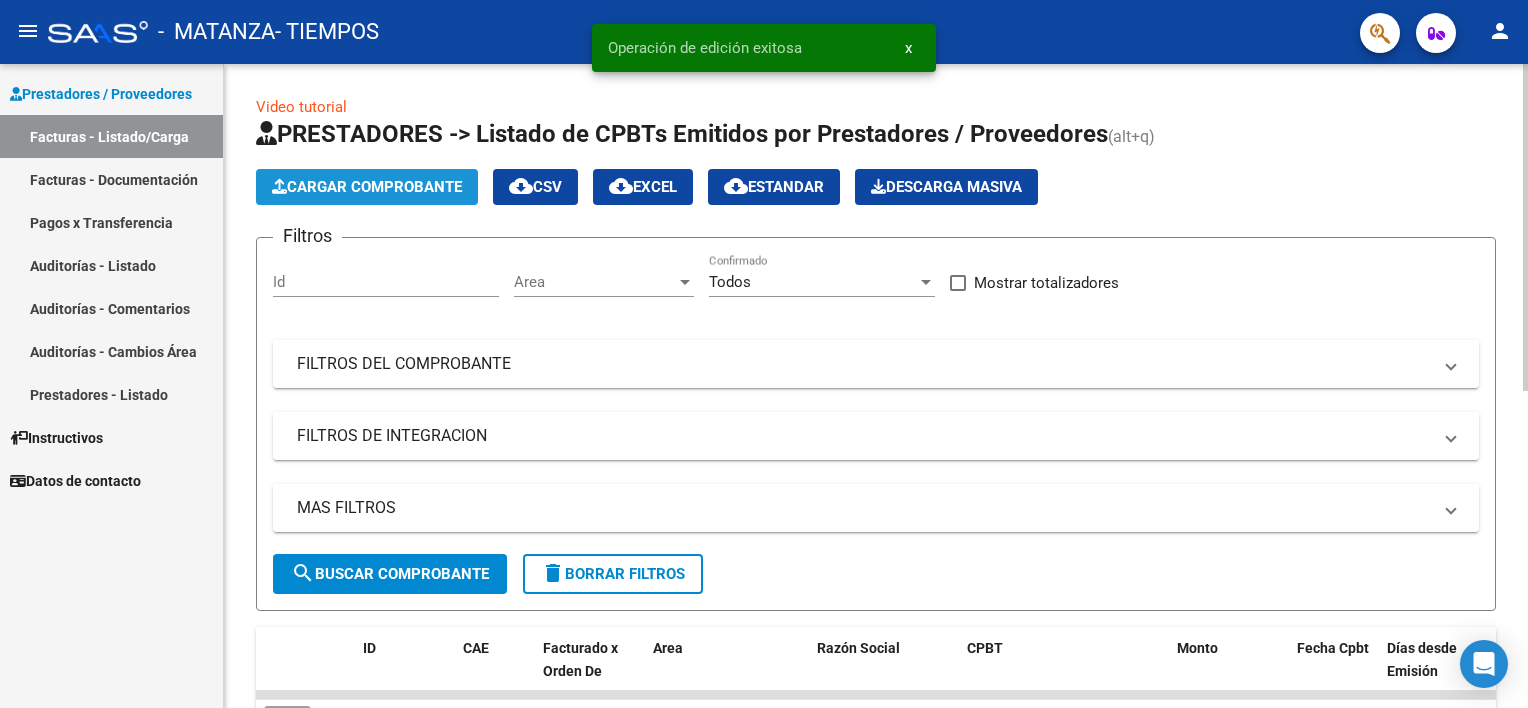 click on "Cargar Comprobante" 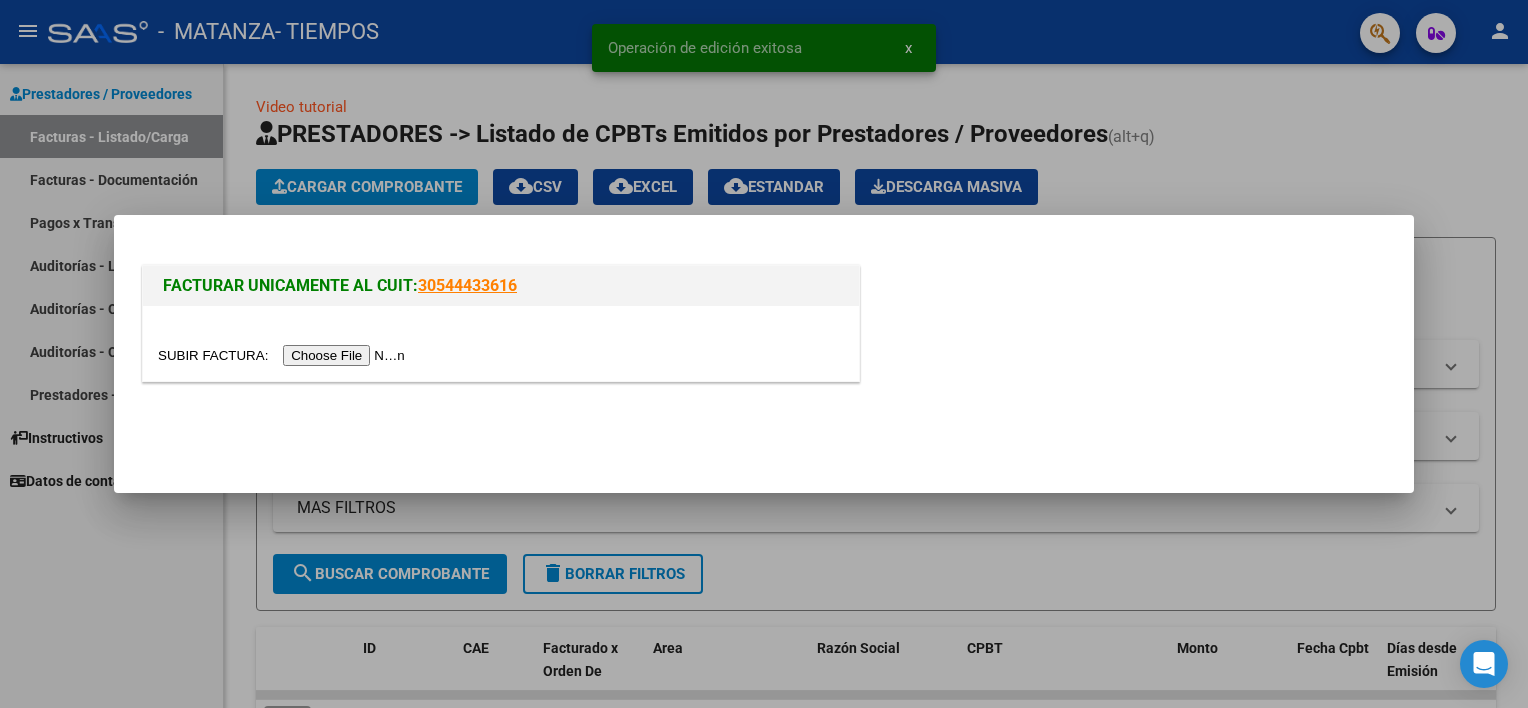click at bounding box center (501, 343) 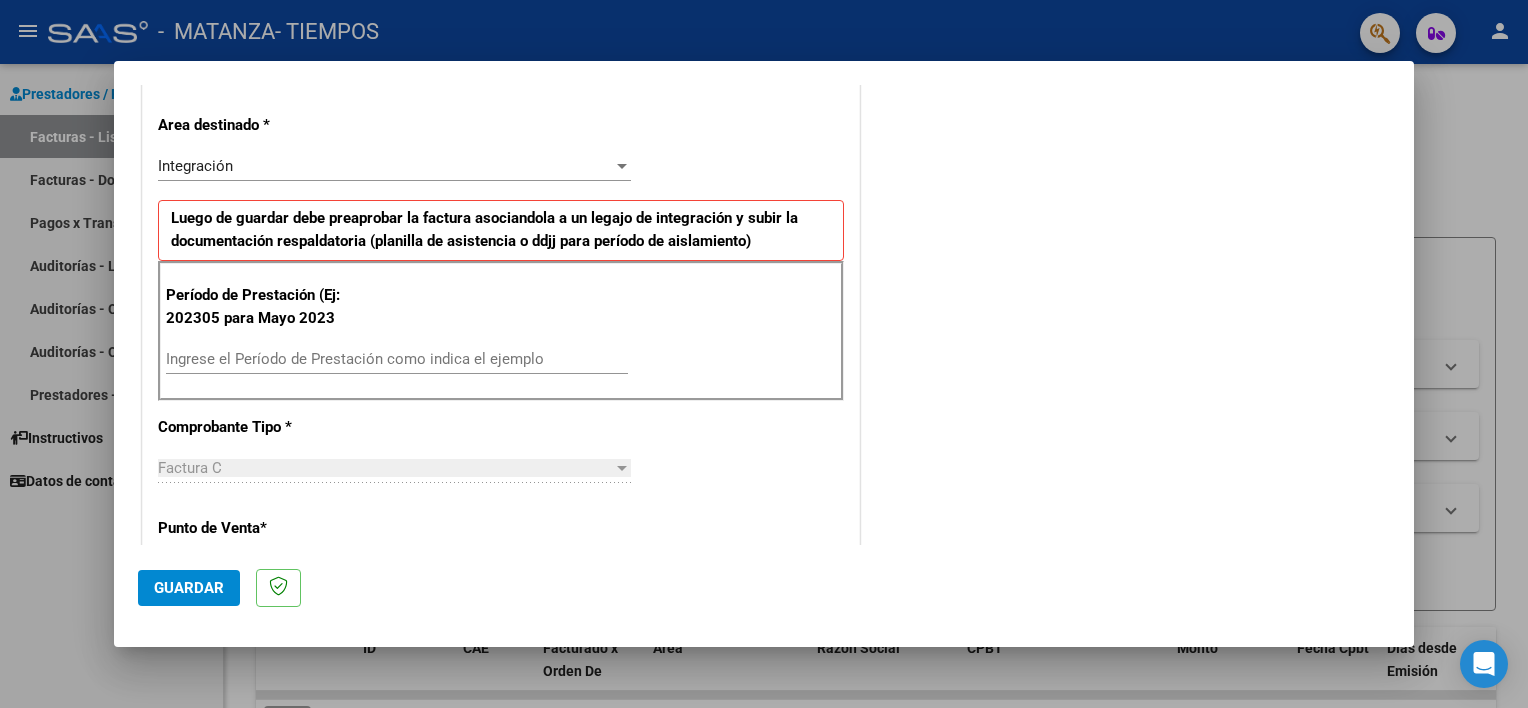 scroll, scrollTop: 432, scrollLeft: 0, axis: vertical 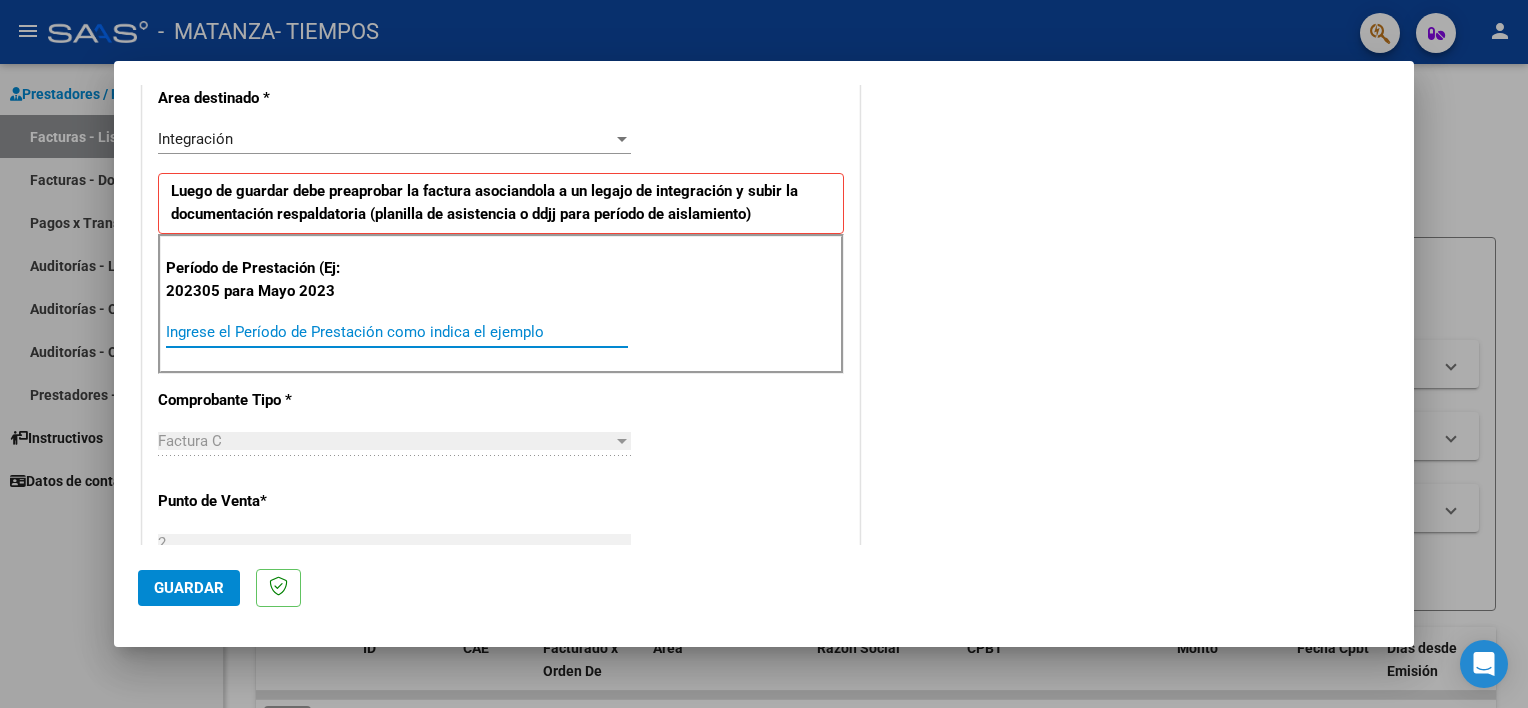 click on "Ingrese el Período de Prestación como indica el ejemplo" at bounding box center [397, 332] 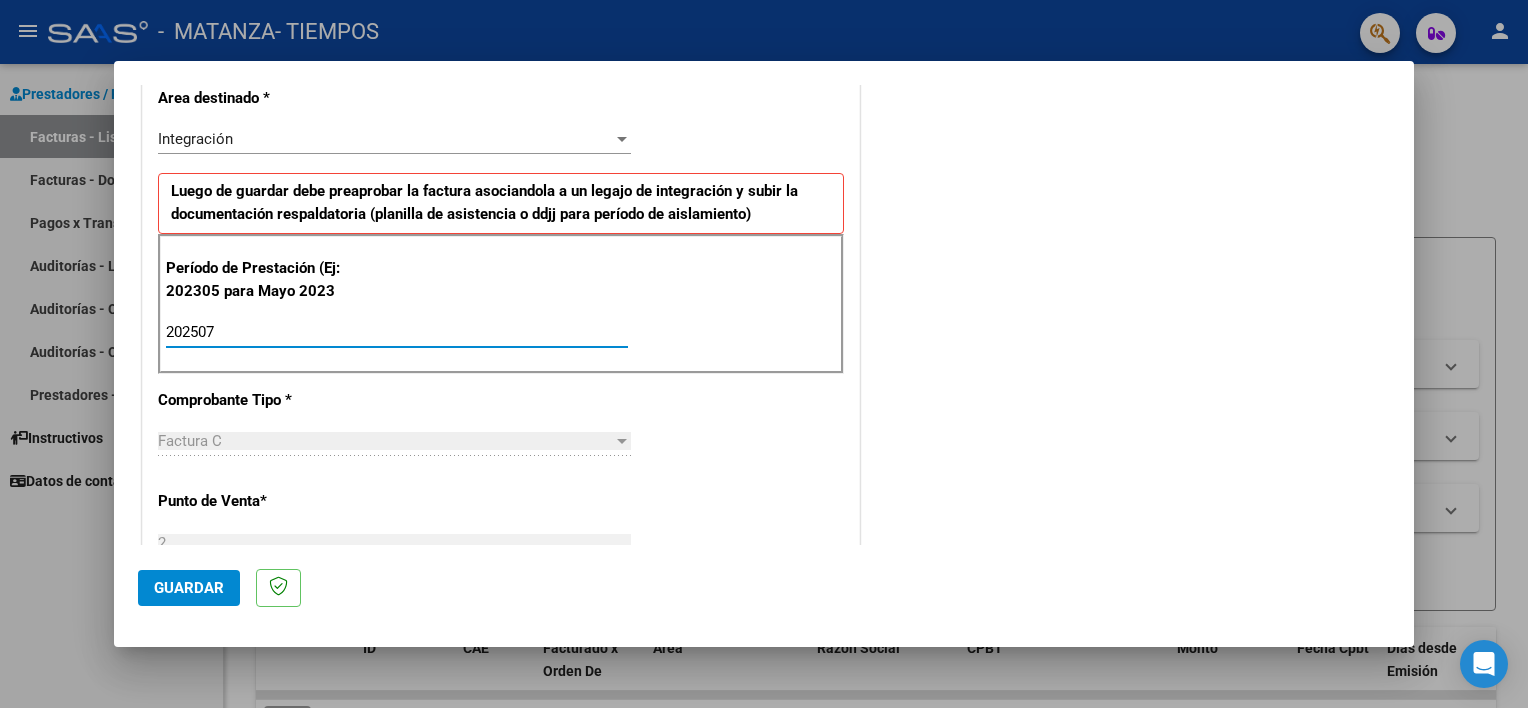 type on "202507" 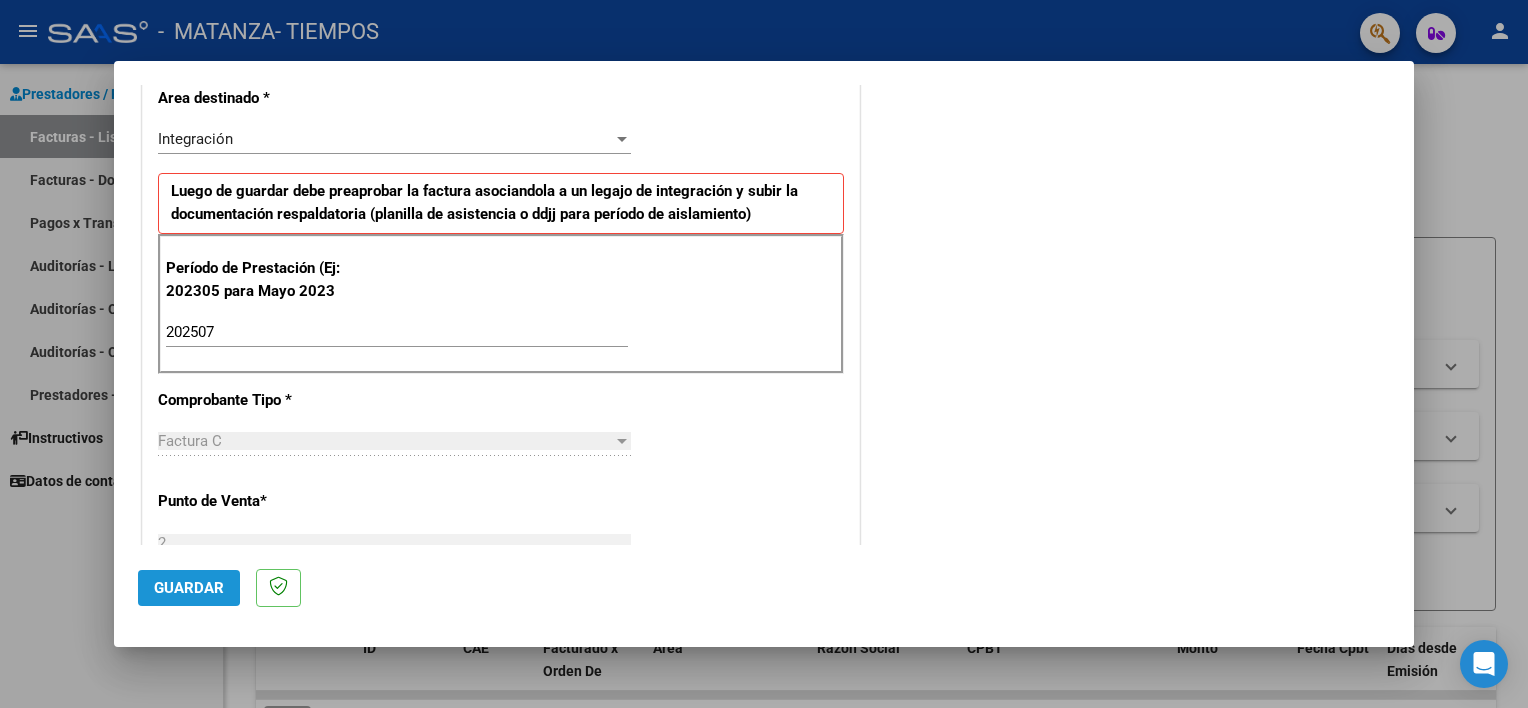 click on "Guardar" 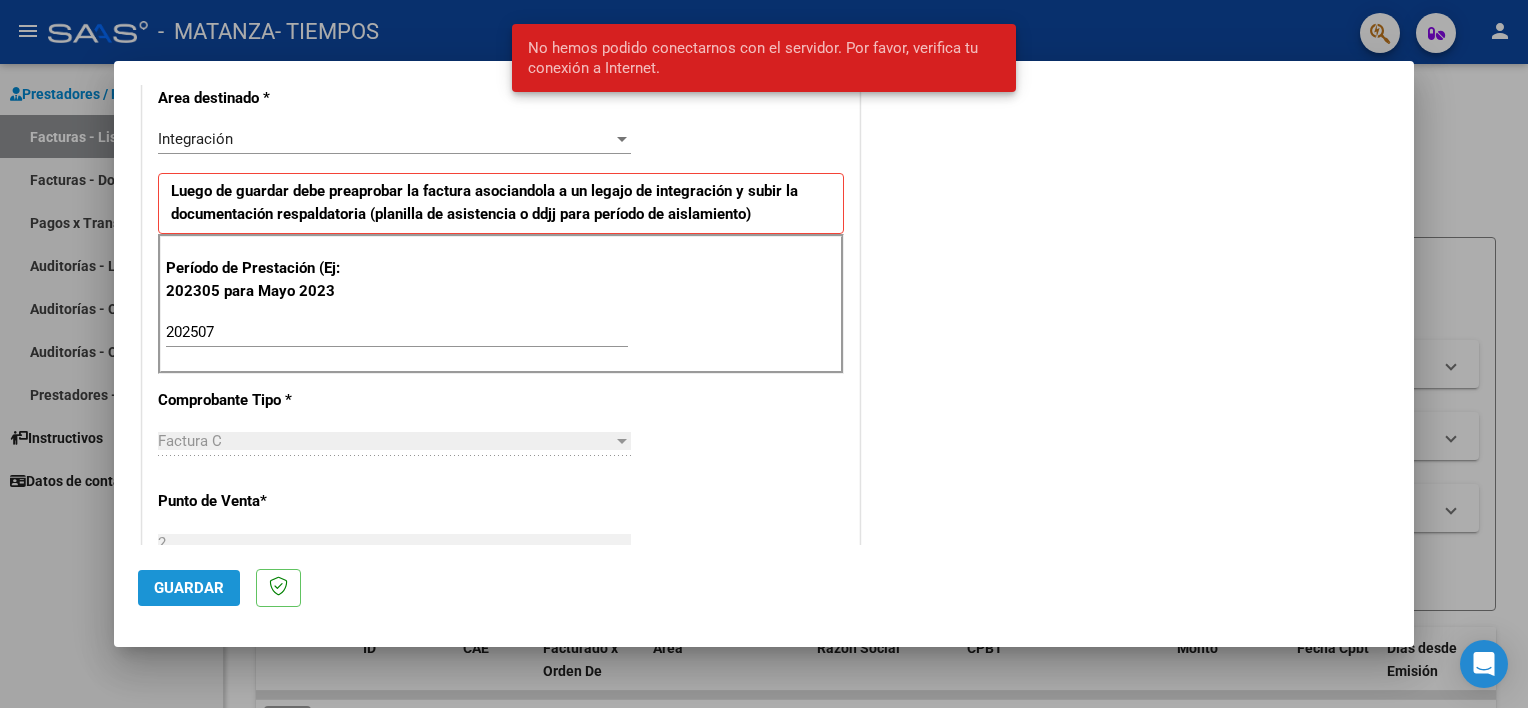 click on "Guardar" 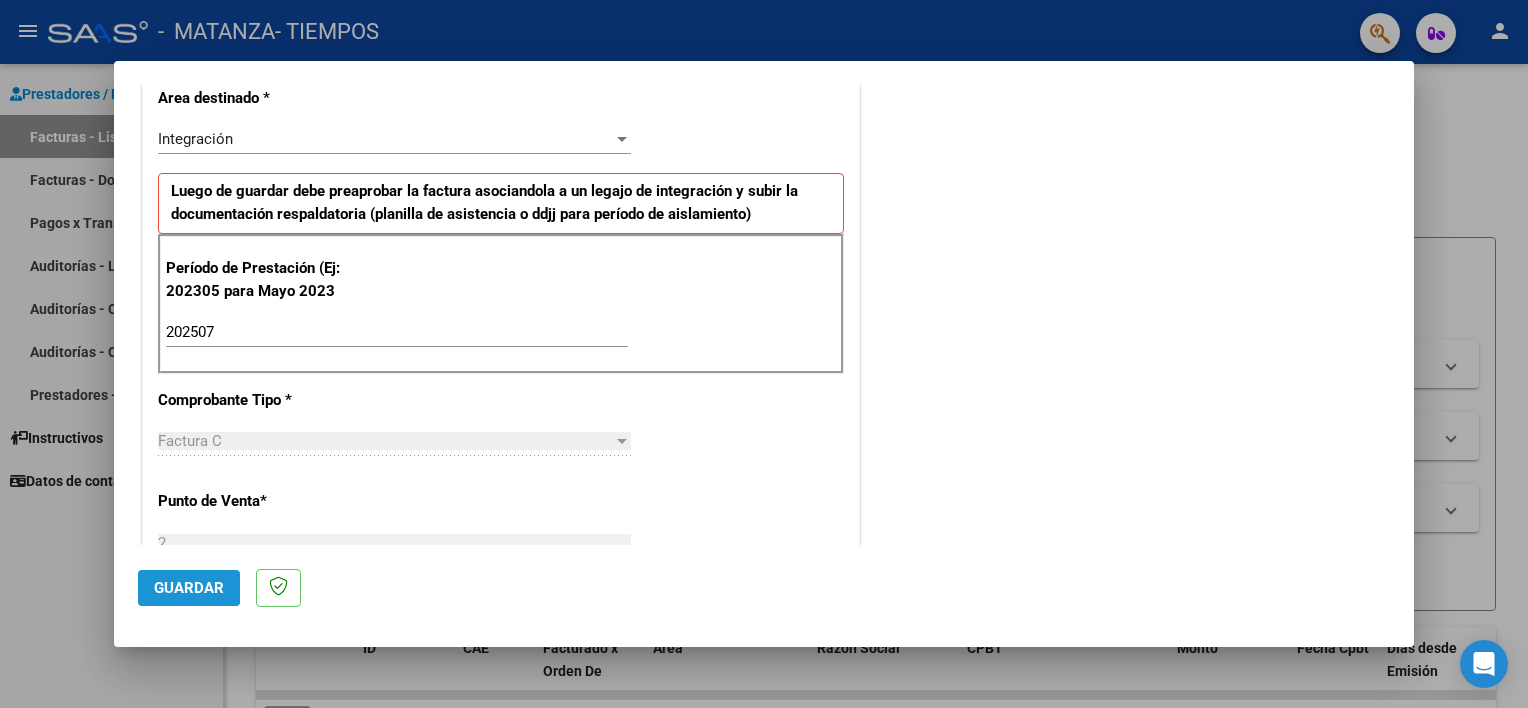 click on "Guardar" 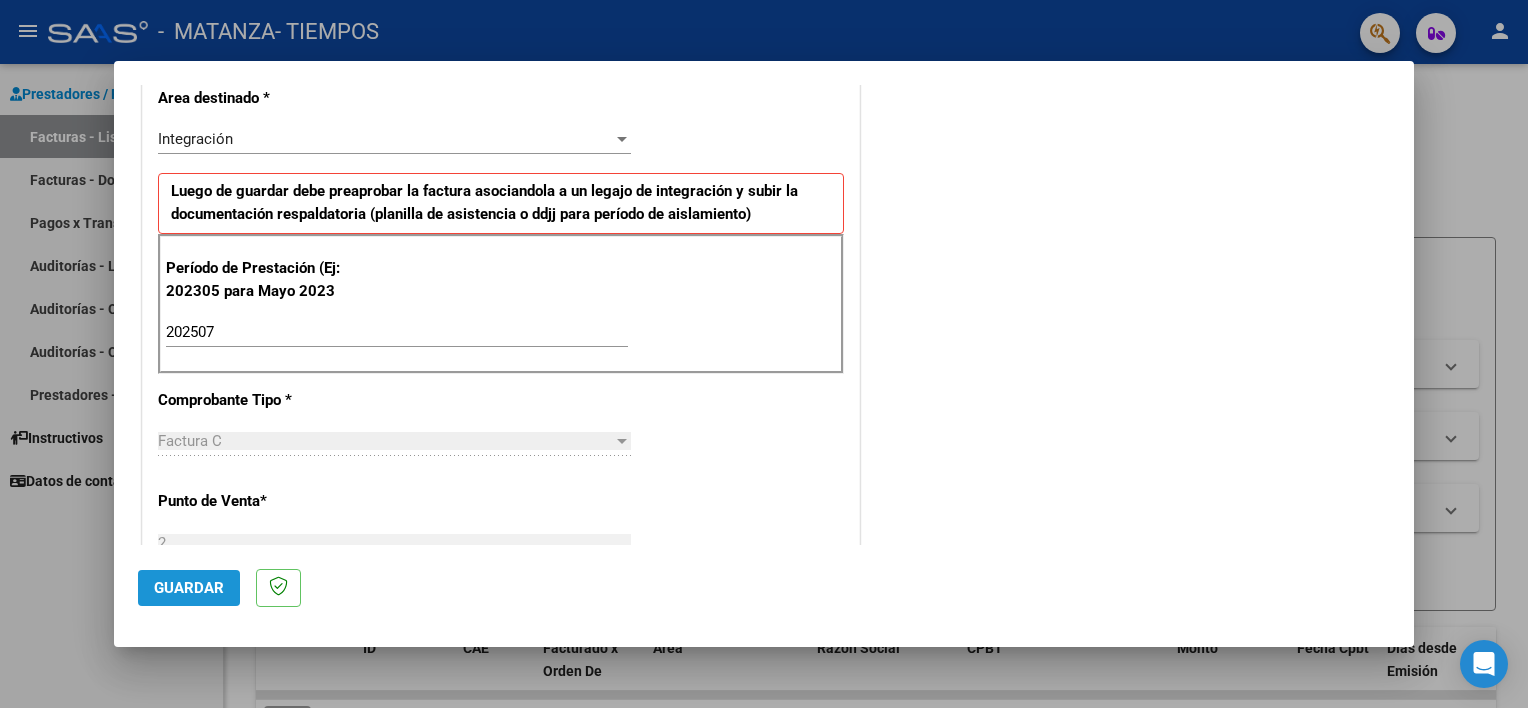 click on "Guardar" 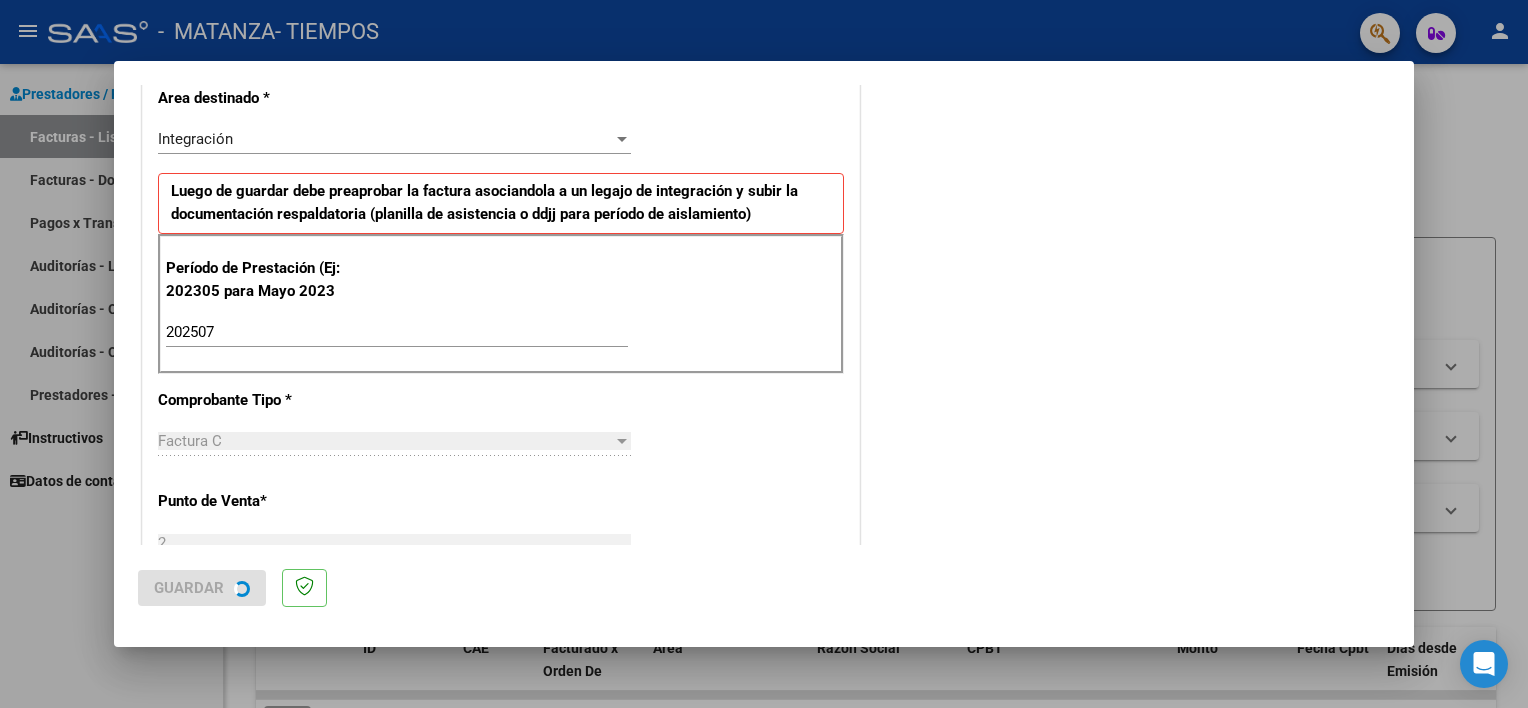 scroll, scrollTop: 0, scrollLeft: 0, axis: both 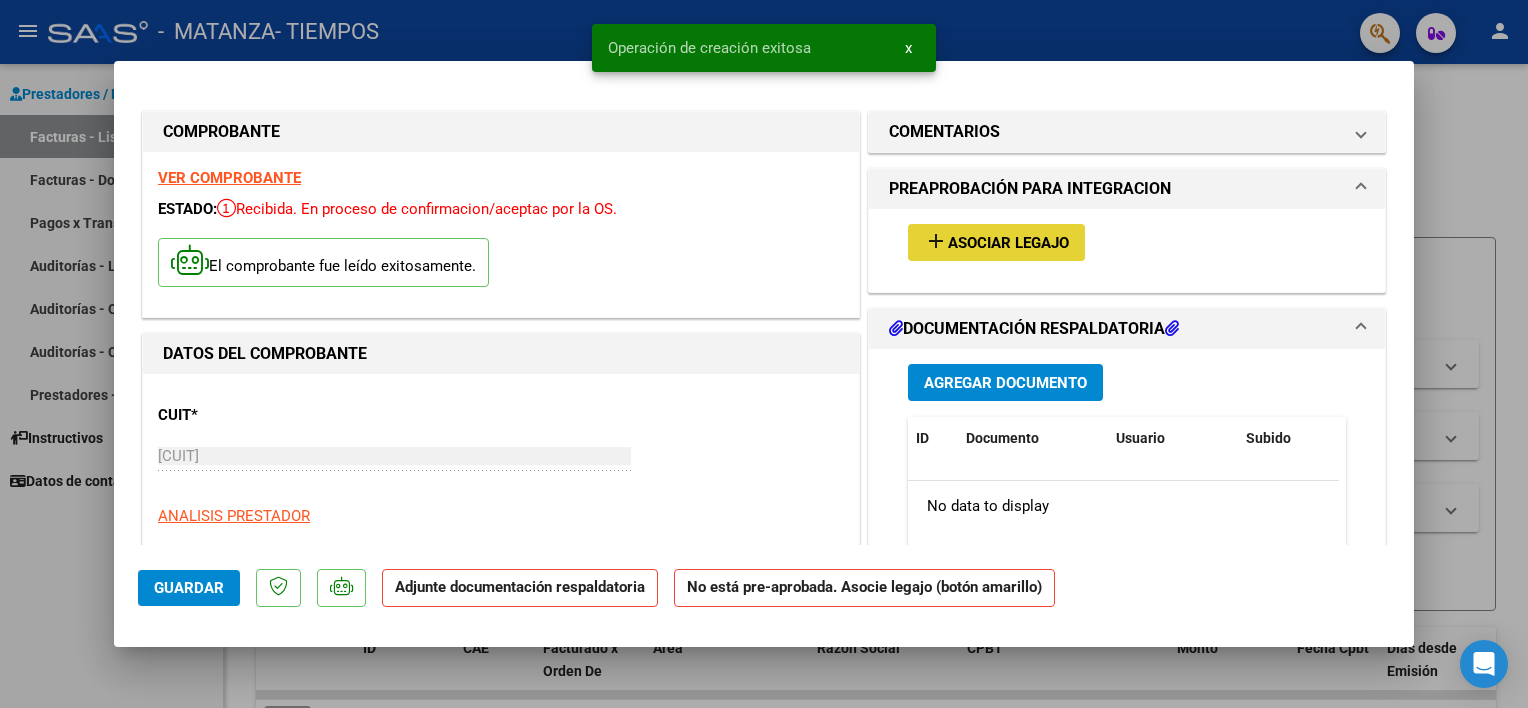 click on "add" at bounding box center (936, 241) 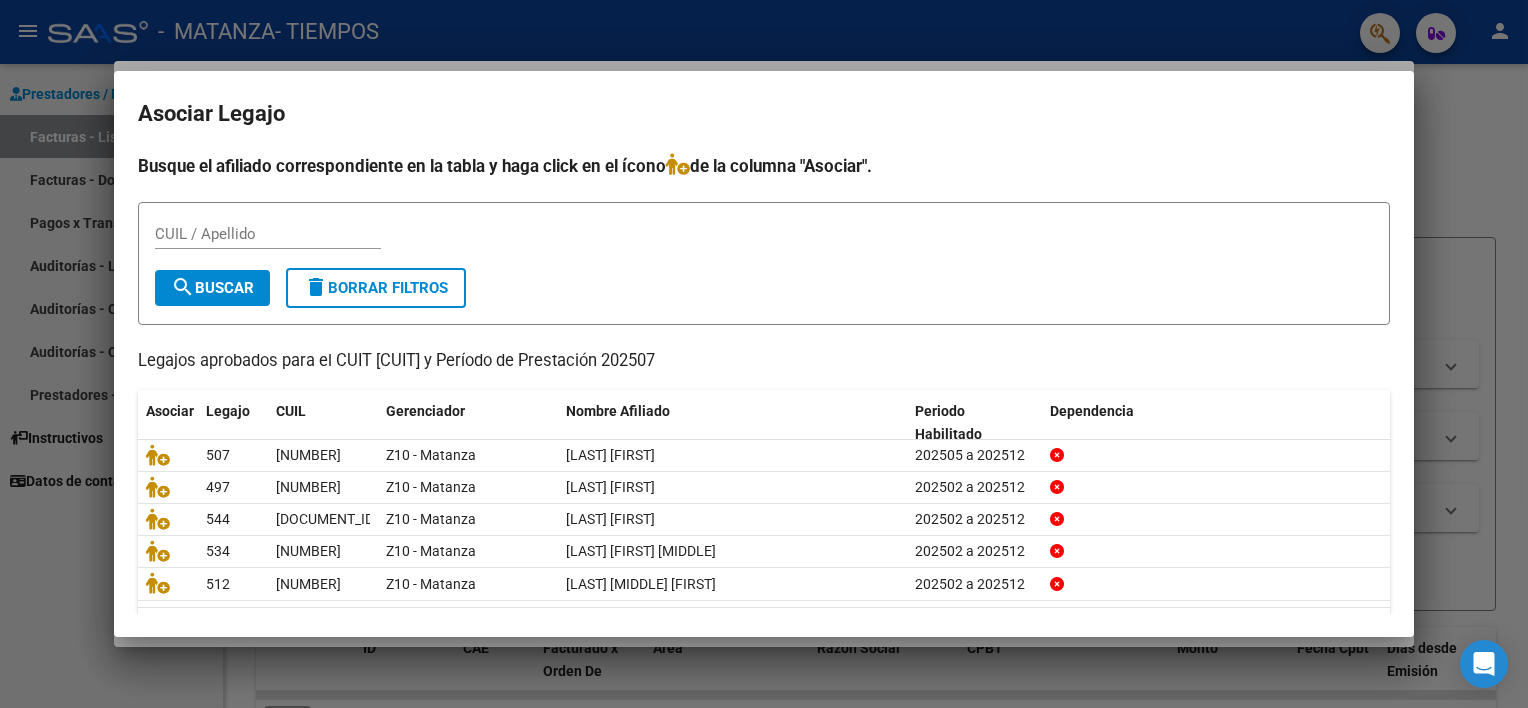 scroll, scrollTop: 59, scrollLeft: 0, axis: vertical 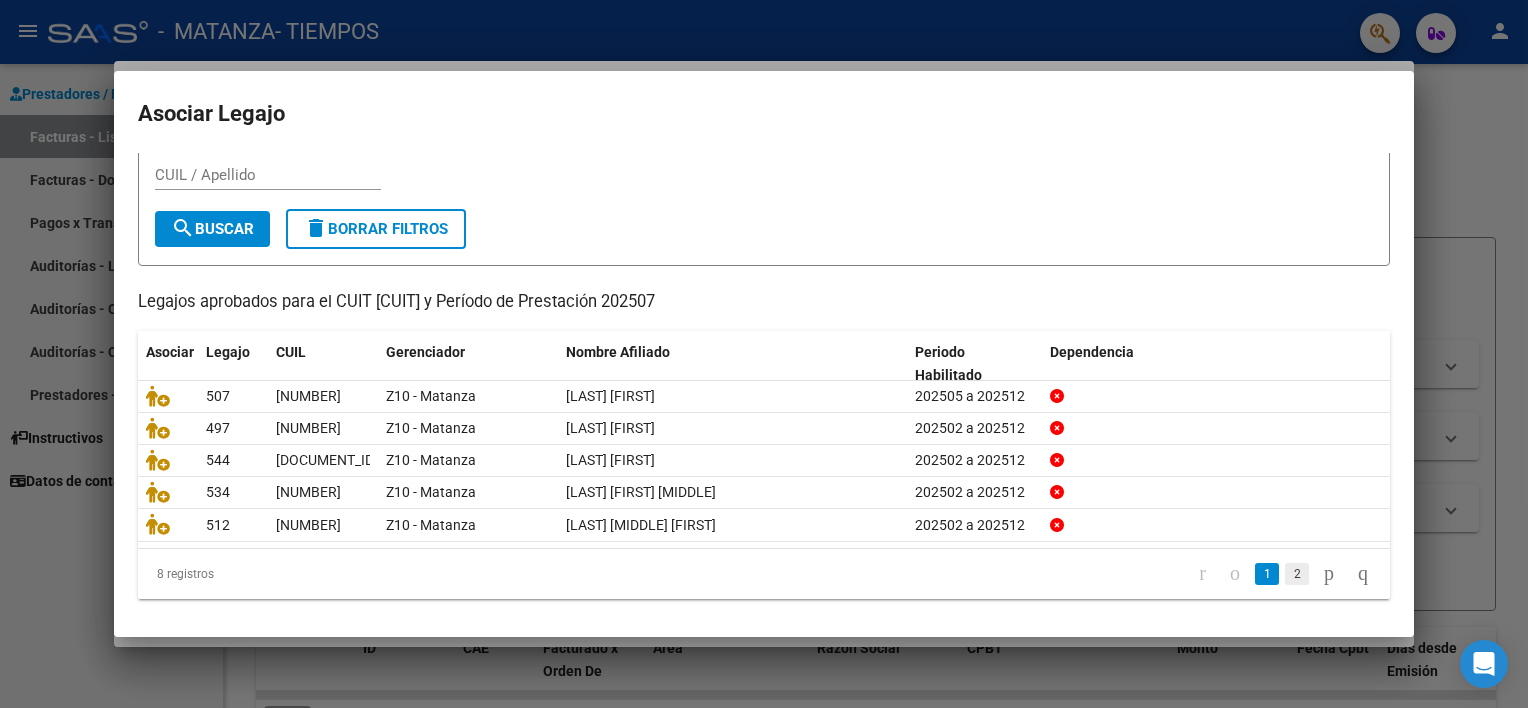 click on "2" 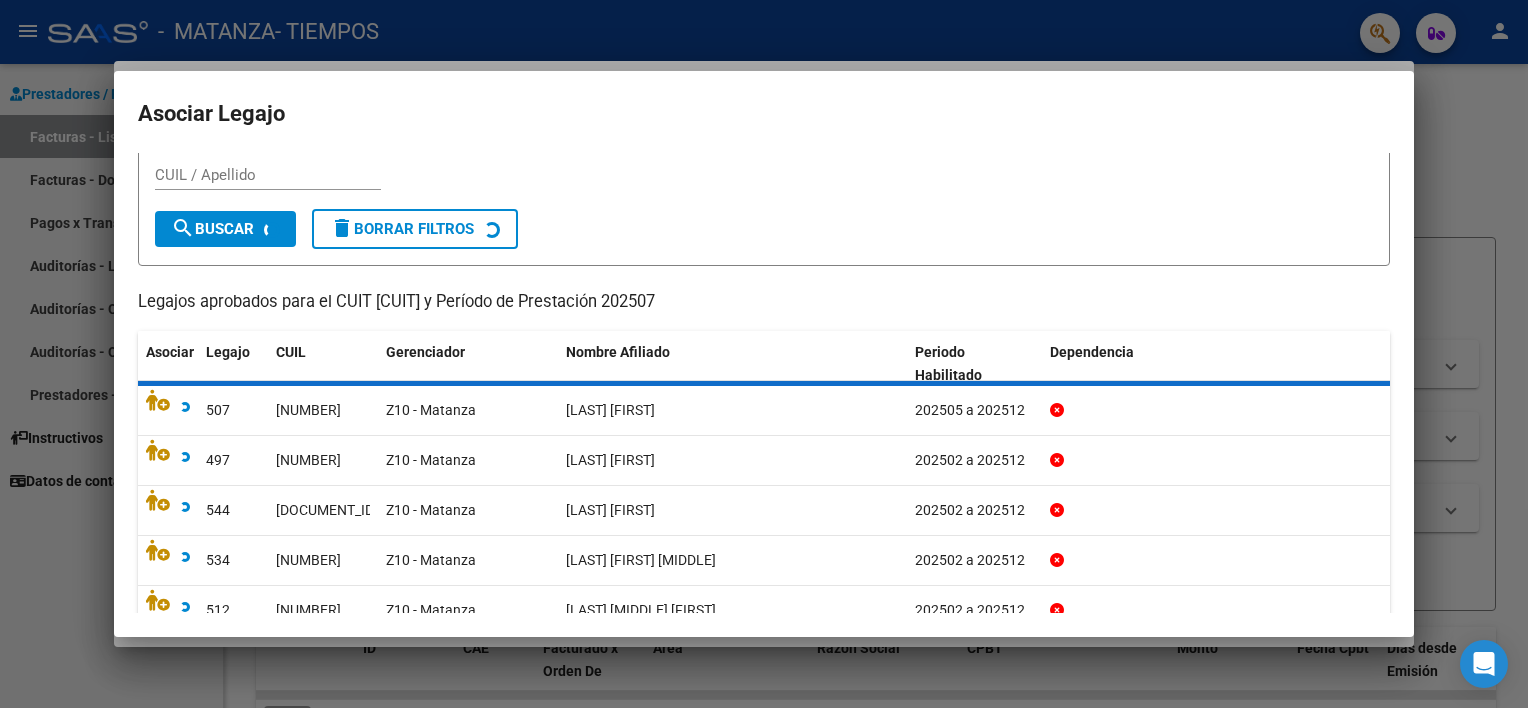 scroll, scrollTop: 0, scrollLeft: 0, axis: both 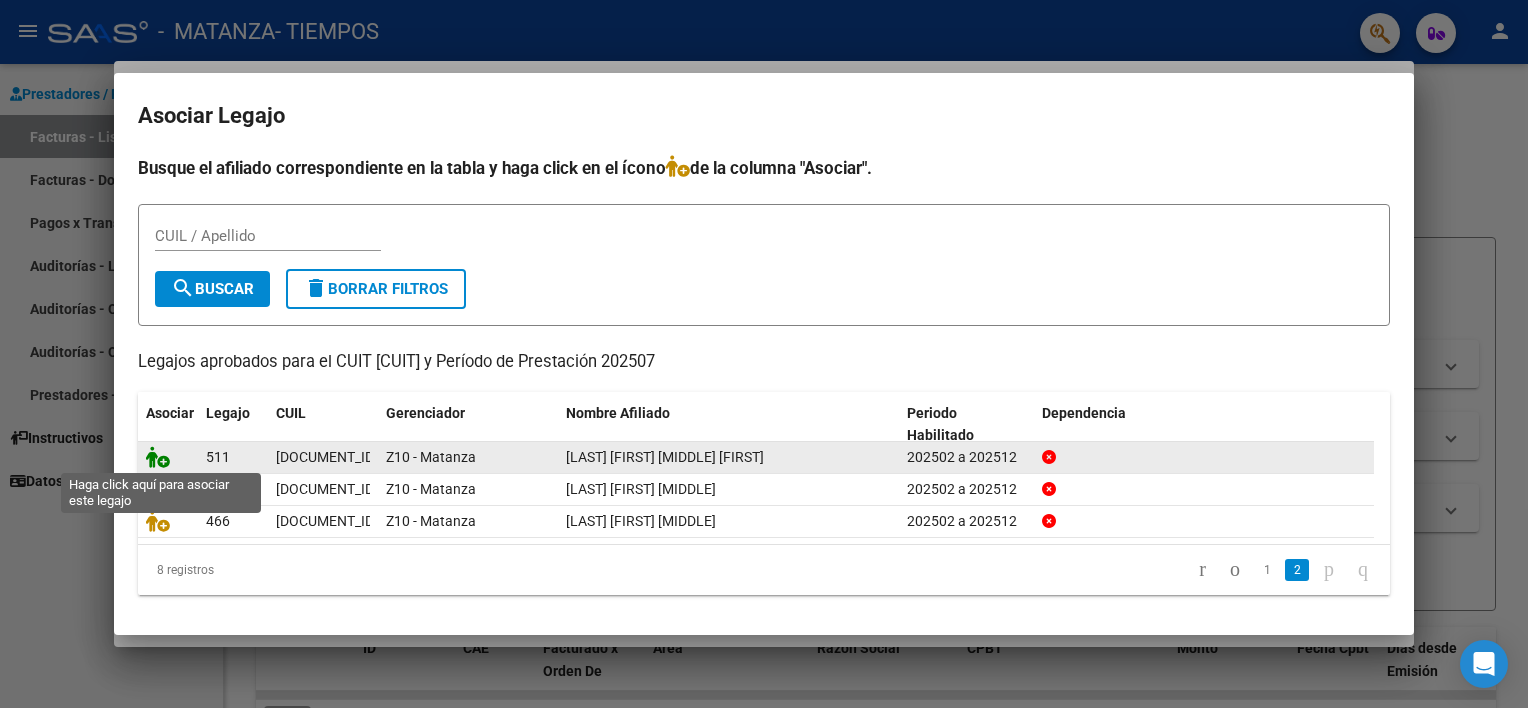 click 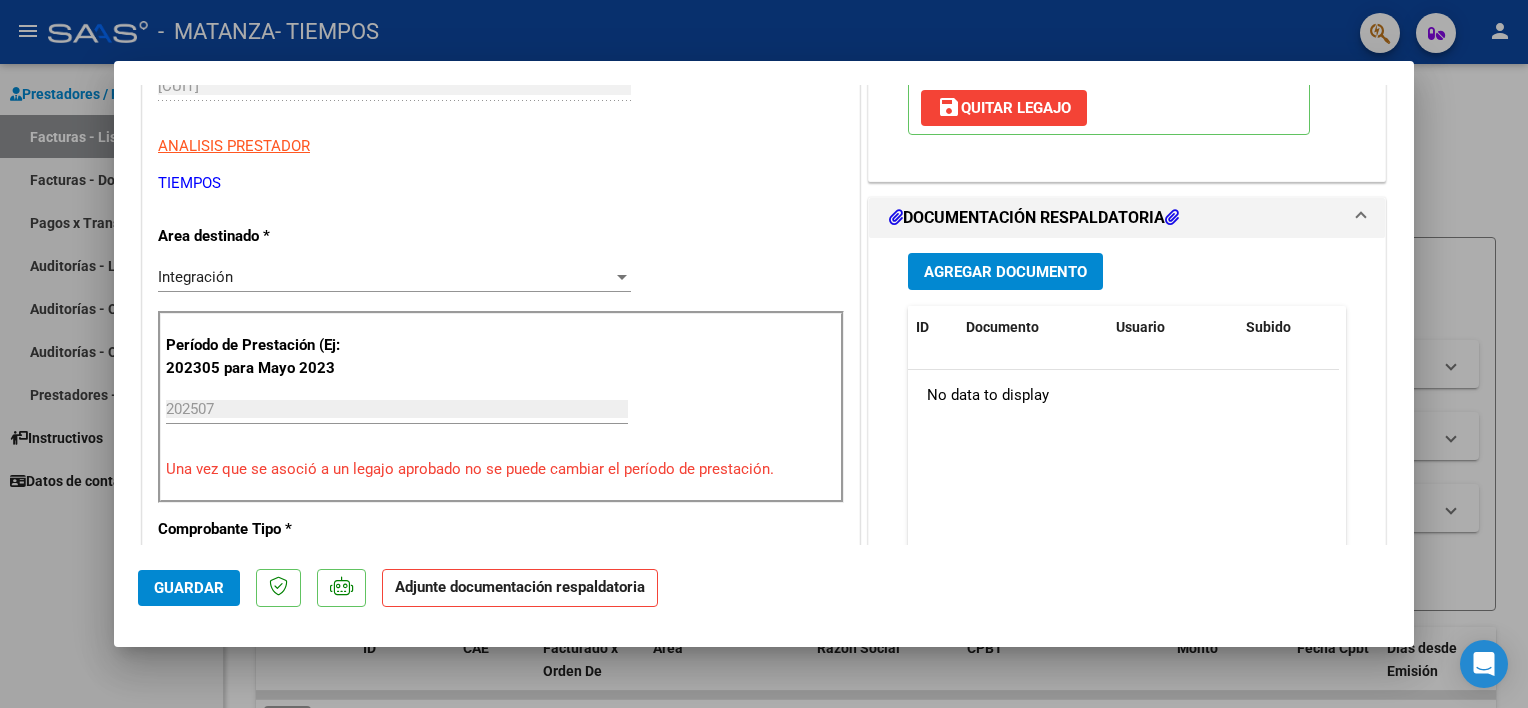 scroll, scrollTop: 397, scrollLeft: 0, axis: vertical 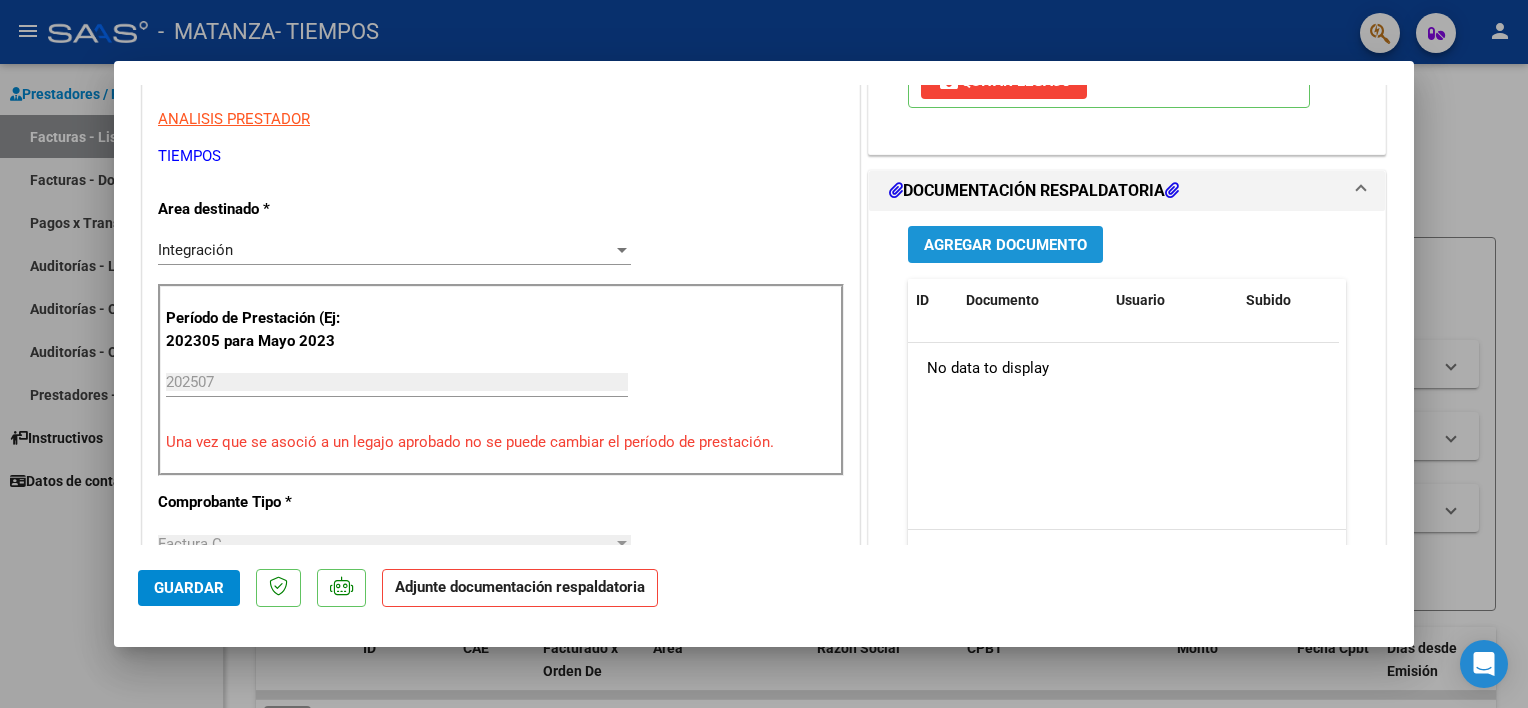 click on "Agregar Documento" at bounding box center [1005, 244] 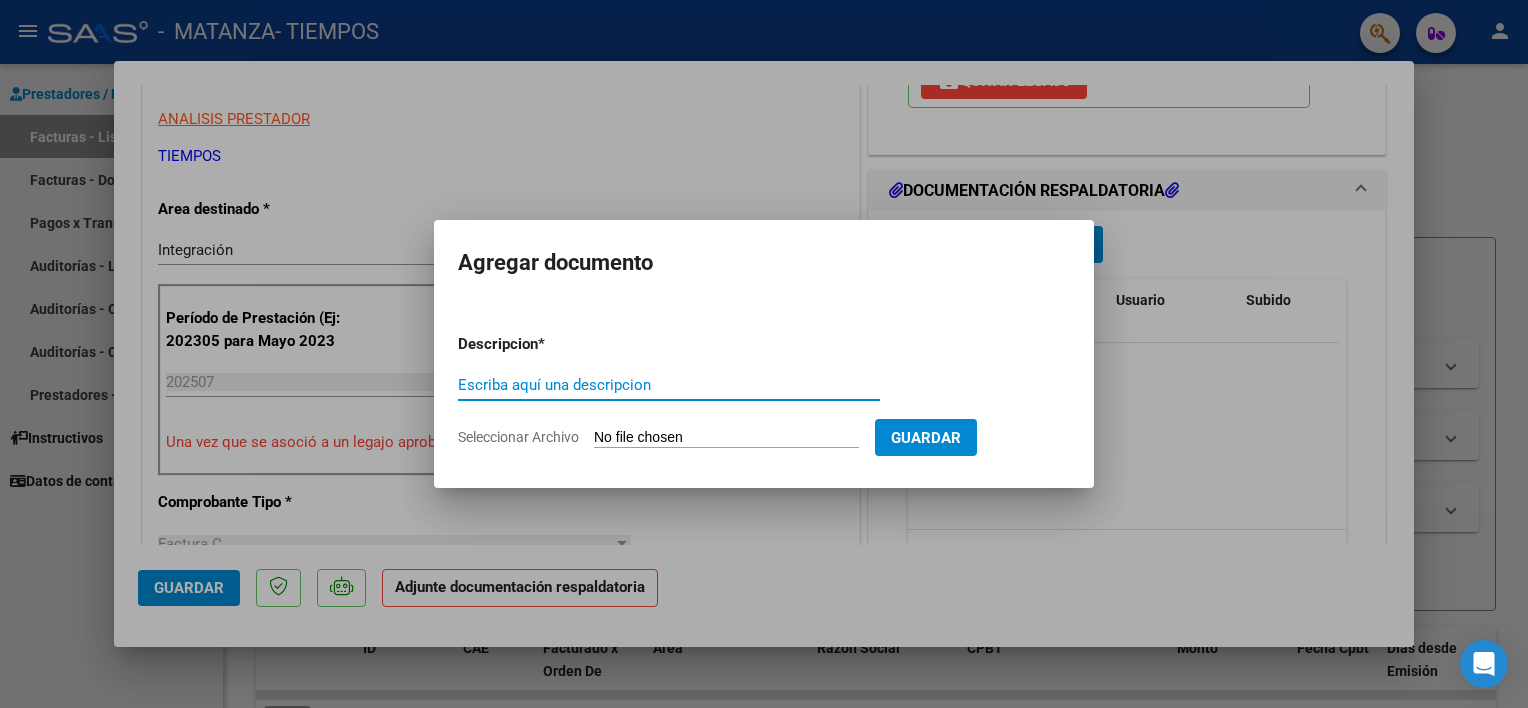 click on "Escriba aquí una descripcion" at bounding box center [669, 385] 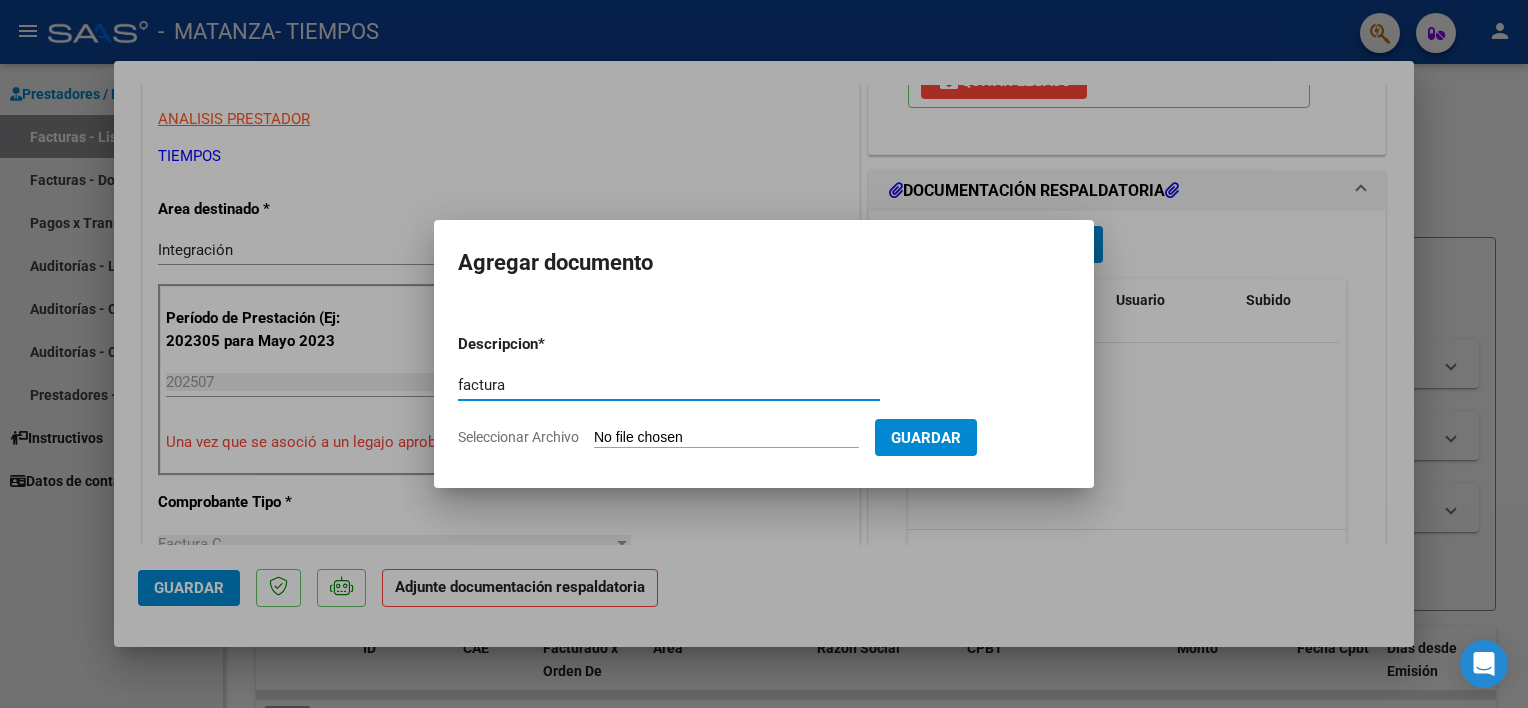 type on "factura" 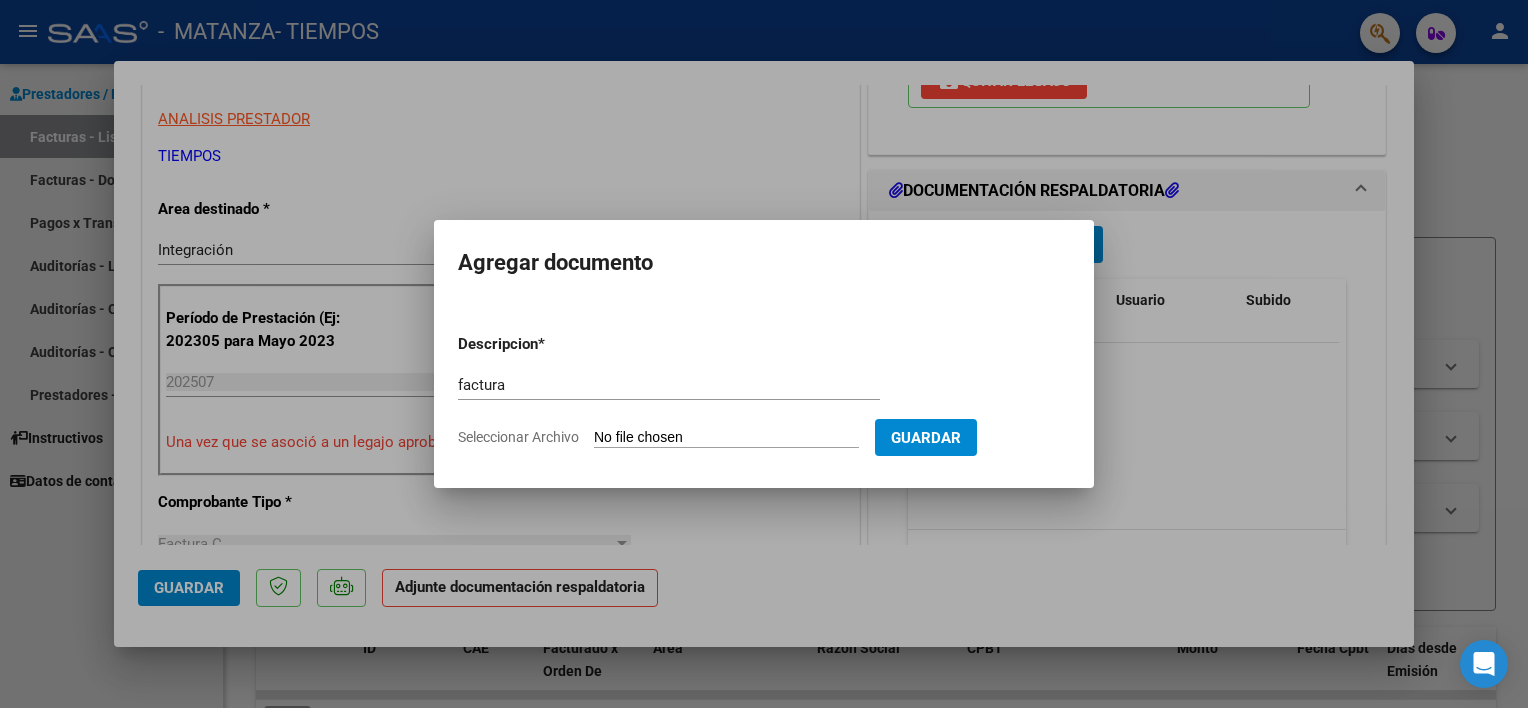 click on "Seleccionar Archivo" at bounding box center [726, 438] 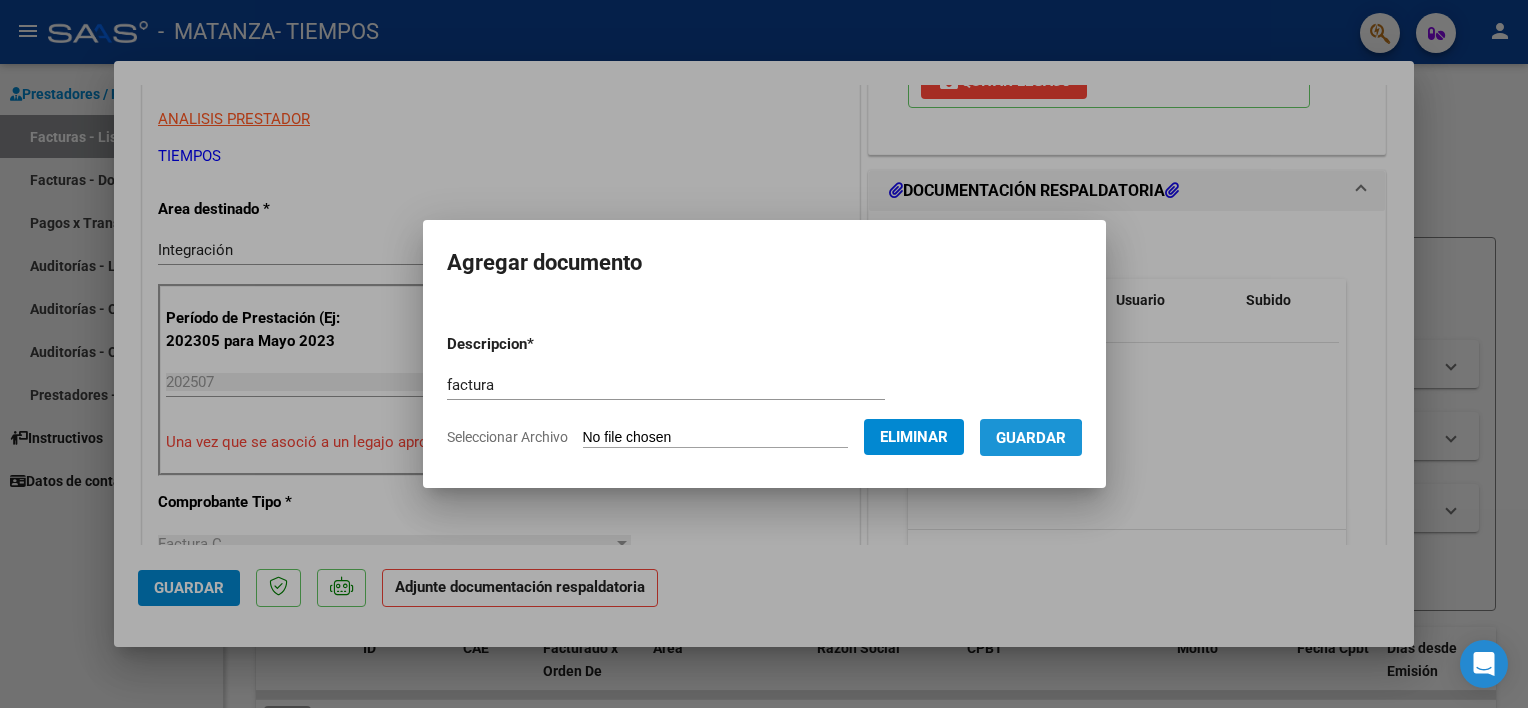 click on "Guardar" at bounding box center [1031, 438] 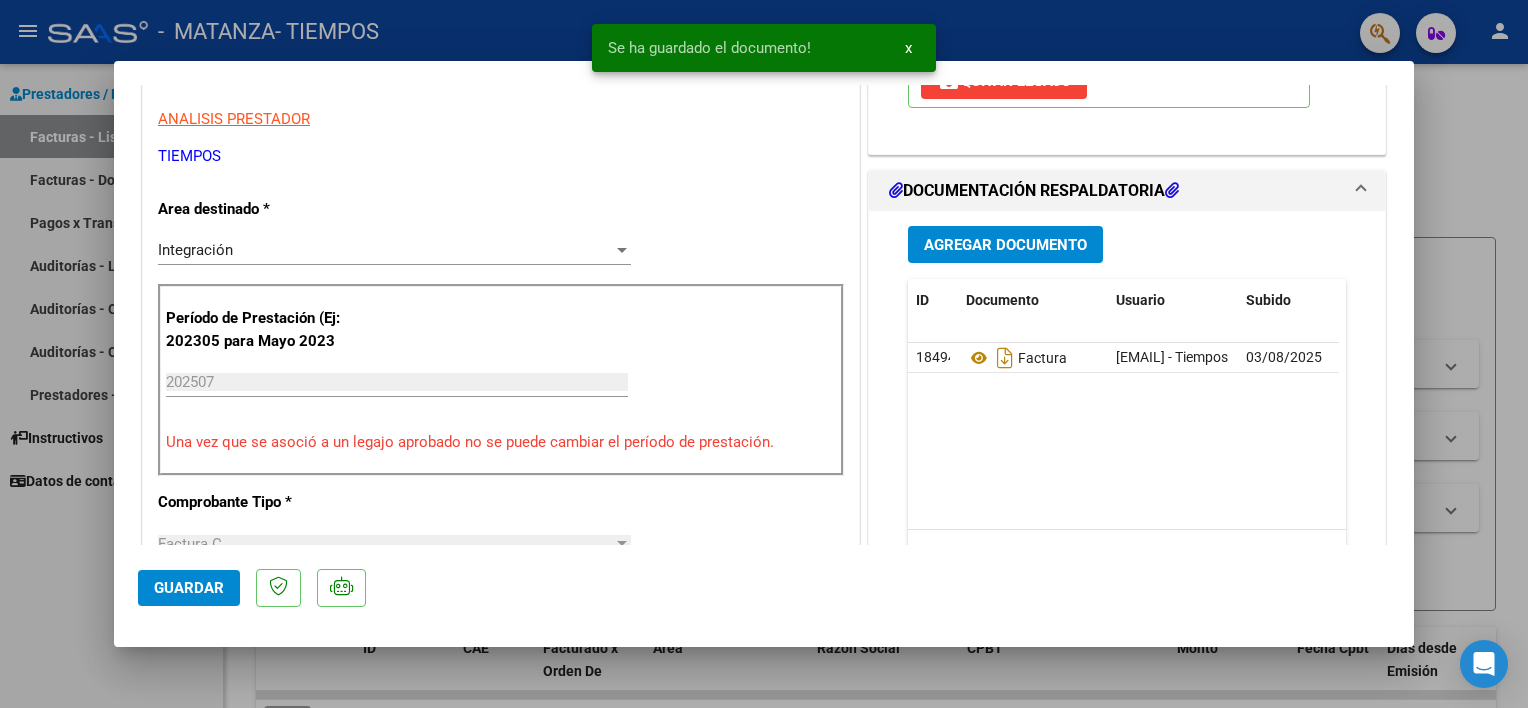 click on "Agregar Documento ID Documento Usuario Subido Acción 18494  Factura   [EMAIL] - Tiempos tiempos   03/08/2025   1 total   1" at bounding box center [1127, 410] 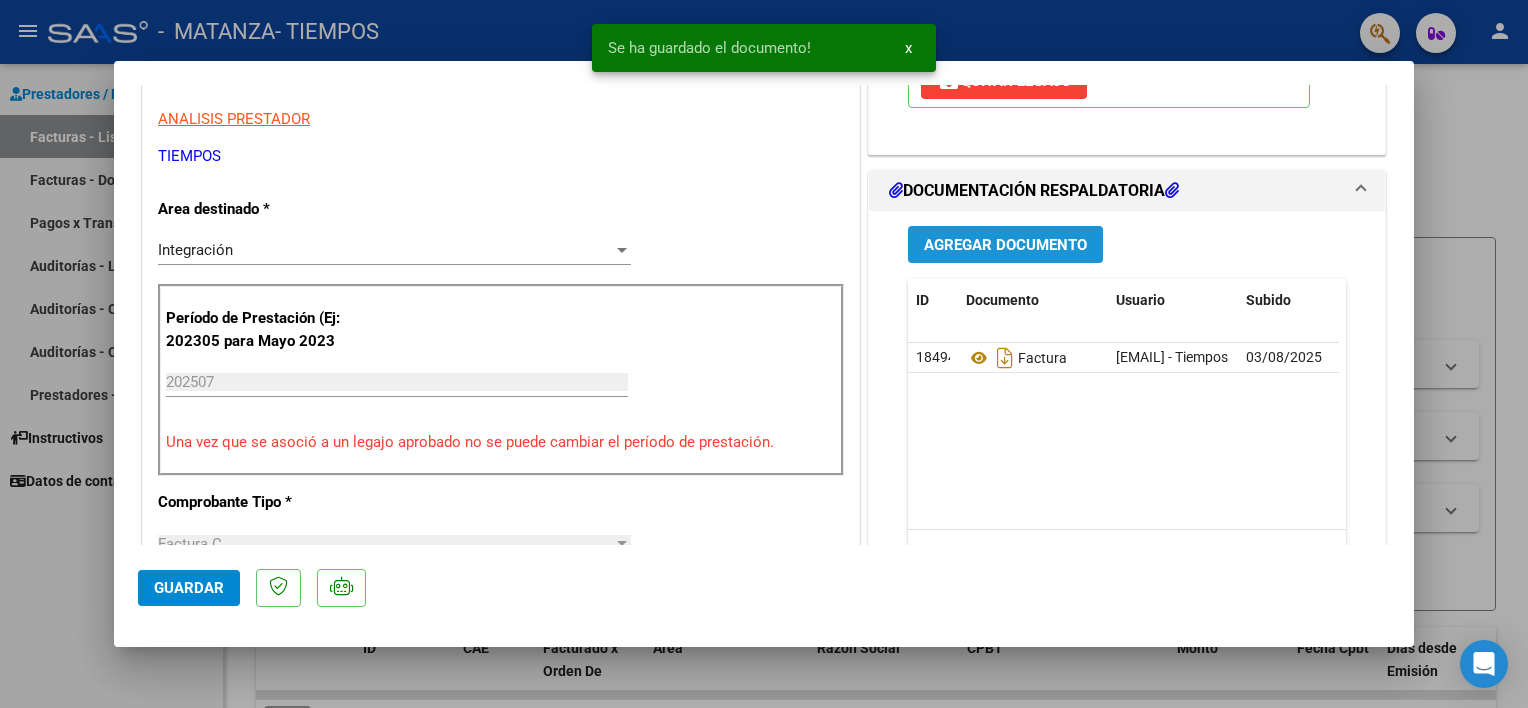 click on "Agregar Documento" at bounding box center [1005, 245] 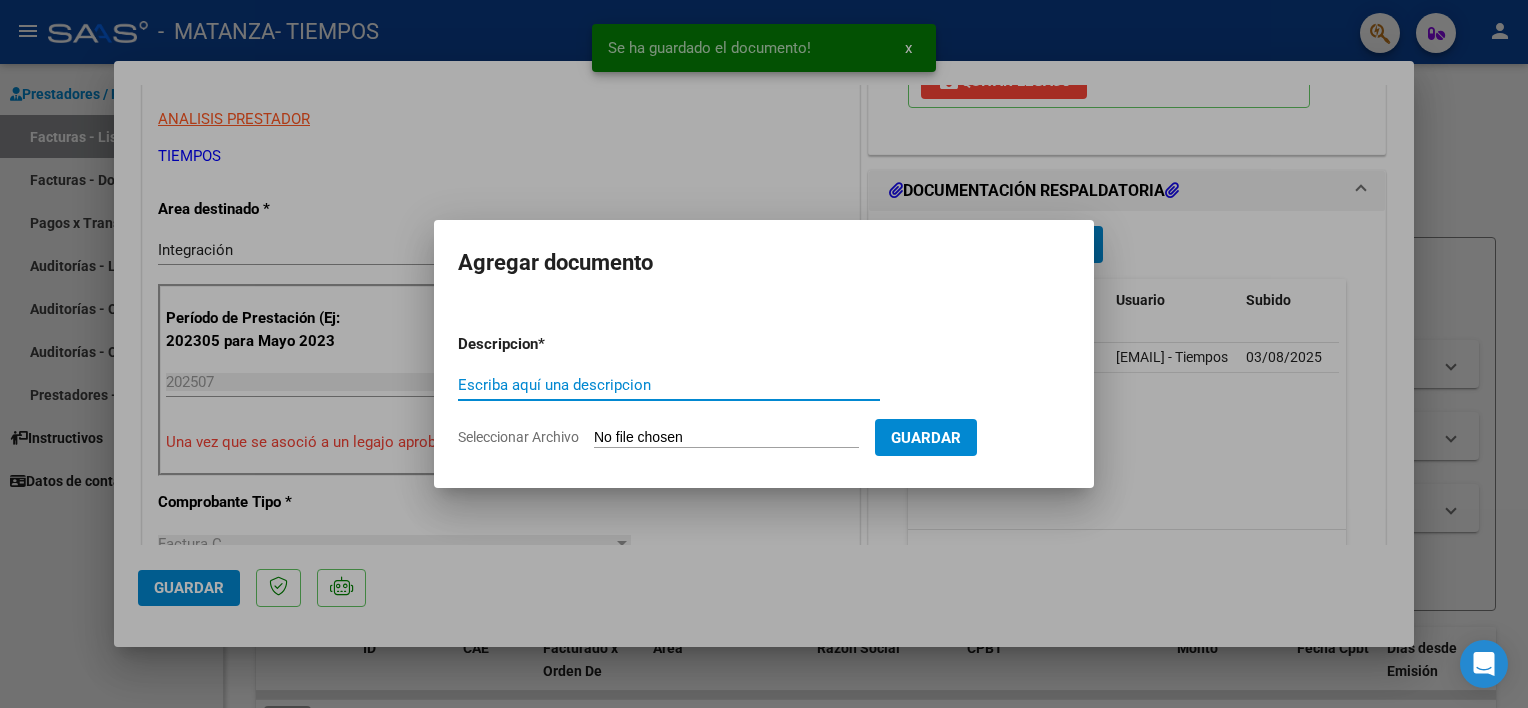click on "Escriba aquí una descripcion" at bounding box center (669, 385) 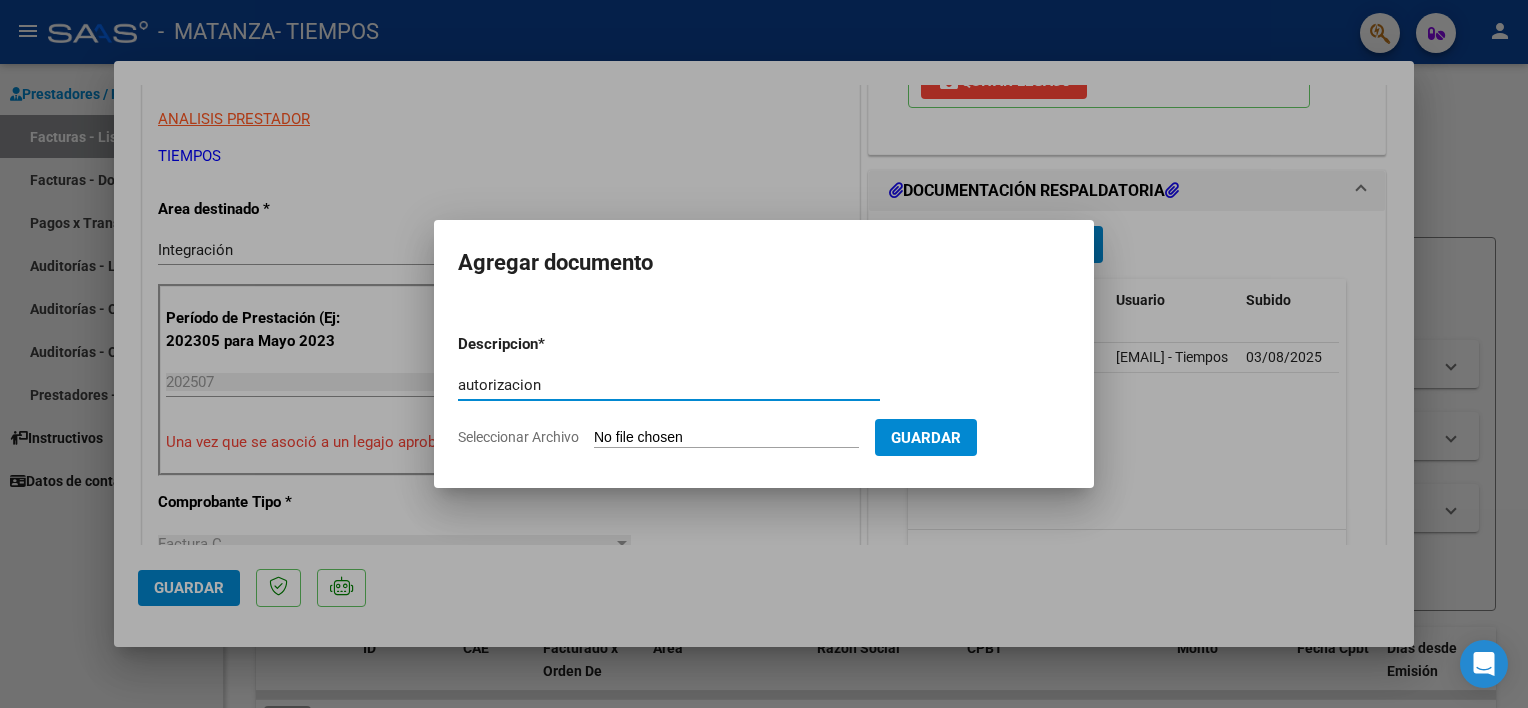 type on "autorizacion" 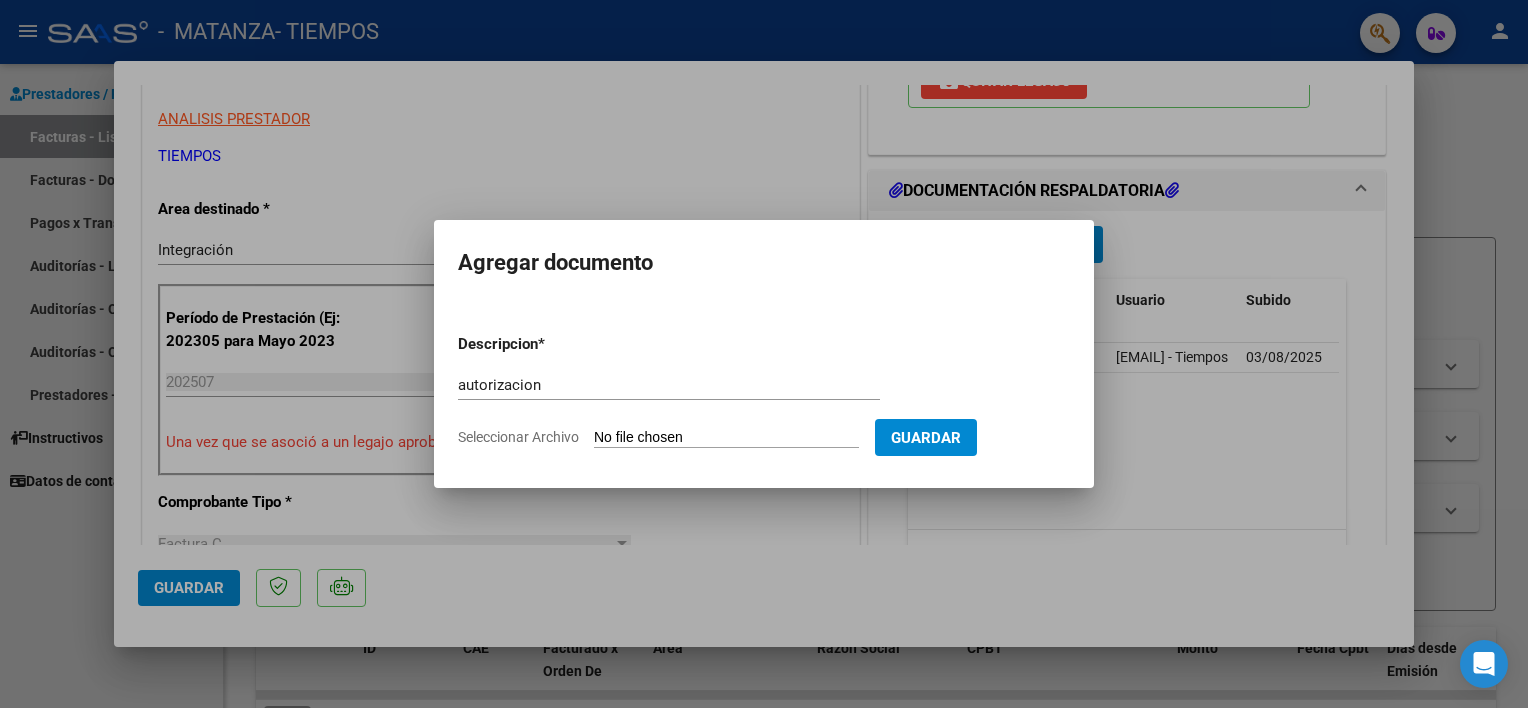 click on "Seleccionar Archivo" at bounding box center (726, 438) 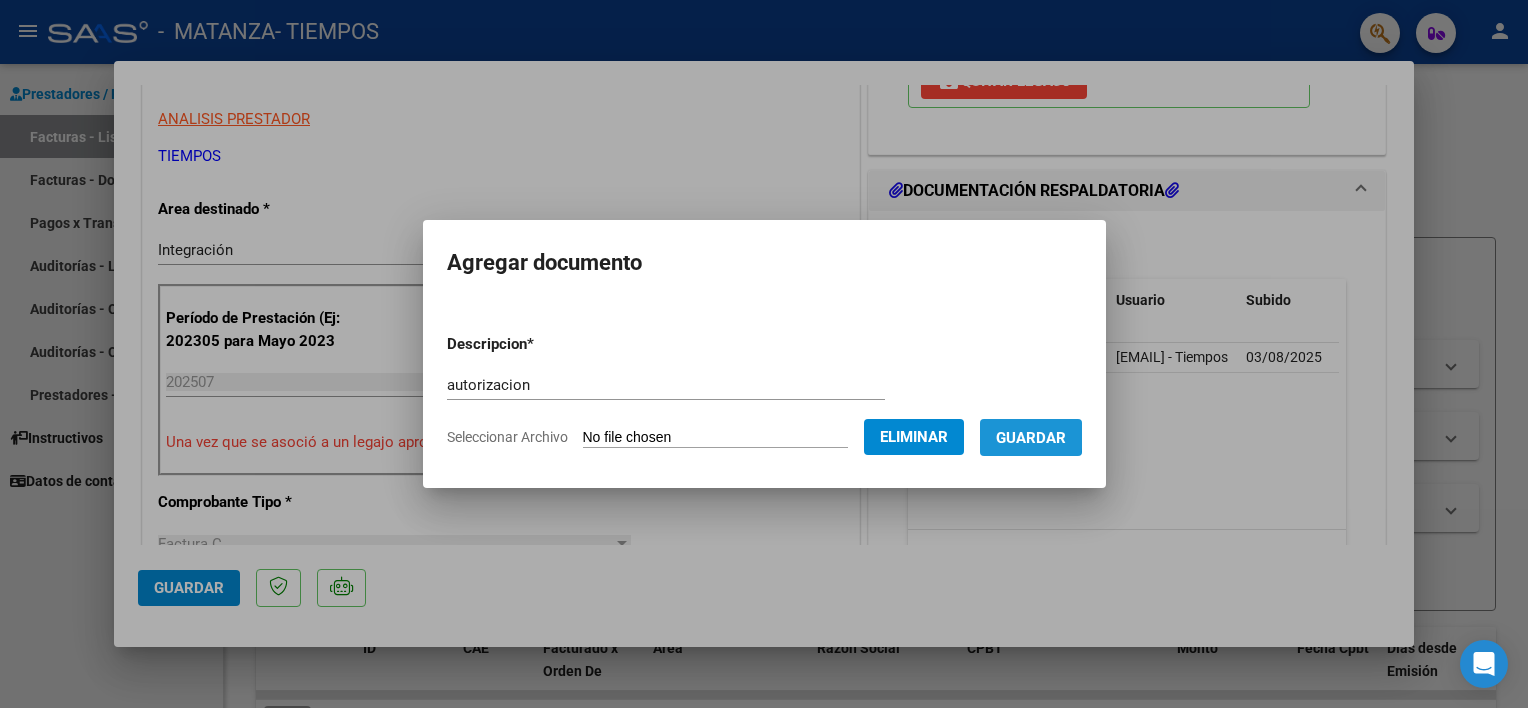 click on "Guardar" at bounding box center [1031, 438] 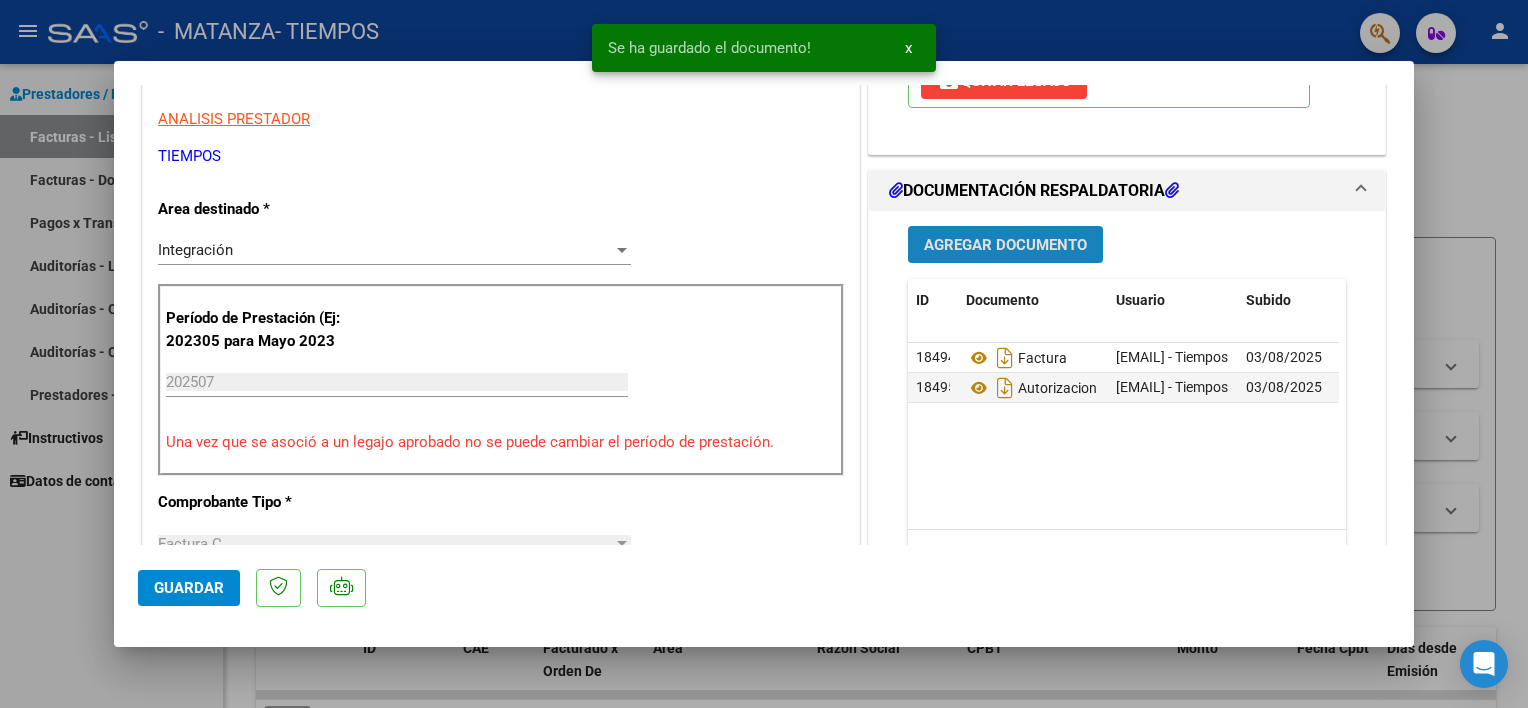 click on "Agregar Documento" at bounding box center (1005, 245) 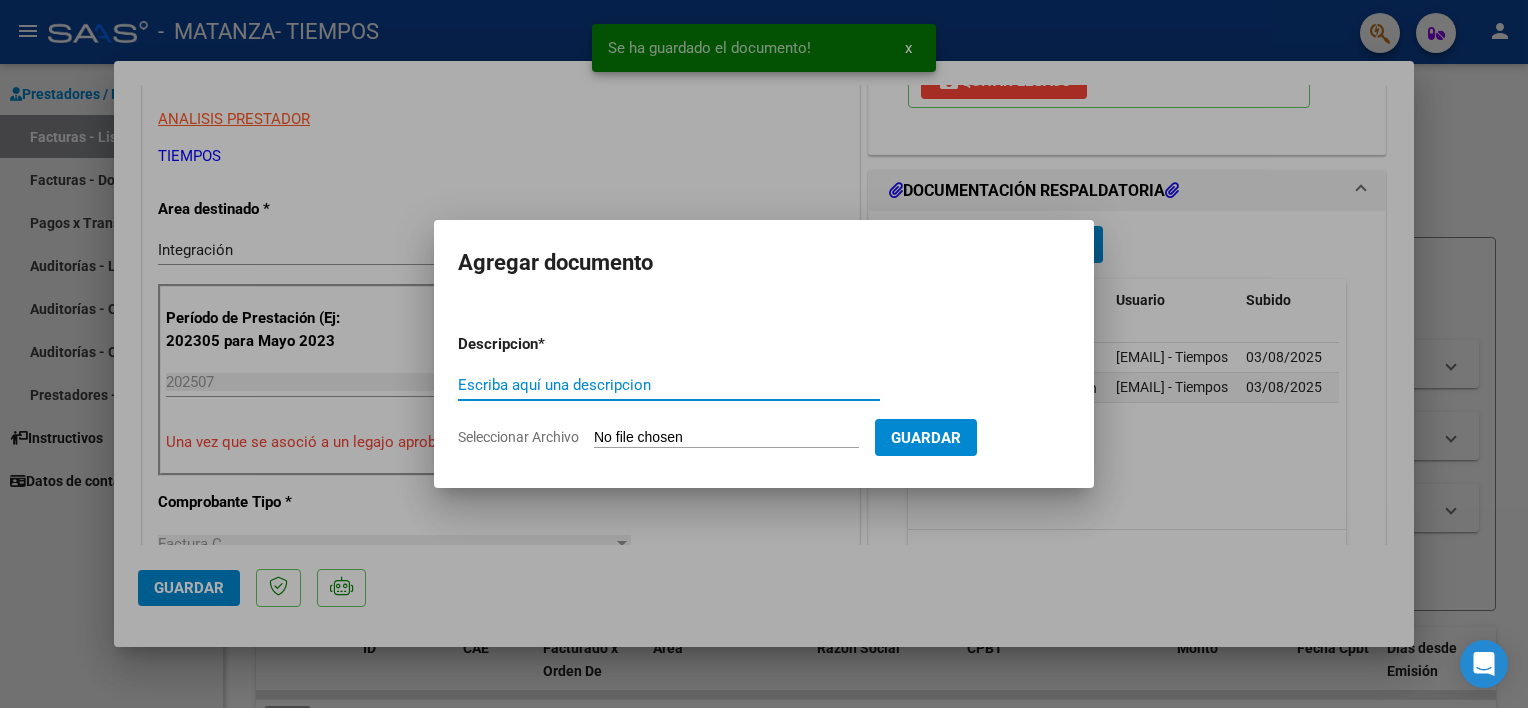 click on "Escriba aquí una descripcion" at bounding box center [669, 385] 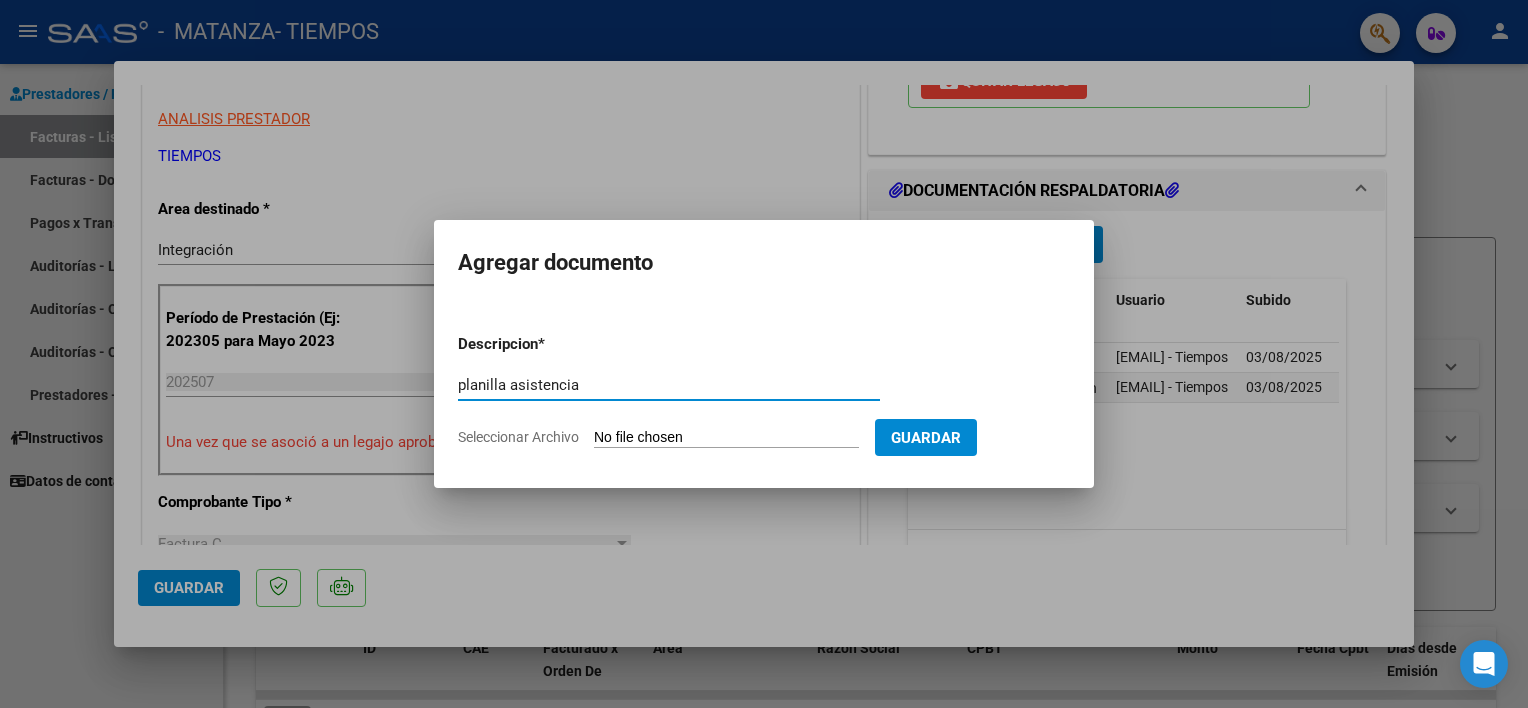 type on "planilla asistencia" 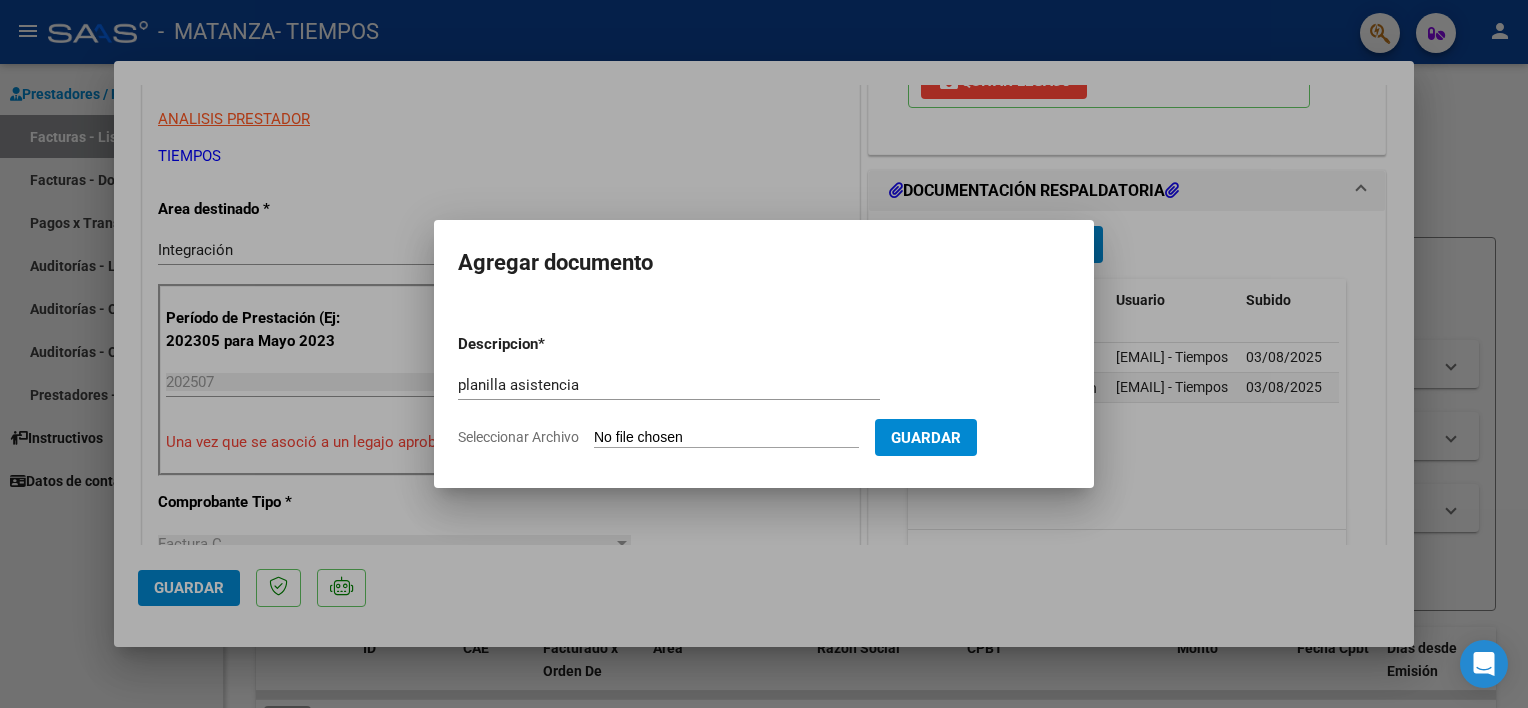 click on "Seleccionar Archivo" at bounding box center [726, 438] 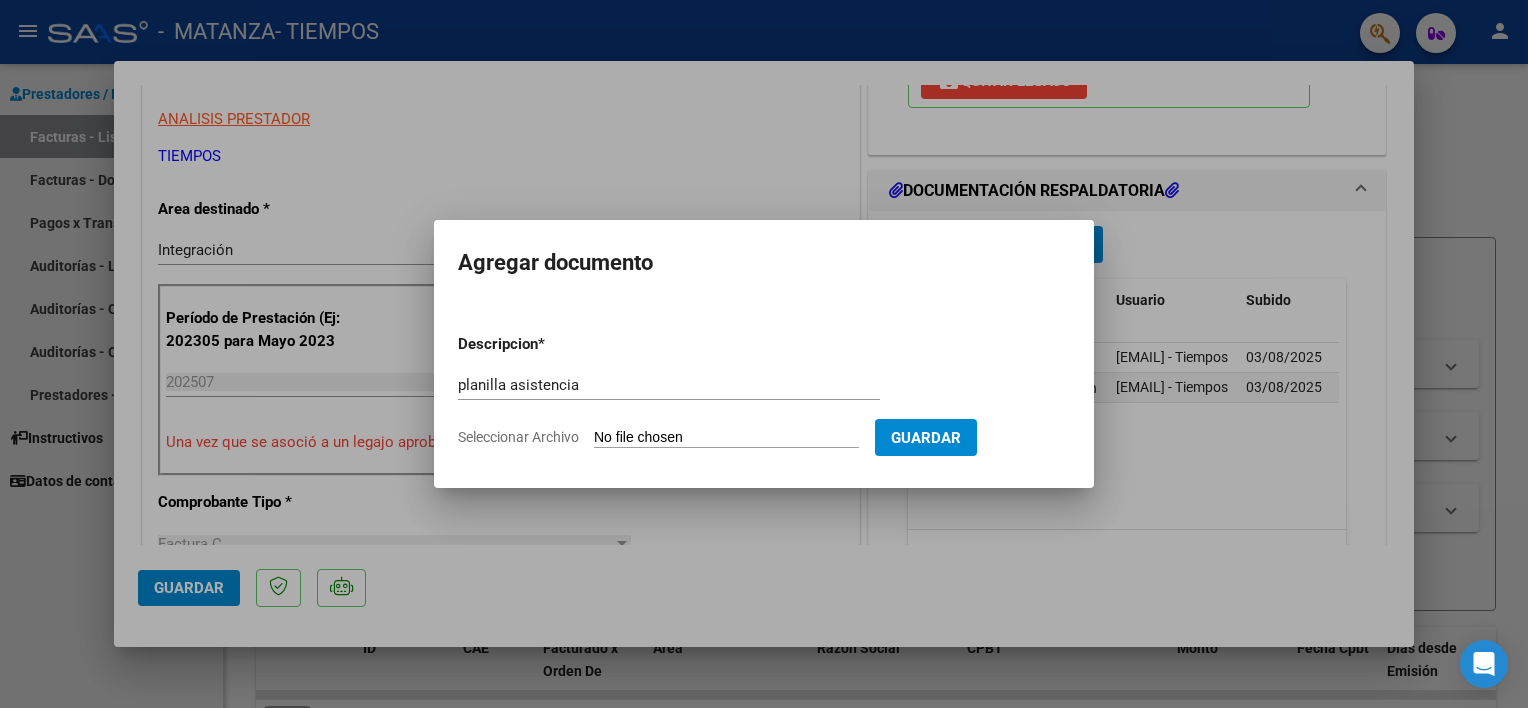 type on "C:\fakepath\ planilla [LAST] [MIDDLE] [FIRST] [MONTH][YEAR].pdf" 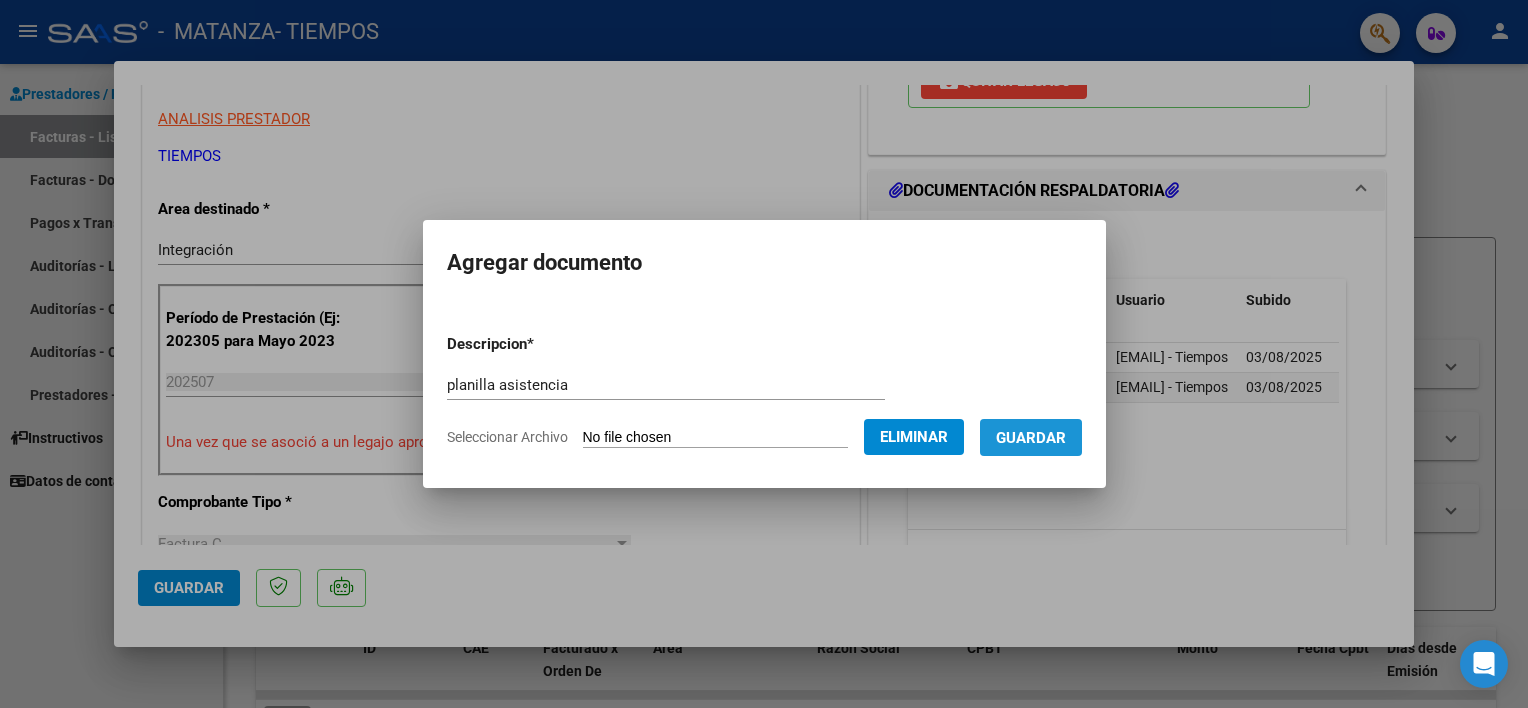 click on "Guardar" at bounding box center (1031, 438) 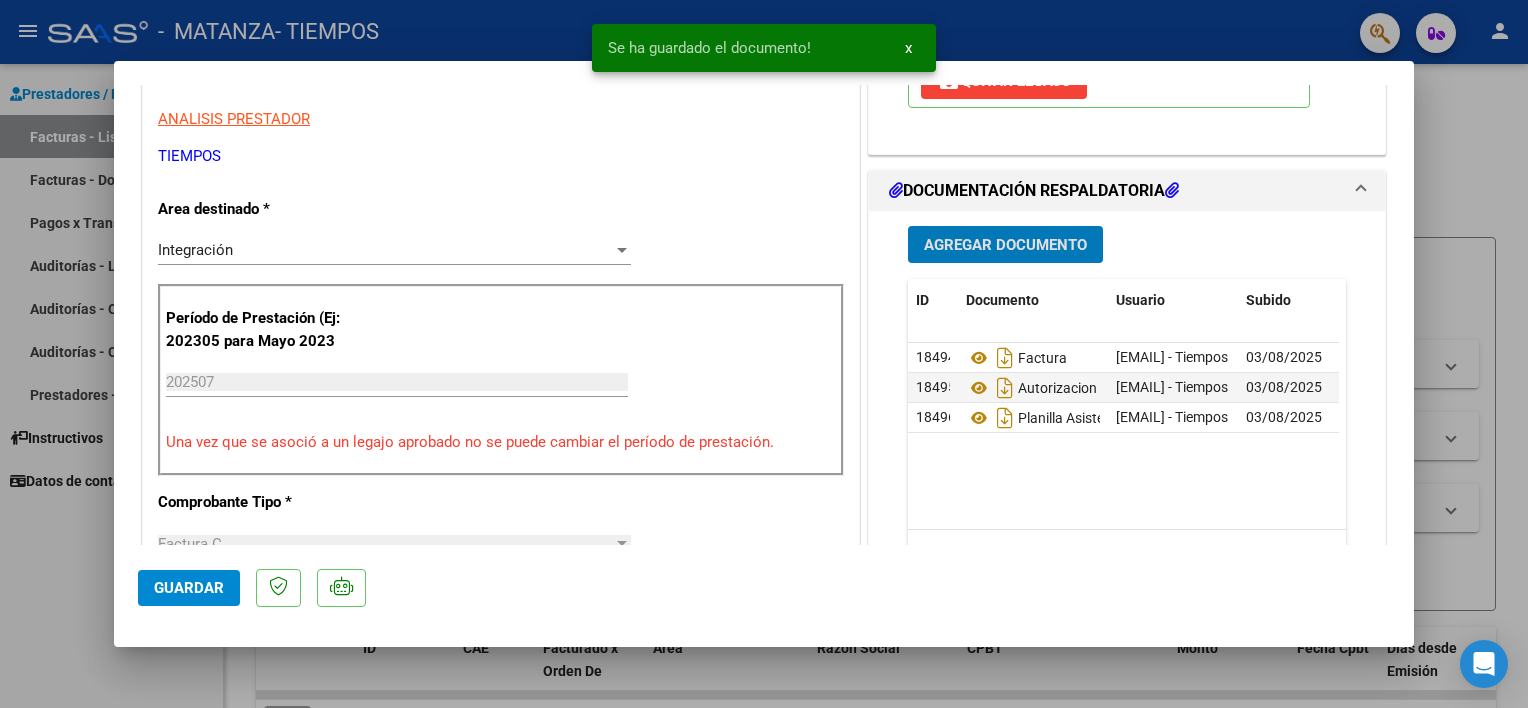 click on "Guardar" 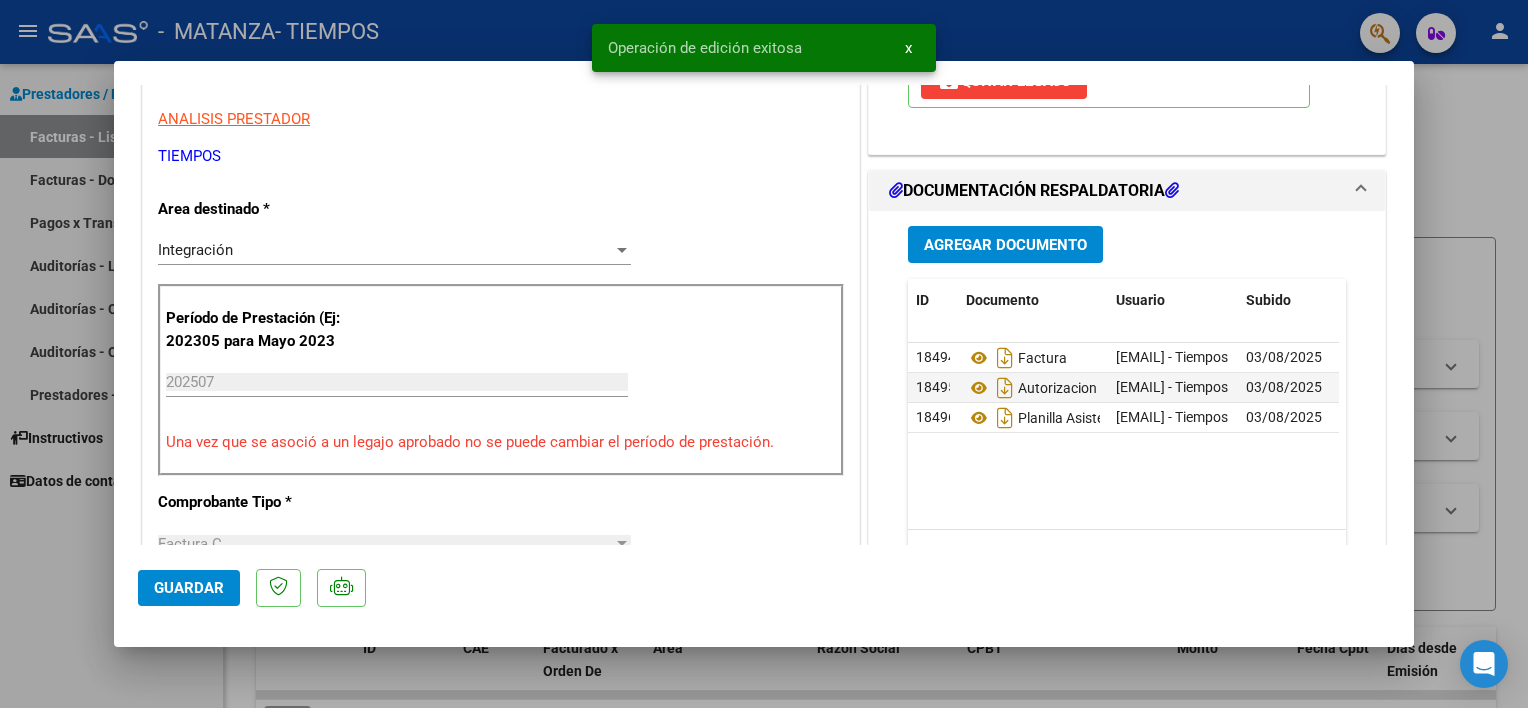 click at bounding box center [764, 354] 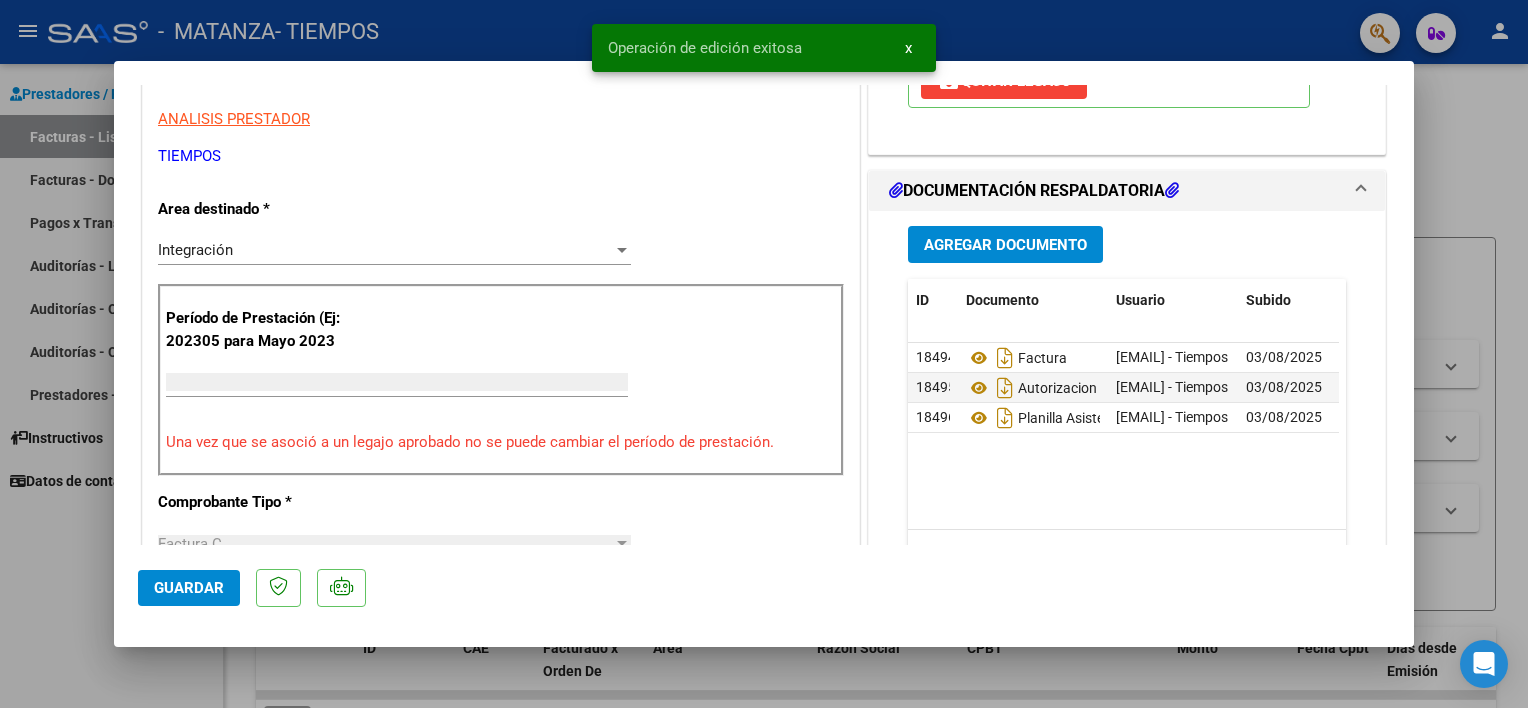 scroll, scrollTop: 336, scrollLeft: 0, axis: vertical 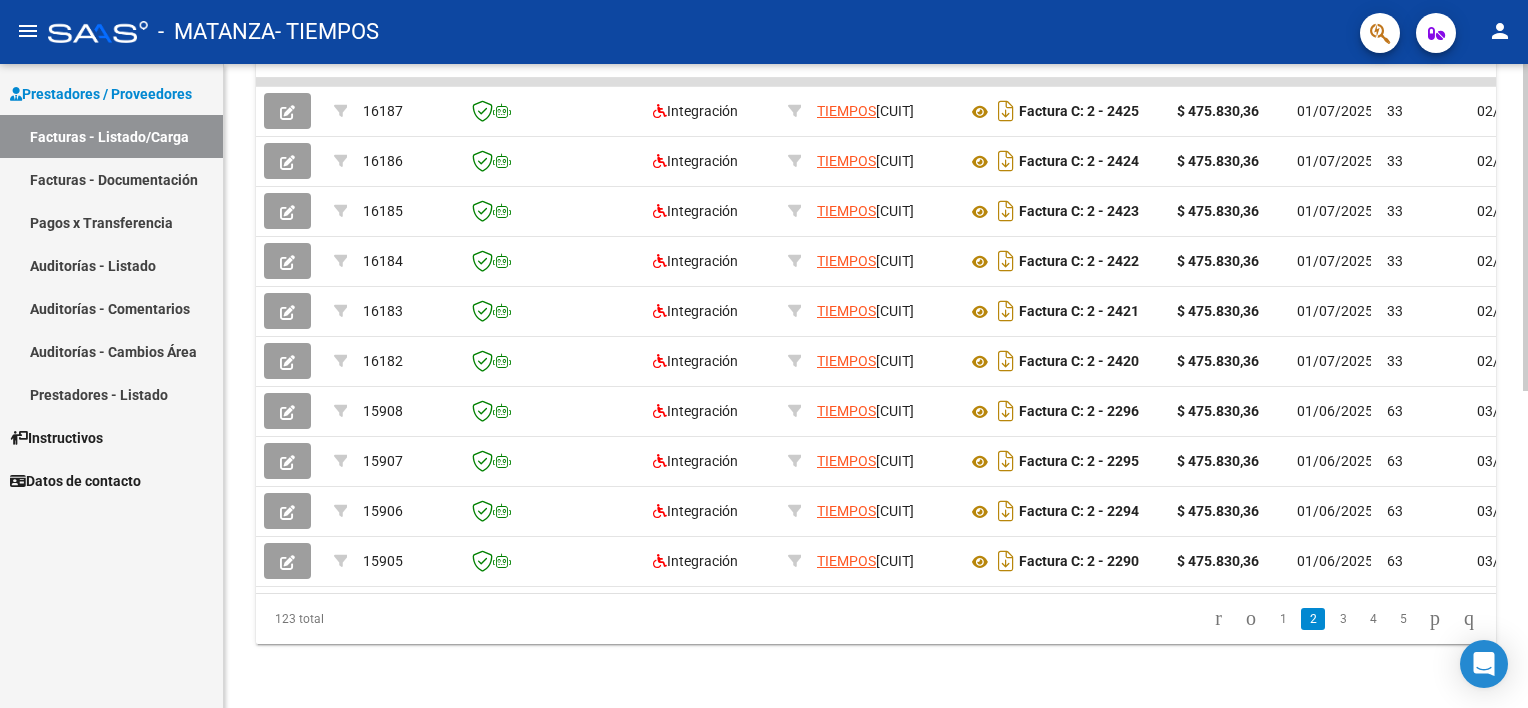 click on "Video tutorial   PRESTADORES -> Listado de CPBTs Emitidos por Prestadores / Proveedores (alt+q)   Cargar Comprobante
cloud_download  CSV  cloud_download  EXCEL  cloud_download  Estandar   Descarga Masiva
Filtros Id Area Area Todos Confirmado   Mostrar totalizadores   FILTROS DEL COMPROBANTE  Comprobante Tipo Comprobante Tipo Start date – End date Fec. Comprobante Desde / Hasta Días Emisión Desde(cant. días) Días Emisión Hasta(cant. días) CUIT / Razón Social Pto. Venta Nro. Comprobante Código SSS CAE Válido CAE Válido Todos Cargado Módulo Hosp. Todos Tiene facturacion Apócrifa Hospital Refes  FILTROS DE INTEGRACION  Período De Prestación Campos del Archivo de Rendición Devuelto x SSS (dr_envio) Todos Rendido x SSS (dr_envio) Tipo de Registro Tipo de Registro Período Presentación Período Presentación Campos del Legajo Asociado (preaprobación) Afiliado Legajo (cuil/nombre) Todos Solo facturas preaprobadas  MAS FILTROS  Todos Con Doc. Respaldatoria Todos Con Trazabilidad Todos – –" 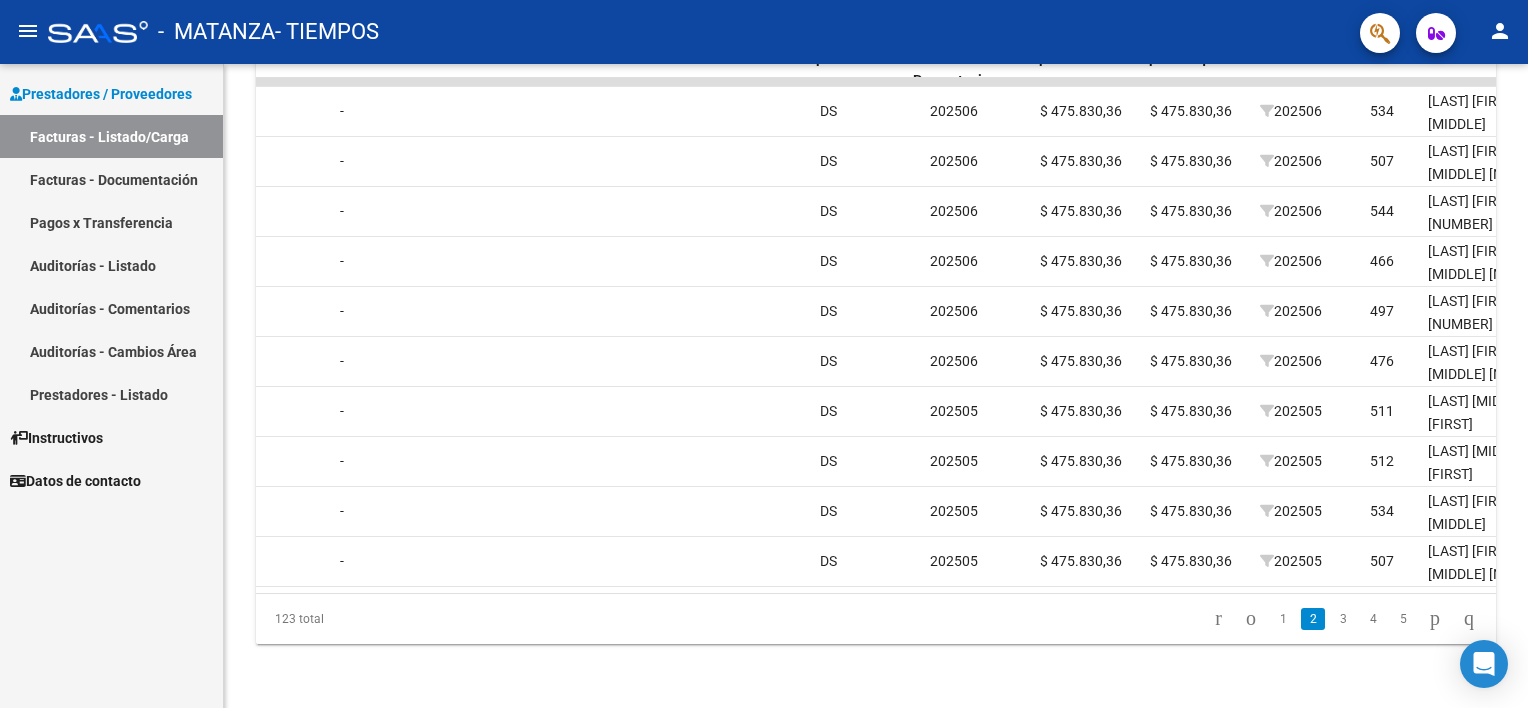 scroll, scrollTop: 0, scrollLeft: 1648, axis: horizontal 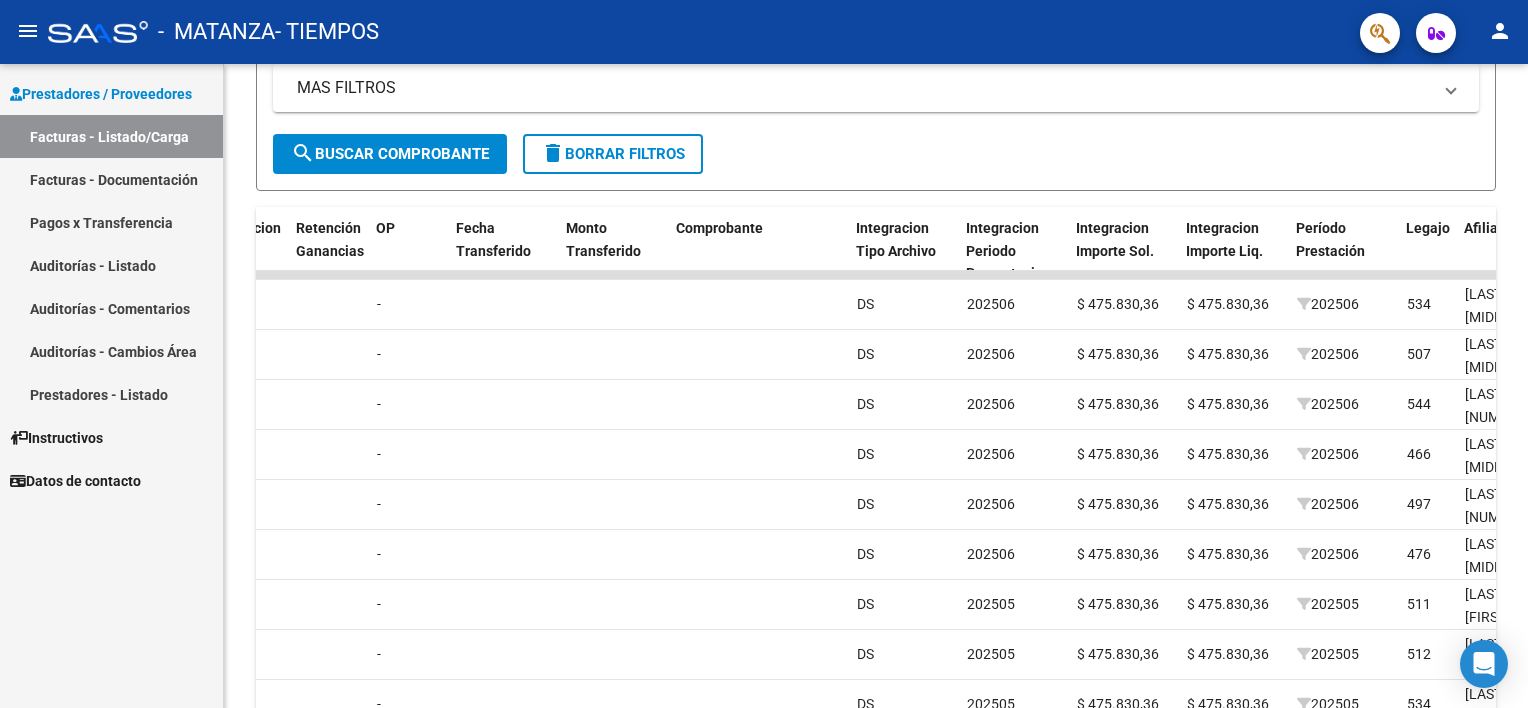 click on "Video tutorial   PRESTADORES -> Listado de CPBTs Emitidos por Prestadores / Proveedores (alt+q)   Cargar Comprobante
cloud_download  CSV  cloud_download  EXCEL  cloud_download  Estandar   Descarga Masiva
Filtros Id Area Area Todos Confirmado   Mostrar totalizadores   FILTROS DEL COMPROBANTE  Comprobante Tipo Comprobante Tipo Start date – End date Fec. Comprobante Desde / Hasta Días Emisión Desde(cant. días) Días Emisión Hasta(cant. días) CUIT / Razón Social Pto. Venta Nro. Comprobante Código SSS CAE Válido CAE Válido Todos Cargado Módulo Hosp. Todos Tiene facturacion Apócrifa Hospital Refes  FILTROS DE INTEGRACION  Período De Prestación Campos del Archivo de Rendición Devuelto x SSS (dr_envio) Todos Rendido x SSS (dr_envio) Tipo de Registro Tipo de Registro Período Presentación Período Presentación Campos del Legajo Asociado (preaprobación) Afiliado Legajo (cuil/nombre) Todos Solo facturas preaprobadas  MAS FILTROS  Todos Con Doc. Respaldatoria Todos Con Trazabilidad Todos – –" 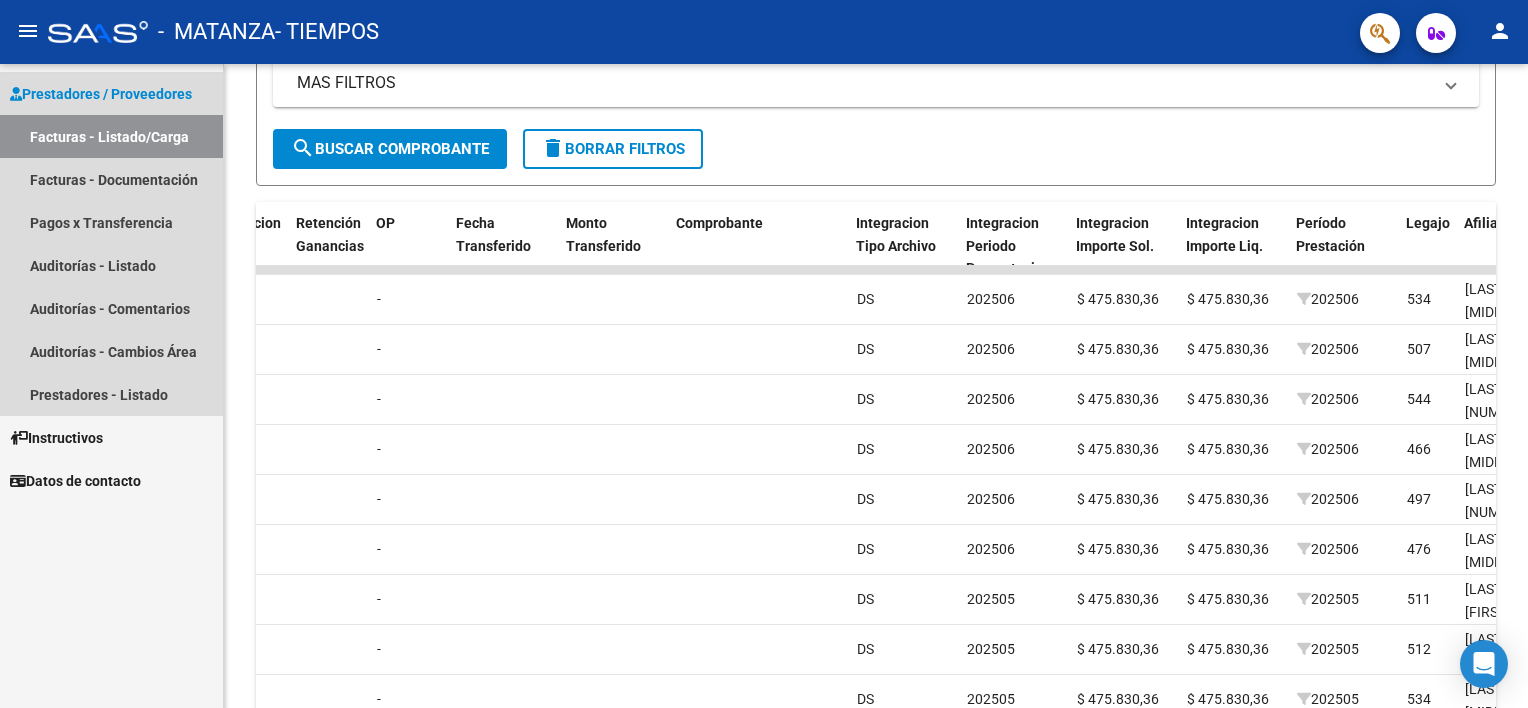 click on "Facturas - Listado/Carga" at bounding box center (111, 136) 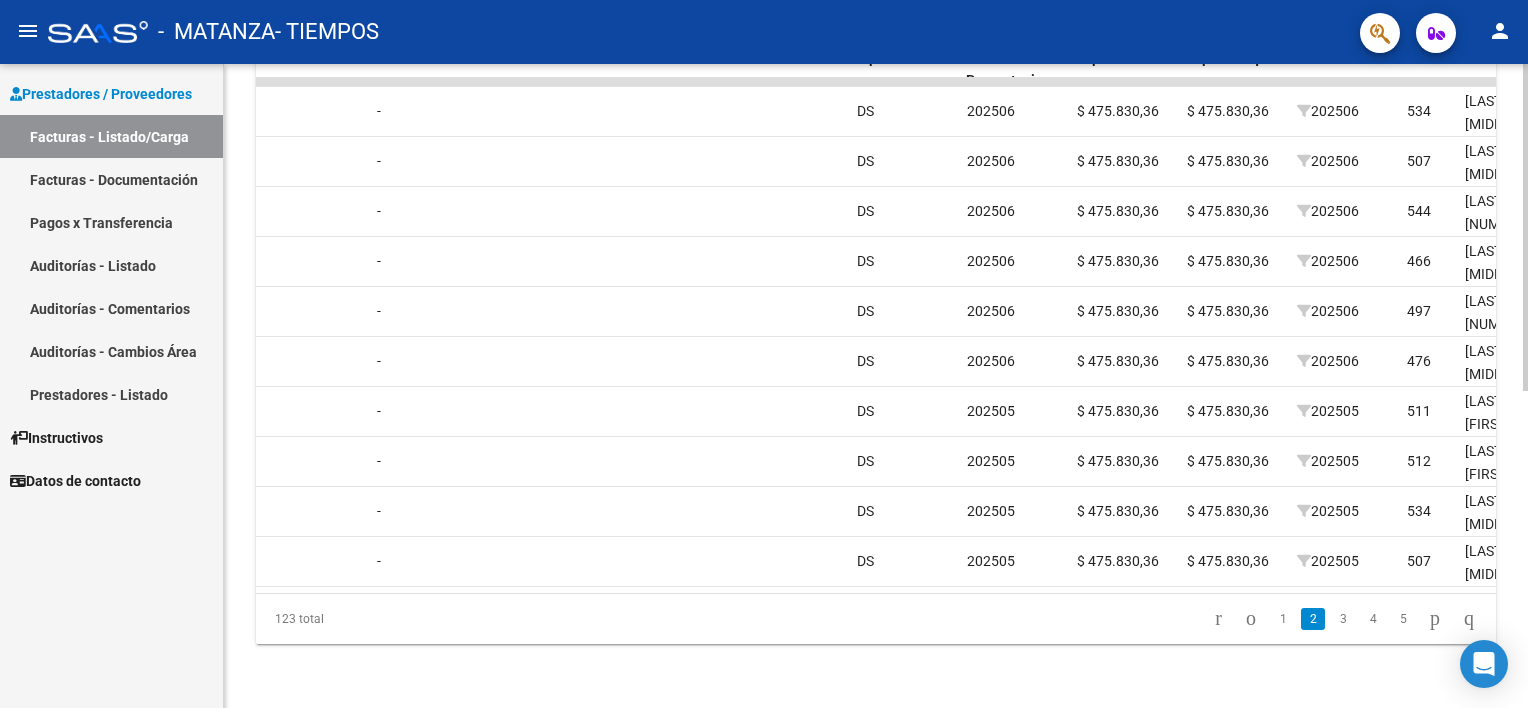 scroll, scrollTop: 625, scrollLeft: 0, axis: vertical 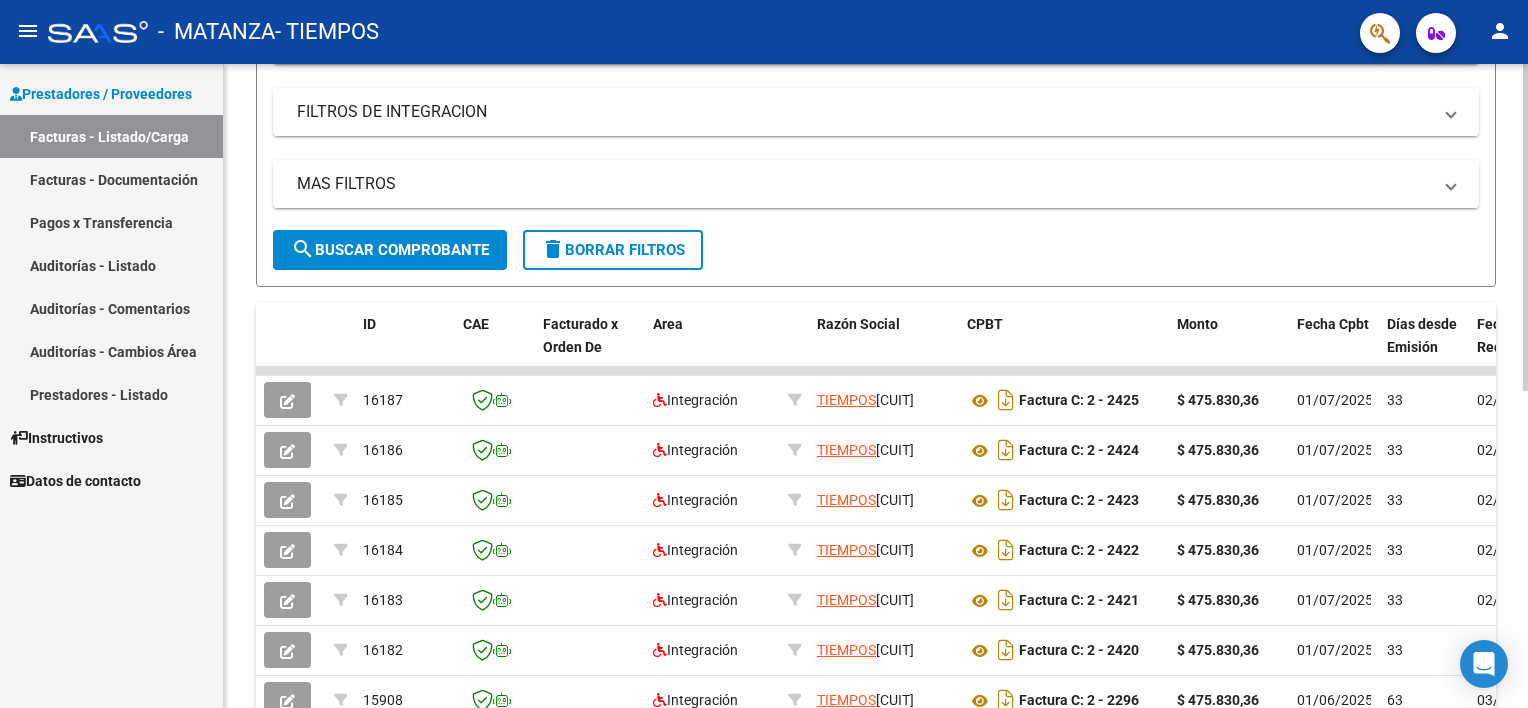 click on "menu -   MATANZA   - TIEMPOS person    Prestadores / Proveedores Facturas - Listado/Carga Facturas - Documentación Pagos x Transferencia Auditorías - Listado Auditorías - Comentarios Auditorías - Cambios Área Prestadores - Listado    Instructivos    Datos de contacto  Video tutorial   PRESTADORES -> Listado de CPBTs Emitidos por Prestadores / Proveedores (alt+q)   Cargar Comprobante
cloud_download  CSV  cloud_download  EXCEL  cloud_download  Estandar   Descarga Masiva
Filtros Id Area Area Todos Confirmado   Mostrar totalizadores   FILTROS DEL COMPROBANTE  Comprobante Tipo Comprobante Tipo Start date – End date Fec. Comprobante Desde / Hasta Días Emisión Desde(cant. días) Días Emisión Hasta(cant. días) CUIT / Razón Social Pto. Venta Nro. Comprobante Código SSS CAE Válido CAE Válido Todos Cargado Módulo Hosp. Todos Tiene facturacion Apócrifa Hospital Refes  FILTROS DE INTEGRACION  Período De Prestación Campos del Archivo de Rendición Devuelto x SSS (dr_envio) Todos Todos" at bounding box center (764, 354) 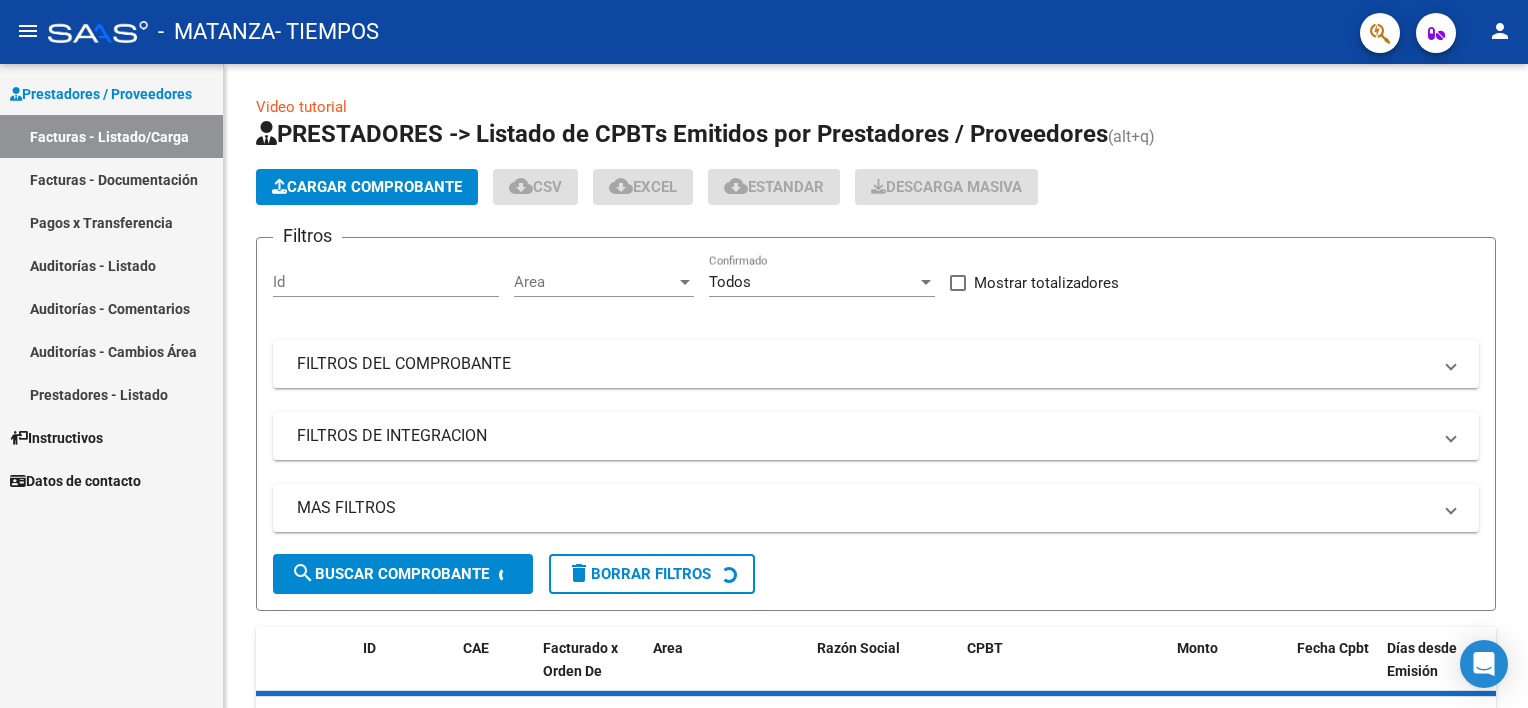 scroll, scrollTop: 0, scrollLeft: 0, axis: both 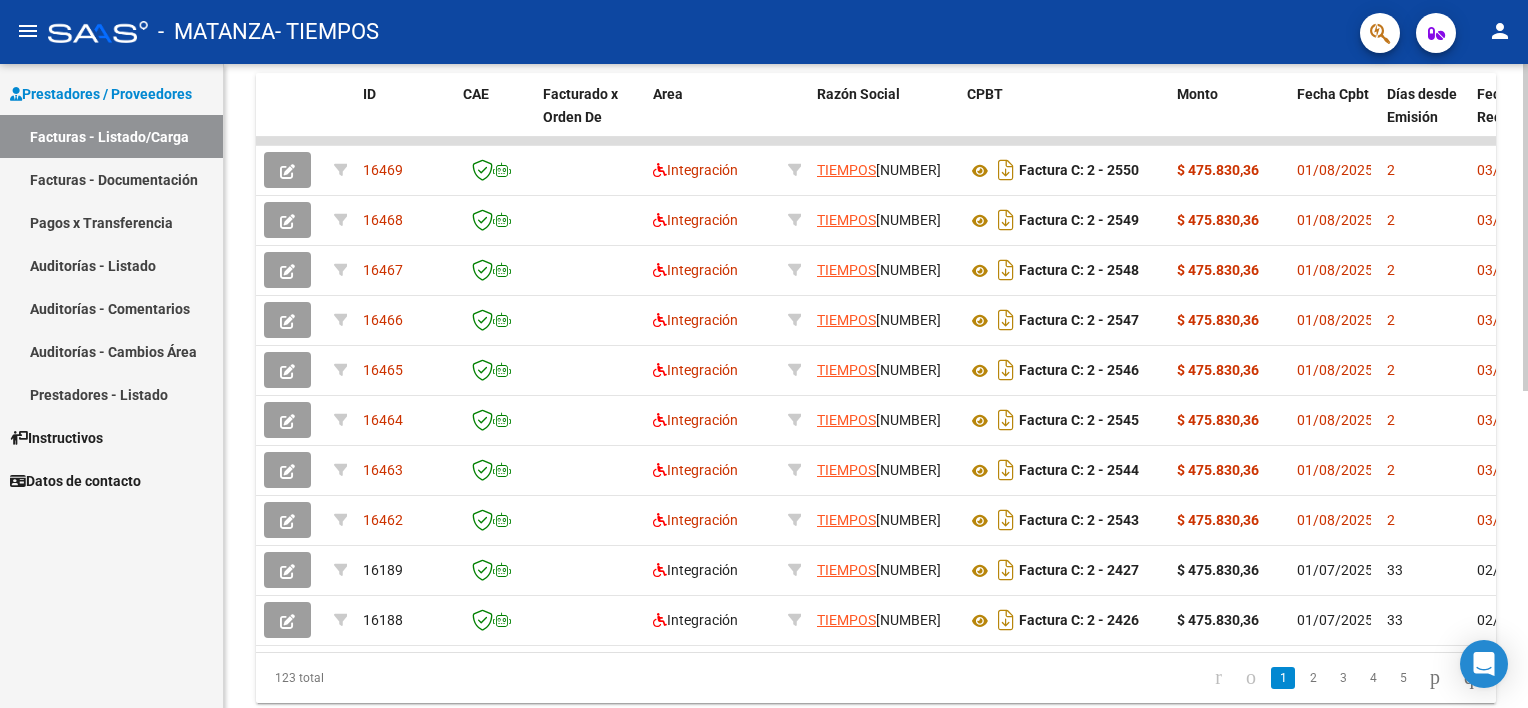 click on "Video tutorial   PRESTADORES -> Listado de CPBTs Emitidos por Prestadores / Proveedores (alt+q)   Cargar Comprobante
cloud_download  CSV  cloud_download  EXCEL  cloud_download  Estandar   Descarga Masiva
Filtros Id Area Area Todos Confirmado   Mostrar totalizadores   FILTROS DEL COMPROBANTE  Comprobante Tipo Comprobante Tipo Start date – End date Fec. Comprobante Desde / Hasta Días Emisión Desde(cant. días) Días Emisión Hasta(cant. días) CUIT / Razón Social Pto. Venta Nro. Comprobante Código SSS CAE Válido CAE Válido Todos Cargado Módulo Hosp. Todos Tiene facturacion Apócrifa Hospital Refes  FILTROS DE INTEGRACION  Período De Prestación Campos del Archivo de Rendición Devuelto x SSS (dr_envio) Todos Rendido x SSS (dr_envio) Tipo de Registro Tipo de Registro Período Presentación Período Presentación Campos del Legajo Asociado (preaprobación) Afiliado Legajo (cuil/nombre) Todos Solo facturas preaprobadas  MAS FILTROS  Todos Con Doc. Respaldatoria Todos Con Trazabilidad Todos – – 2" 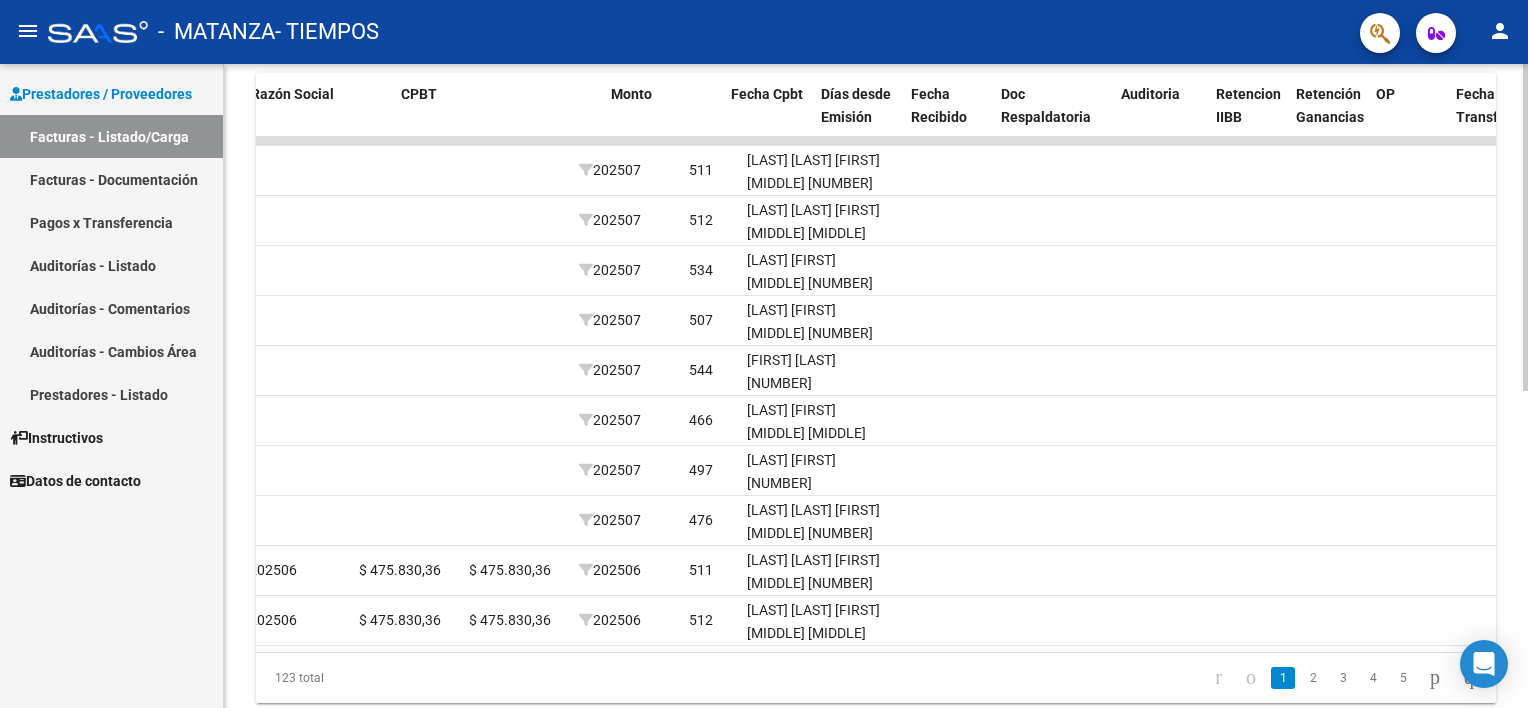 scroll, scrollTop: 0, scrollLeft: 0, axis: both 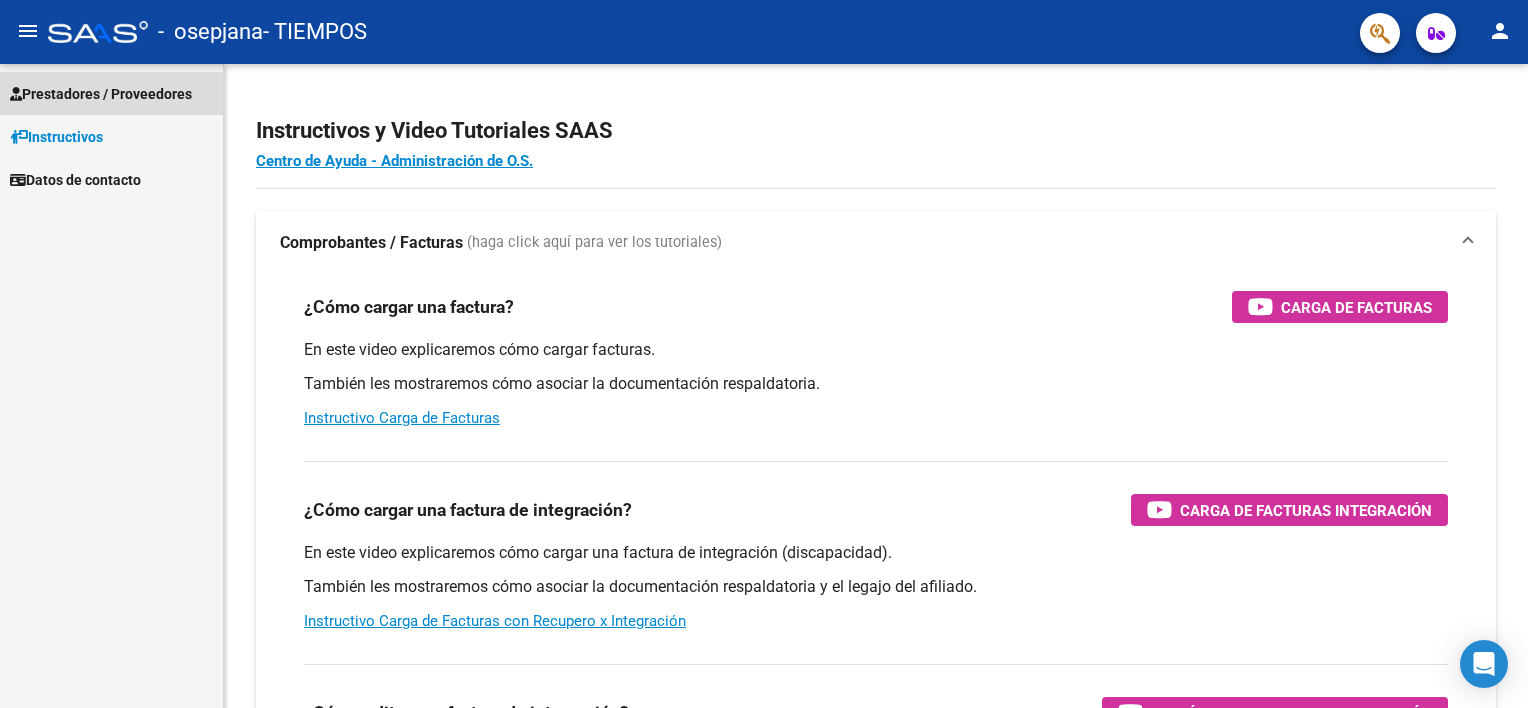 click on "Prestadores / Proveedores" at bounding box center [101, 94] 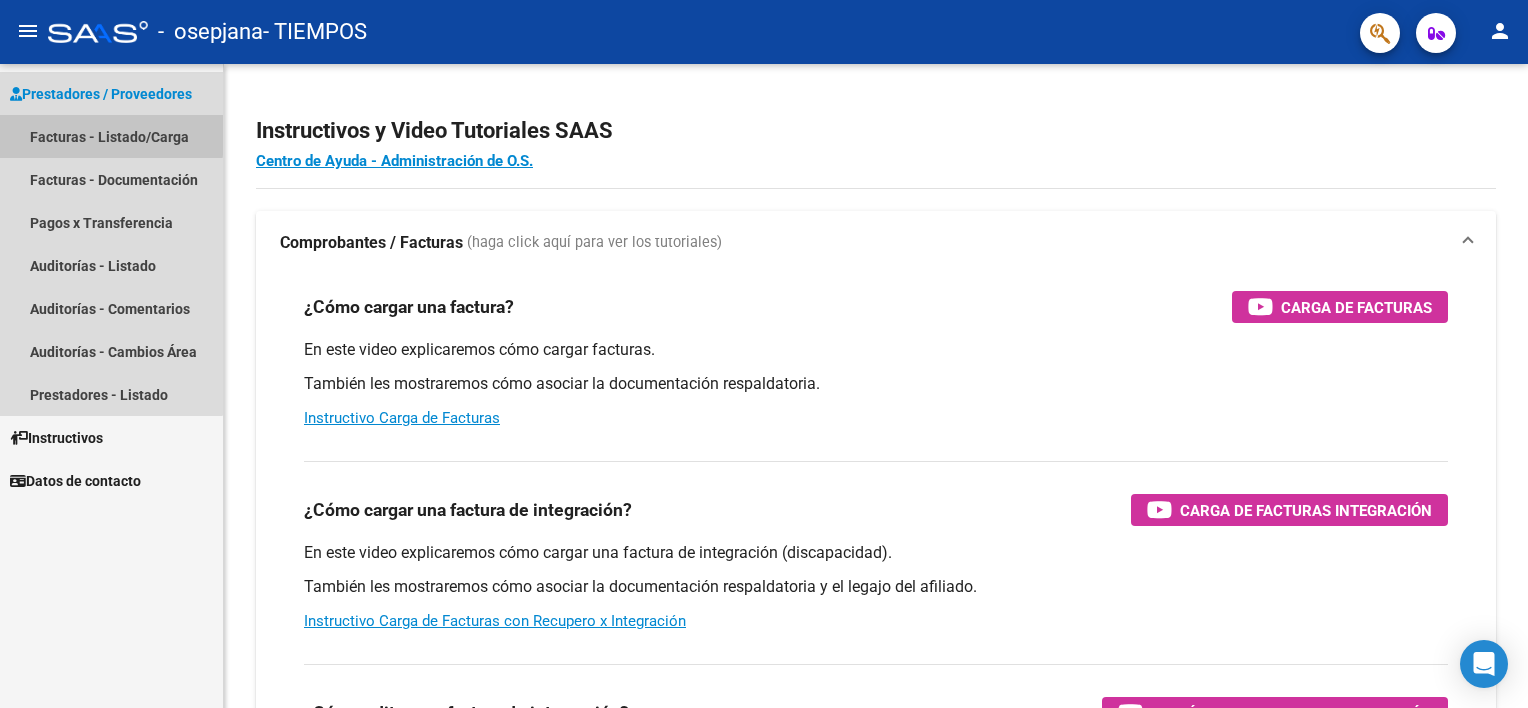 click on "Facturas - Listado/Carga" at bounding box center (111, 136) 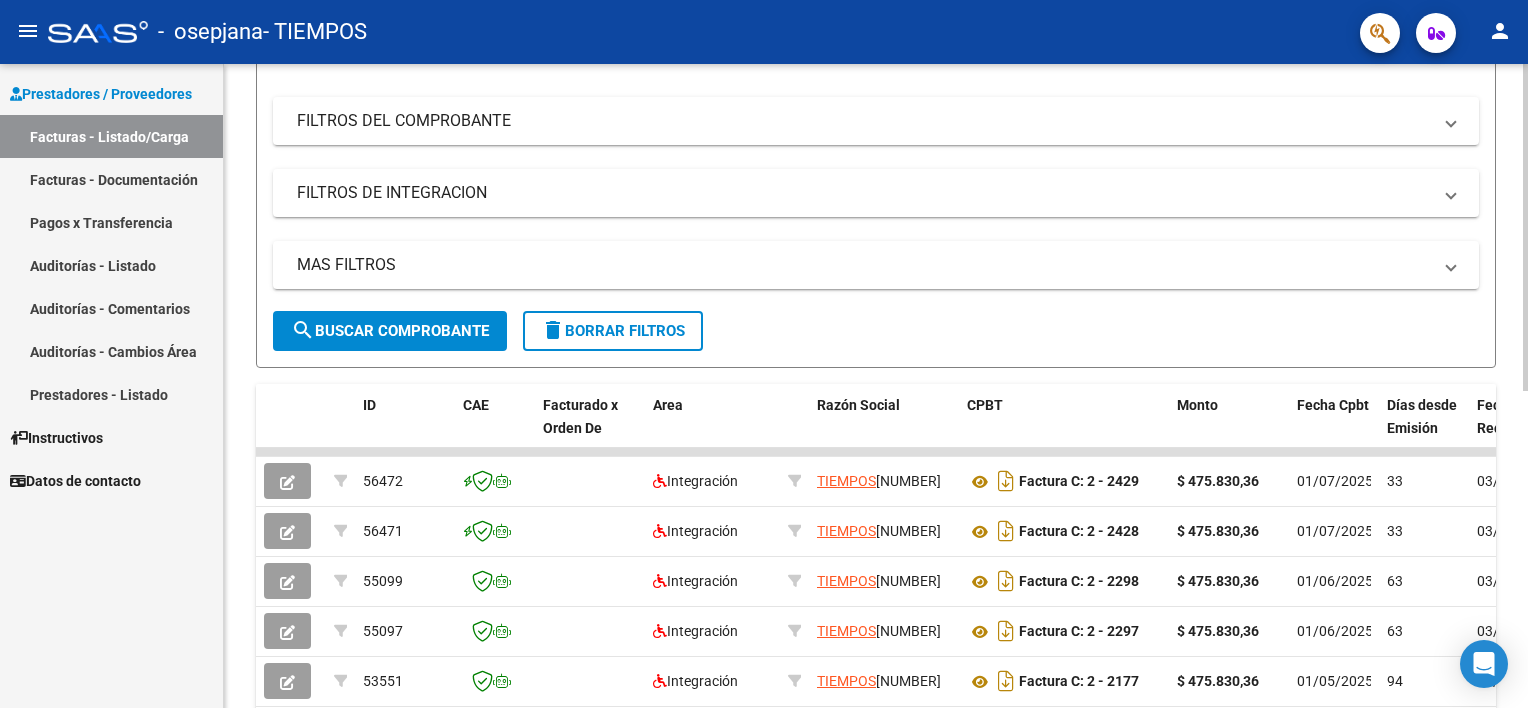 scroll, scrollTop: 42, scrollLeft: 0, axis: vertical 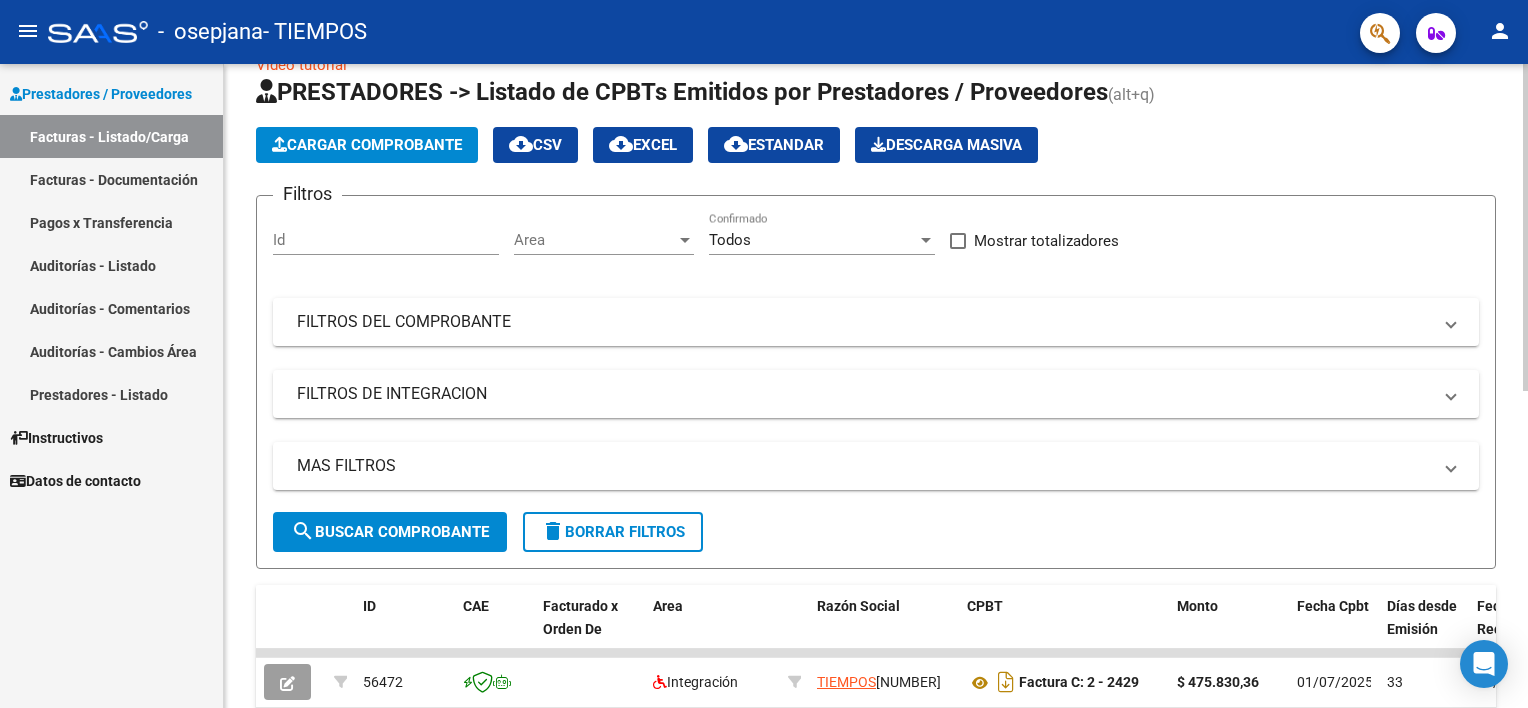 click on "Video tutorial   PRESTADORES -> Listado de CPBTs Emitidos por Prestadores / Proveedores (alt+q)   Cargar Comprobante
cloud_download  CSV  cloud_download  EXCEL  cloud_download  Estandar   Descarga Masiva
Filtros Id Area Area Todos Confirmado   Mostrar totalizadores   FILTROS DEL COMPROBANTE  Comprobante Tipo Comprobante Tipo Start date – End date Fec. Comprobante Desde / Hasta Días Emisión Desde(cant. días) Días Emisión Hasta(cant. días) CUIT / Razón Social Pto. Venta Nro. Comprobante Código SSS CAE Válido CAE Válido Todos Cargado Módulo Hosp. Todos Tiene facturacion Apócrifa Hospital Refes  FILTROS DE INTEGRACION  Período De Prestación Campos del Archivo de Rendición Devuelto x SSS (dr_envio) Todos Rendido x SSS (dr_envio) Tipo de Registro Tipo de Registro Período Presentación Período Presentación Campos del Legajo Asociado (preaprobación) Afiliado Legajo (cuil/nombre) Todos Solo facturas preaprobadas  MAS FILTROS  Todos Con Doc. Respaldatoria Todos Con Trazabilidad Todos – –" 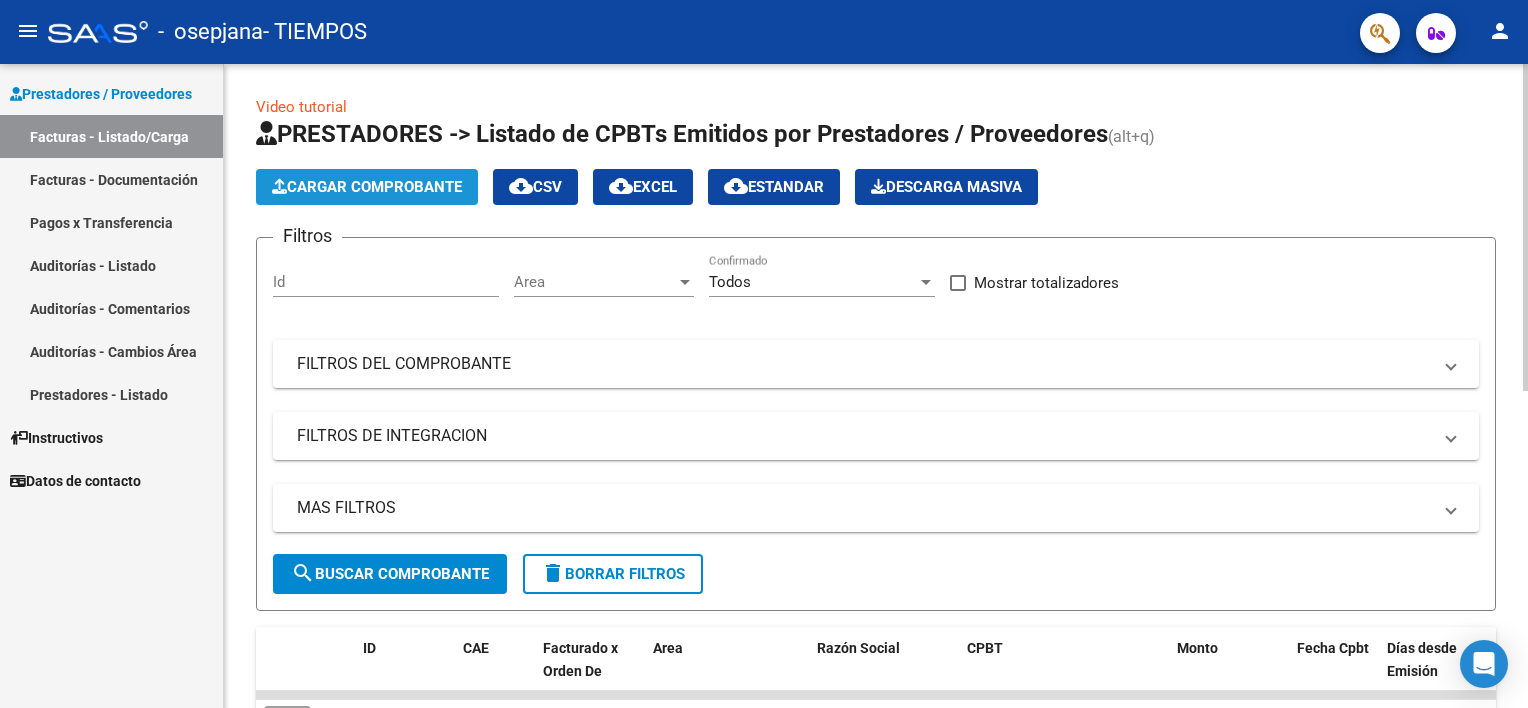 click on "Cargar Comprobante" 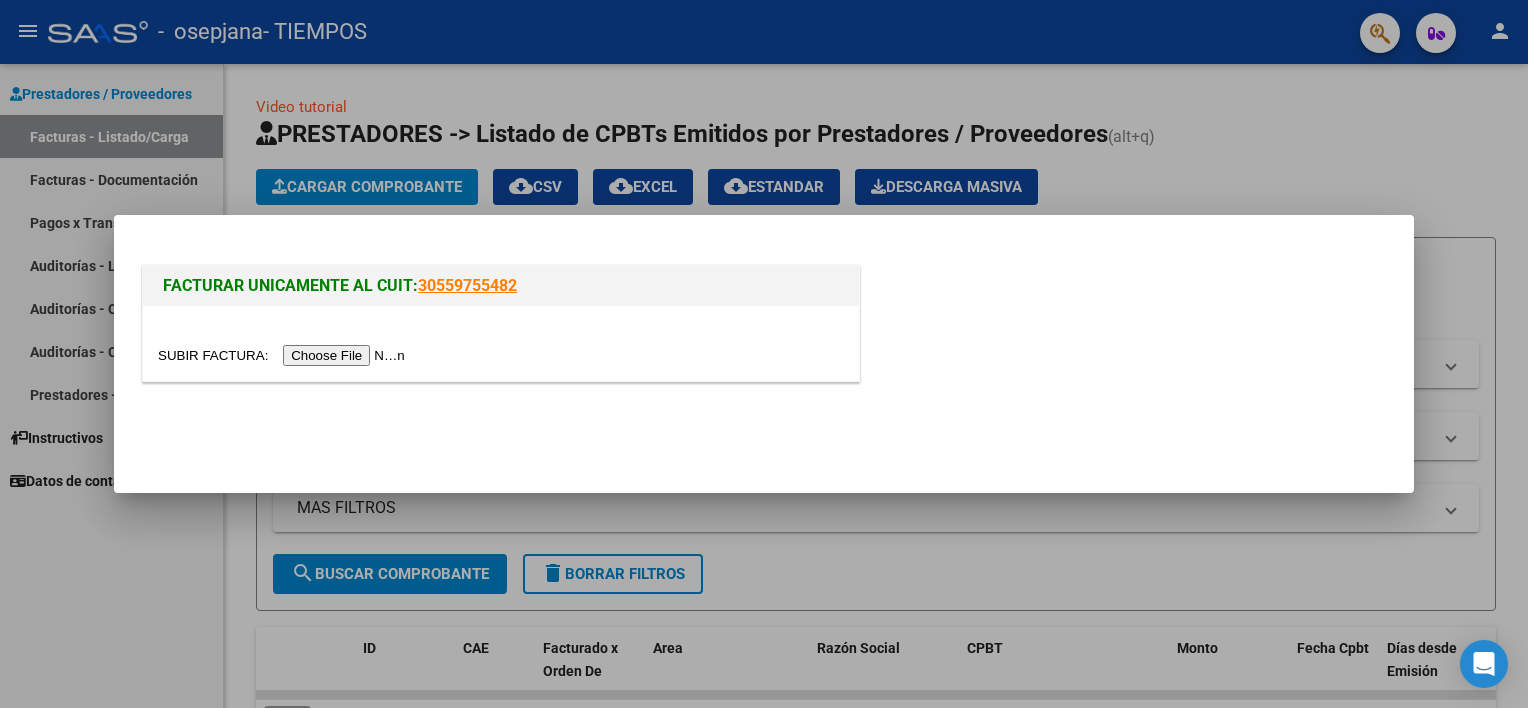 click at bounding box center [284, 355] 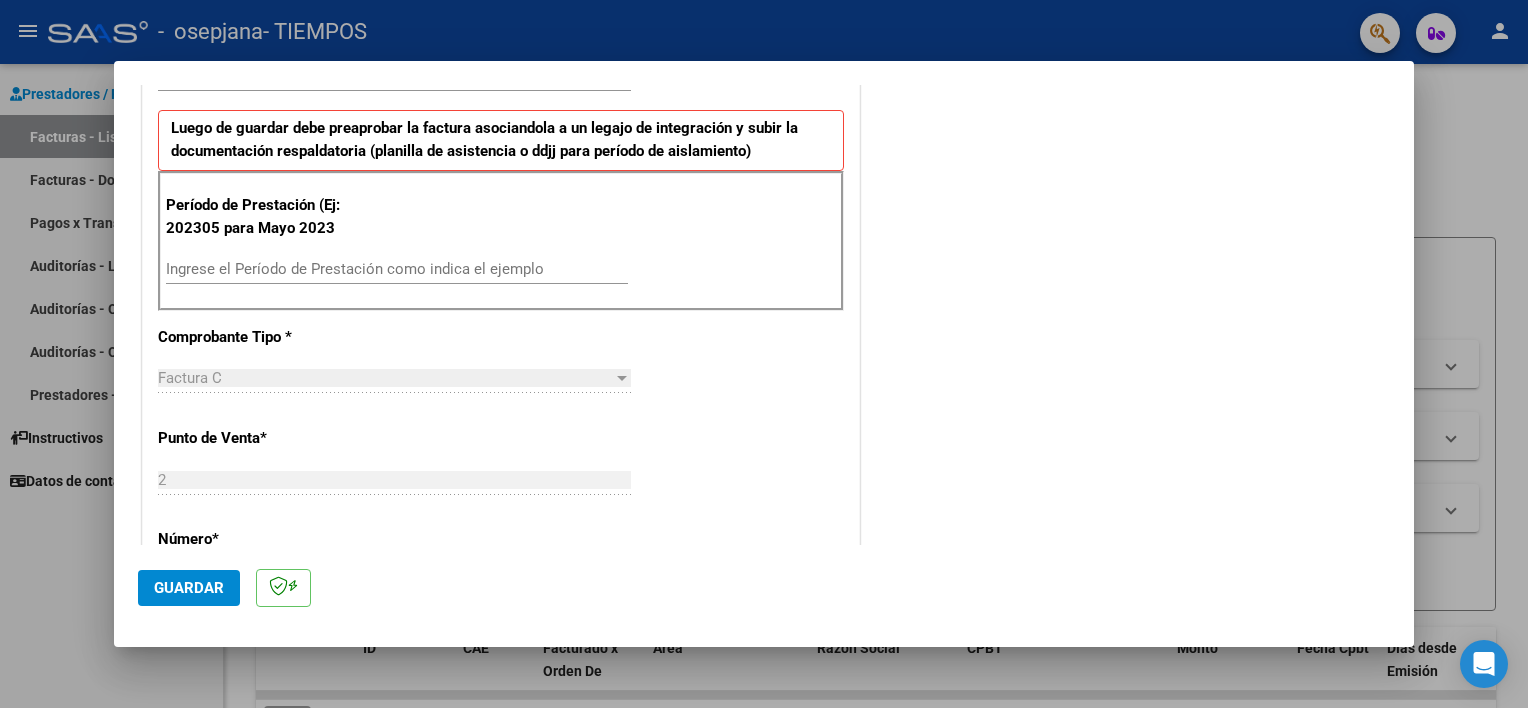 scroll, scrollTop: 518, scrollLeft: 0, axis: vertical 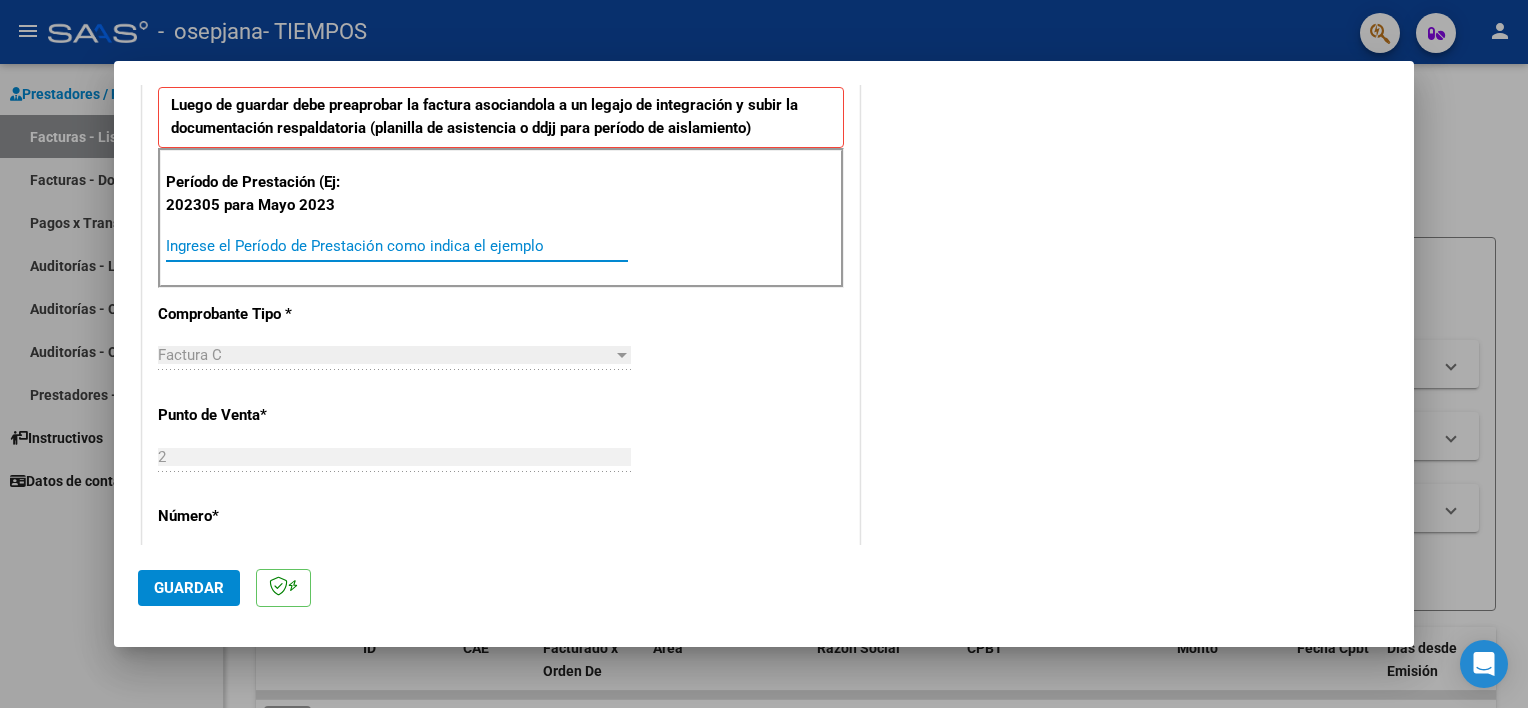 click on "Ingrese el Período de Prestación como indica el ejemplo" at bounding box center [397, 246] 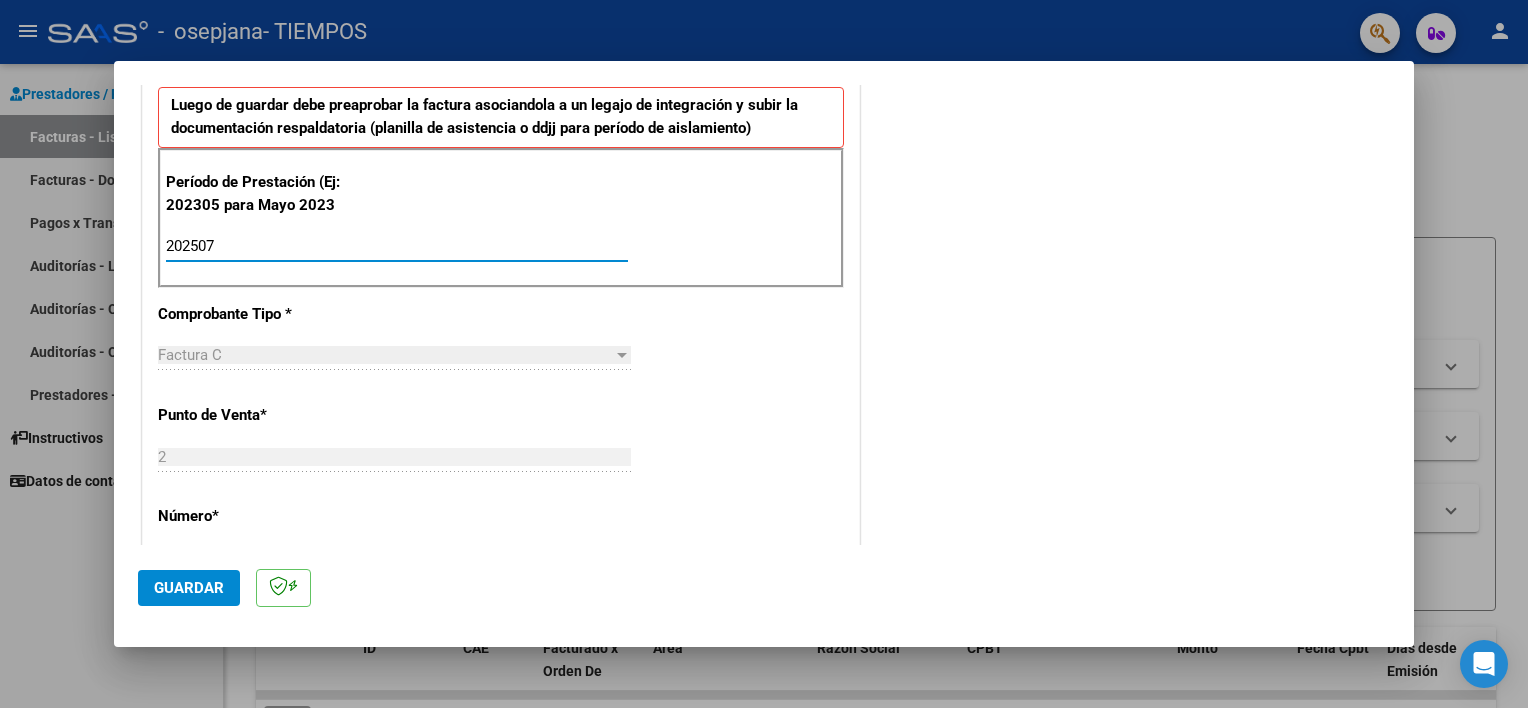 type on "202507" 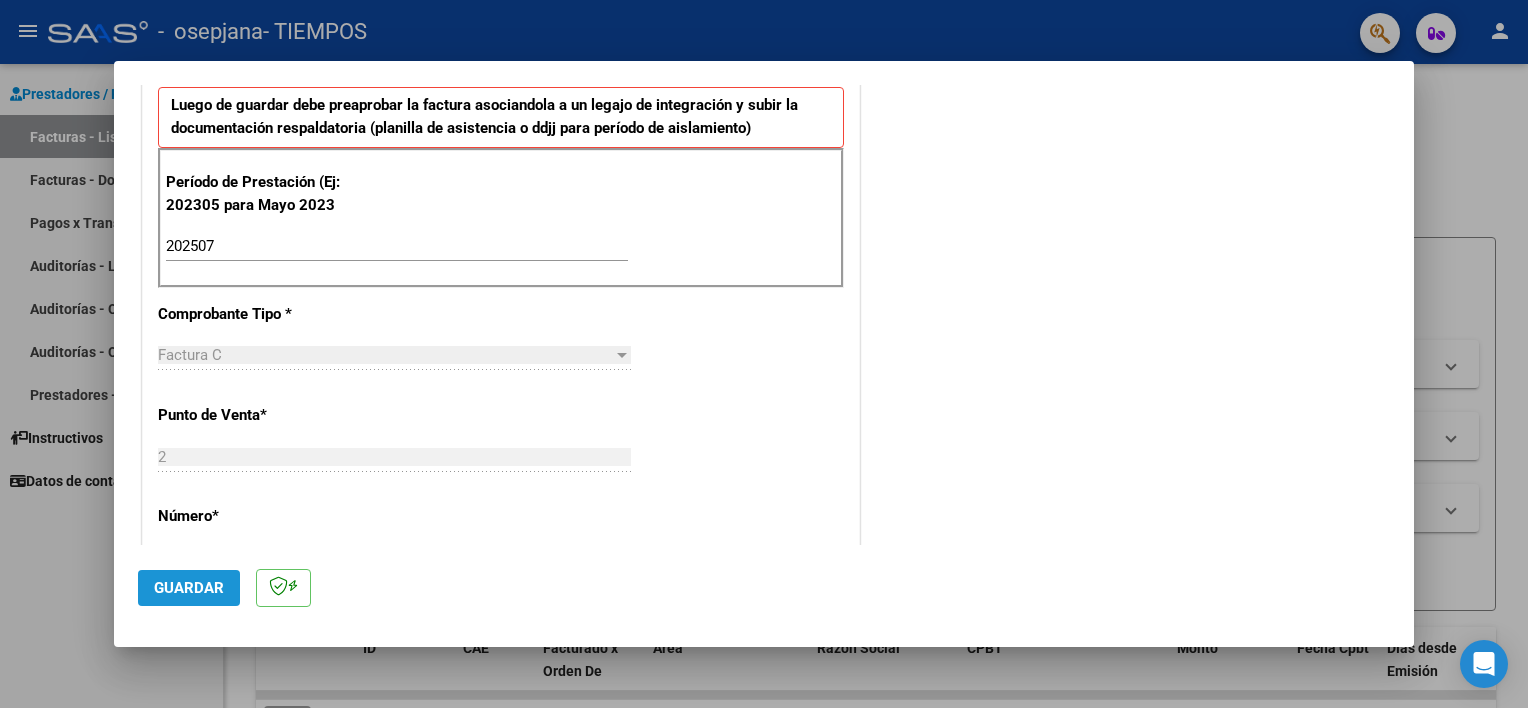click on "Guardar" 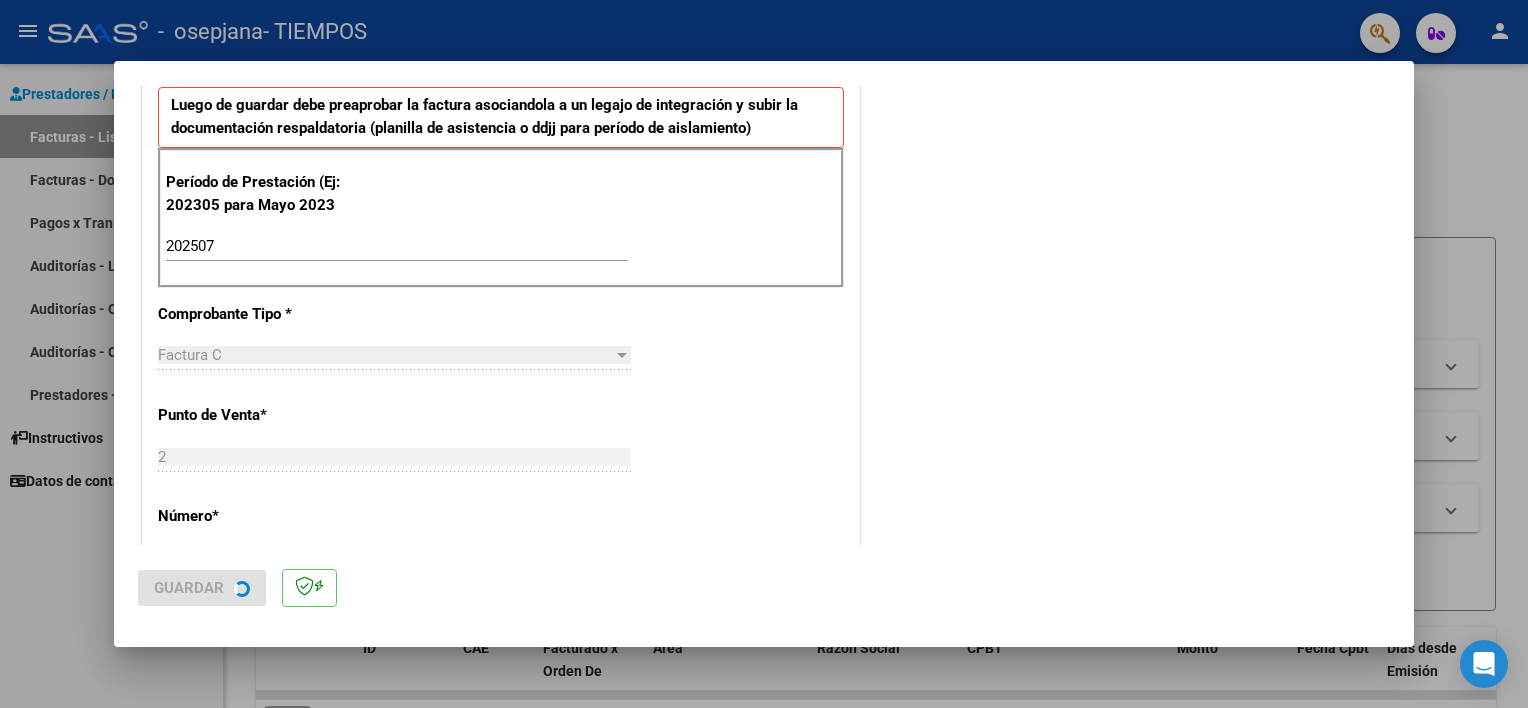 scroll, scrollTop: 0, scrollLeft: 0, axis: both 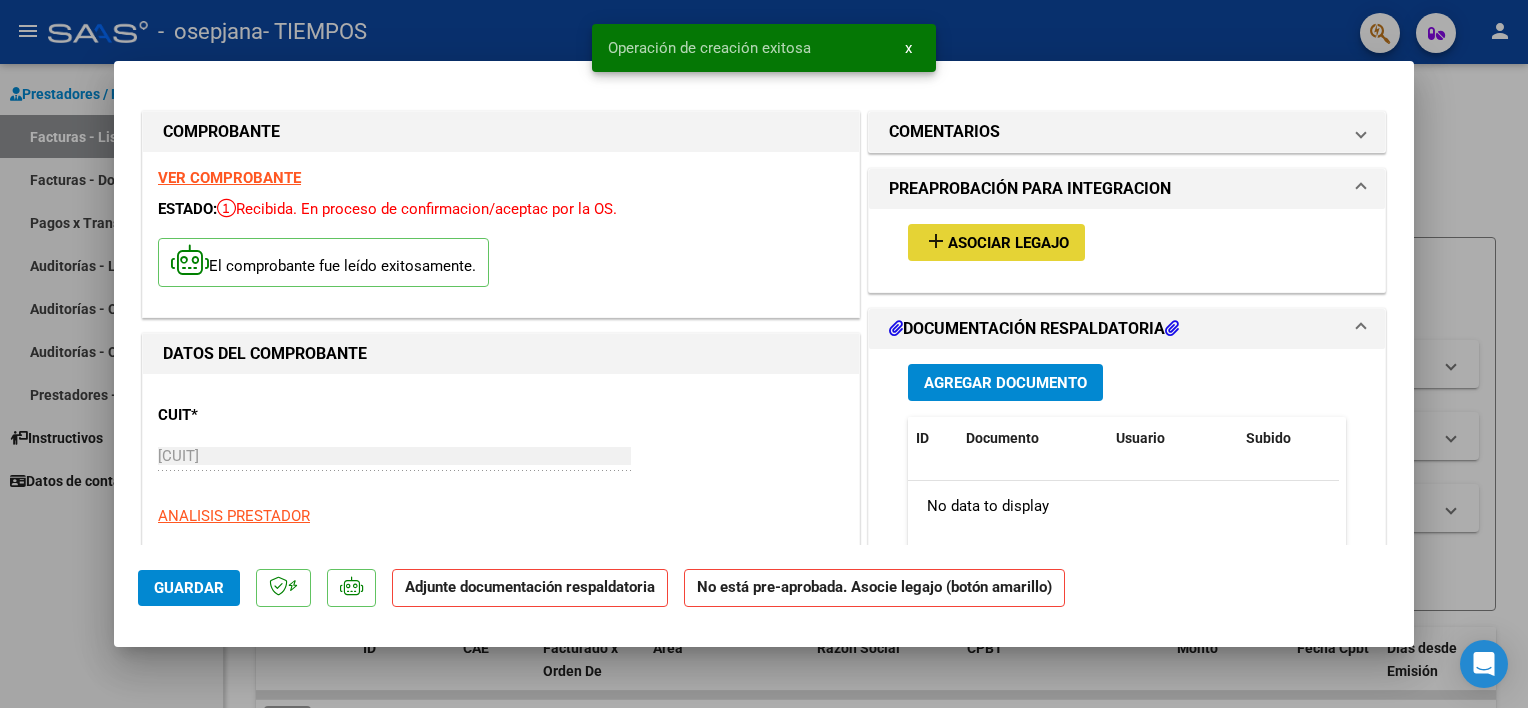 click on "Asociar Legajo" at bounding box center (1008, 243) 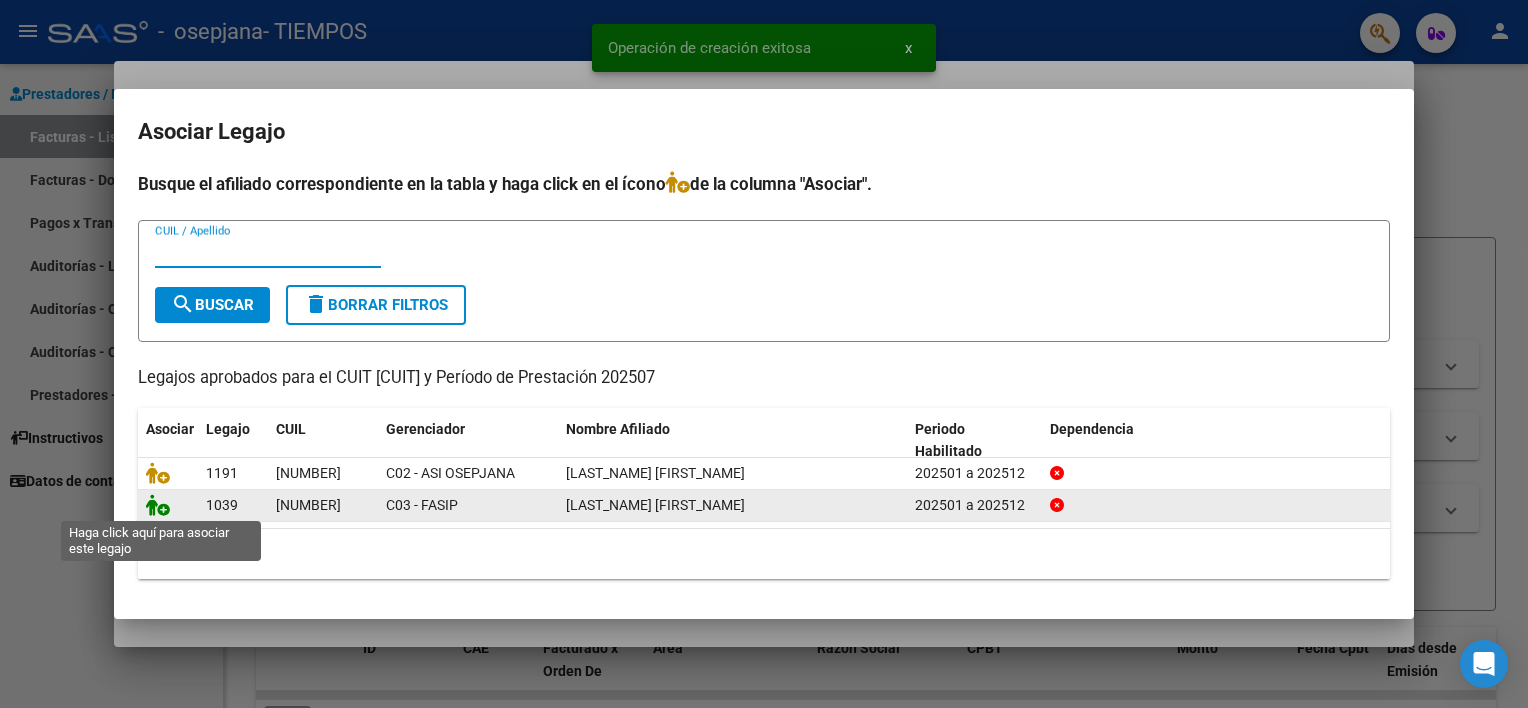 click 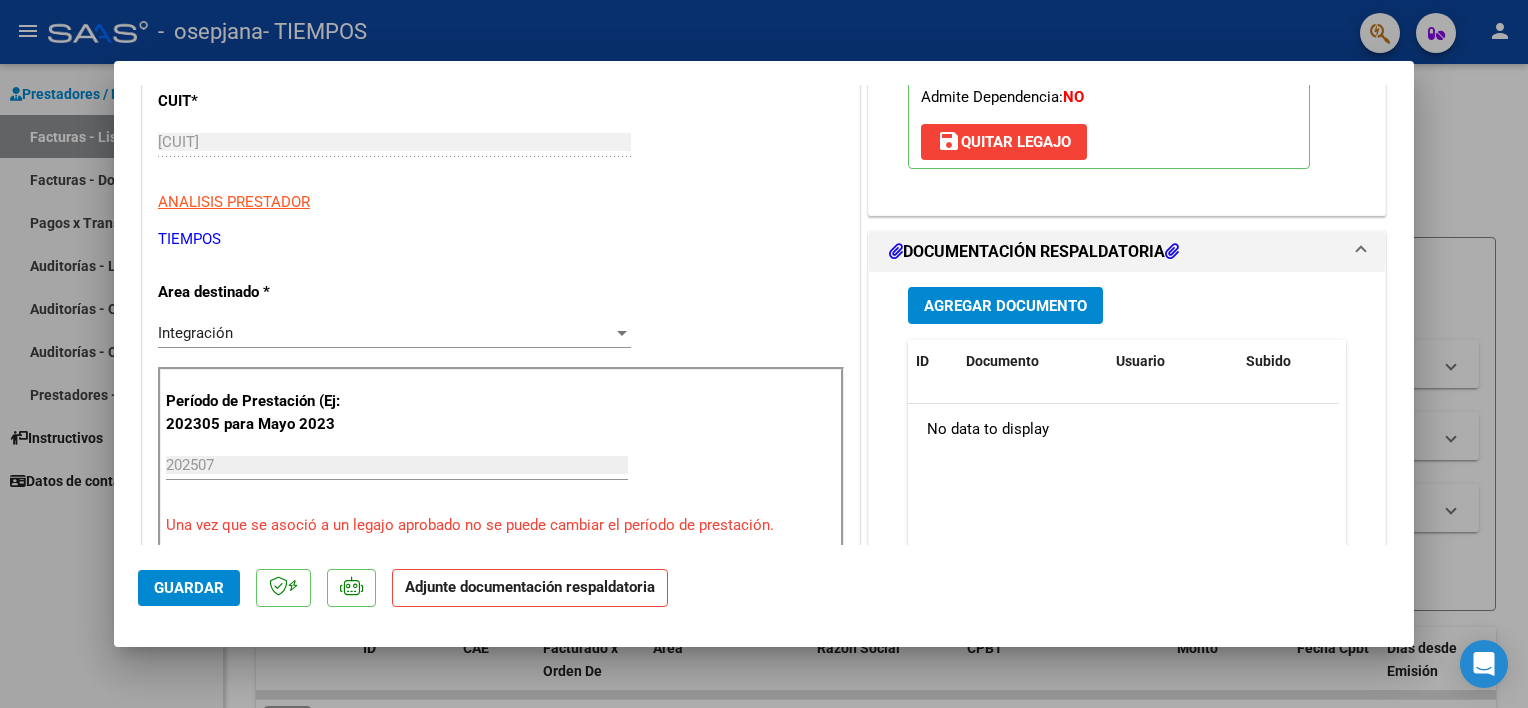 scroll, scrollTop: 373, scrollLeft: 0, axis: vertical 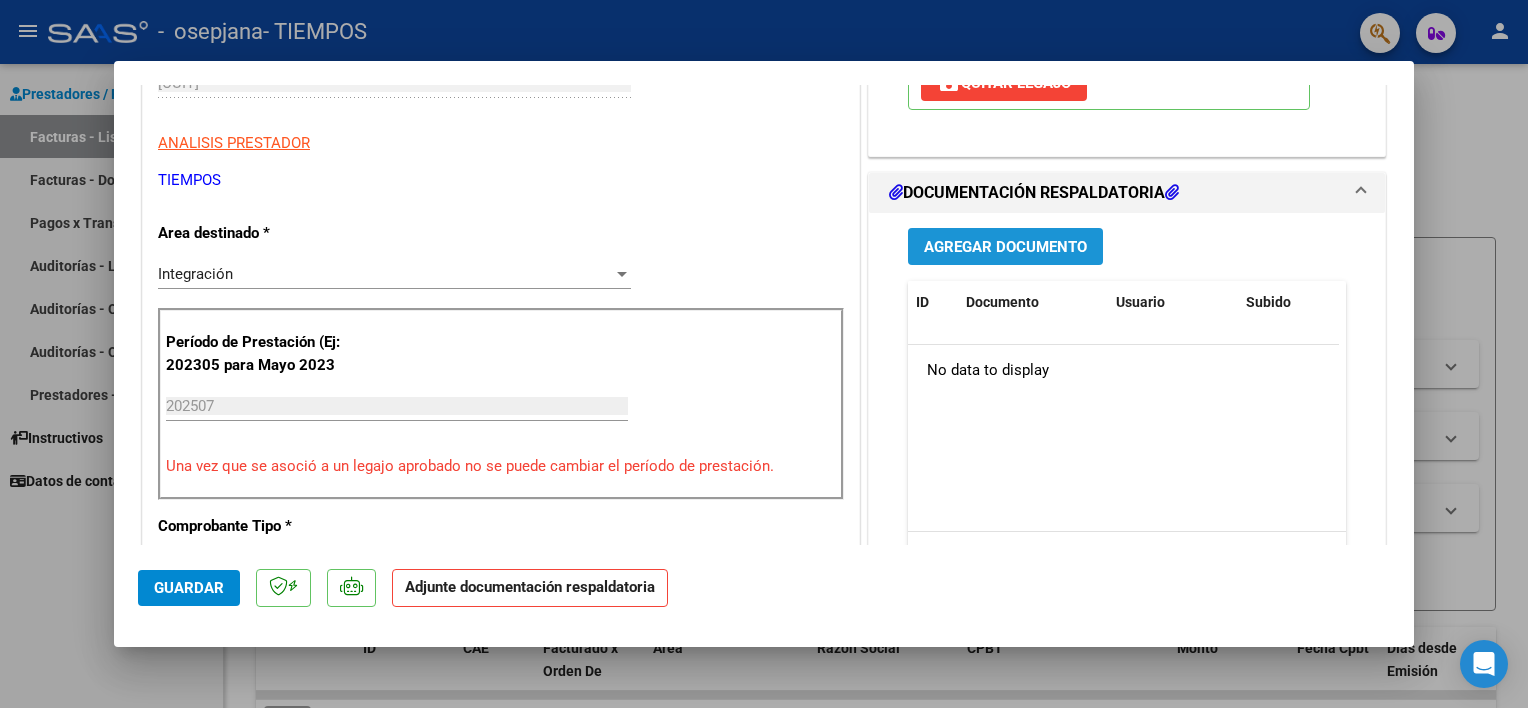 click on "Agregar Documento" at bounding box center (1005, 246) 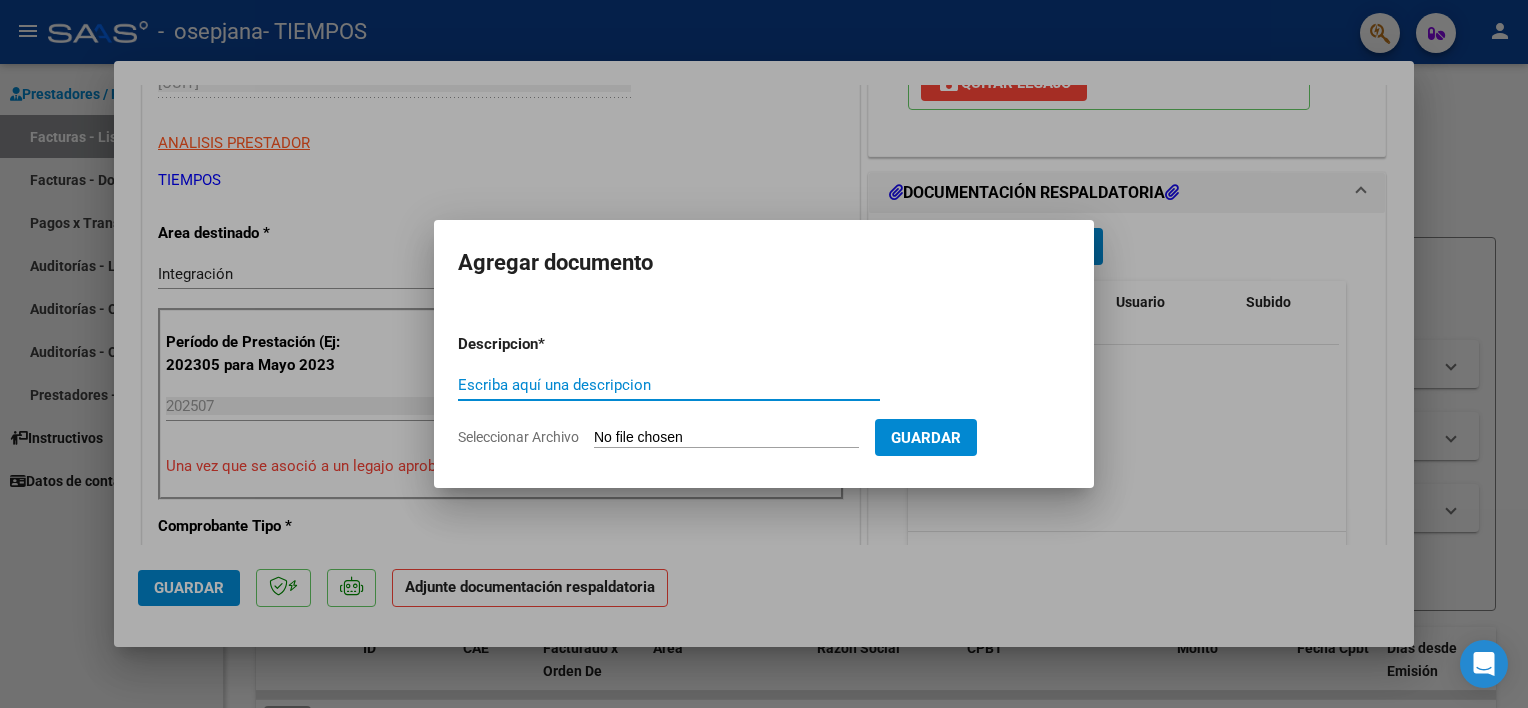 click on "Escriba aquí una descripcion" at bounding box center [669, 385] 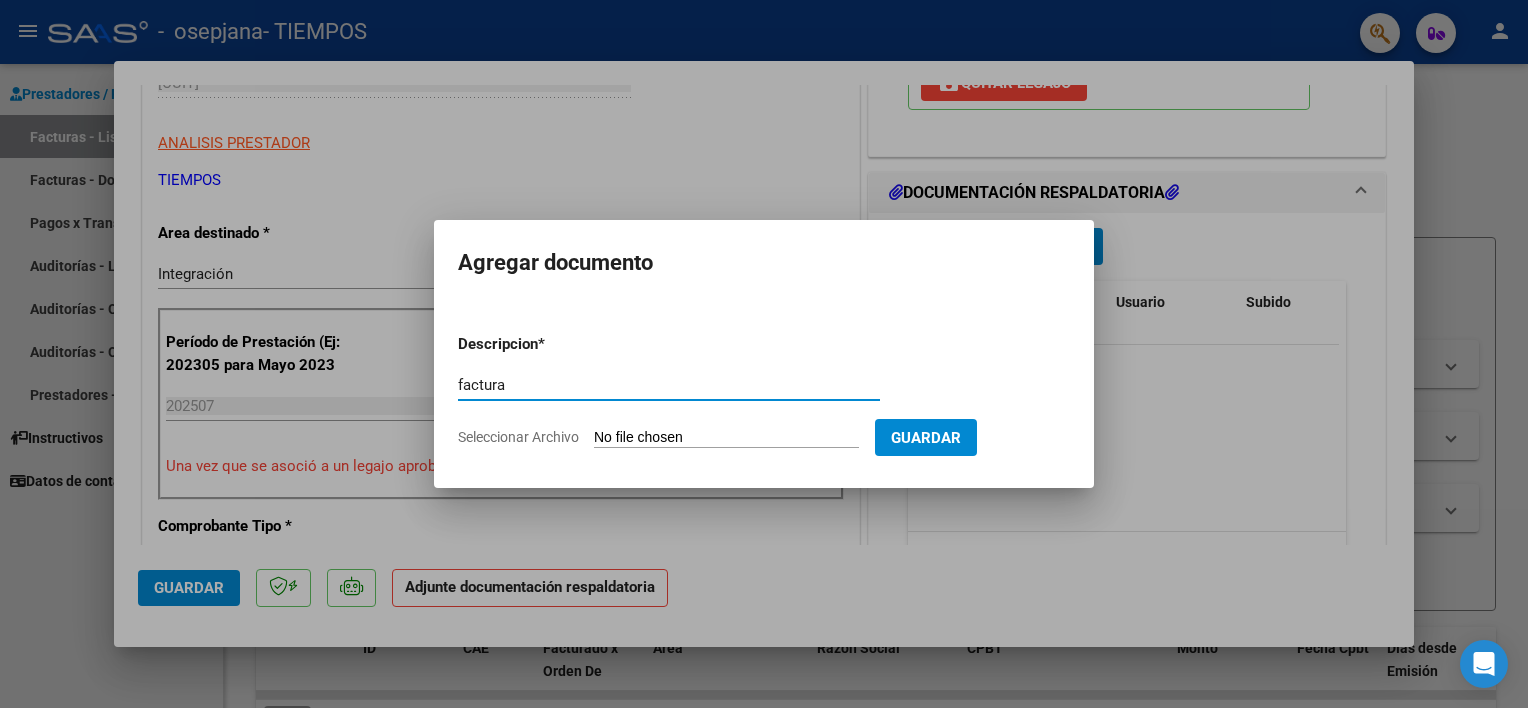 type on "factura" 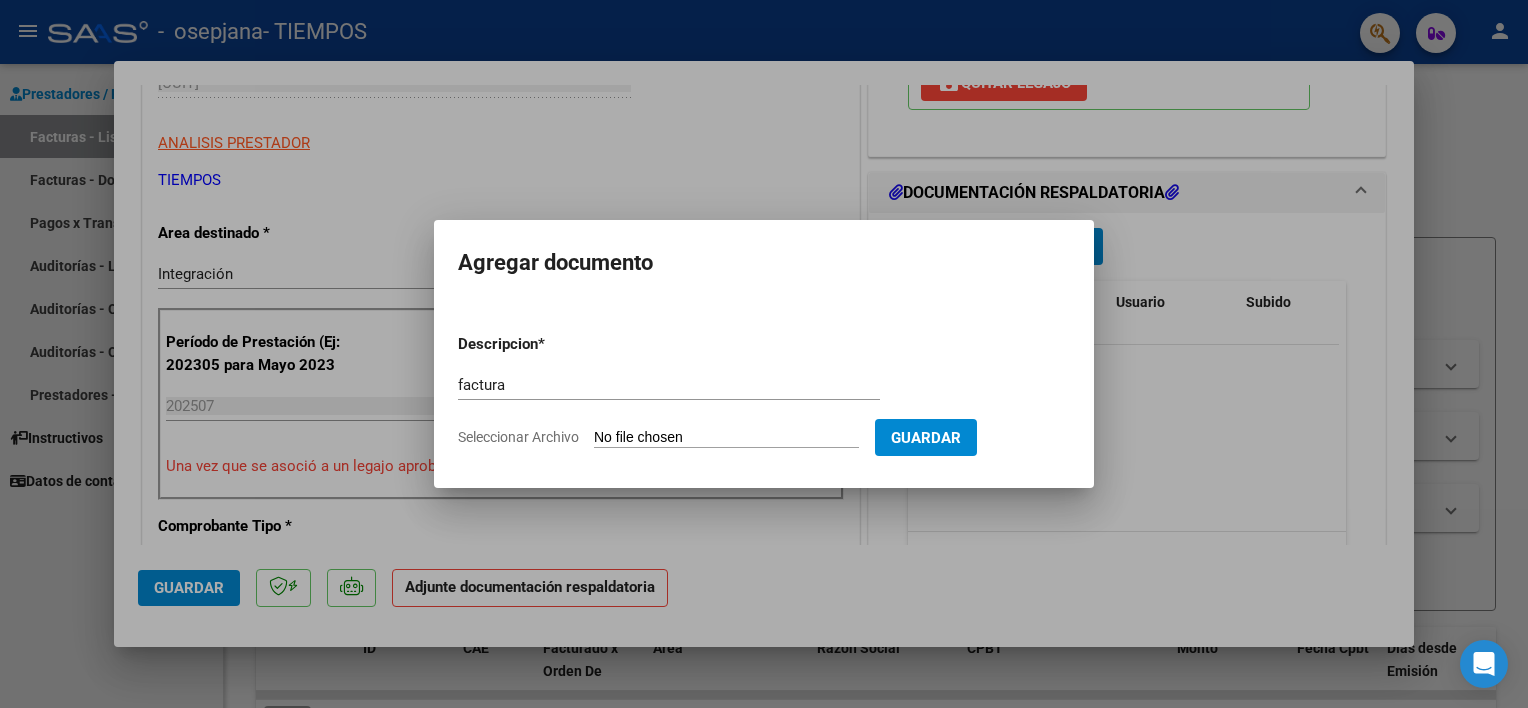 click on "Seleccionar Archivo" at bounding box center (726, 438) 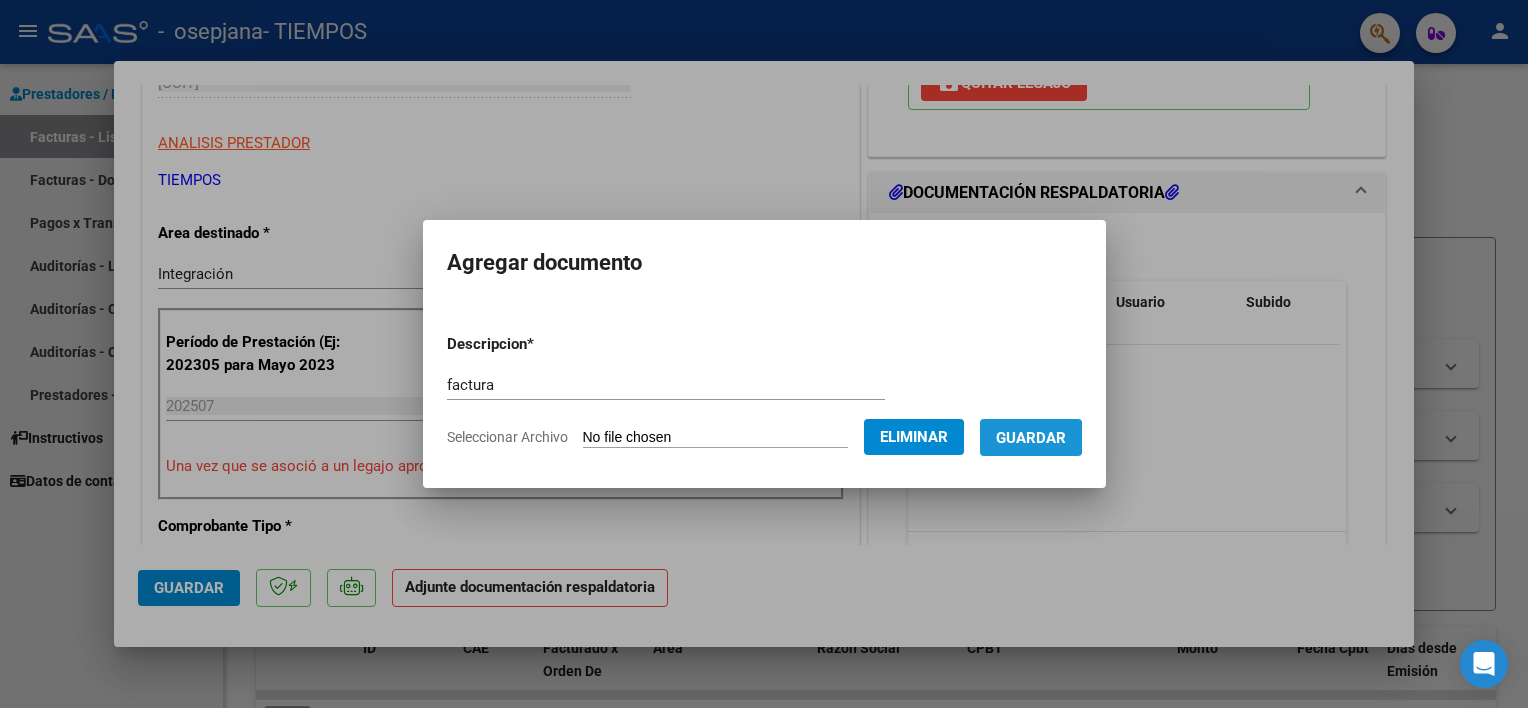 click on "Guardar" at bounding box center (1031, 438) 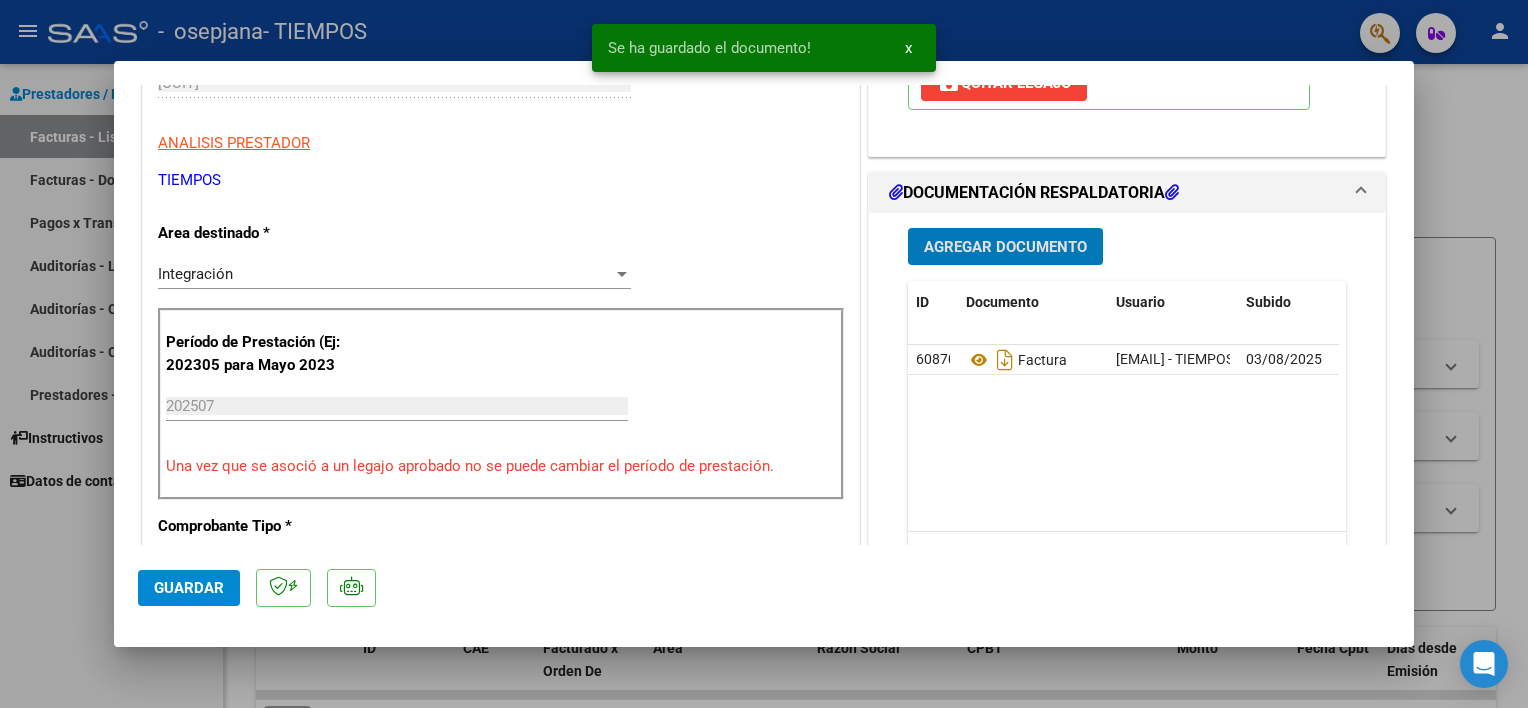 click on "Agregar Documento" at bounding box center [1005, 247] 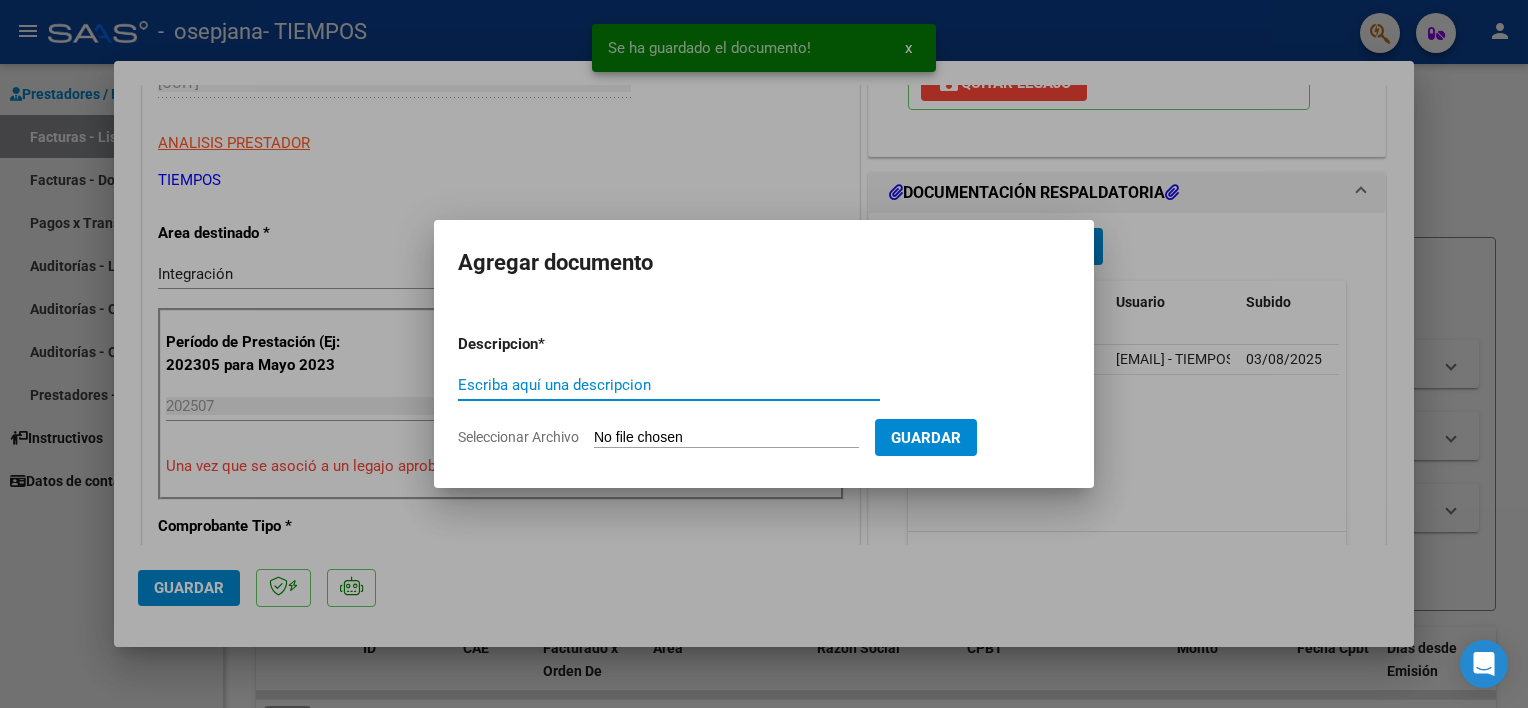 click on "Escriba aquí una descripcion" at bounding box center [669, 385] 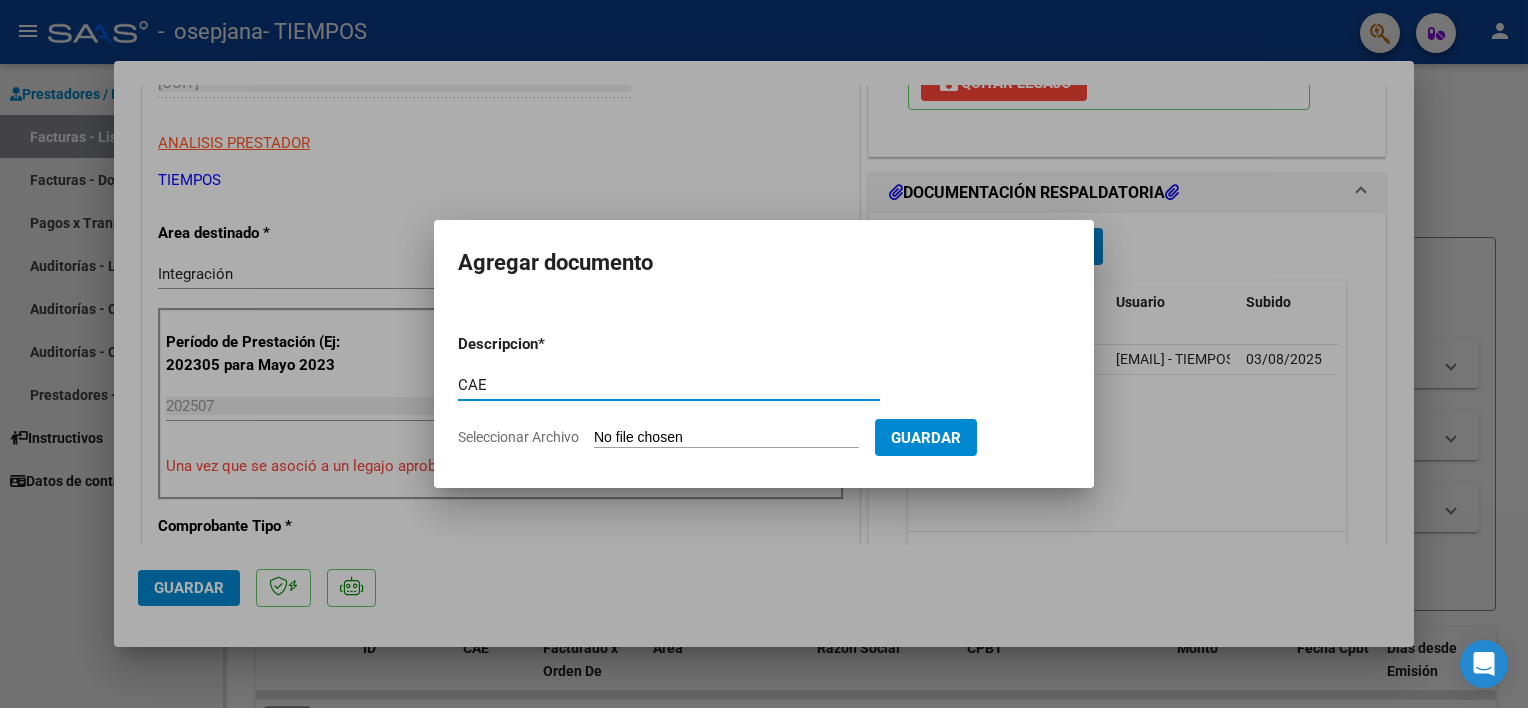 type on "CAE" 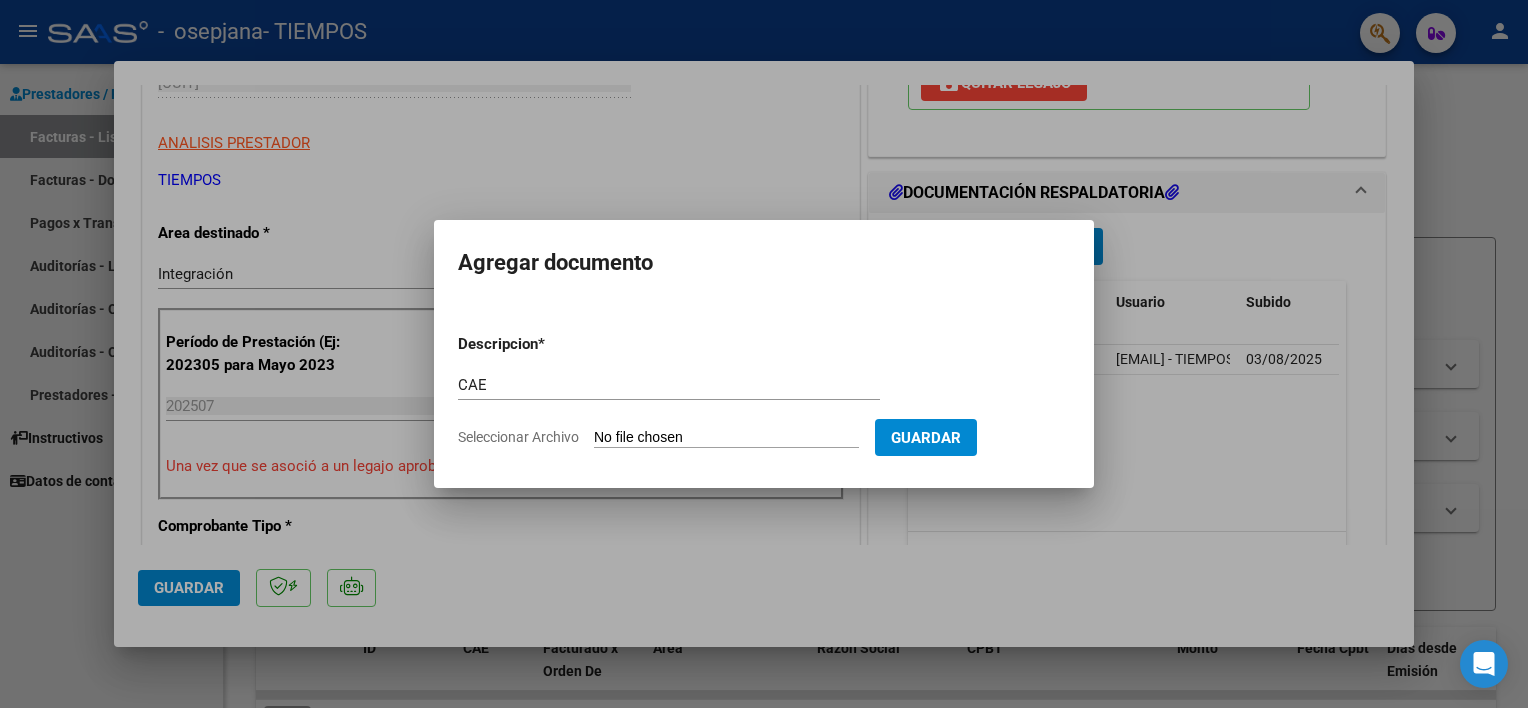 type on "C:\fakepath\CAEBarreraMingrone07.pdf" 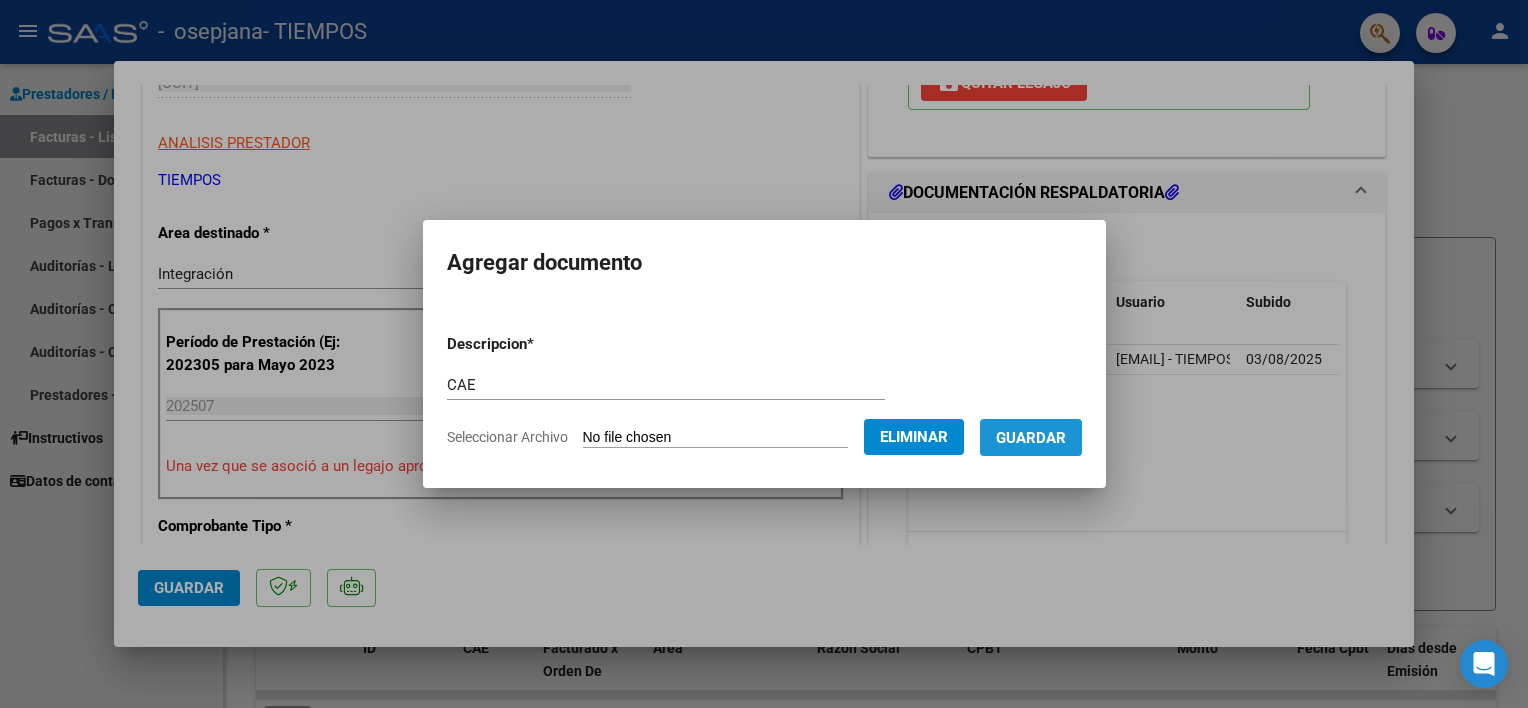 click on "Guardar" at bounding box center [1031, 438] 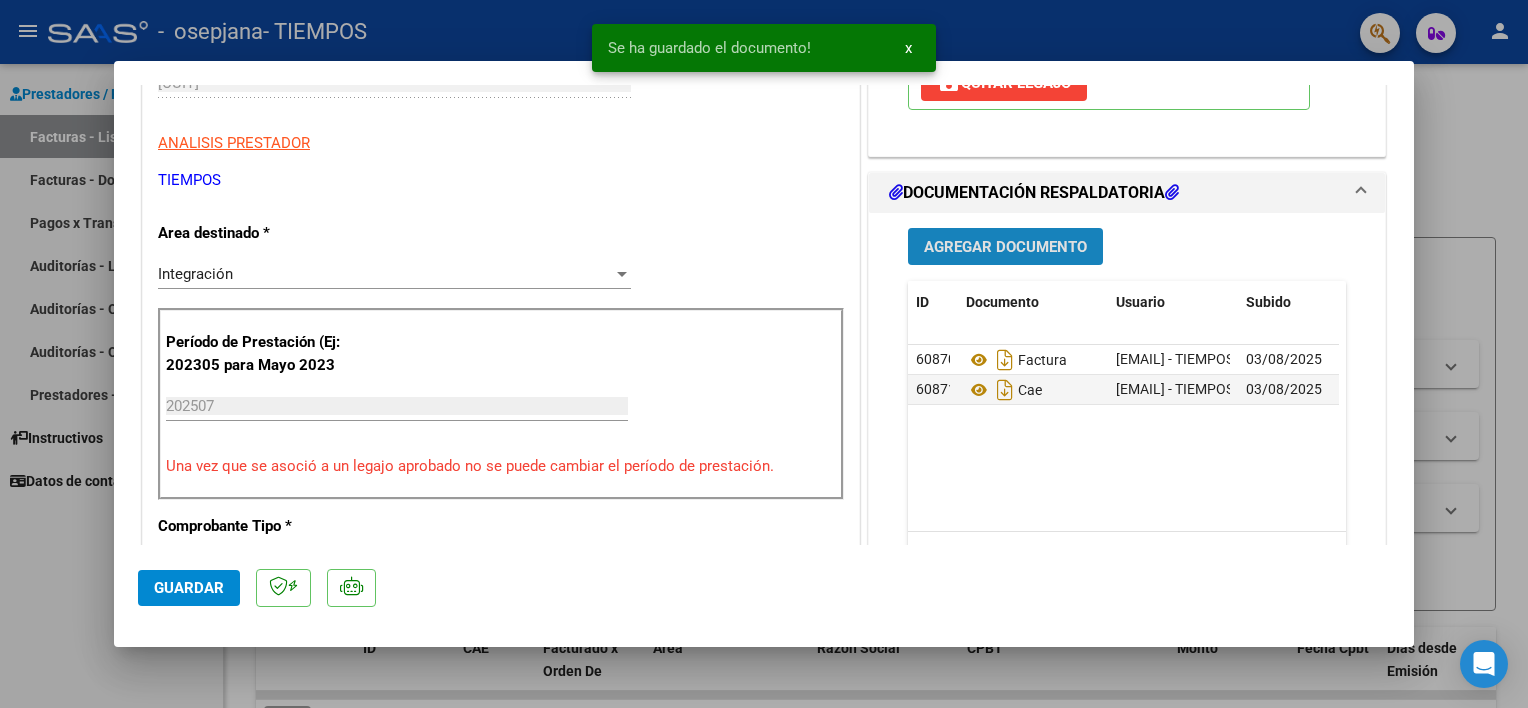 click on "Agregar Documento" at bounding box center (1005, 247) 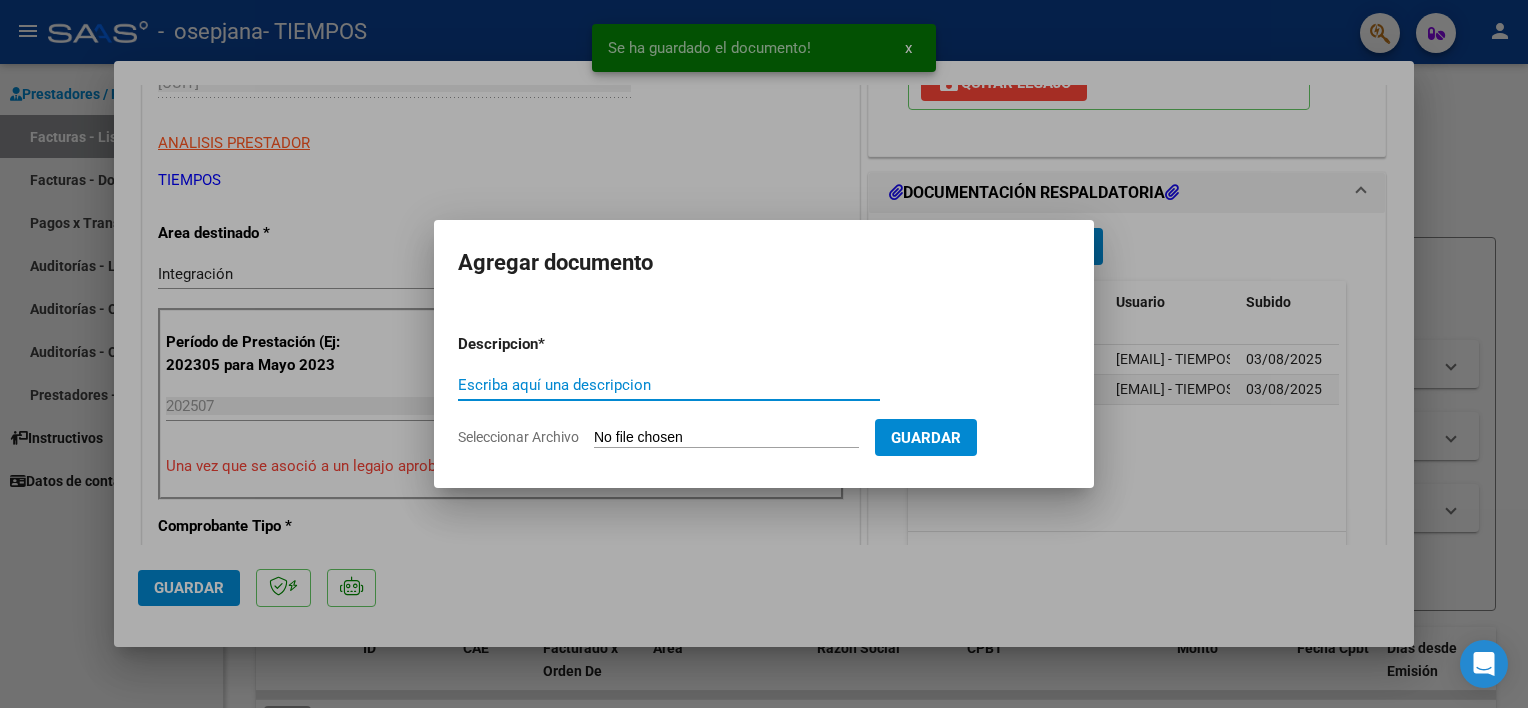 click on "Escriba aquí una descripcion" at bounding box center (669, 385) 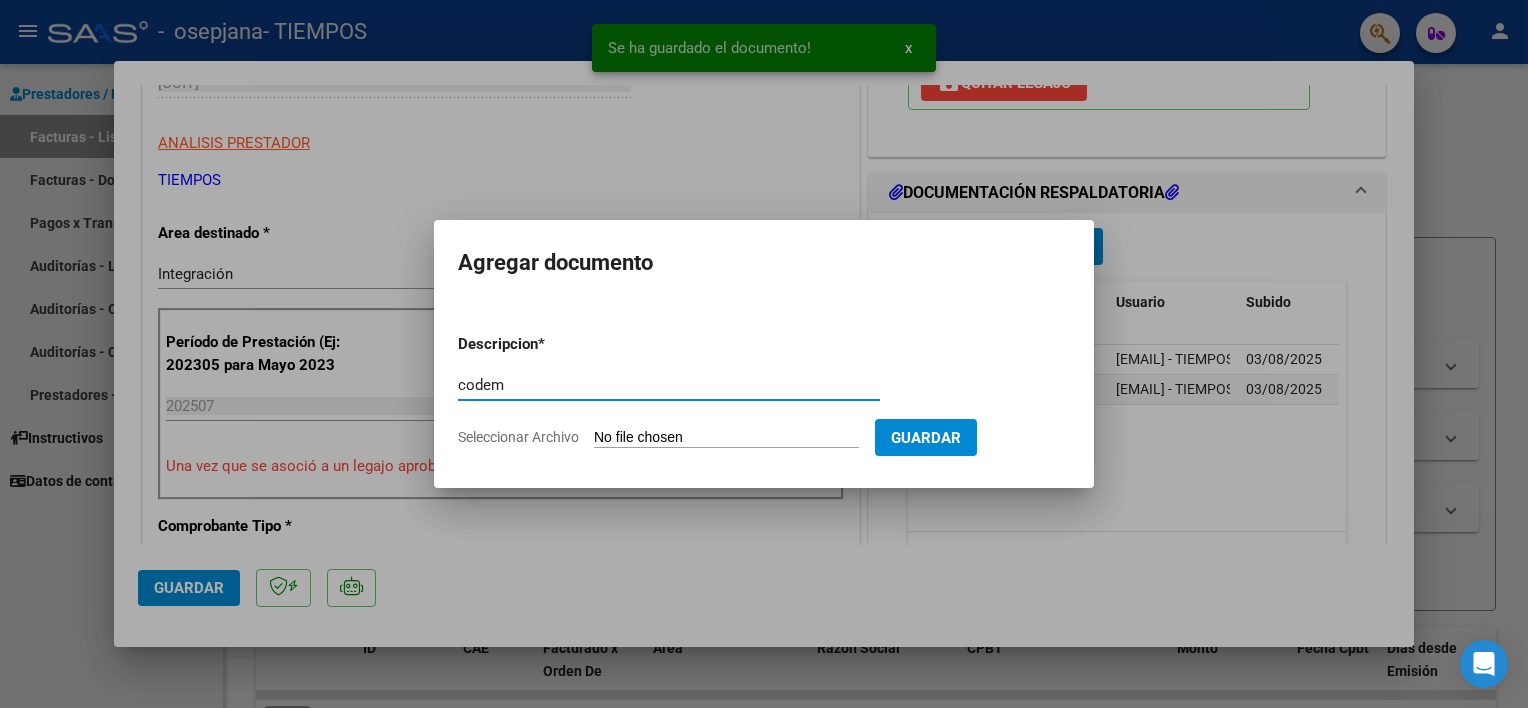 type on "codem" 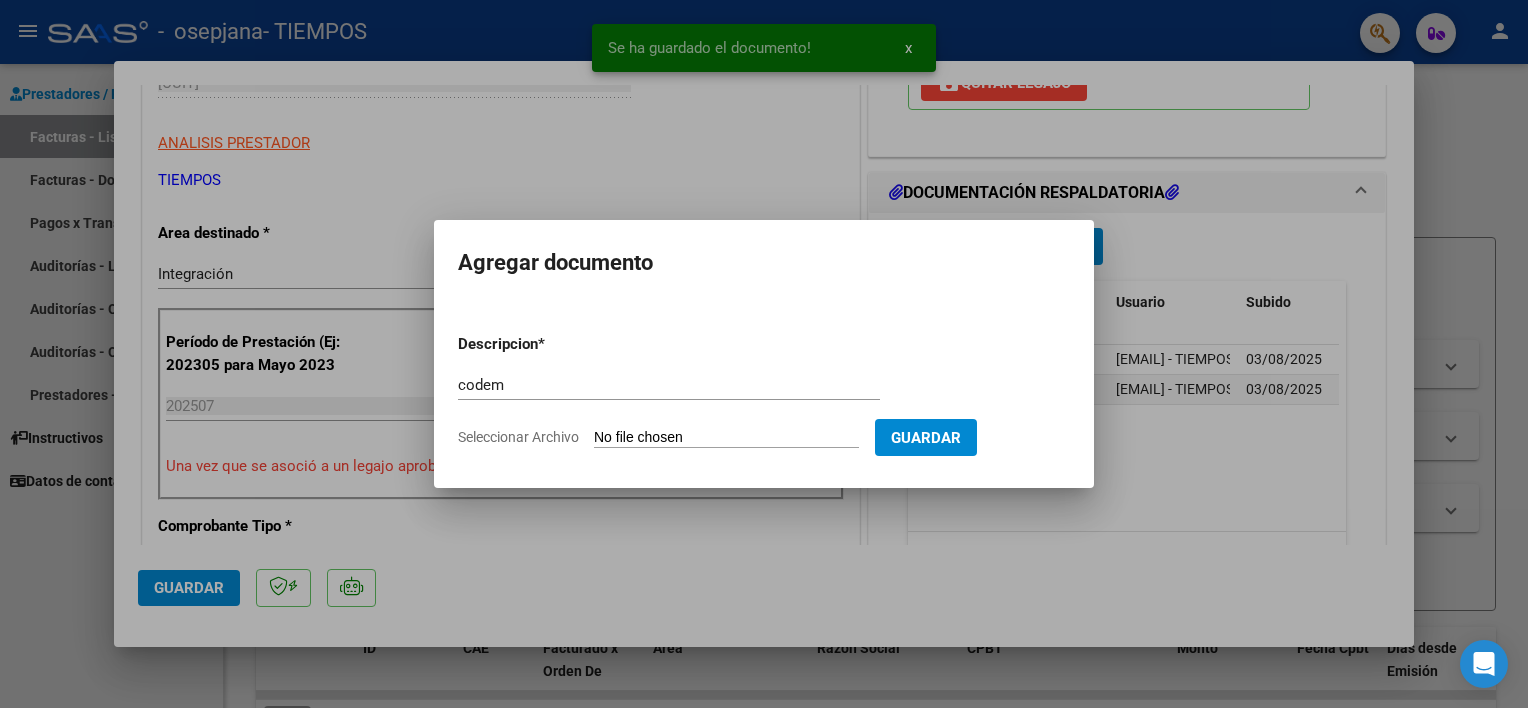 click on "Seleccionar Archivo" at bounding box center (726, 438) 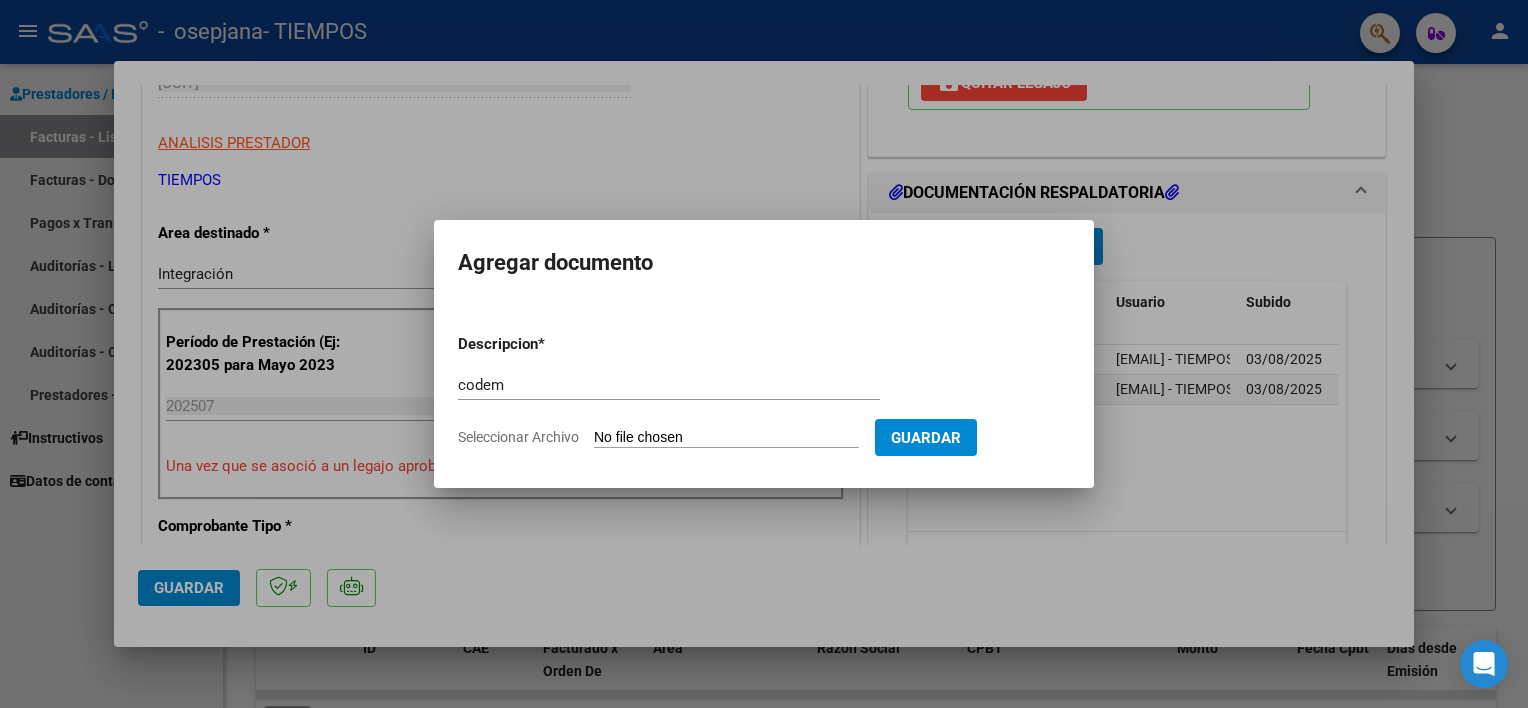 type on "C:\fakepath\CodemBarreramingrone07.pdf" 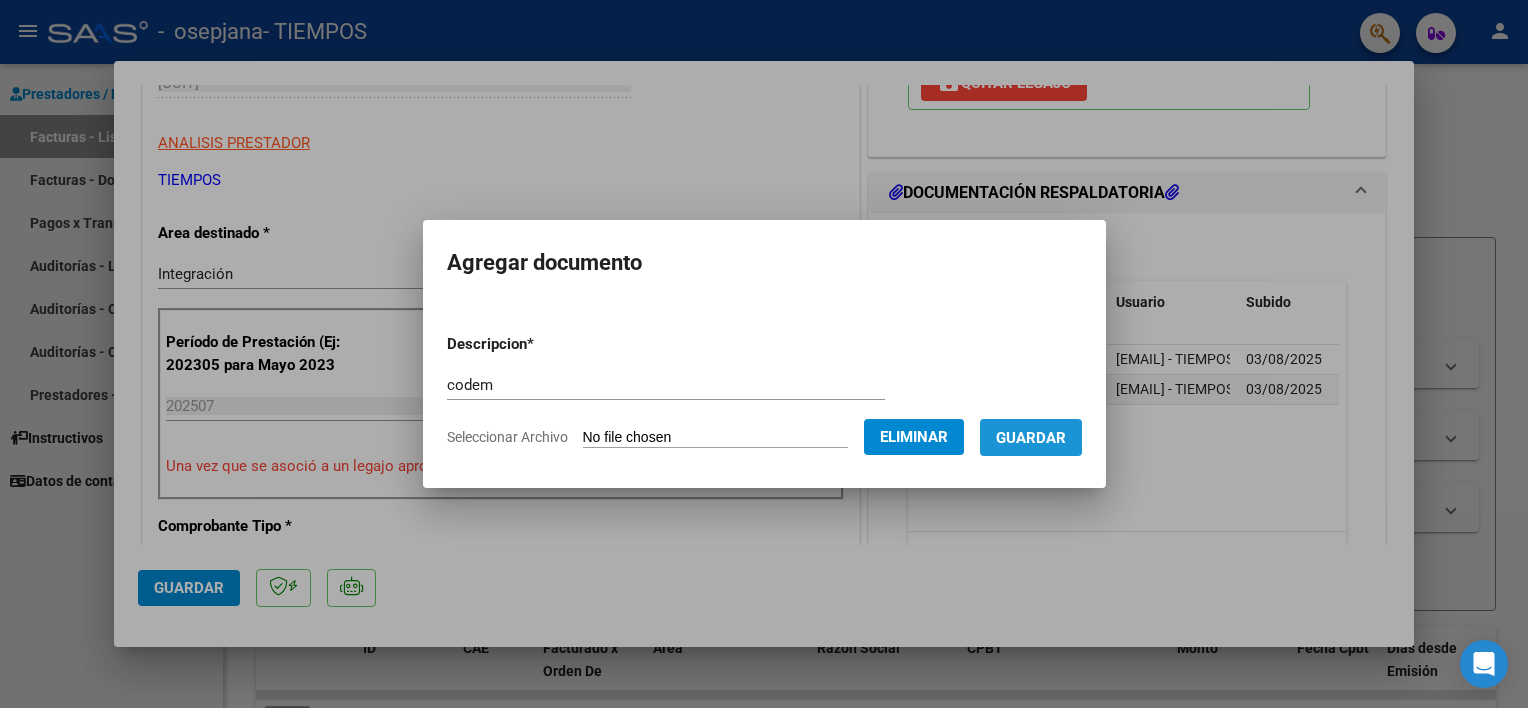click on "Guardar" at bounding box center (1031, 438) 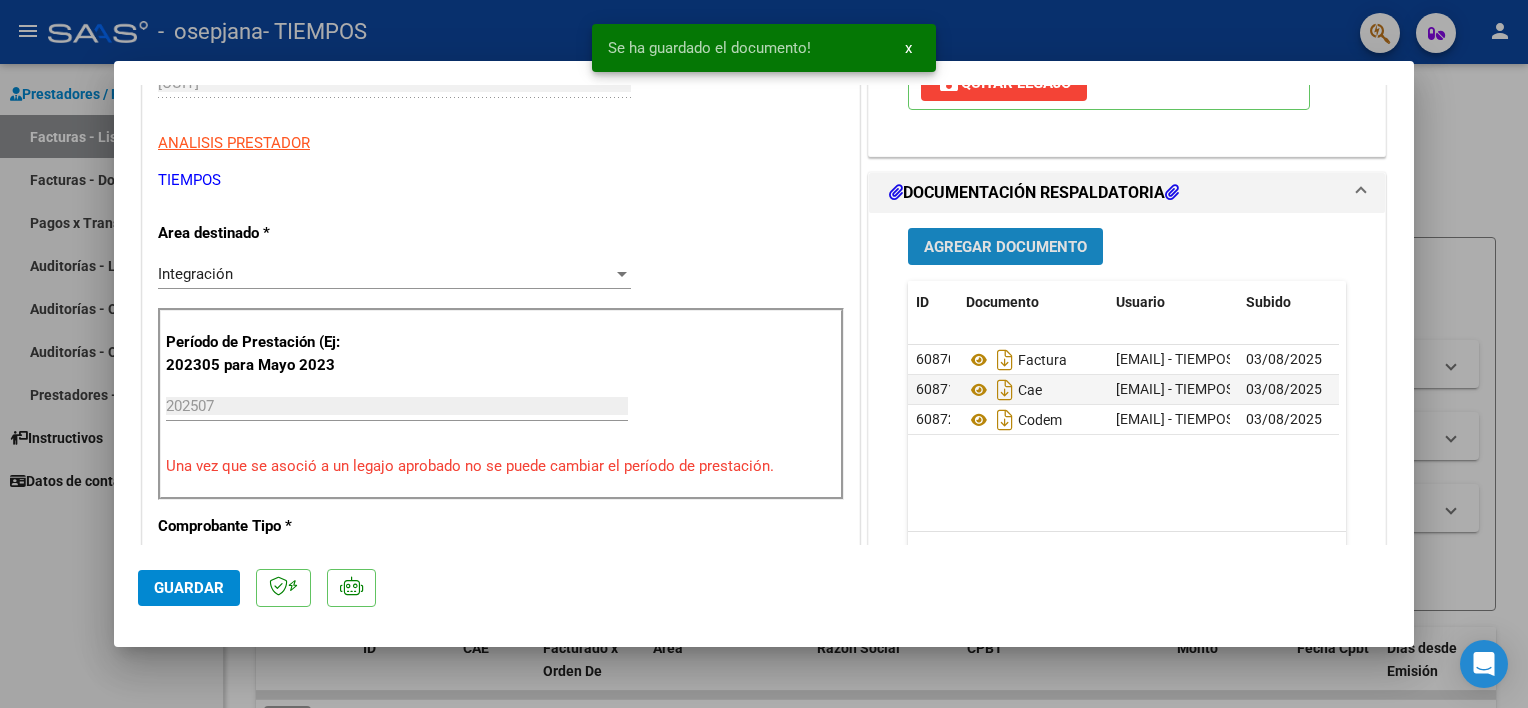 click on "Agregar Documento" at bounding box center (1005, 247) 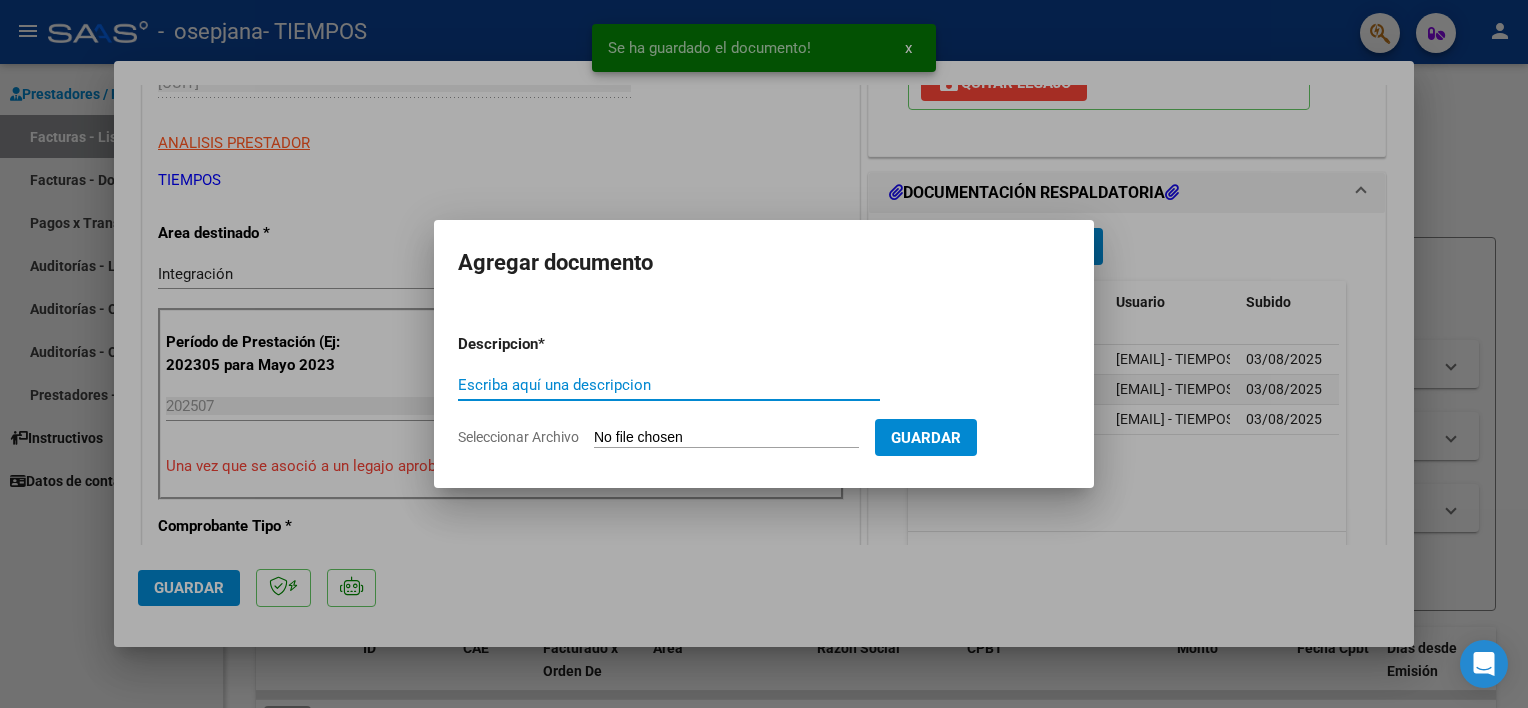 click on "Escriba aquí una descripcion" at bounding box center [669, 385] 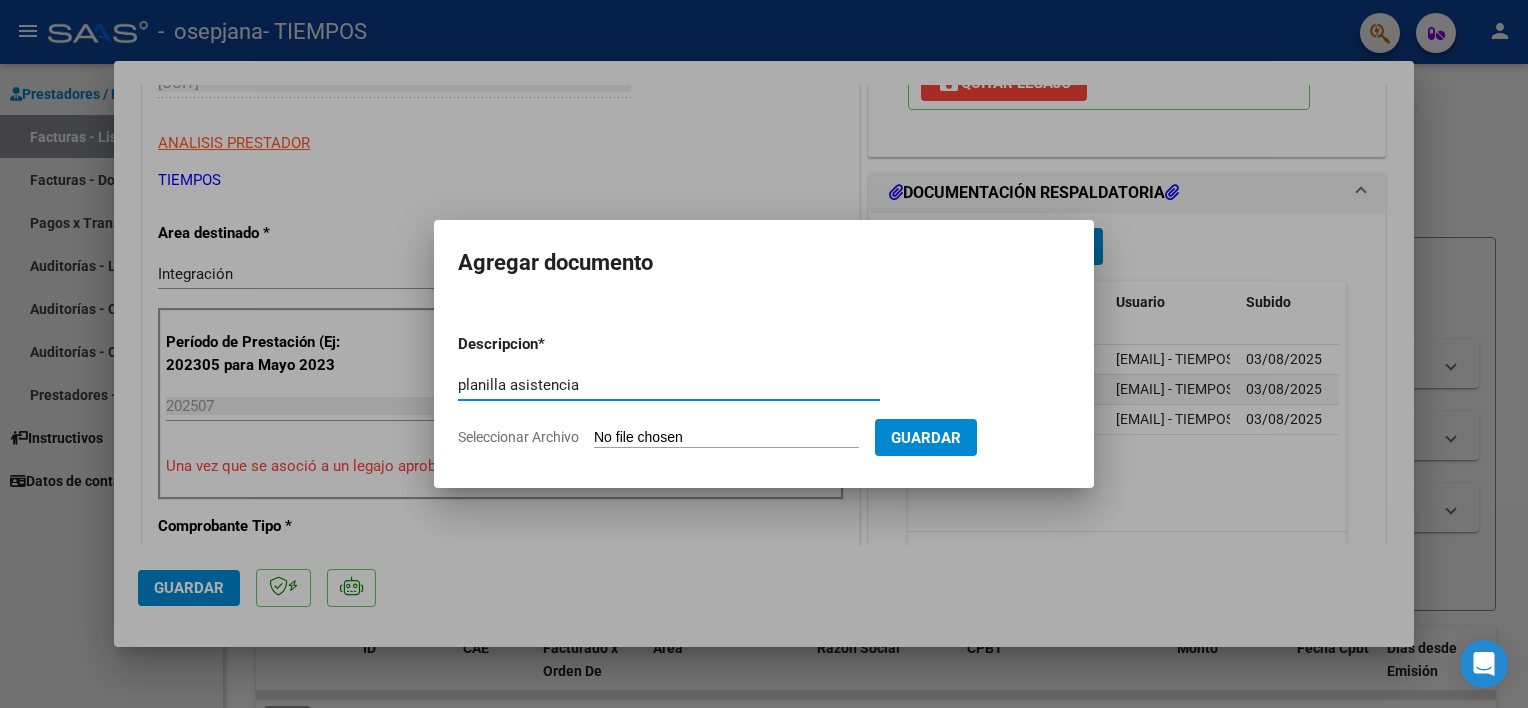 type on "planilla asistencia" 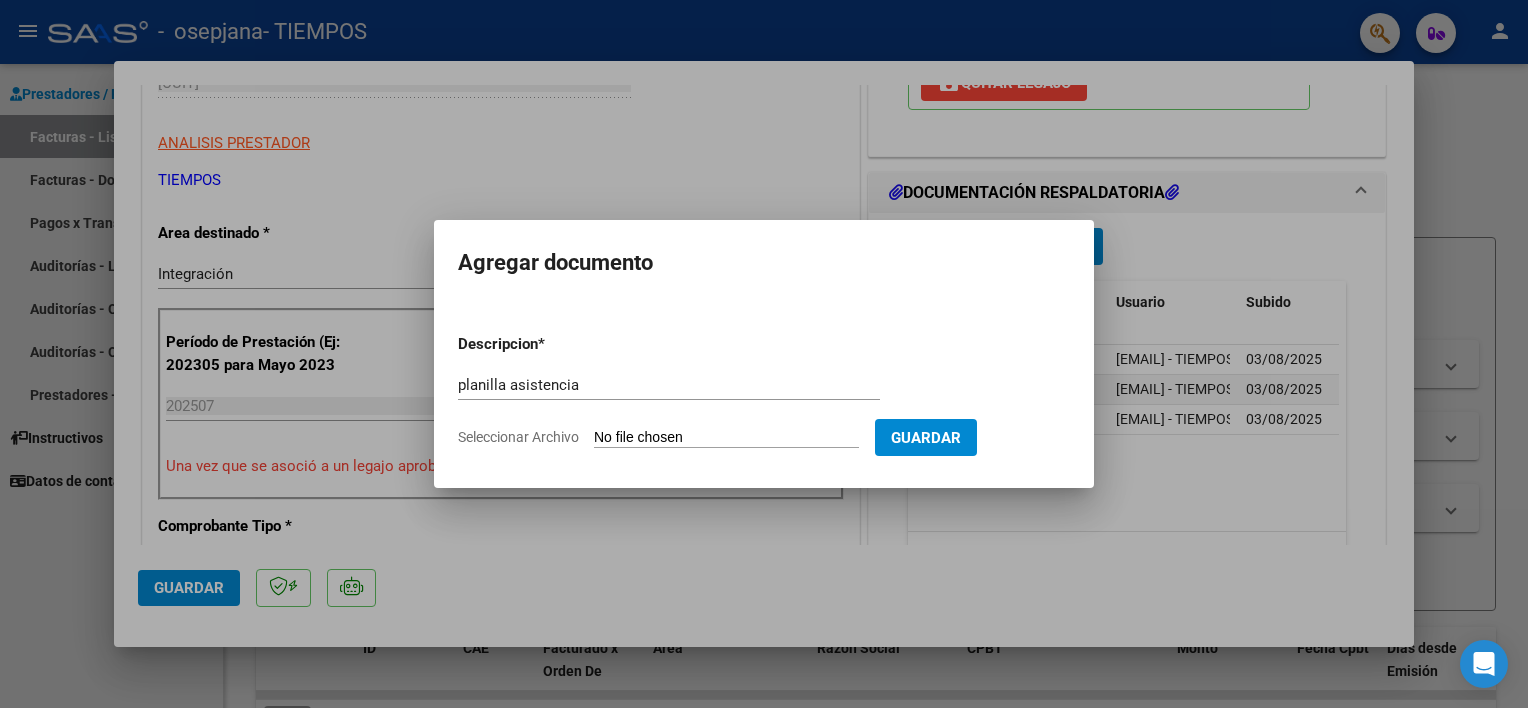click on "Seleccionar Archivo" at bounding box center [726, 438] 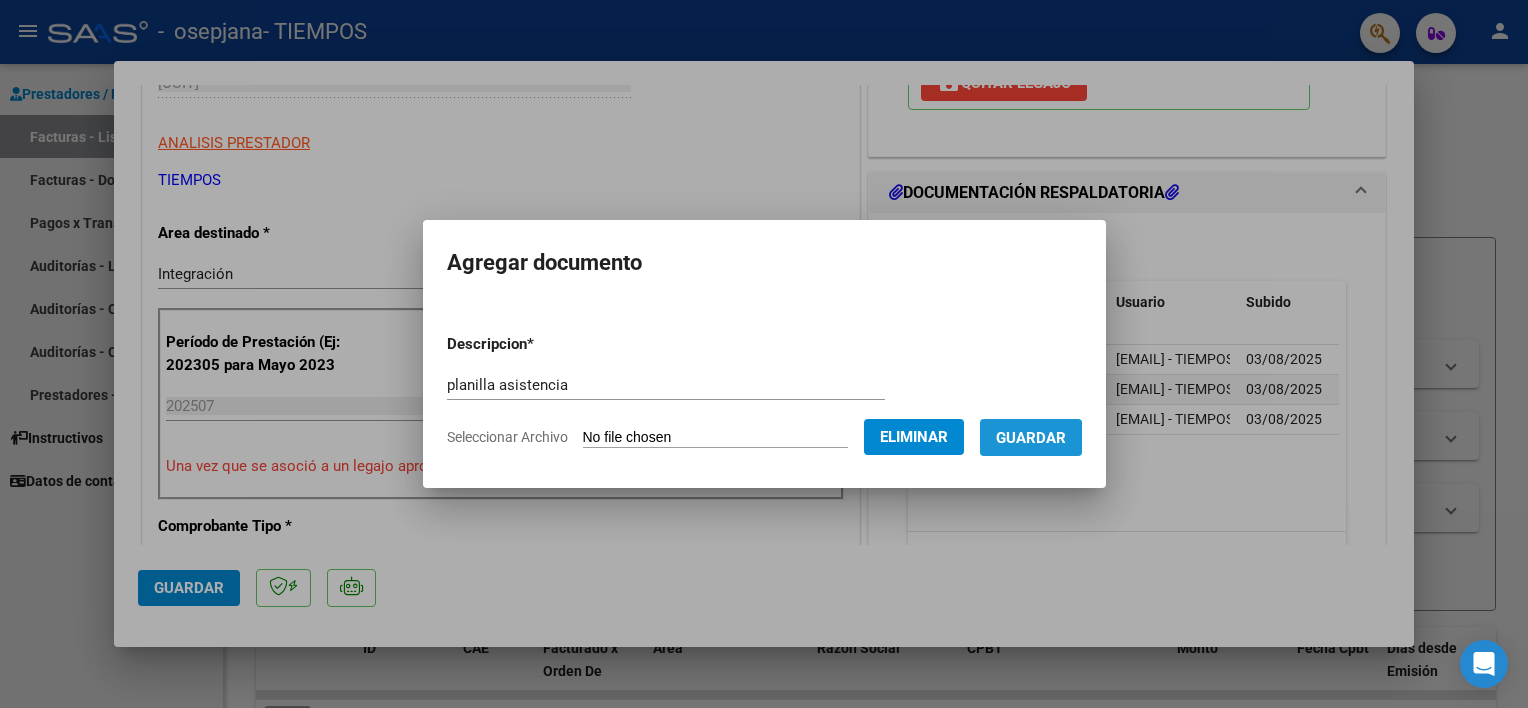 click on "Guardar" at bounding box center [1031, 438] 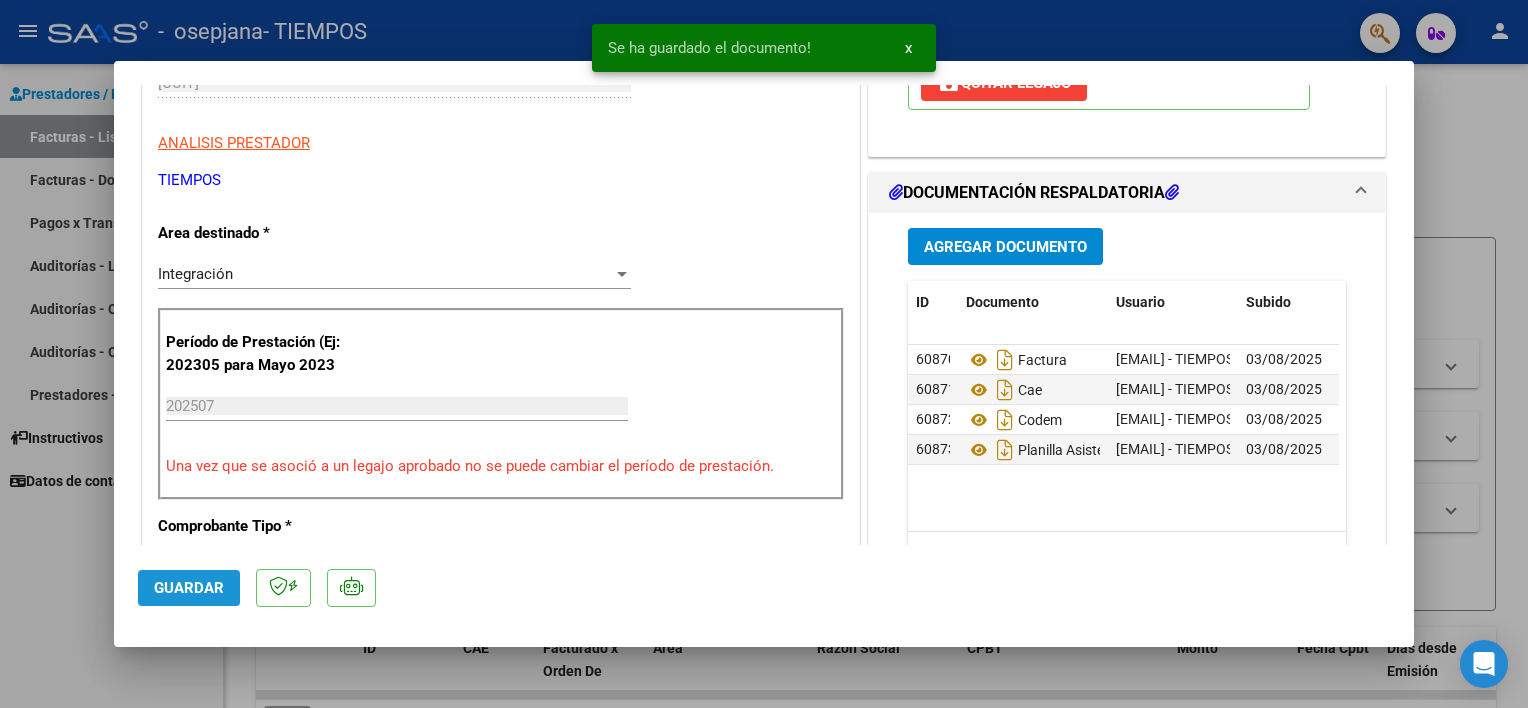 click on "Guardar" 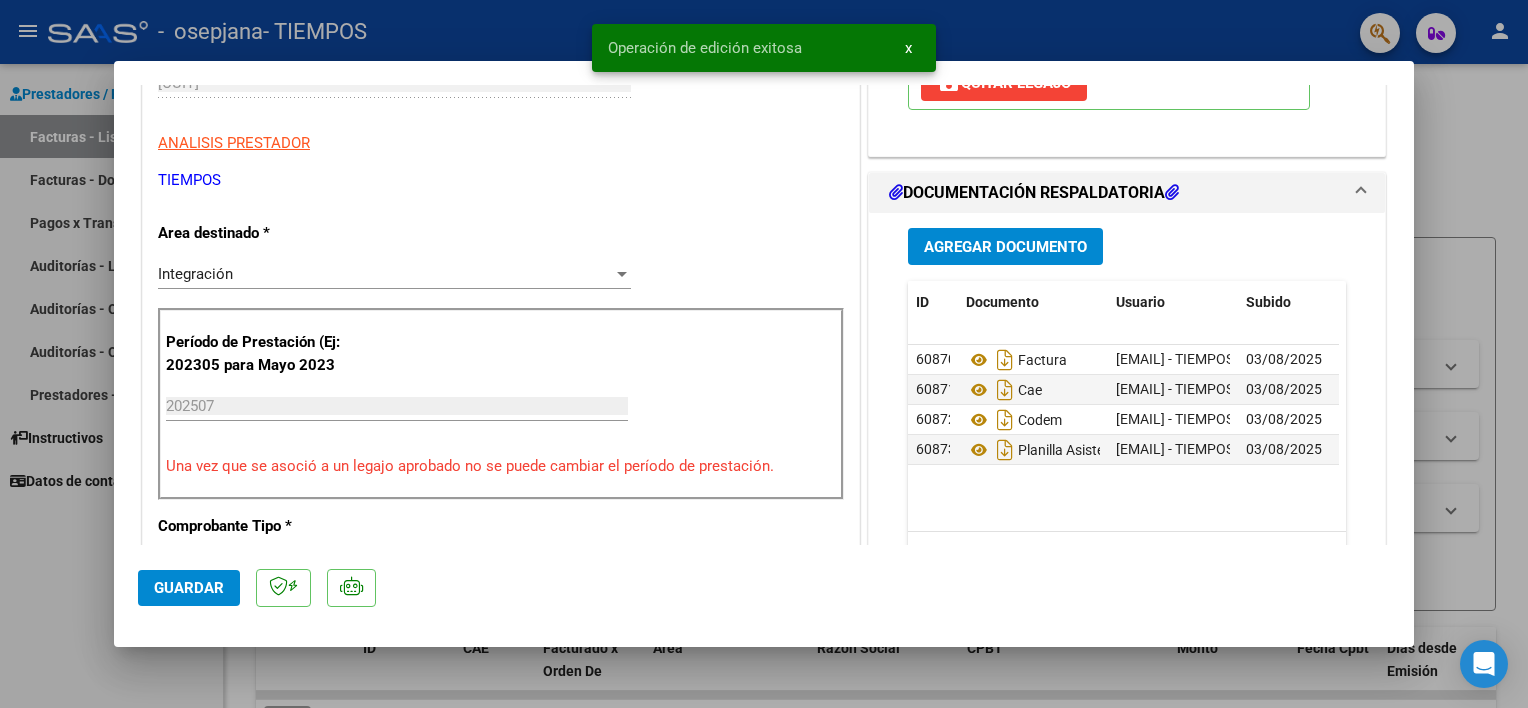 click at bounding box center (764, 354) 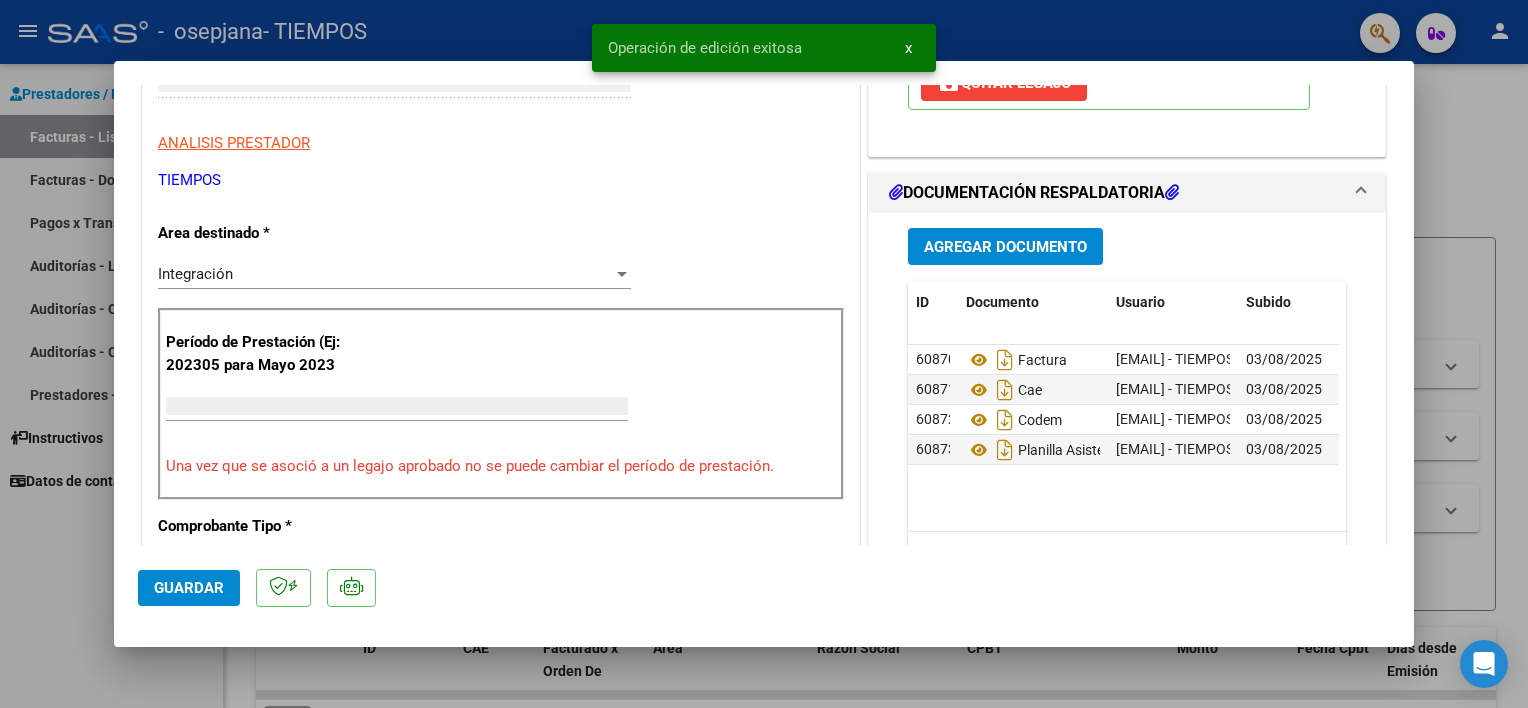 scroll, scrollTop: 0, scrollLeft: 0, axis: both 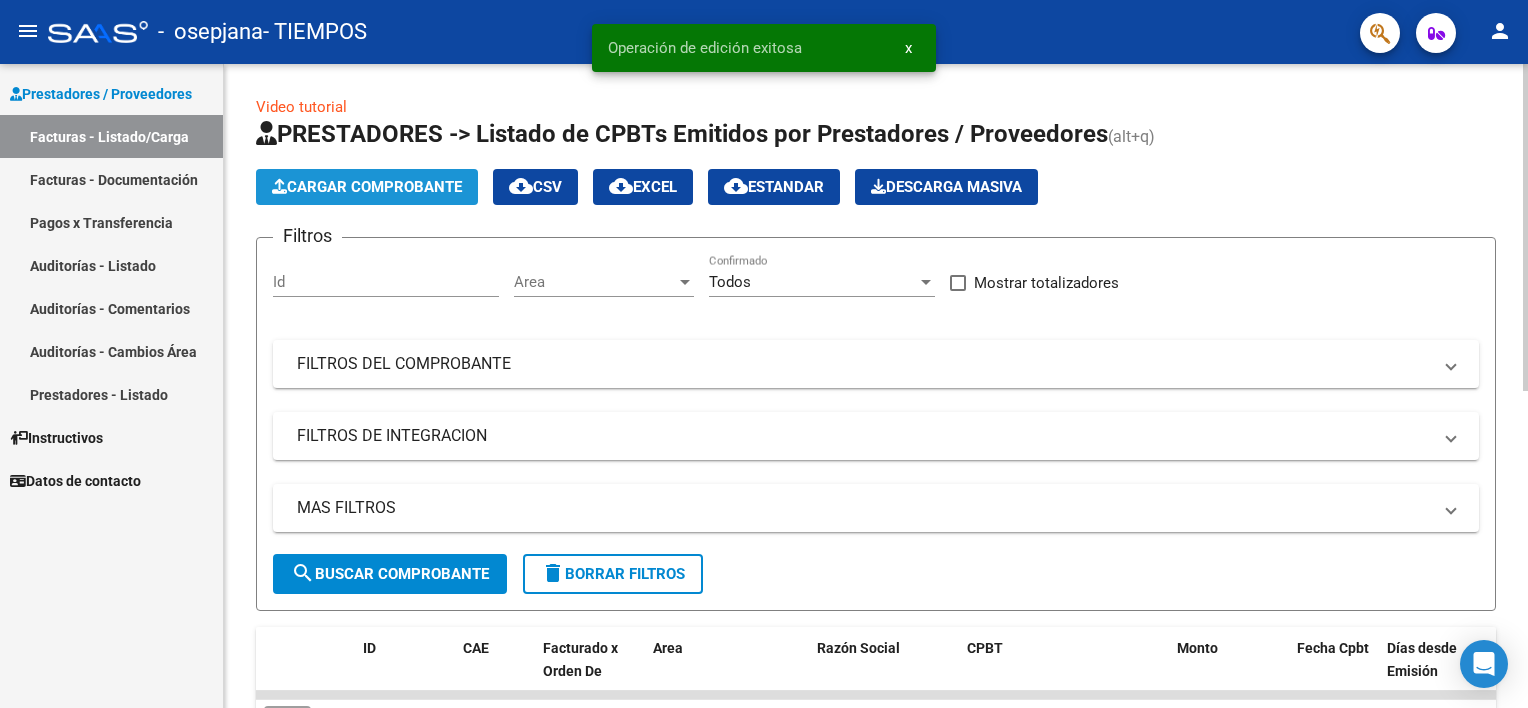 click on "Cargar Comprobante" 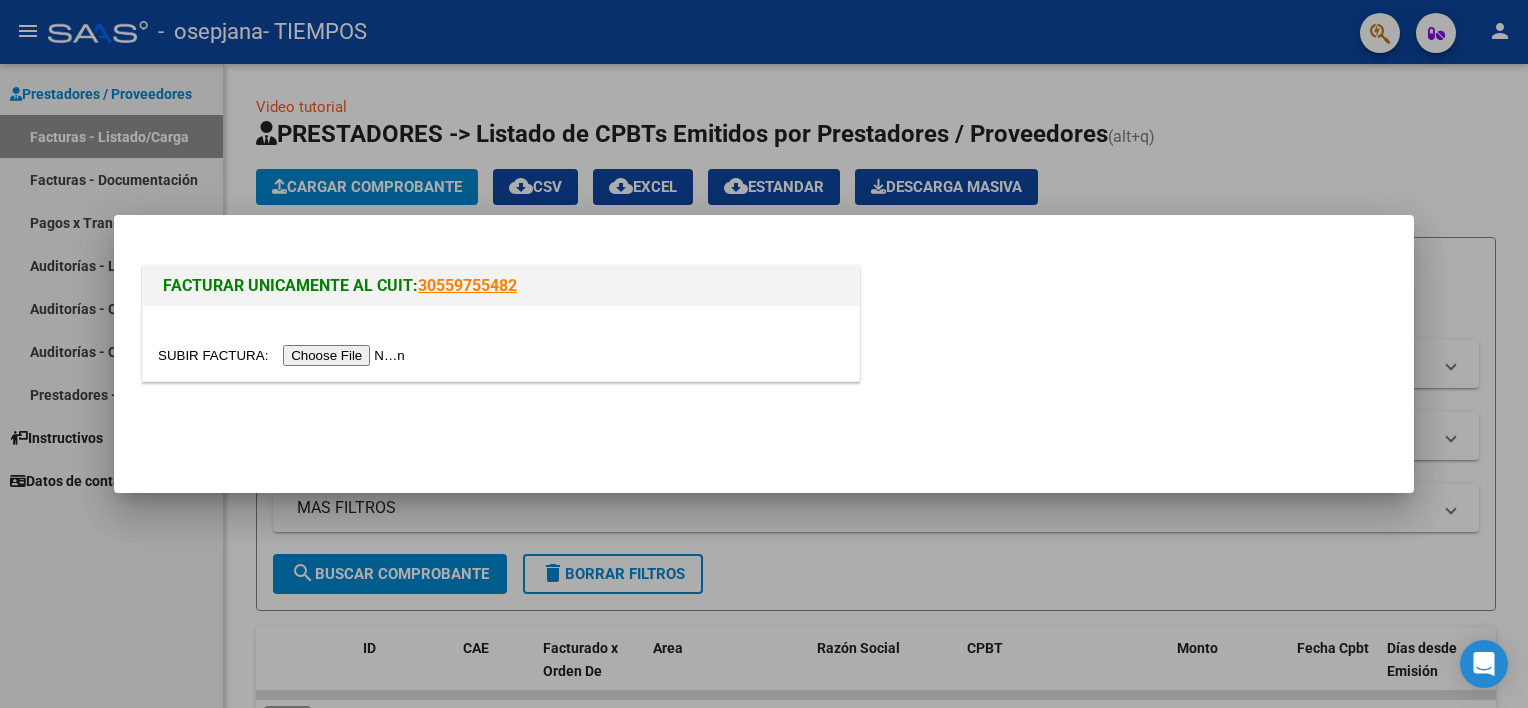 click at bounding box center [284, 355] 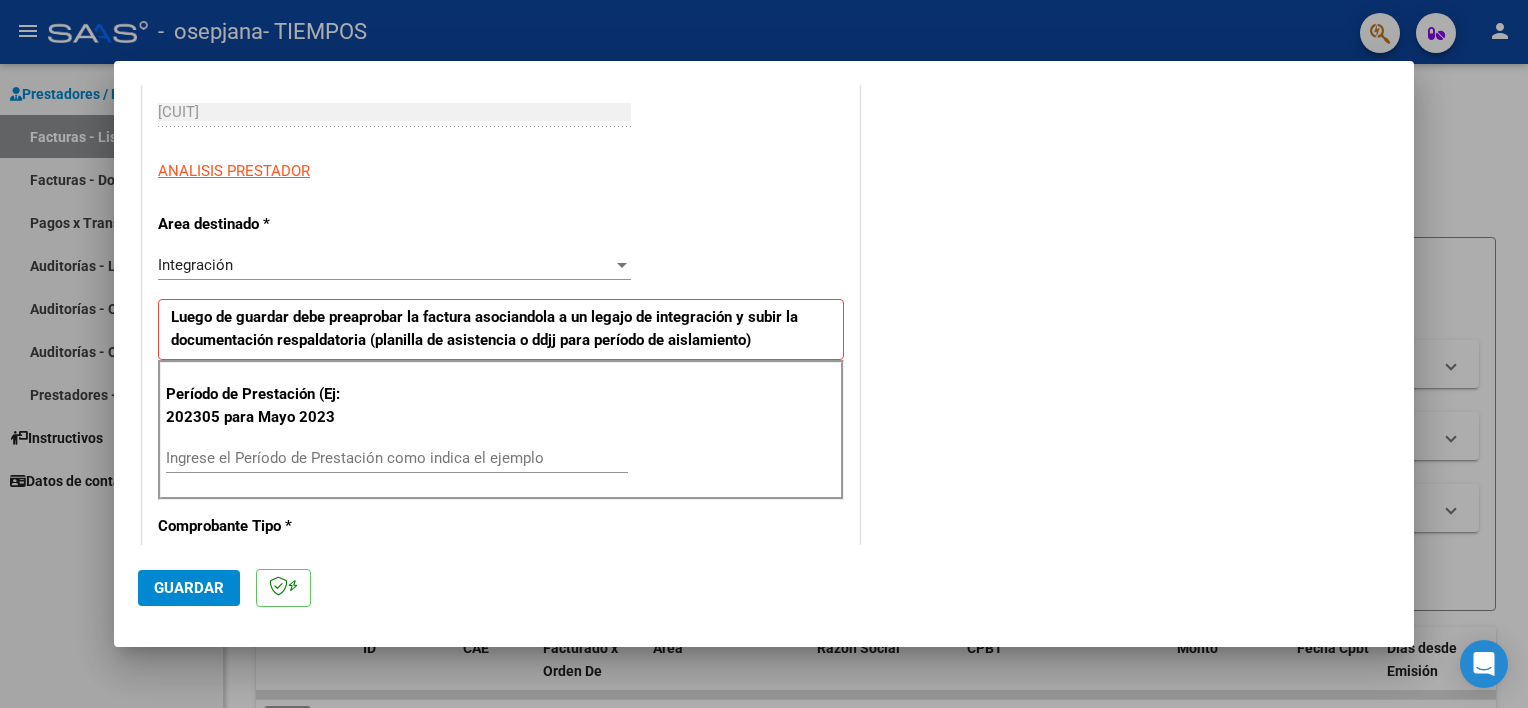 scroll, scrollTop: 320, scrollLeft: 0, axis: vertical 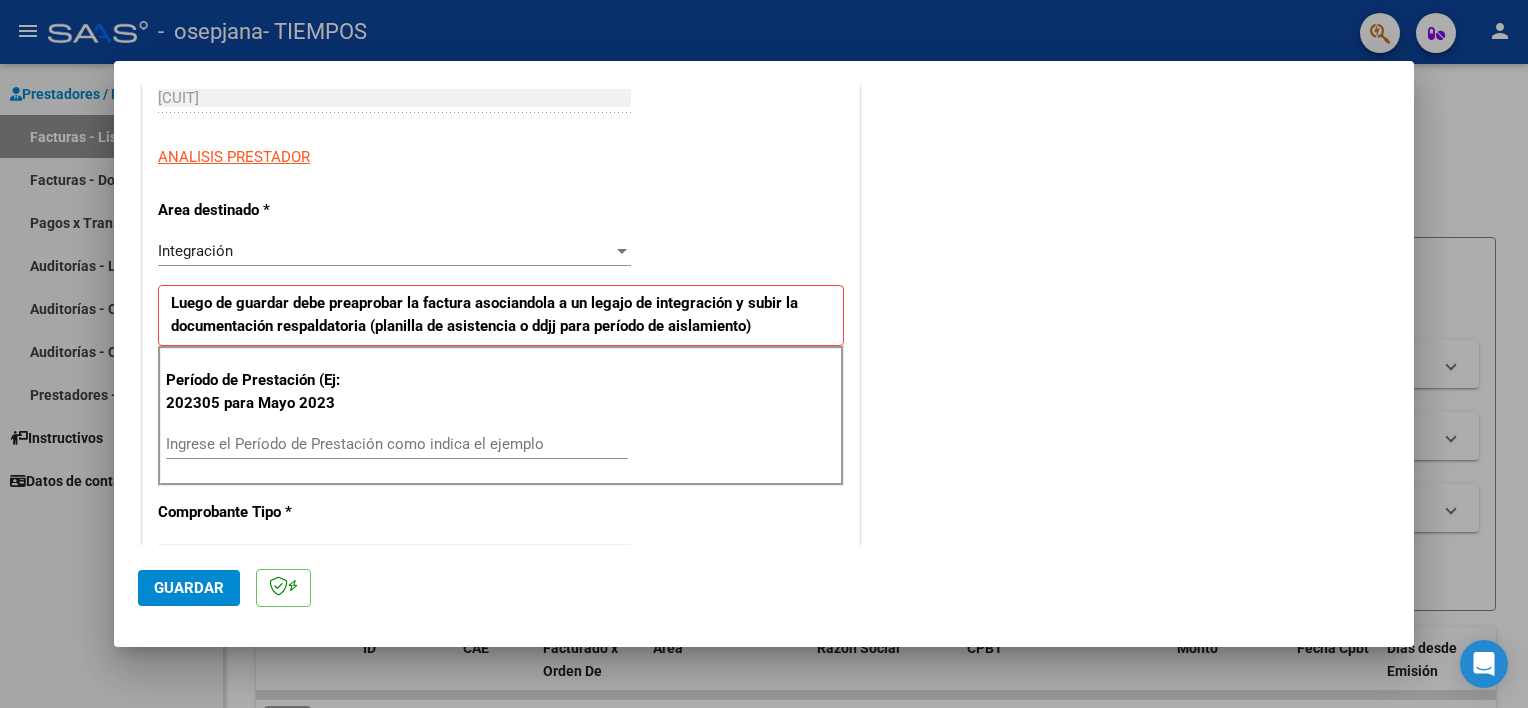 click on "Ingrese el Período de Prestación como indica el ejemplo" at bounding box center (397, 444) 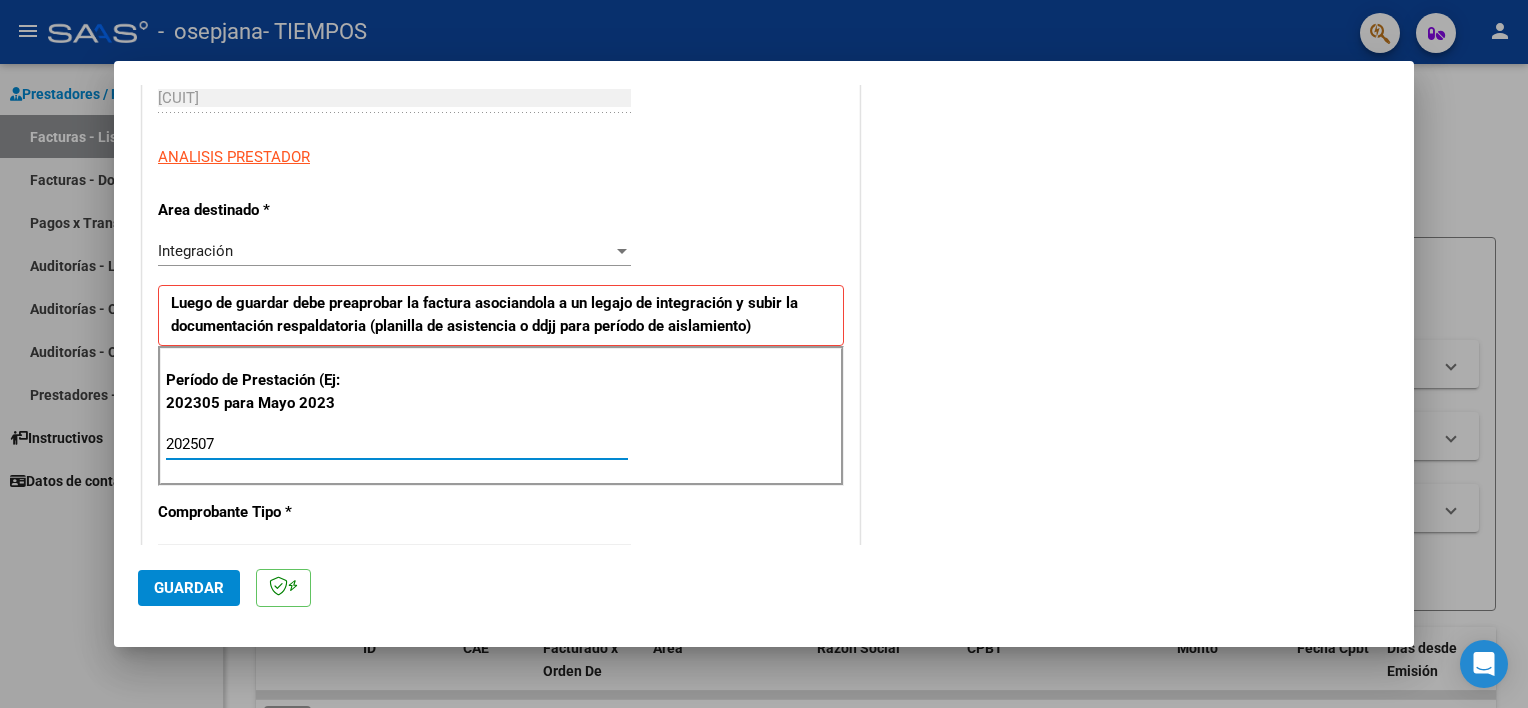 type on "202507" 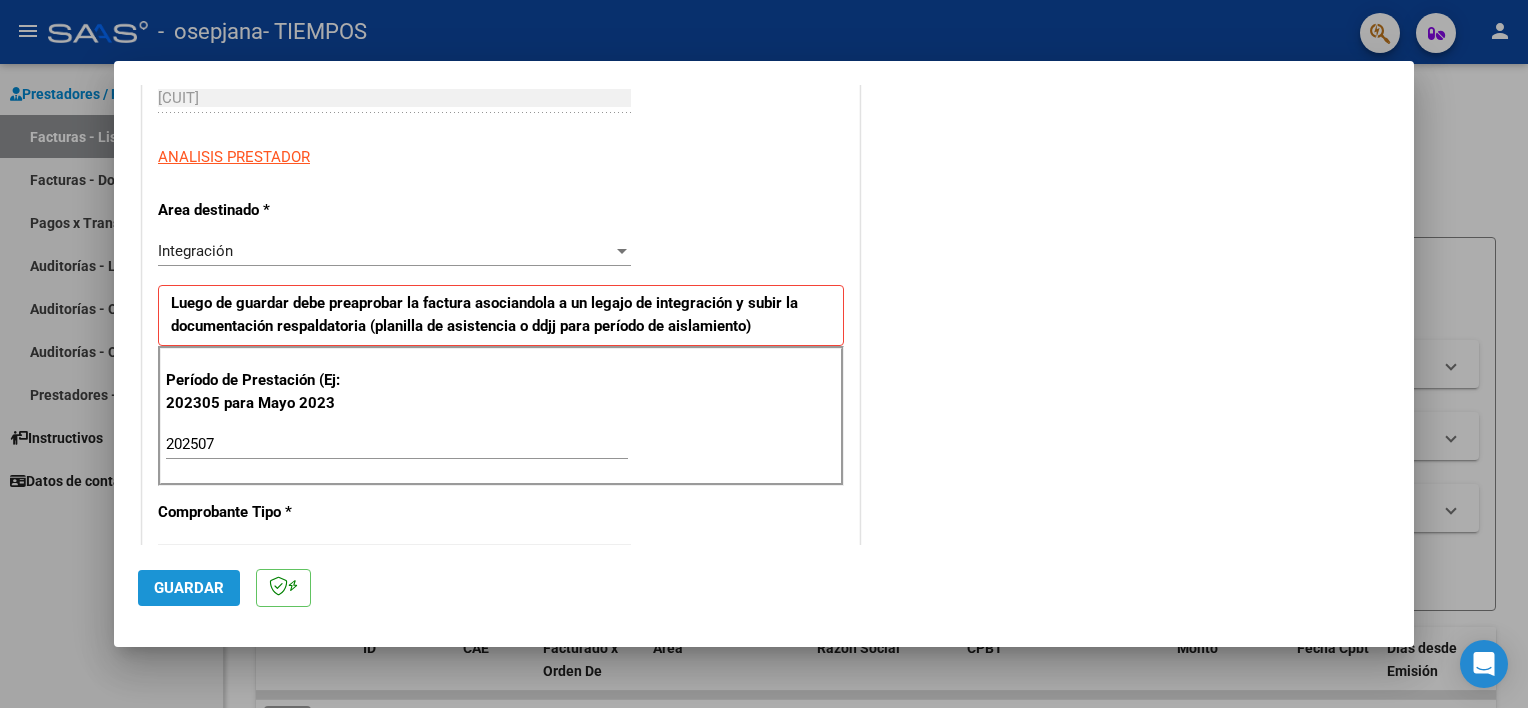 click on "Guardar" 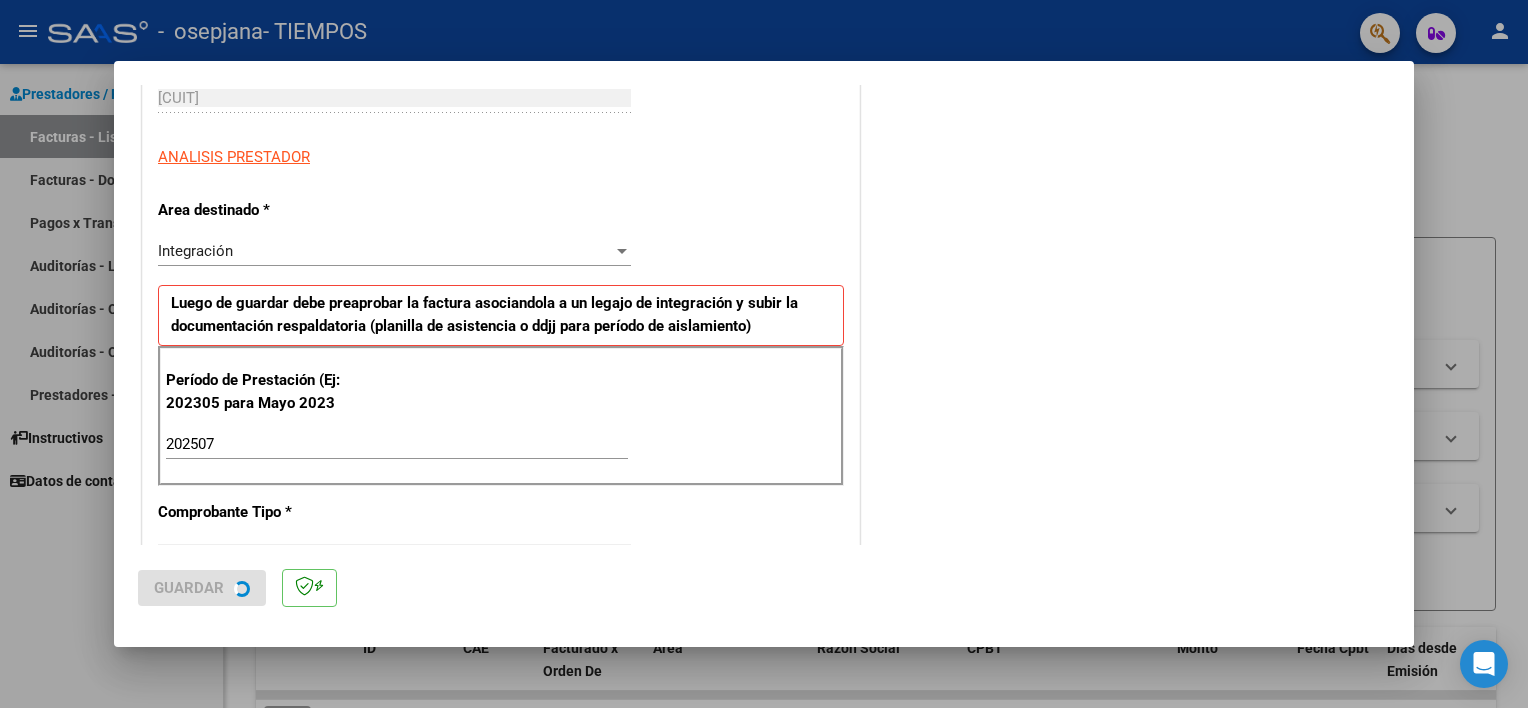 scroll, scrollTop: 0, scrollLeft: 0, axis: both 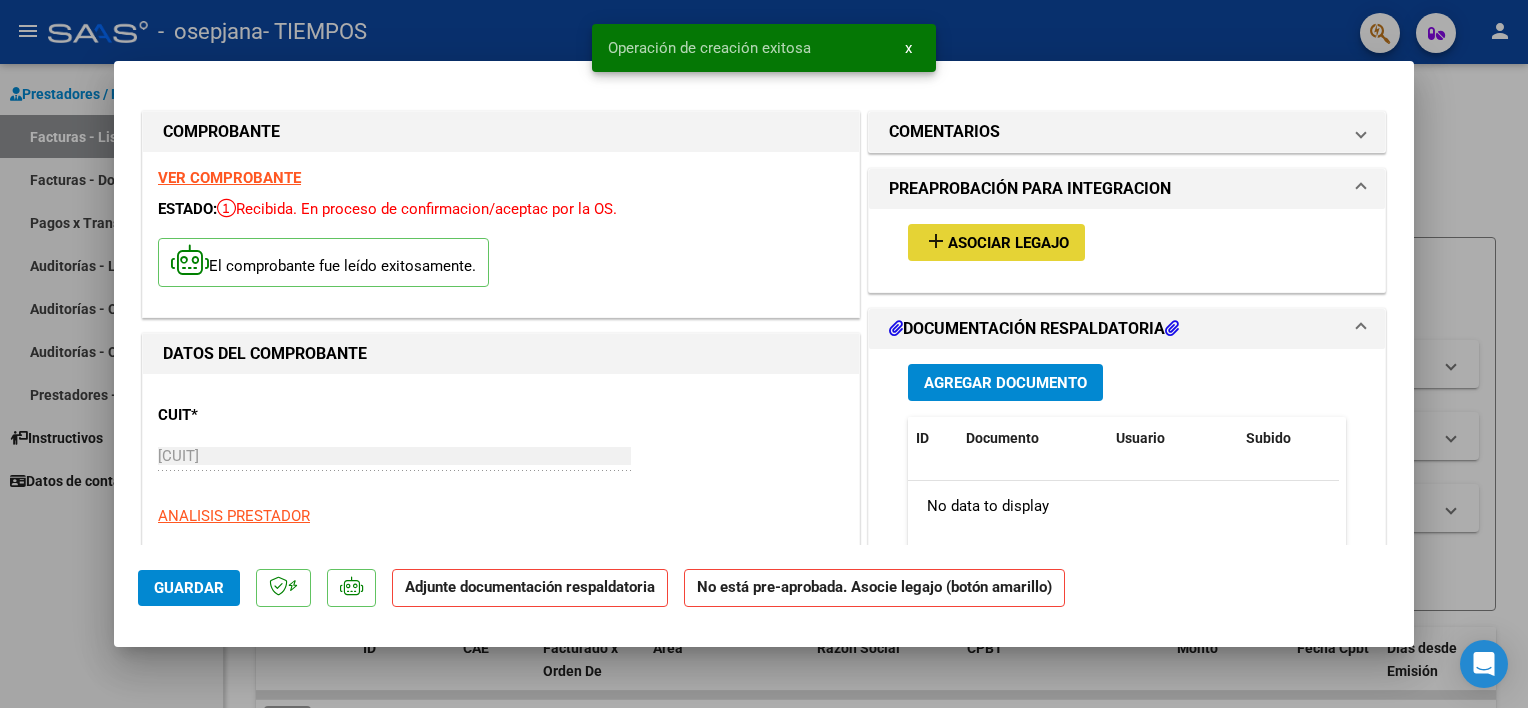 click on "add Asociar Legajo" at bounding box center (996, 242) 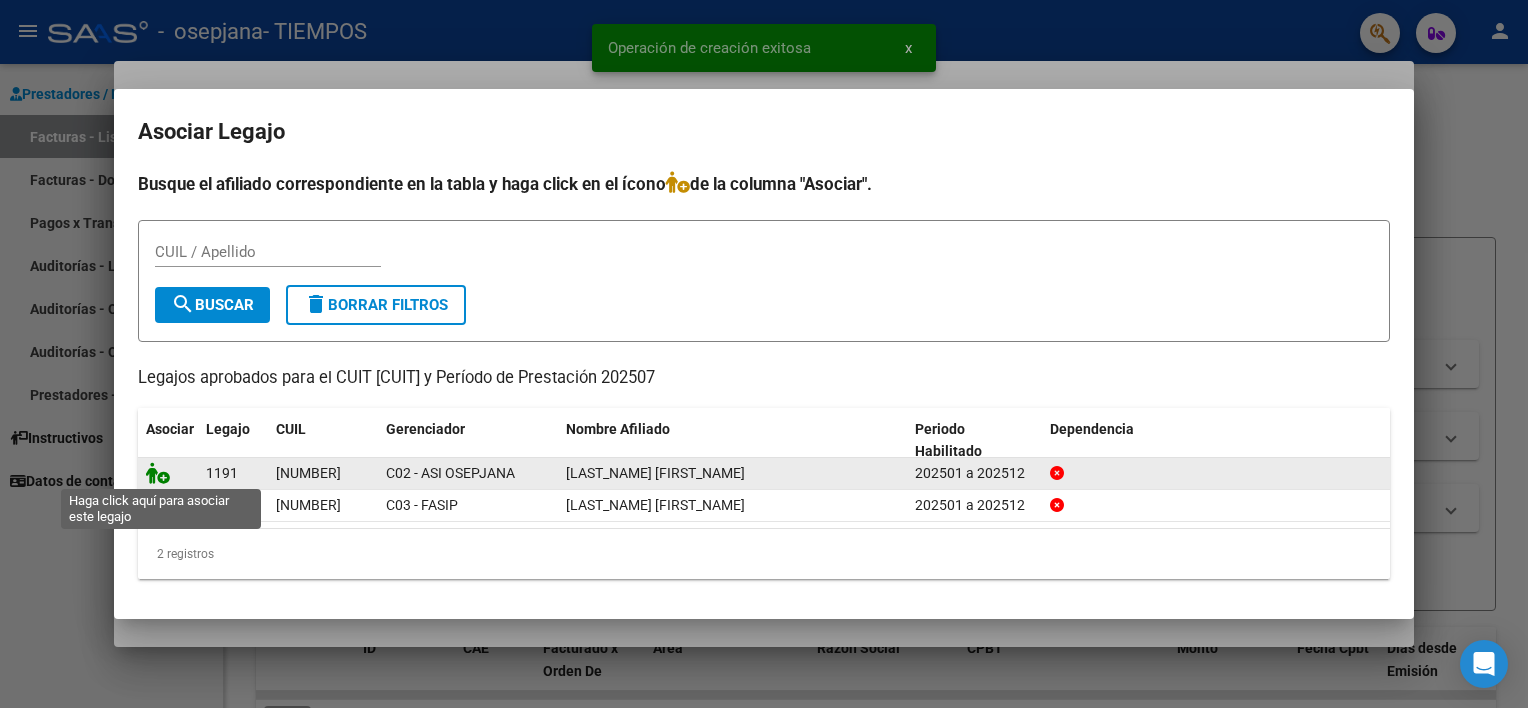 click 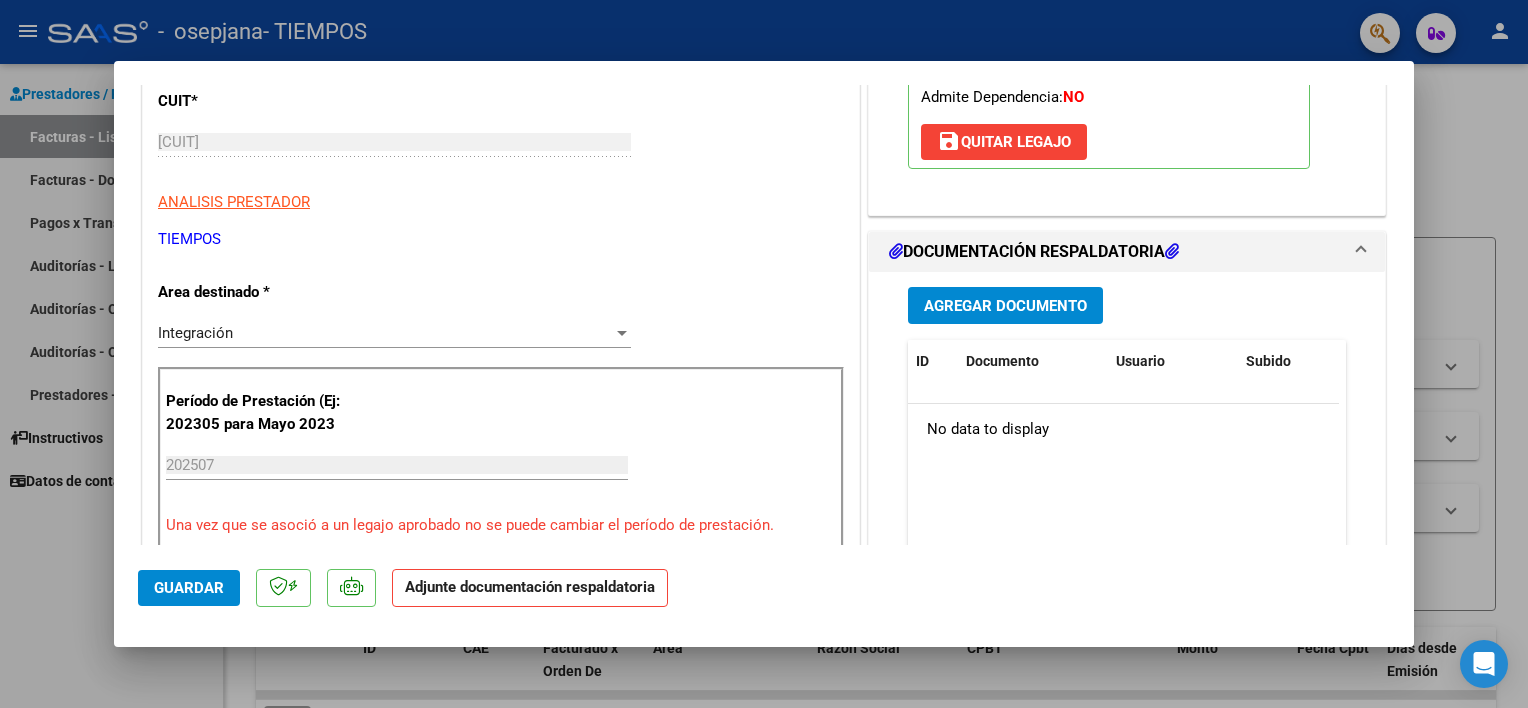 scroll, scrollTop: 342, scrollLeft: 0, axis: vertical 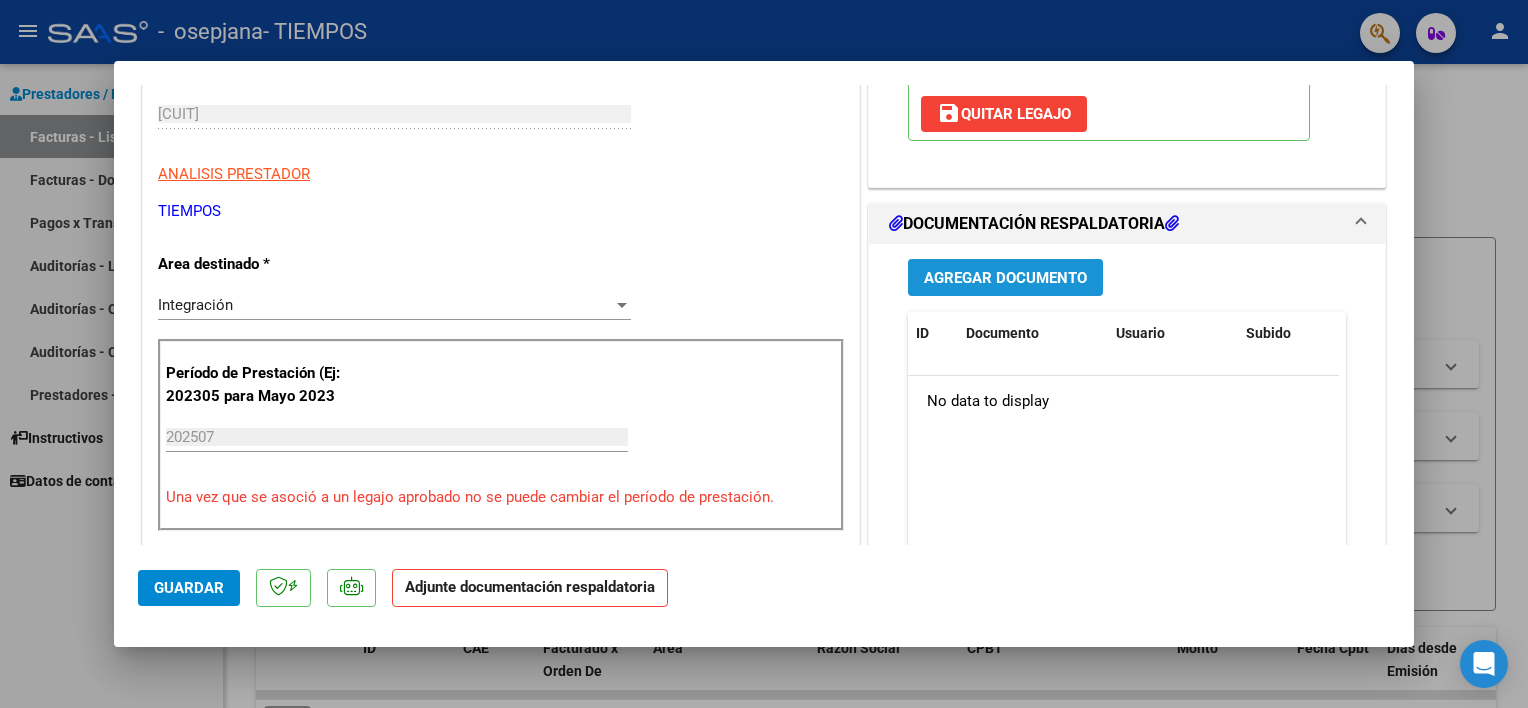 click on "Agregar Documento" at bounding box center (1005, 278) 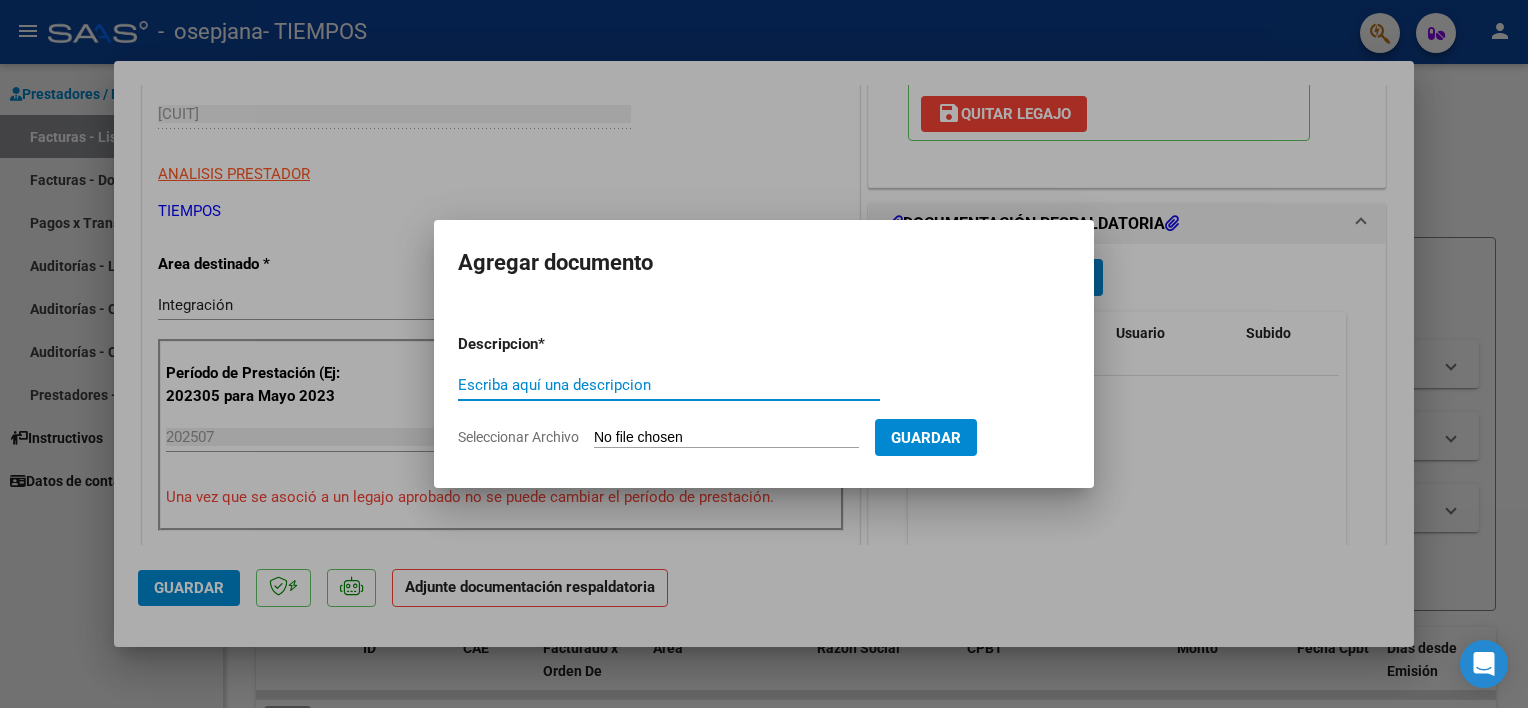 click on "Escriba aquí una descripcion" at bounding box center (669, 385) 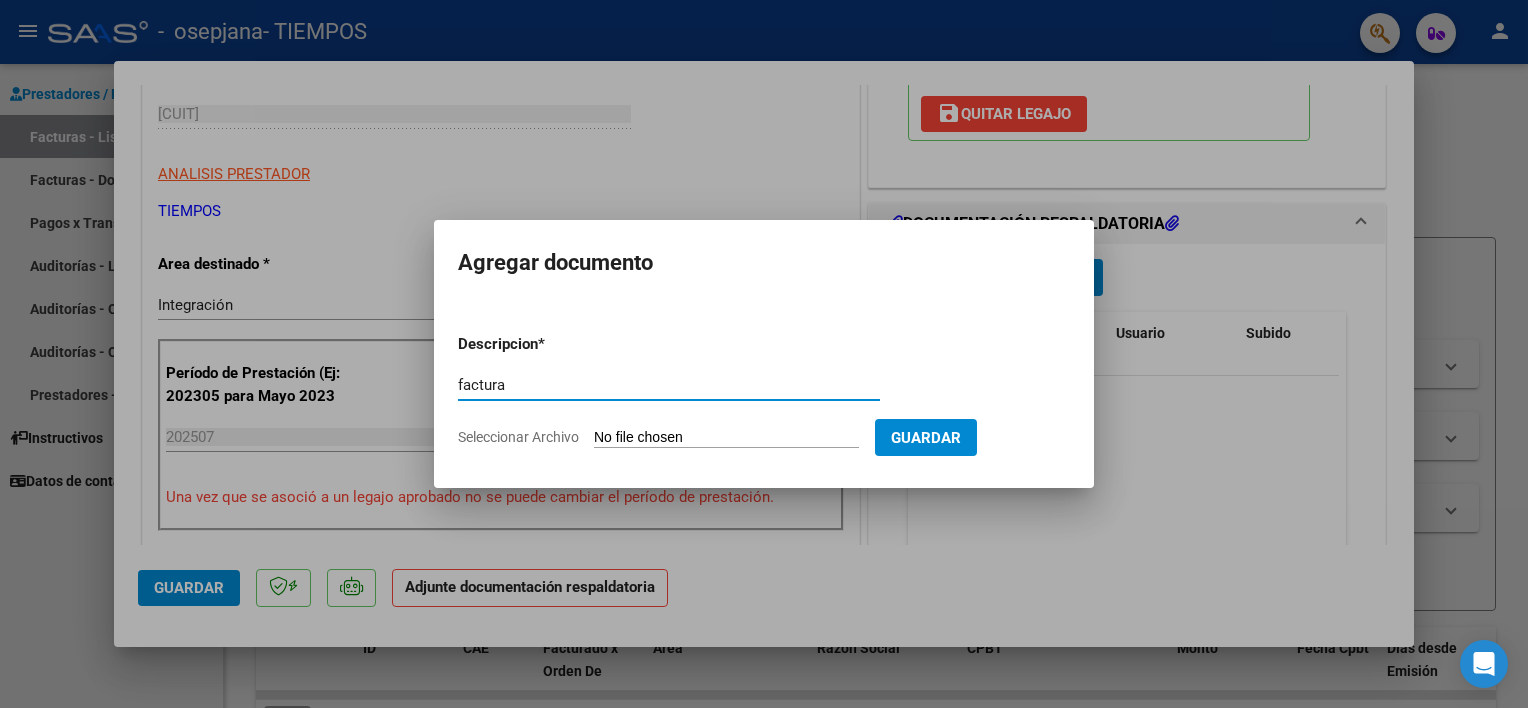 type on "factura" 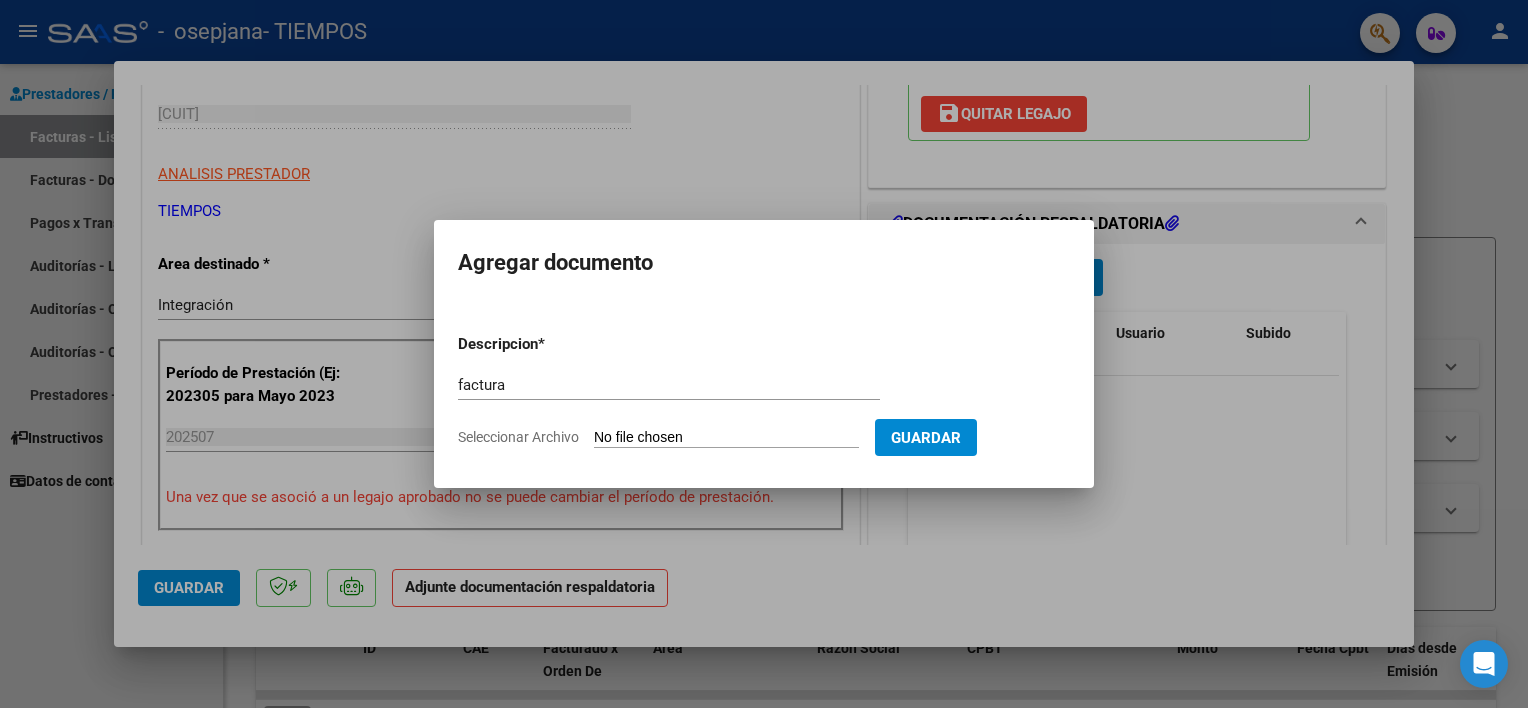 click on "Seleccionar Archivo" at bounding box center [726, 438] 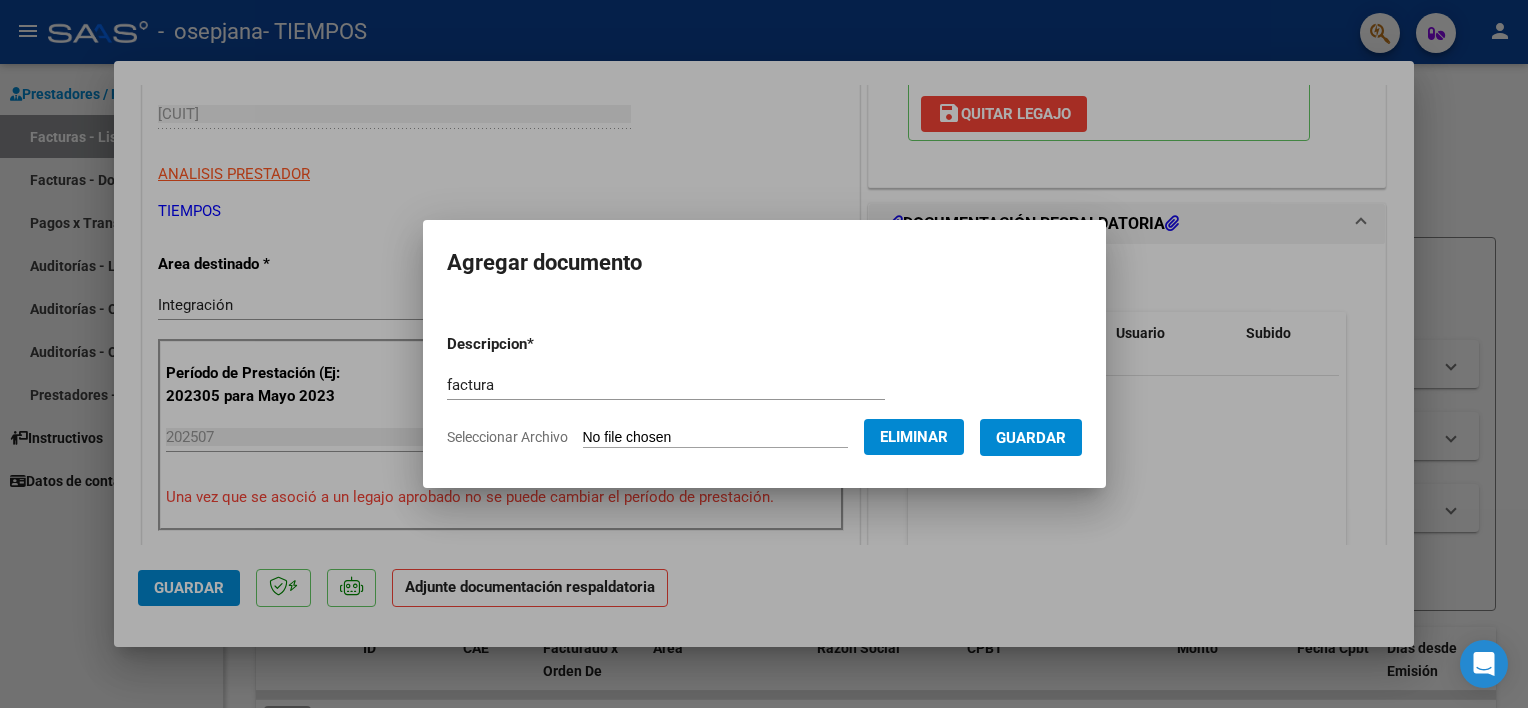 click on "Guardar" at bounding box center [1031, 438] 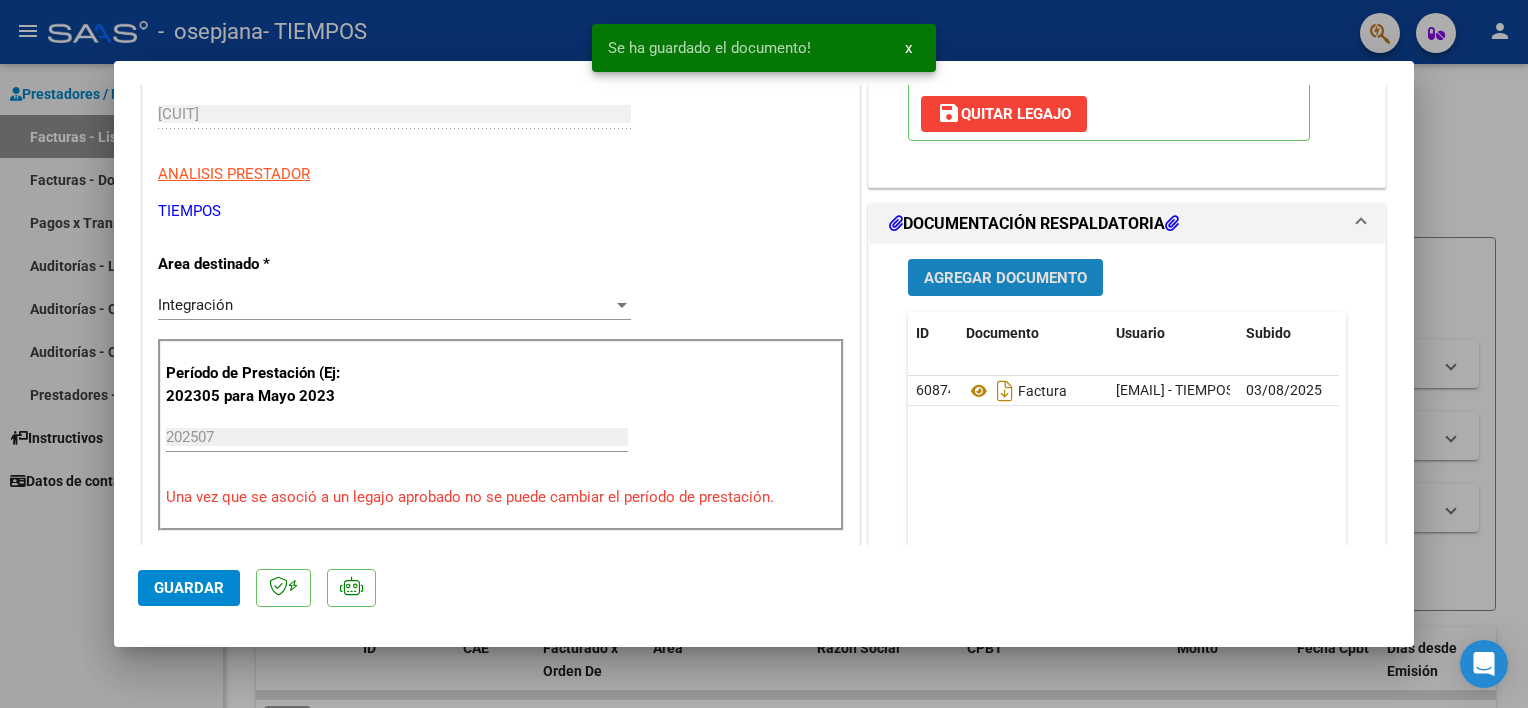 click on "Agregar Documento" at bounding box center (1005, 278) 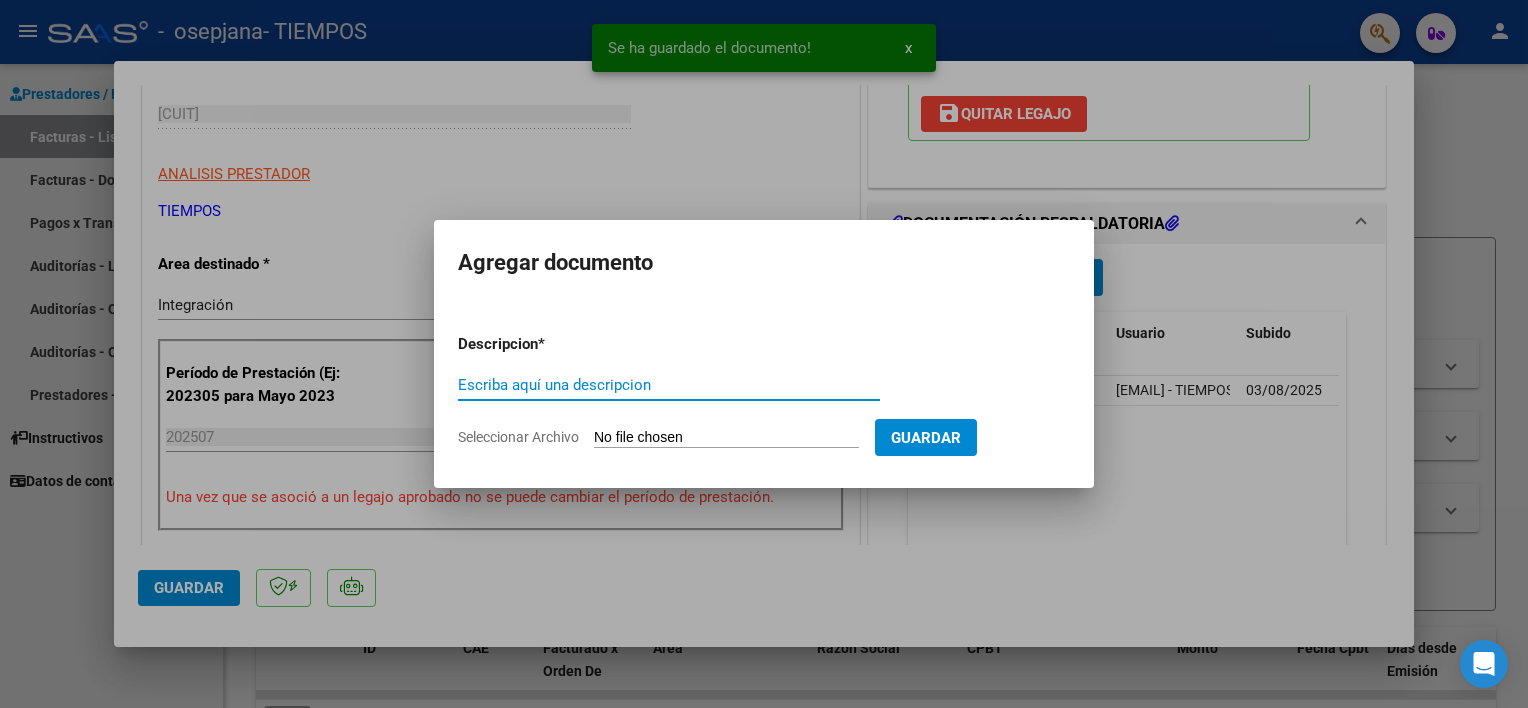 click on "Escriba aquí una descripcion" at bounding box center (669, 385) 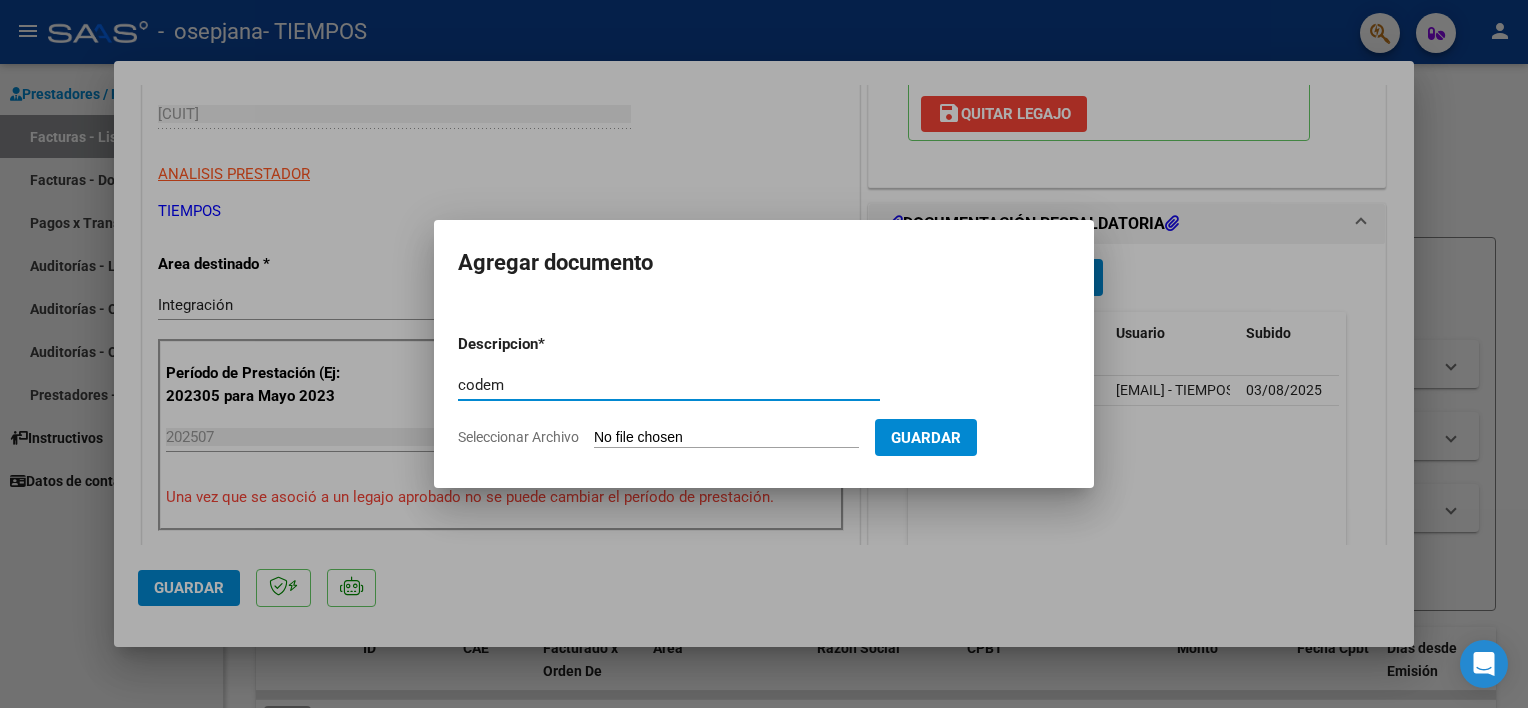 type on "codem" 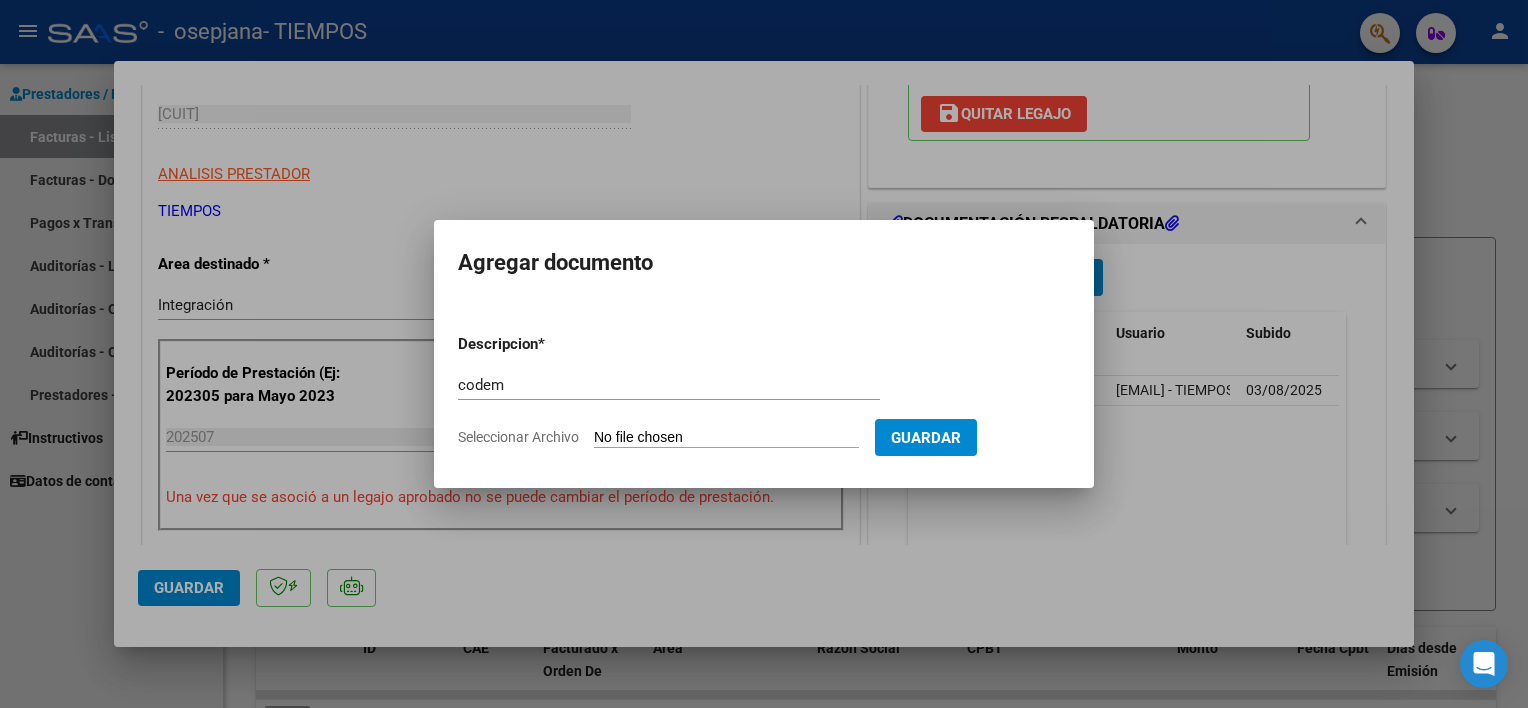 click on "Seleccionar Archivo" at bounding box center [726, 438] 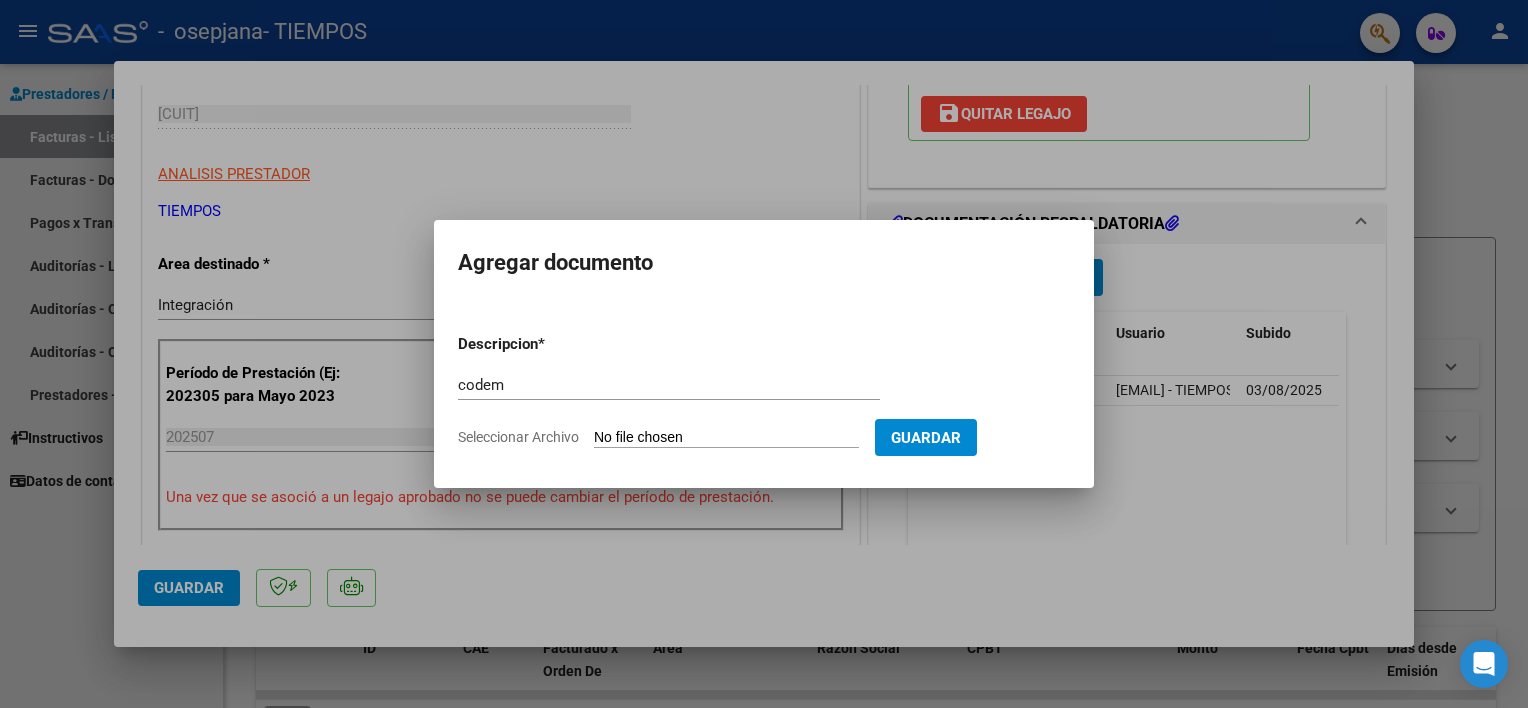 type on "C:\fakepath\CodemDominguezValentin07.pdf" 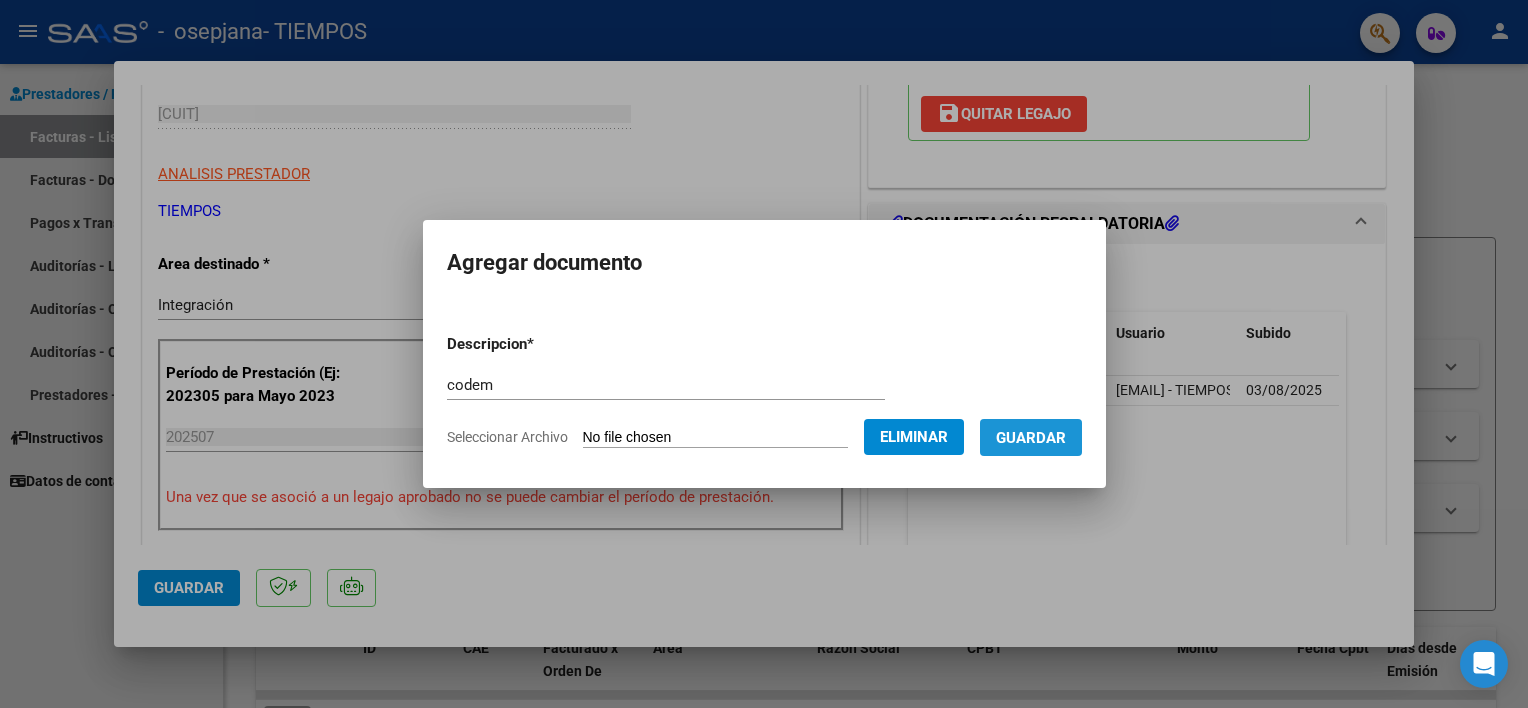 click on "Guardar" at bounding box center [1031, 438] 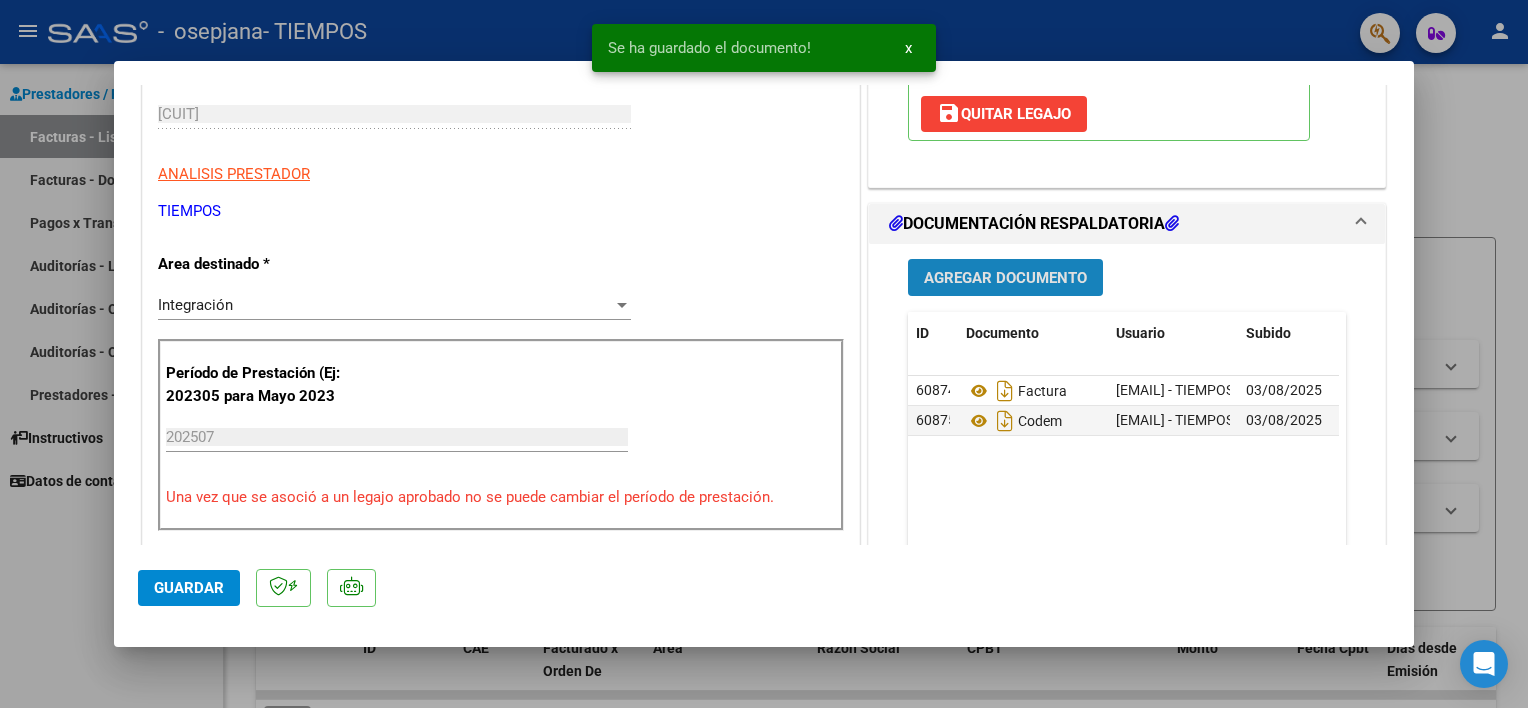 click on "Agregar Documento" at bounding box center [1005, 277] 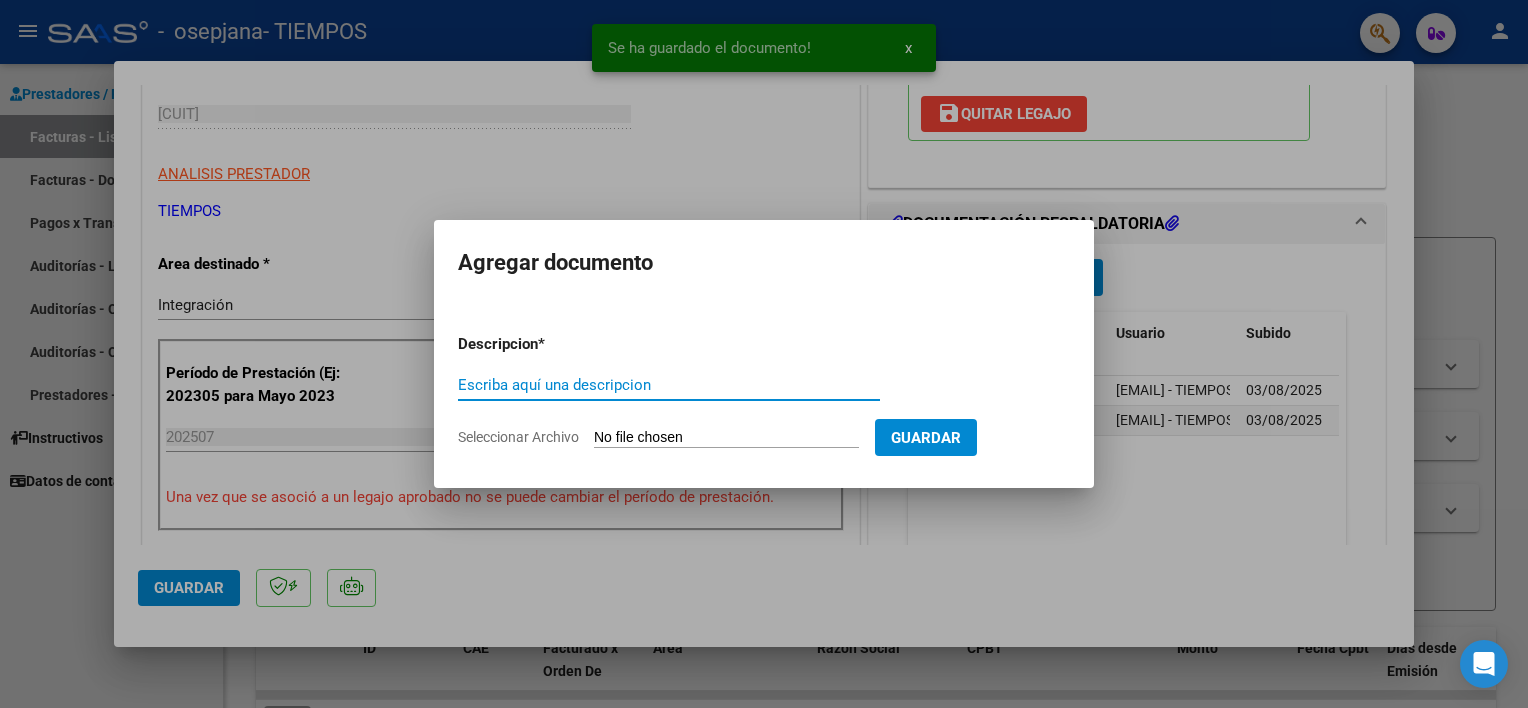click on "Escriba aquí una descripcion" at bounding box center (669, 385) 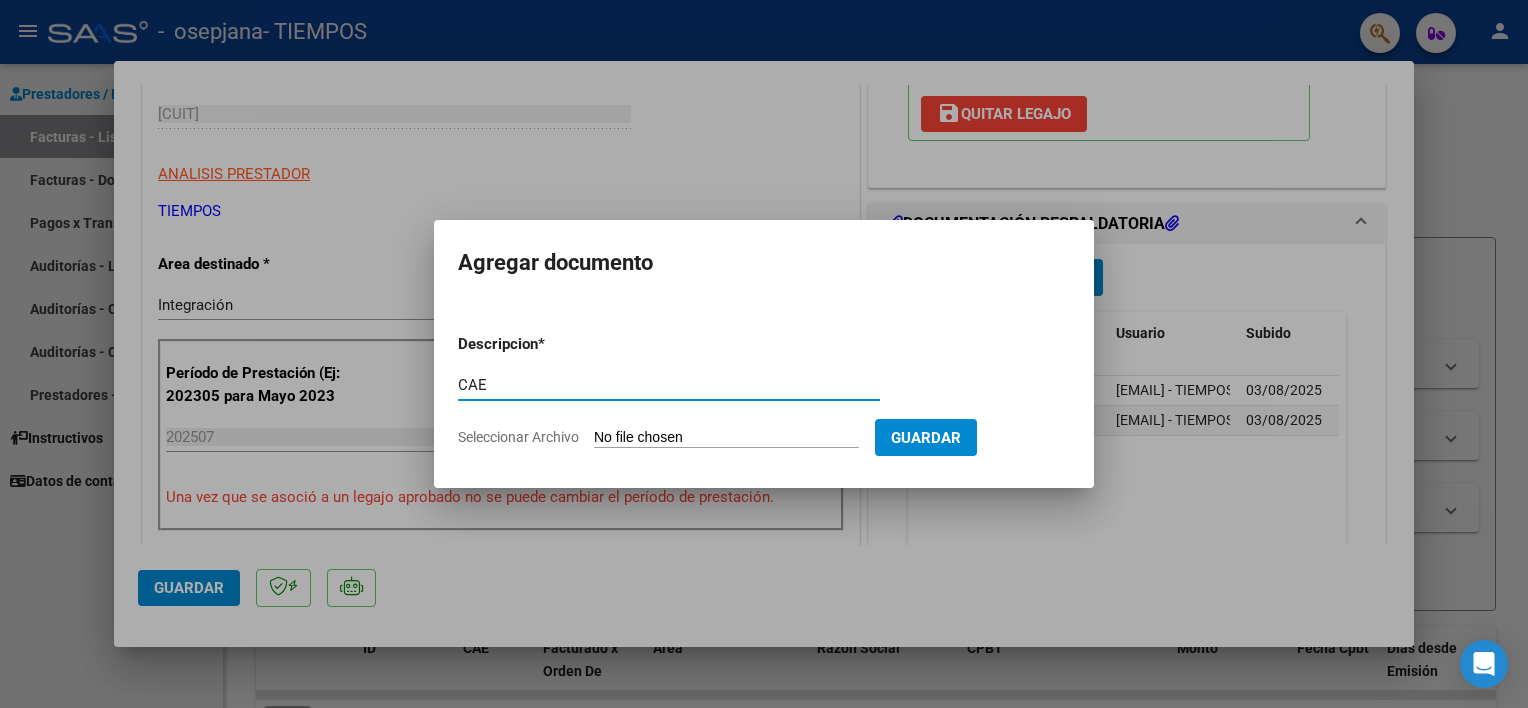 type on "CAE" 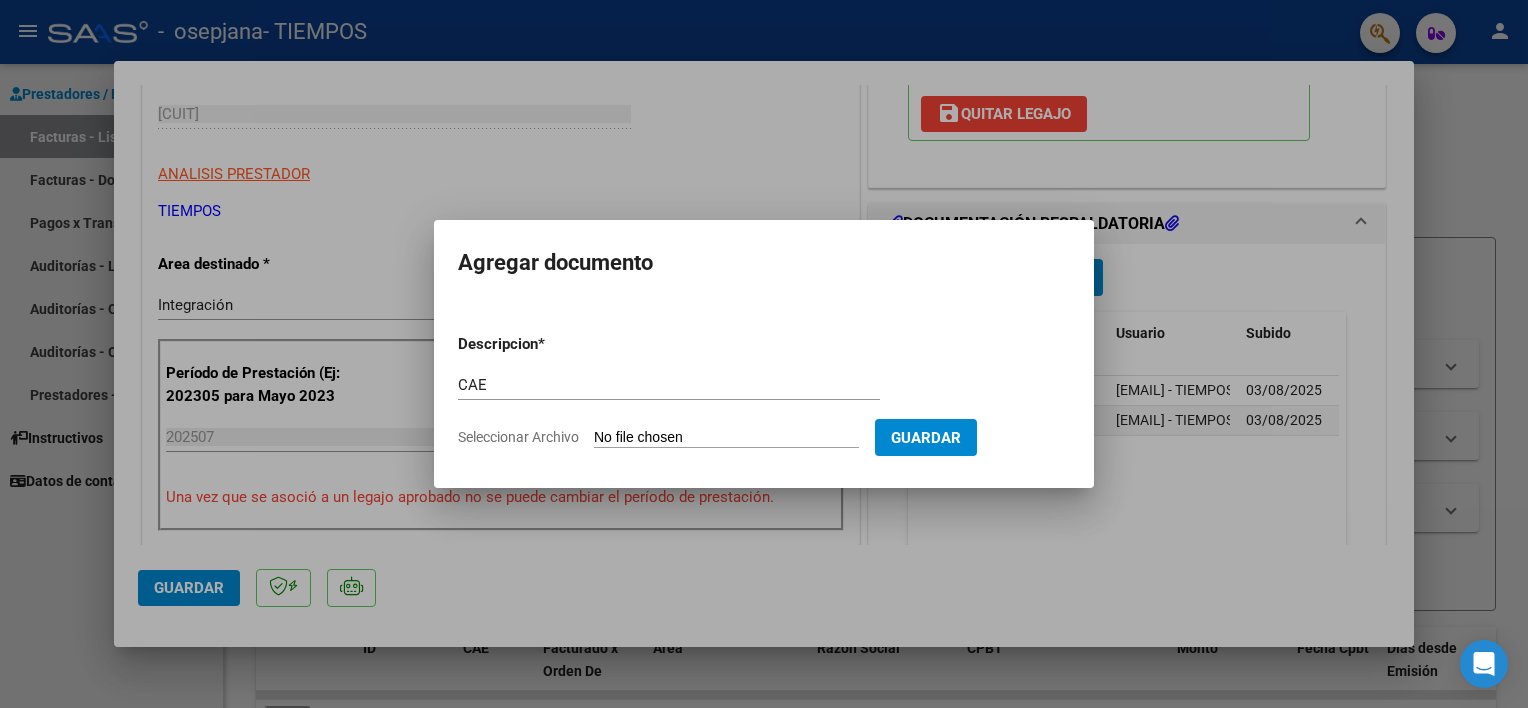 click on "Seleccionar Archivo" at bounding box center [726, 438] 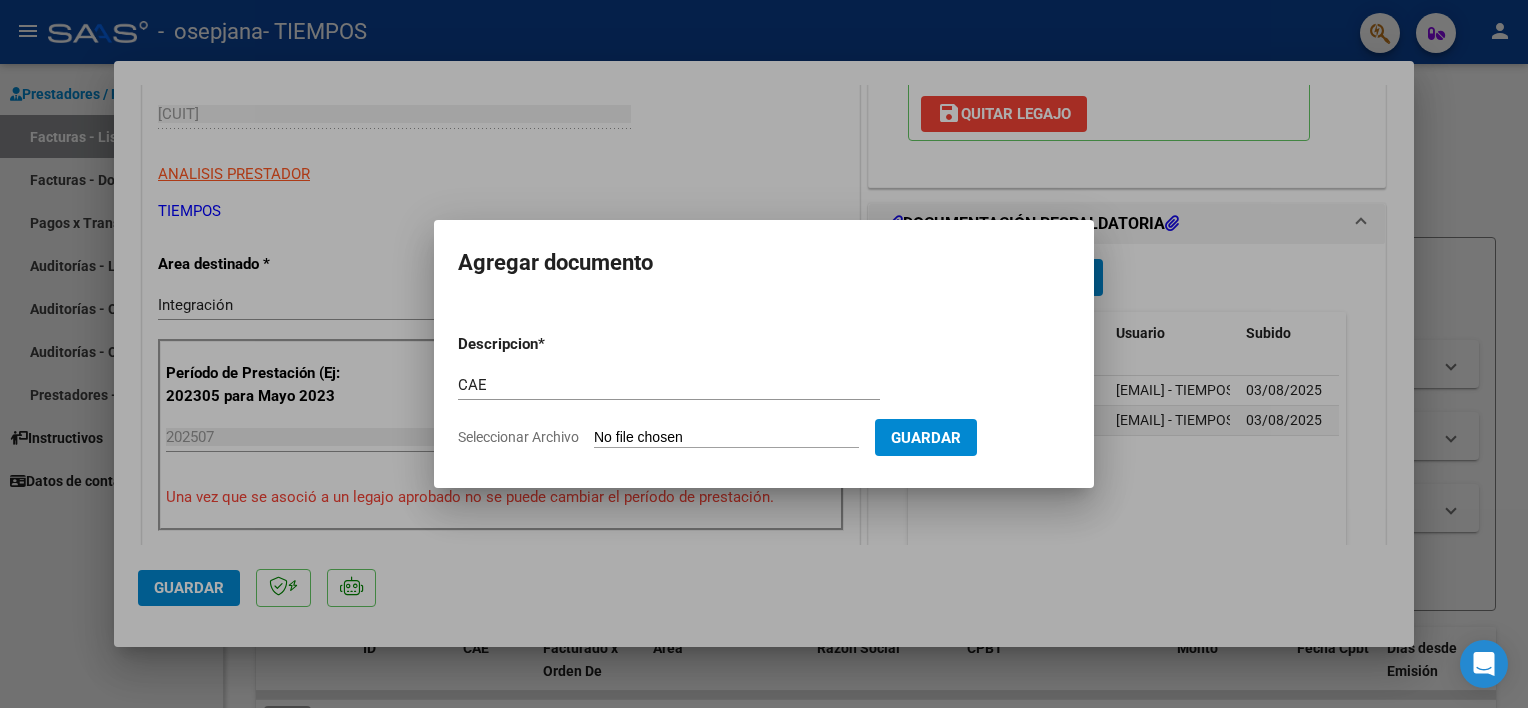 type on "C:\fakepath\CAEDominguezValentin07.pdf" 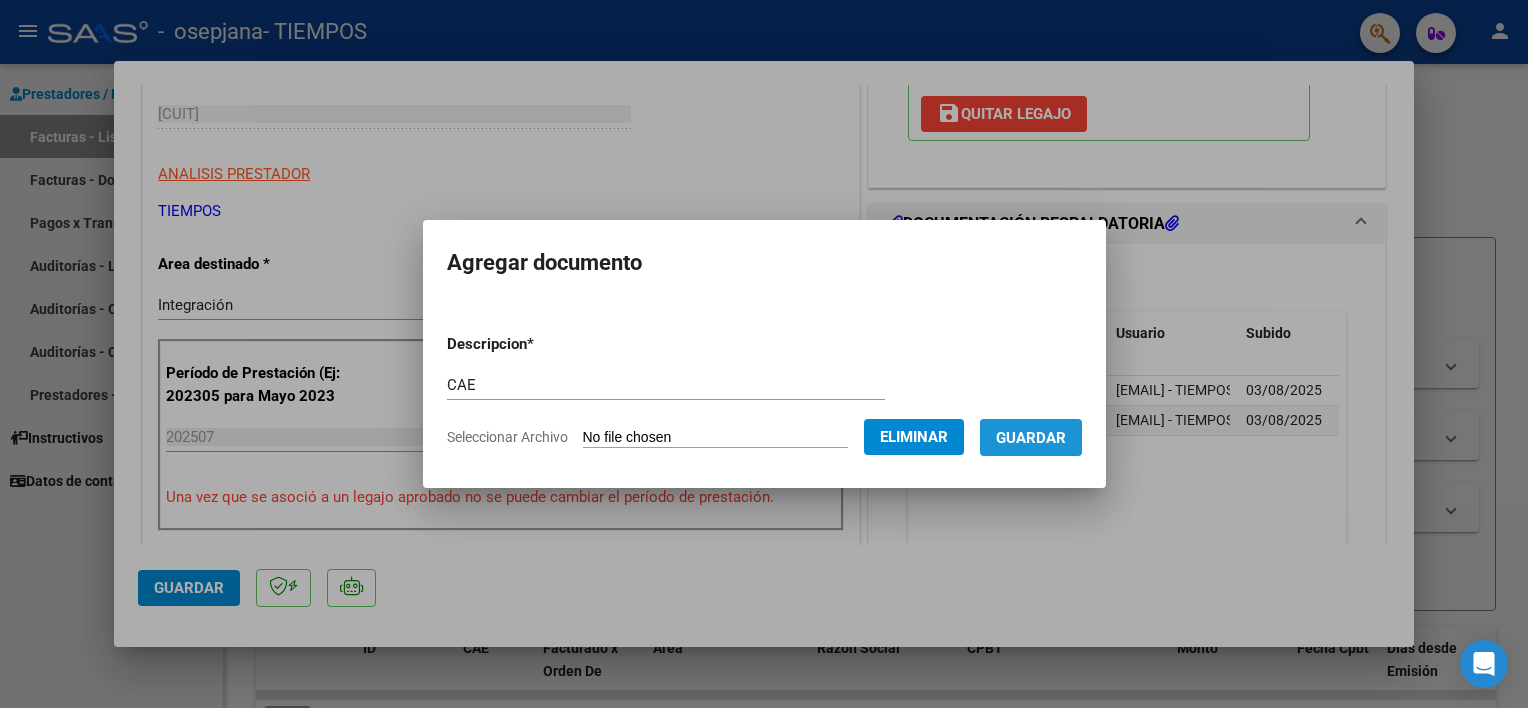 click on "Guardar" at bounding box center [1031, 438] 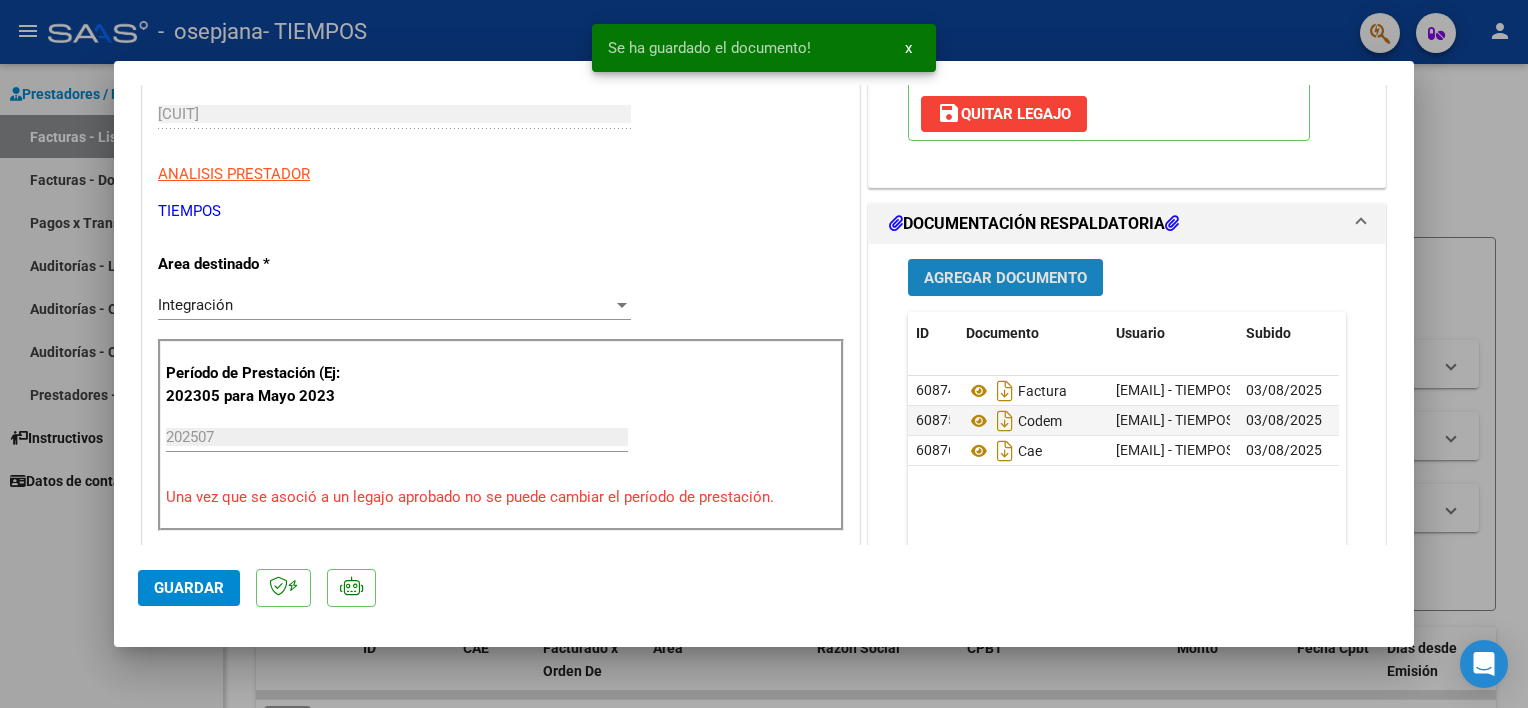 click on "Agregar Documento" at bounding box center (1005, 278) 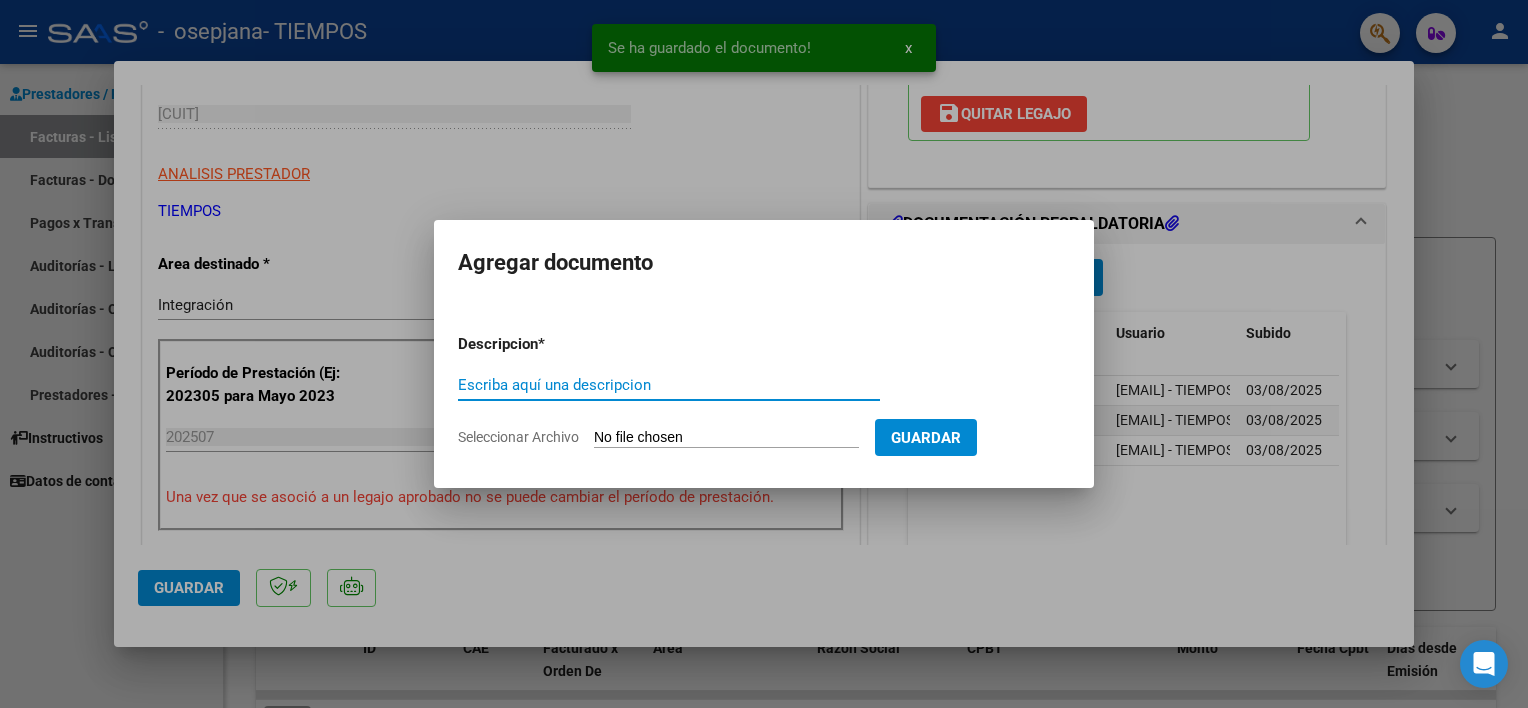 click on "Escriba aquí una descripcion" at bounding box center [669, 385] 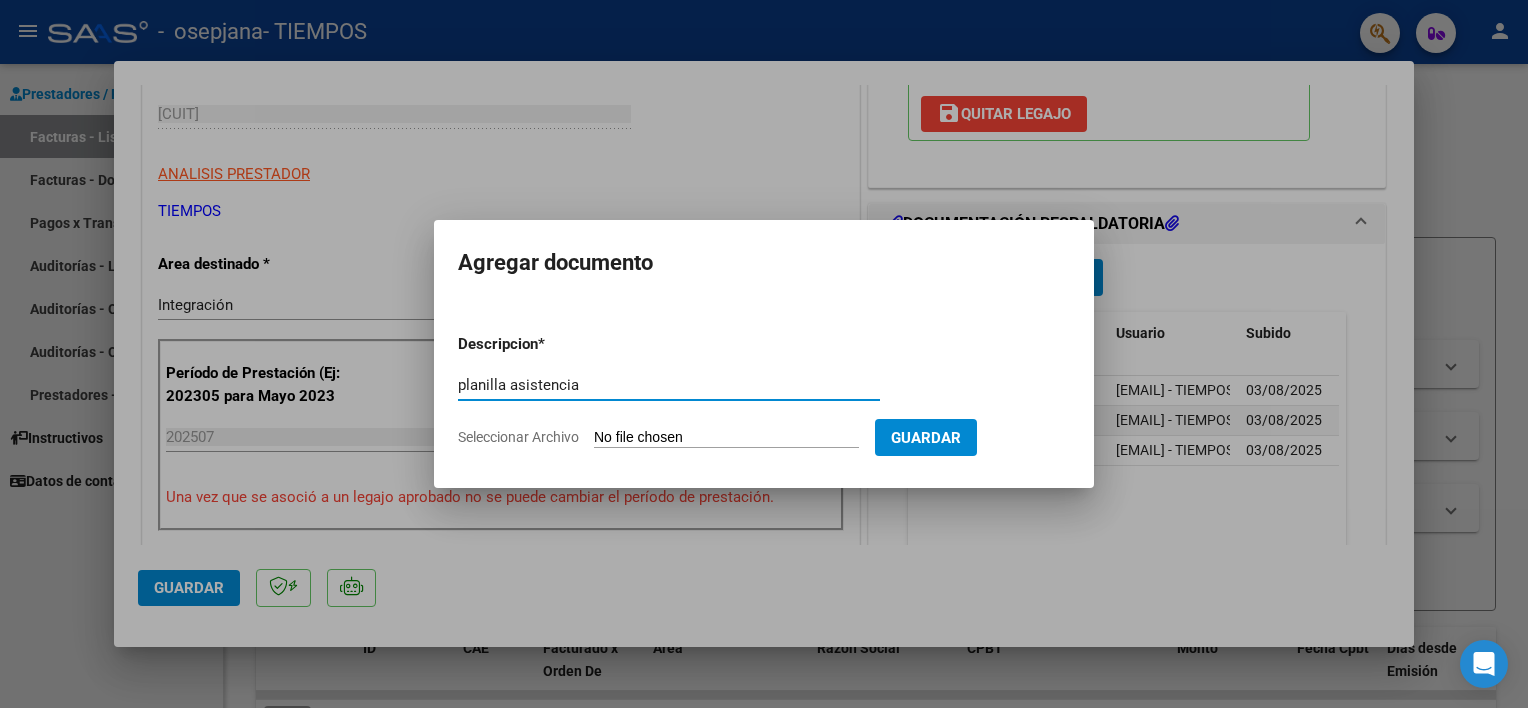 type on "planilla asistencia" 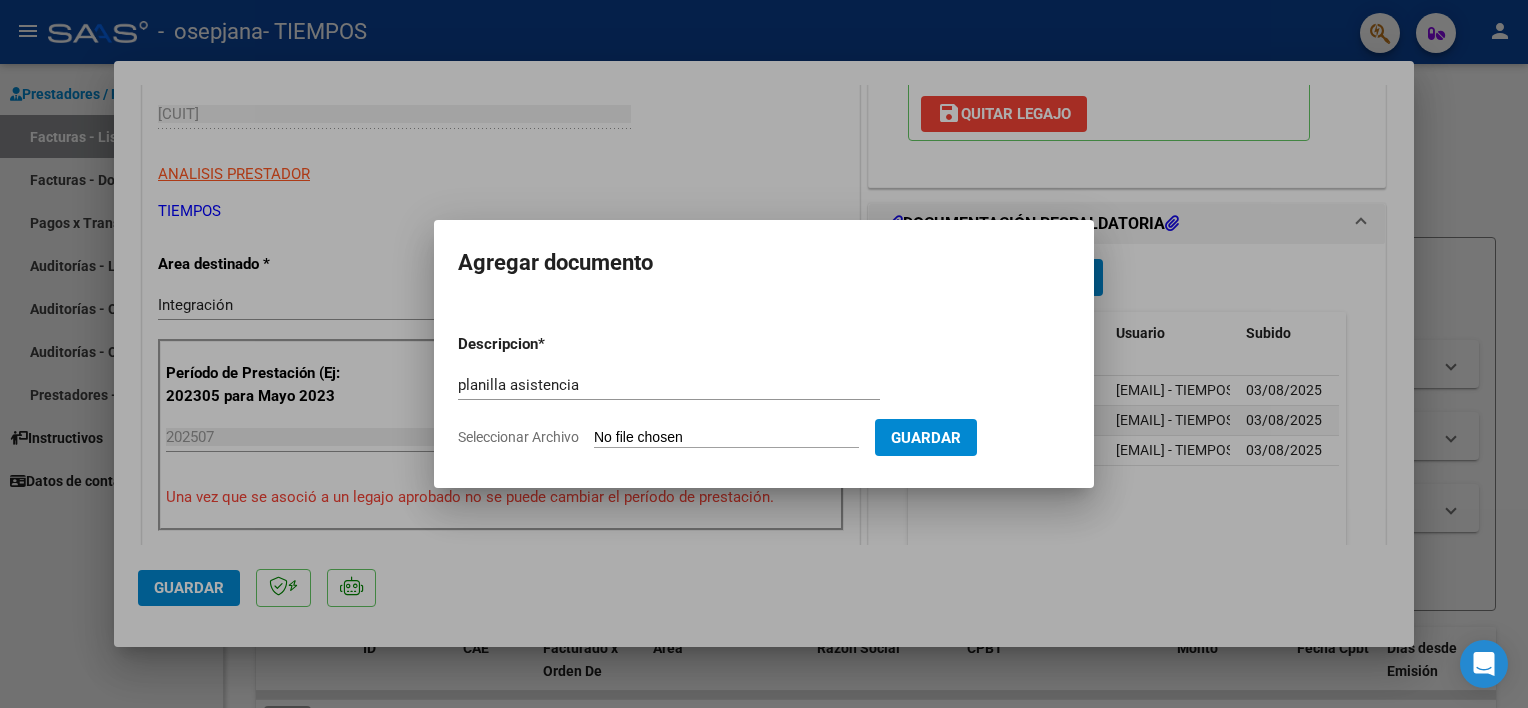 click on "Seleccionar Archivo" at bounding box center [726, 438] 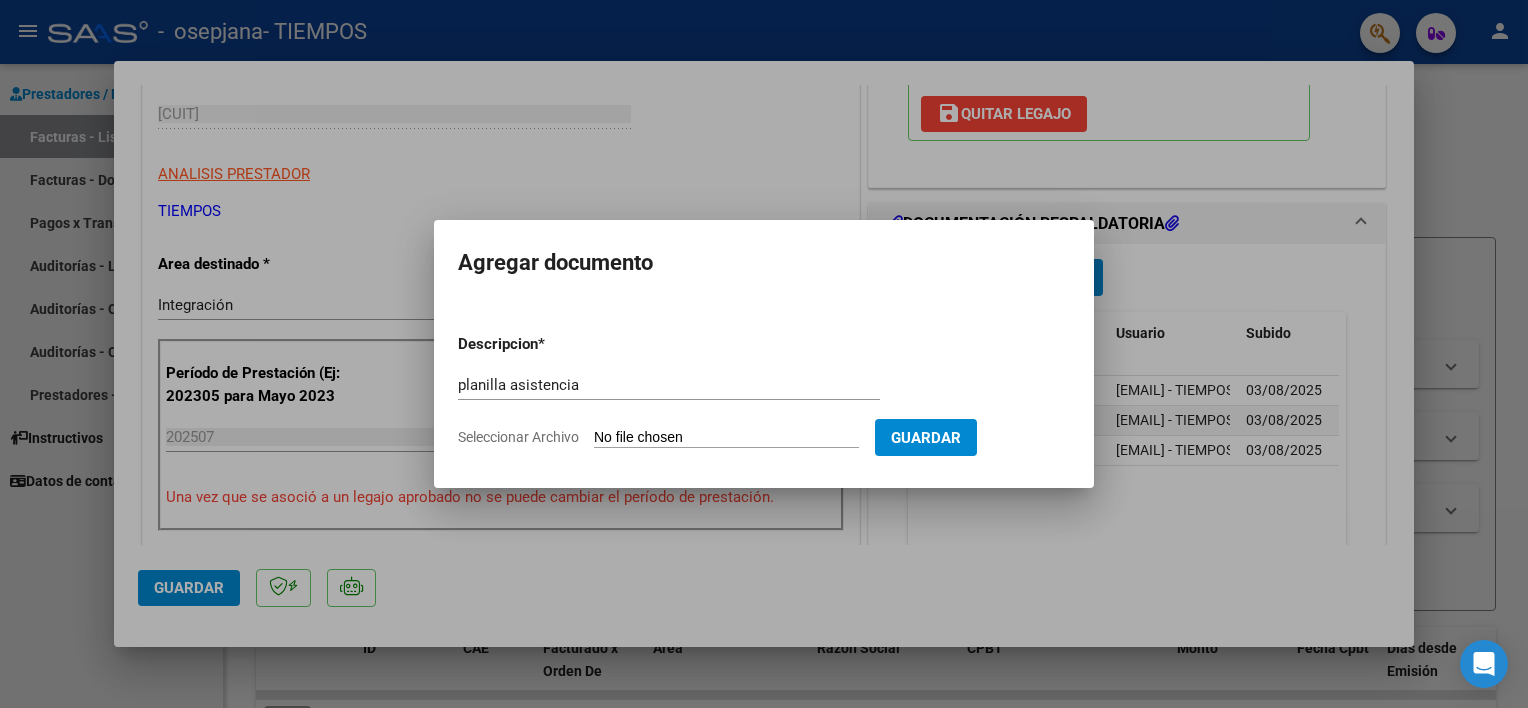 type on "C:\fakepath\planilla Dominguez Valentin julio25.pdf" 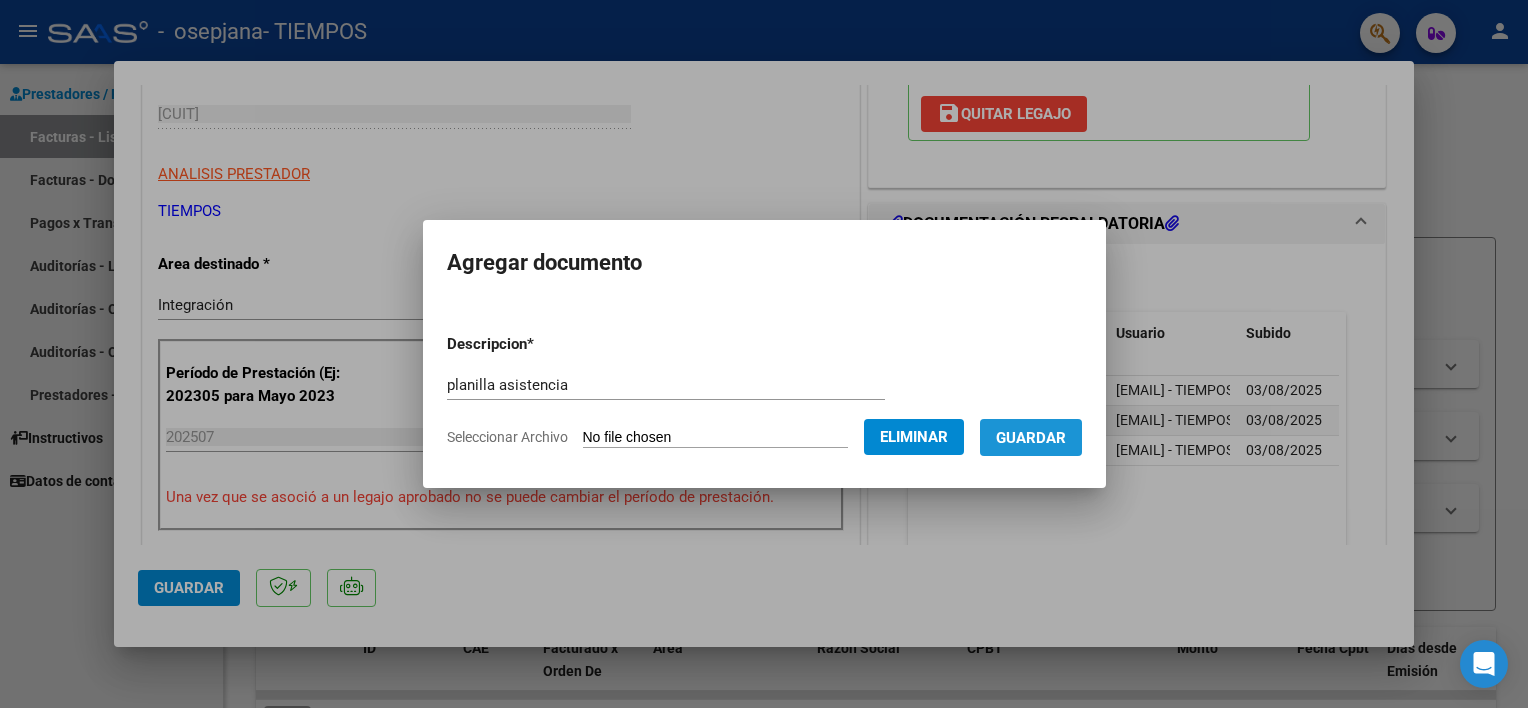 click on "Guardar" at bounding box center [1031, 438] 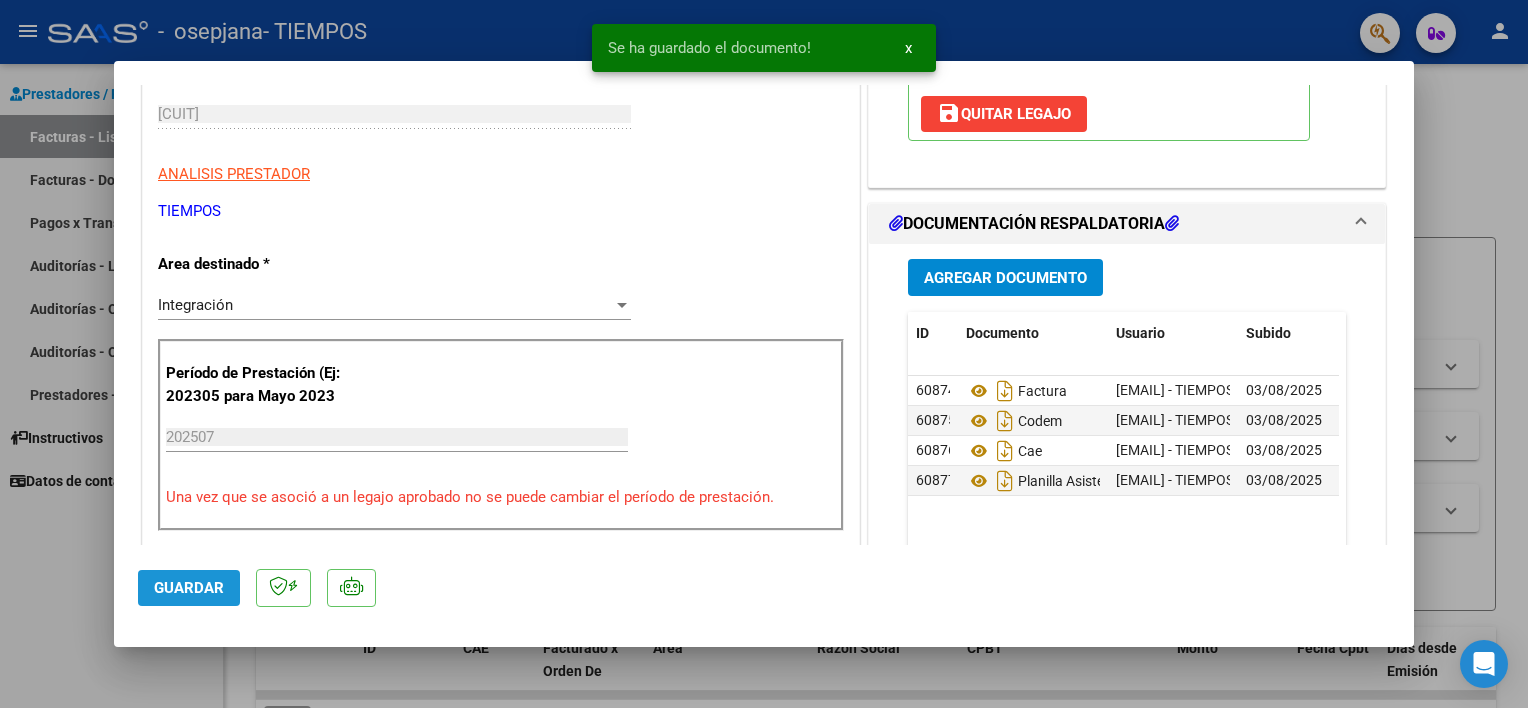 click on "Guardar" 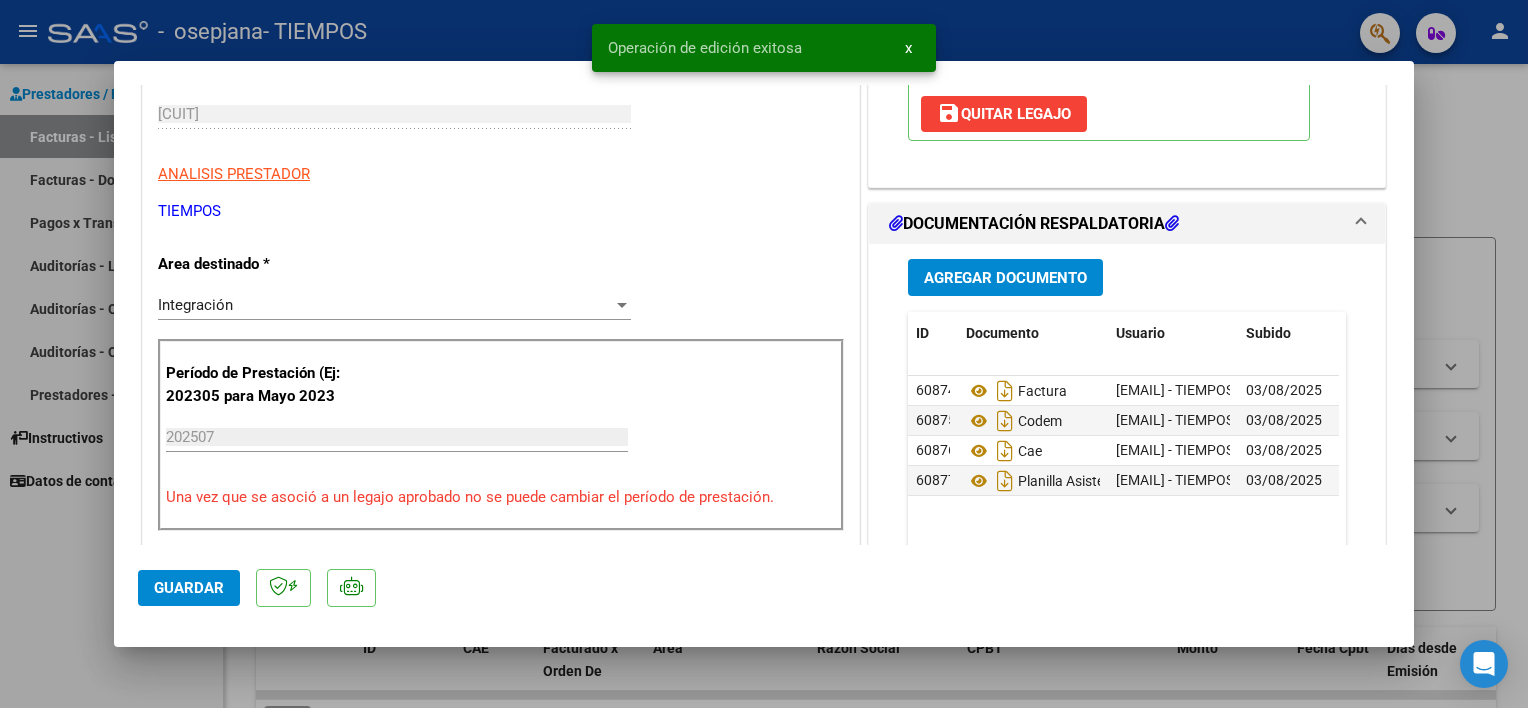 click at bounding box center (764, 354) 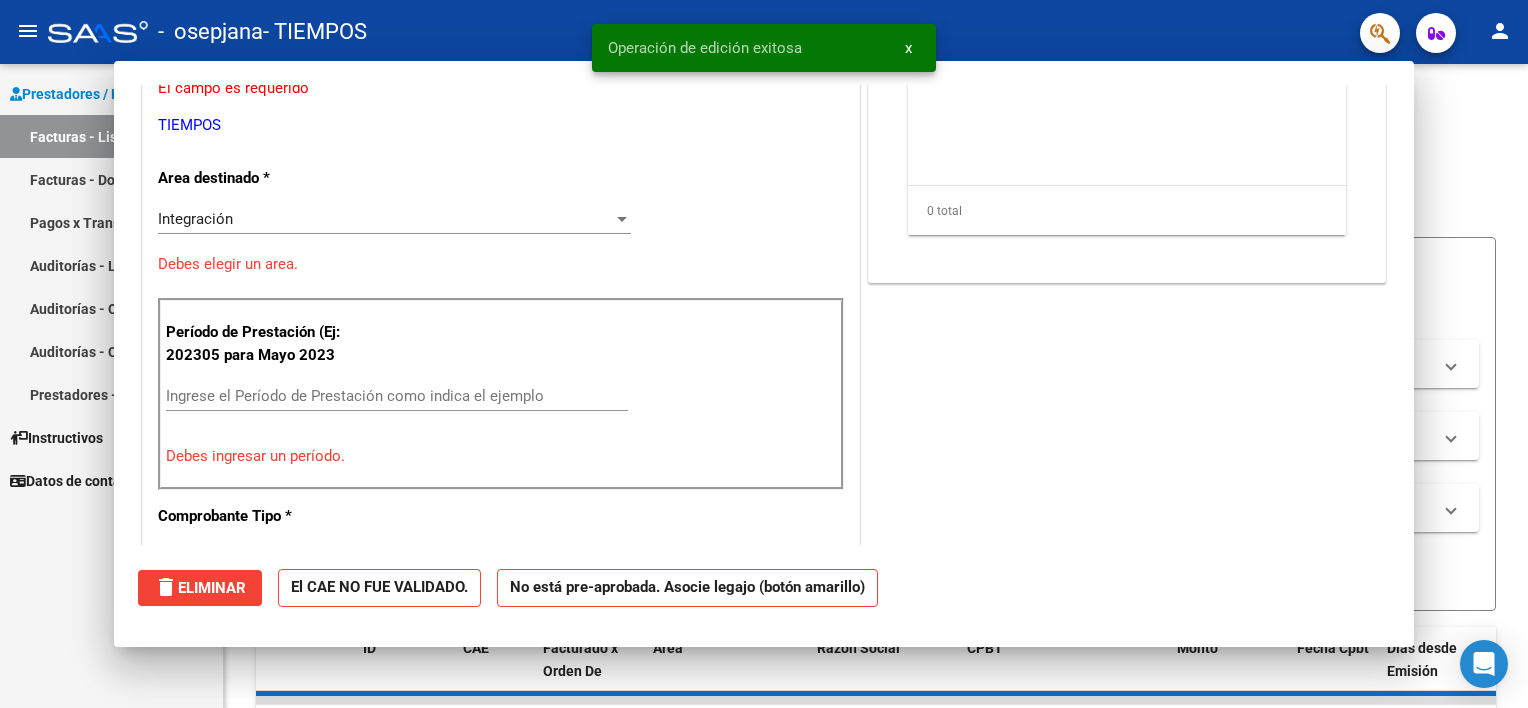 scroll, scrollTop: 281, scrollLeft: 0, axis: vertical 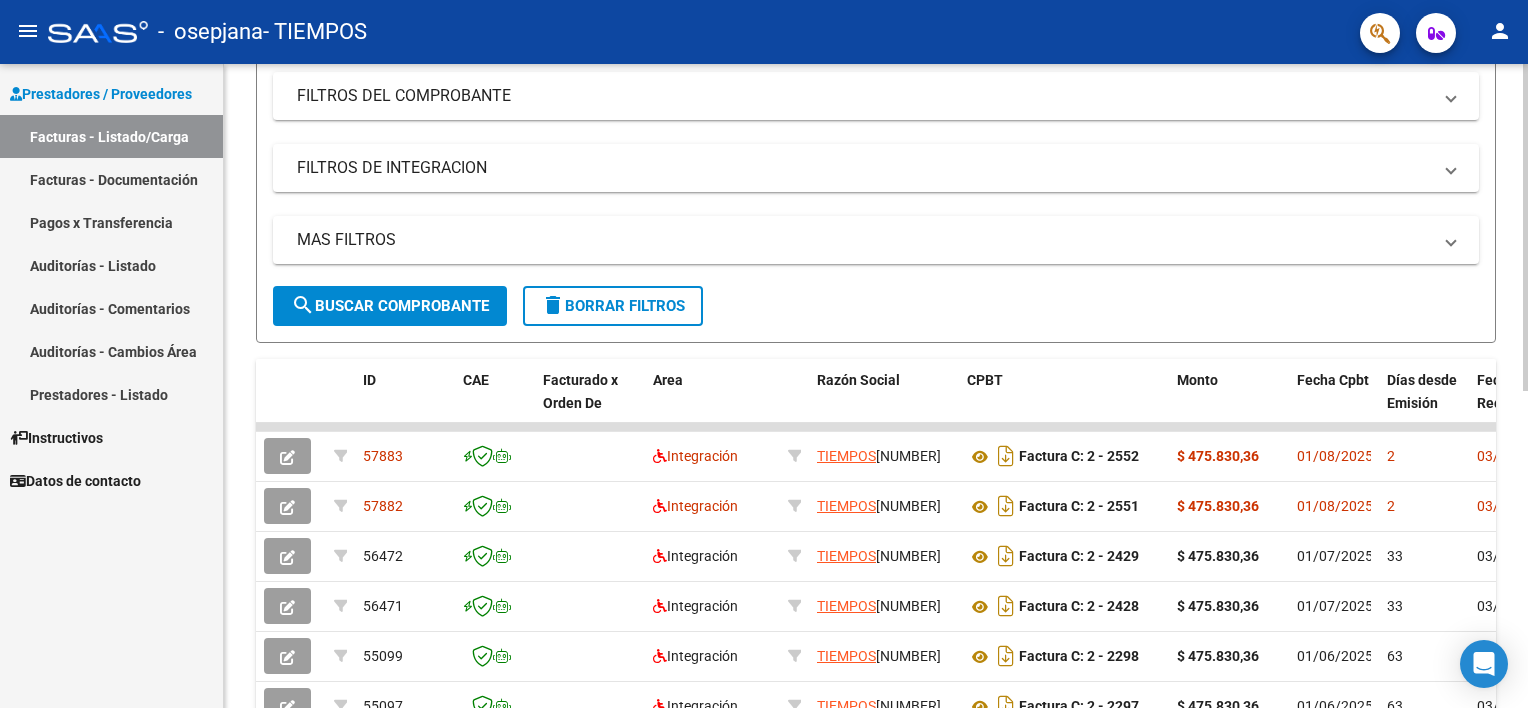click on "Video tutorial   PRESTADORES -> Listado de CPBTs Emitidos por Prestadores / Proveedores (alt+q)   Cargar Comprobante
cloud_download  CSV  cloud_download  EXCEL  cloud_download  Estandar   Descarga Masiva
Filtros Id Area Area Todos Confirmado   Mostrar totalizadores   FILTROS DEL COMPROBANTE  Comprobante Tipo Comprobante Tipo Start date – End date Fec. Comprobante Desde / Hasta Días Emisión Desde(cant. días) Días Emisión Hasta(cant. días) CUIT / Razón Social Pto. Venta Nro. Comprobante Código SSS CAE Válido CAE Válido Todos Cargado Módulo Hosp. Todos Tiene facturacion Apócrifa Hospital Refes  FILTROS DE INTEGRACION  Período De Prestación Campos del Archivo de Rendición Devuelto x SSS (dr_envio) Todos Rendido x SSS (dr_envio) Tipo de Registro Tipo de Registro Período Presentación Período Presentación Campos del Legajo Asociado (preaprobación) Afiliado Legajo (cuil/nombre) Todos Solo facturas preaprobadas  MAS FILTROS  Todos Con Doc. Respaldatoria Todos Con Trazabilidad Todos – – 2" 